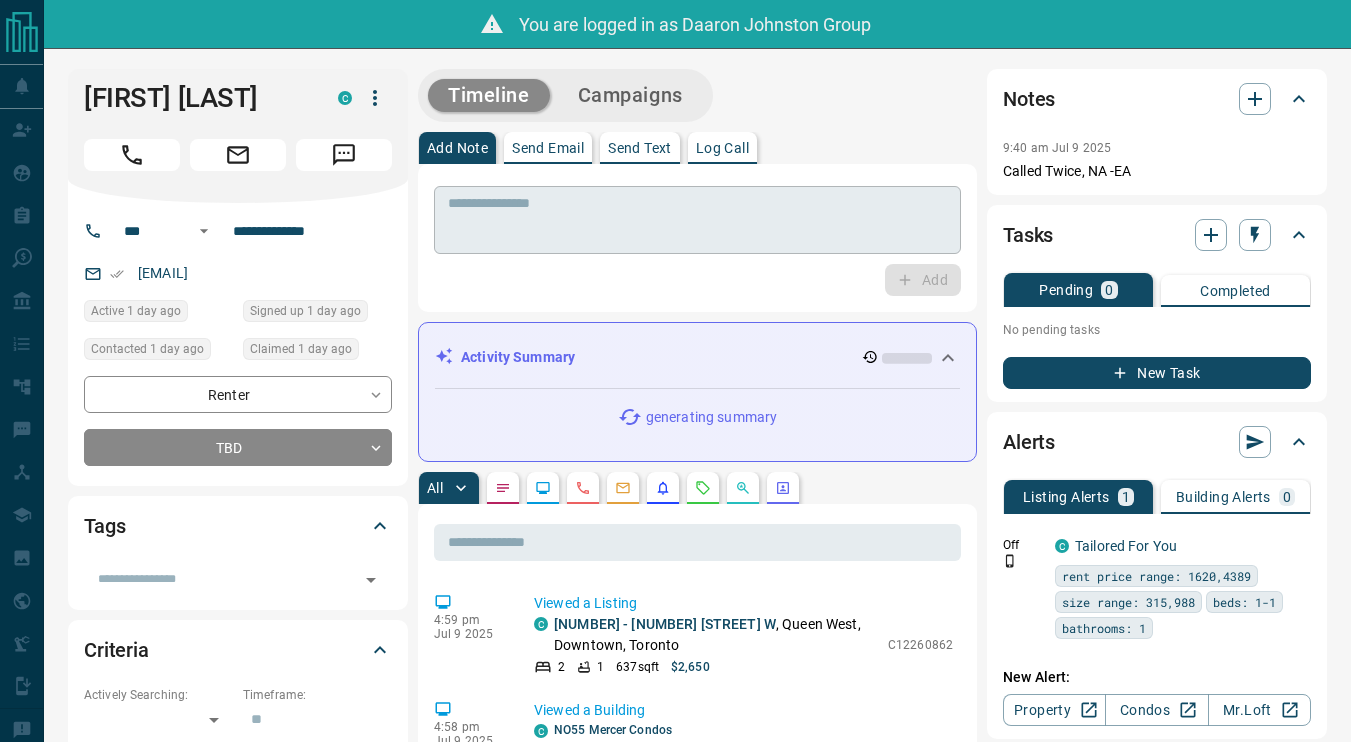 scroll, scrollTop: 0, scrollLeft: 0, axis: both 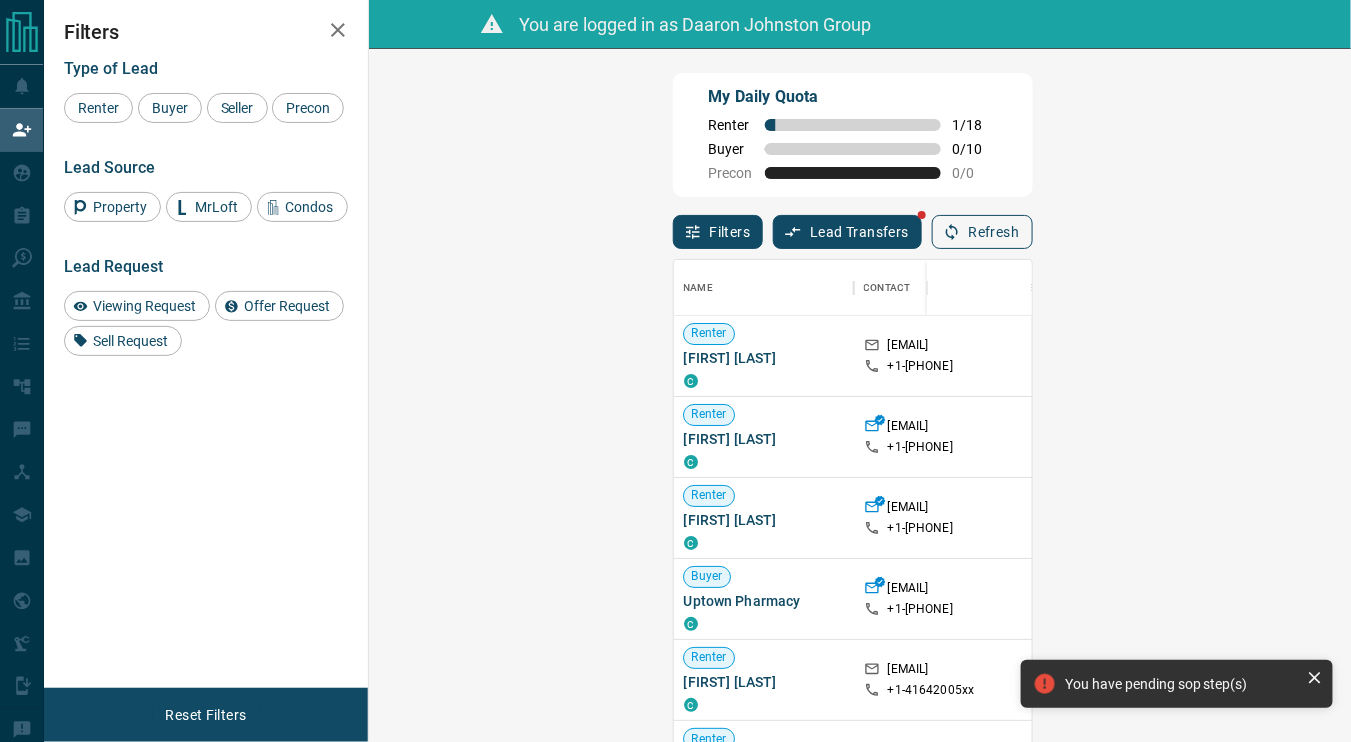 click on "Refresh" at bounding box center [982, 232] 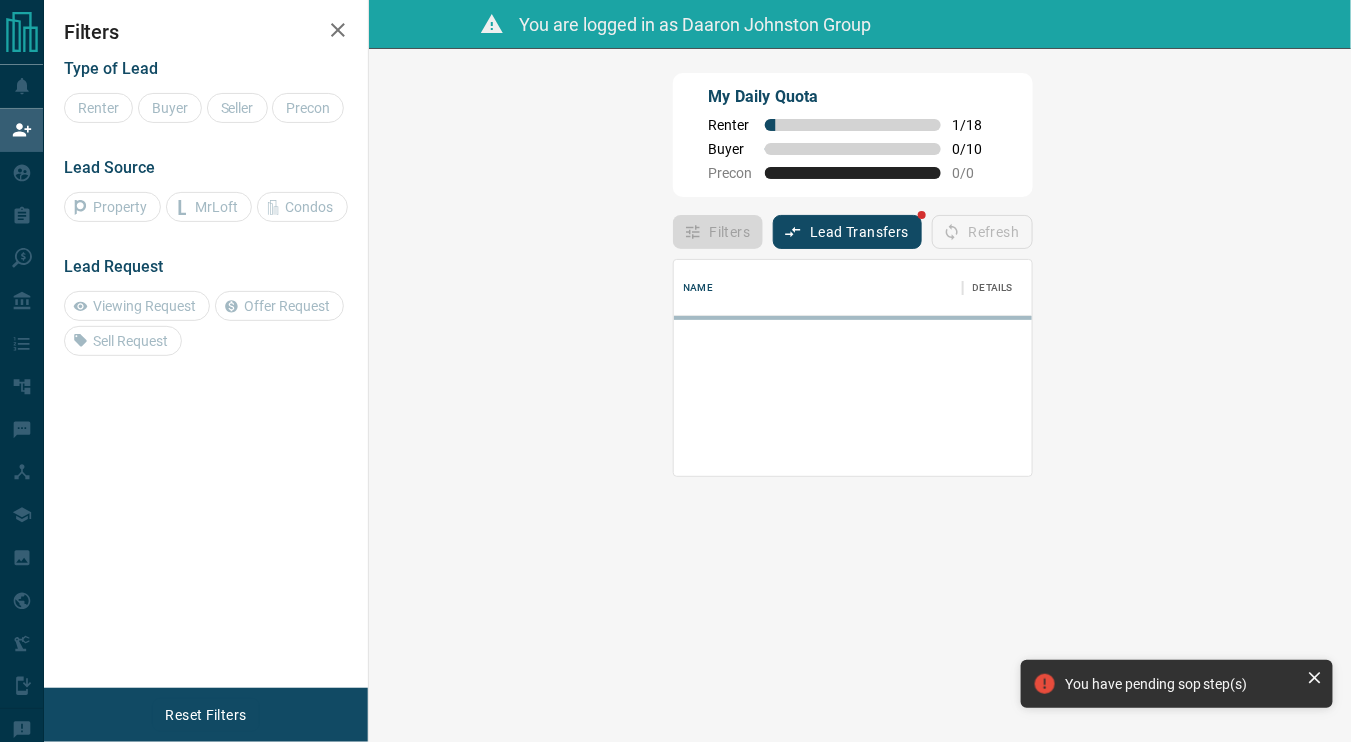 scroll, scrollTop: 0, scrollLeft: 0, axis: both 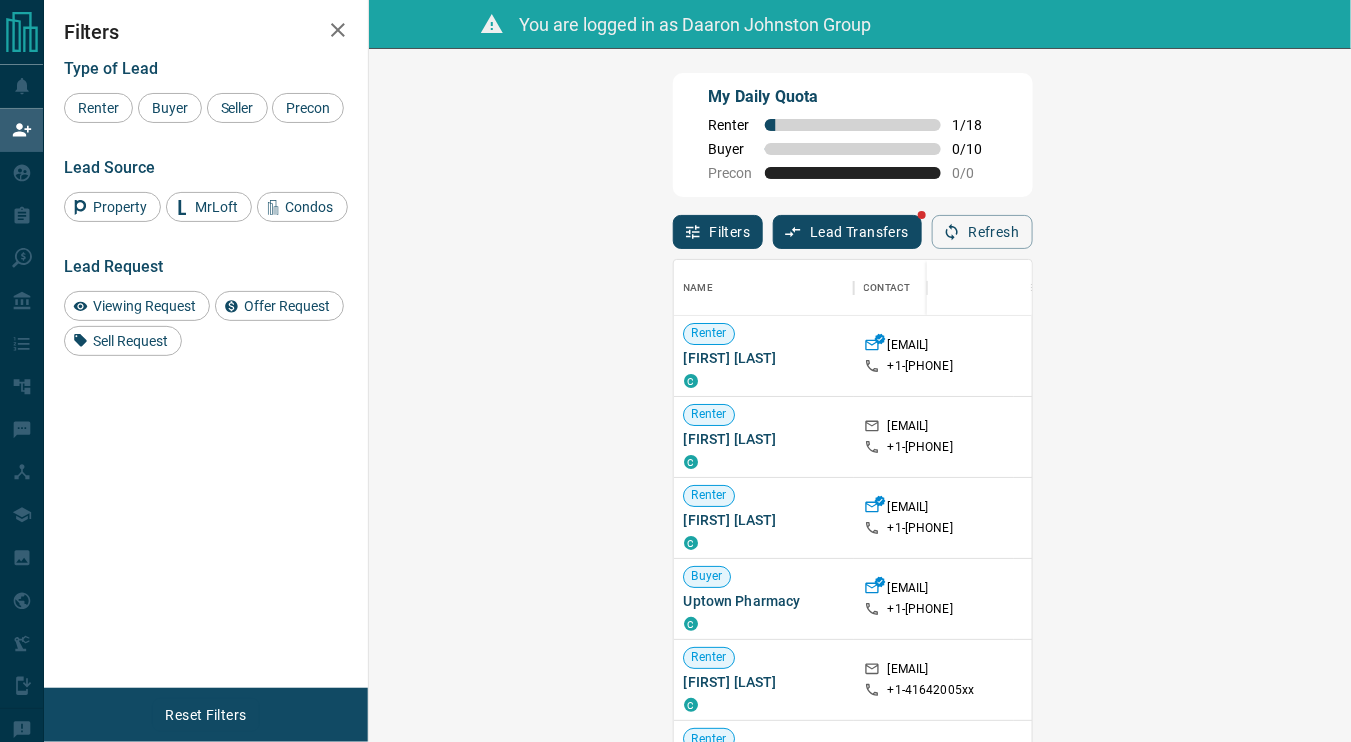 click on "Claim" at bounding box center [1569, 356] 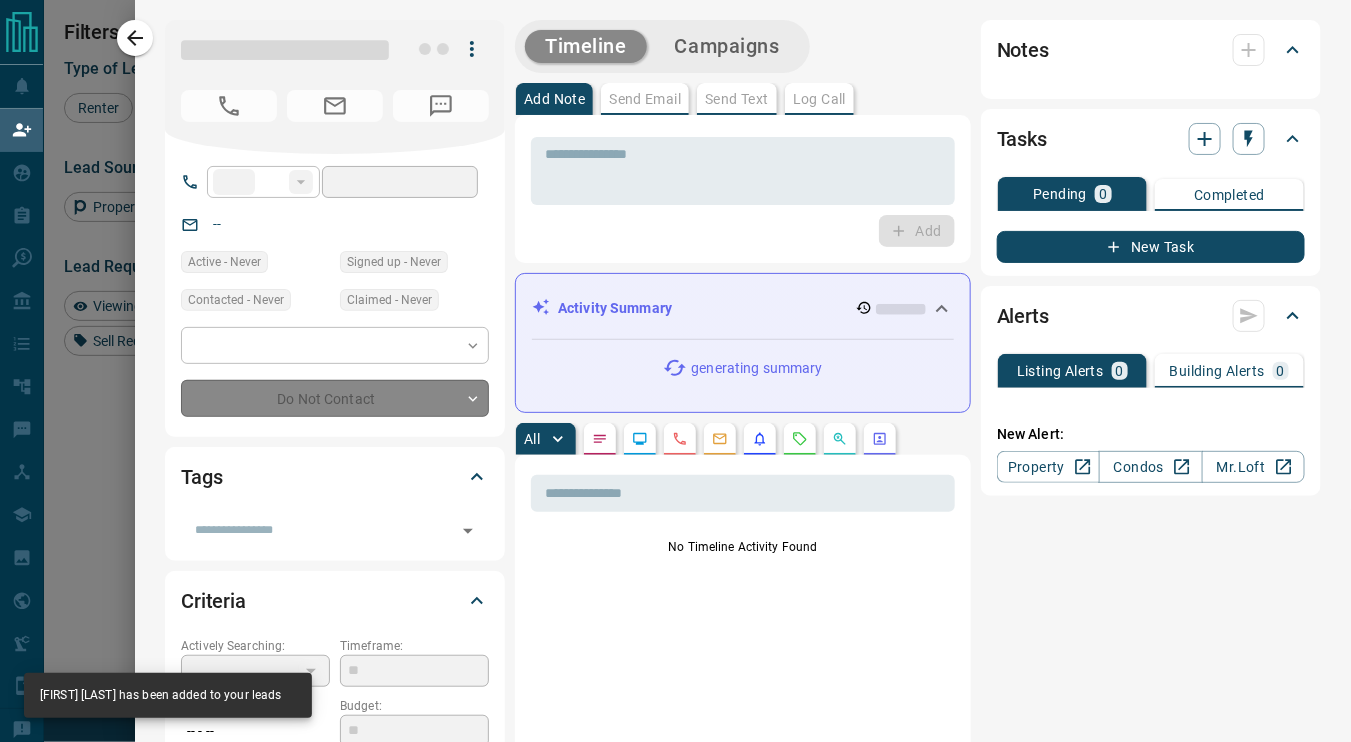 type on "**" 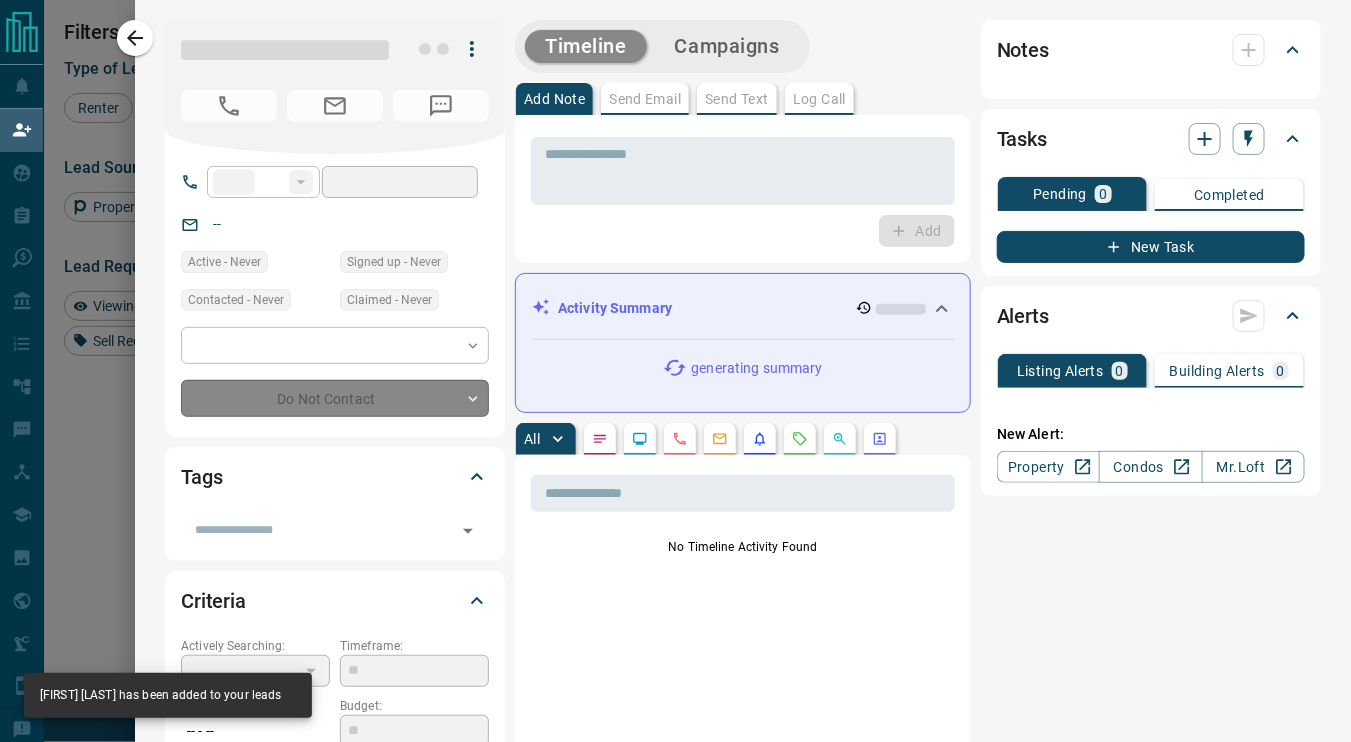 type on "**********" 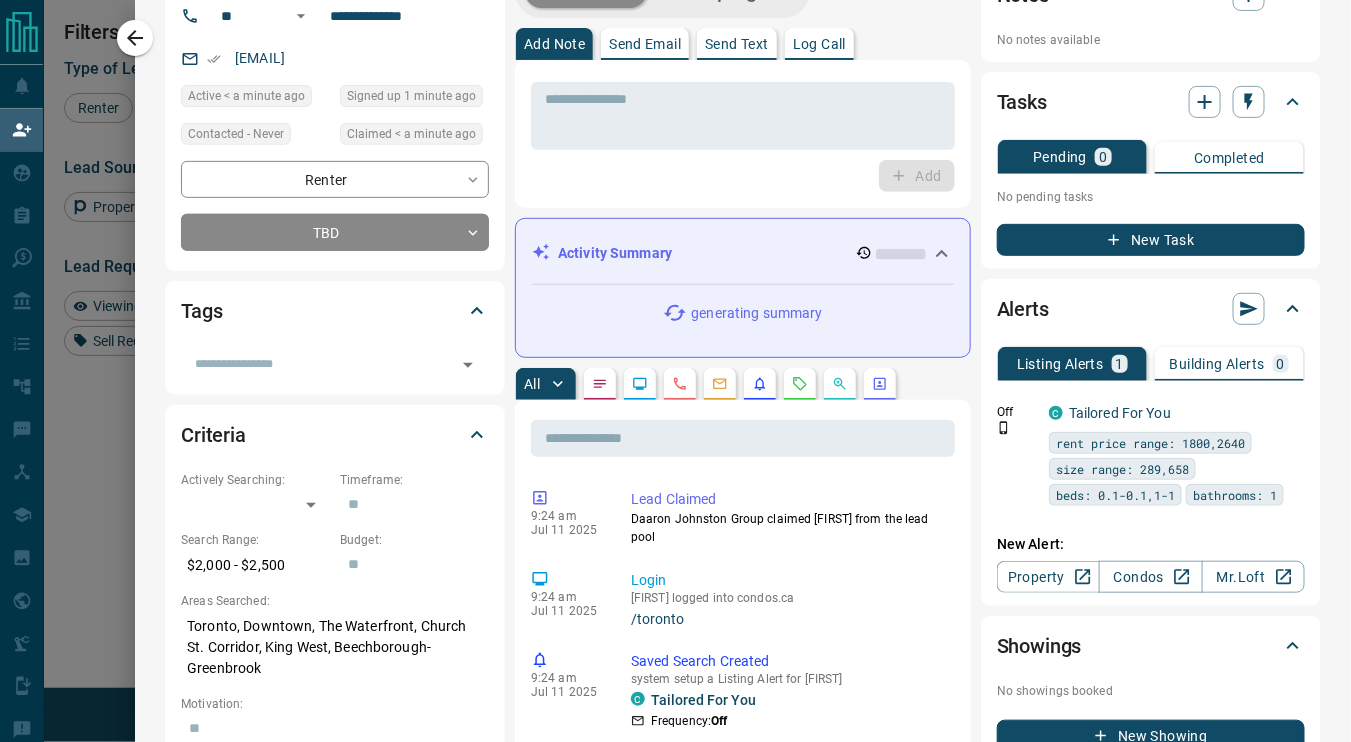 scroll, scrollTop: 0, scrollLeft: 0, axis: both 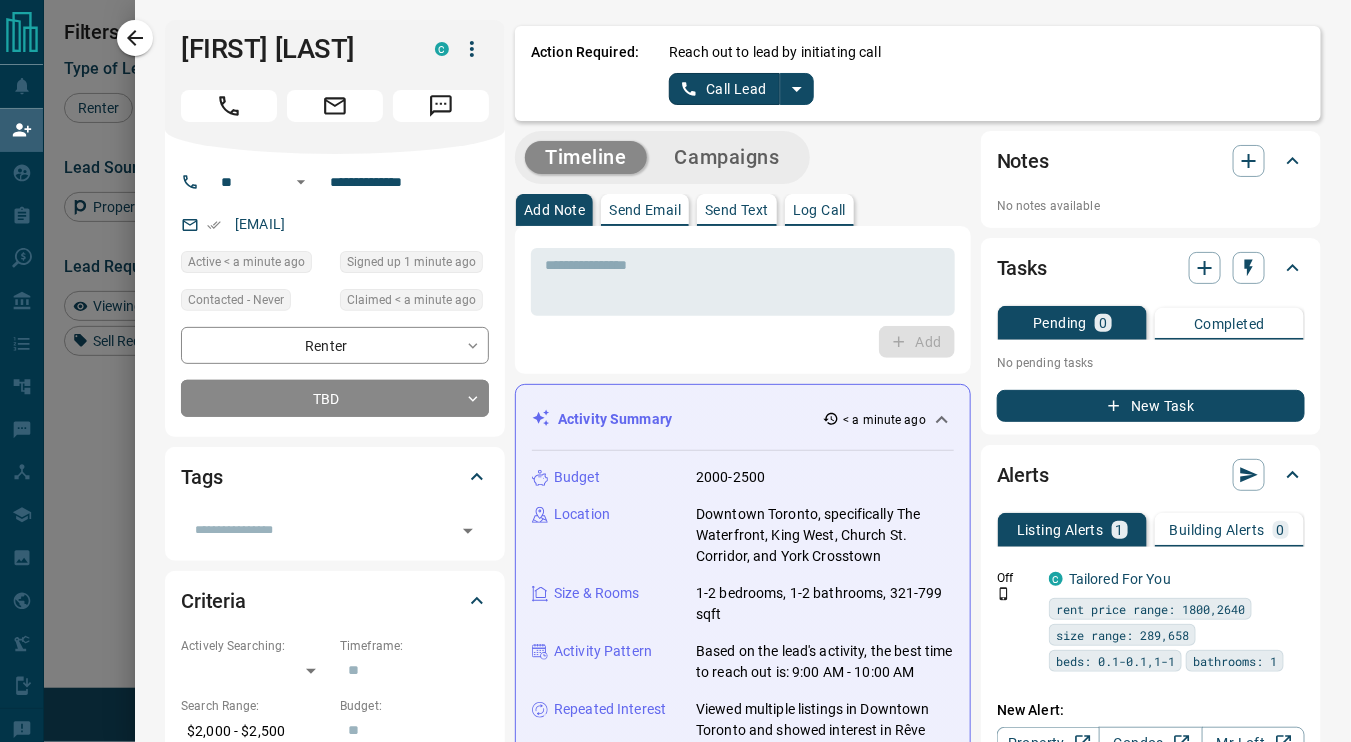 click 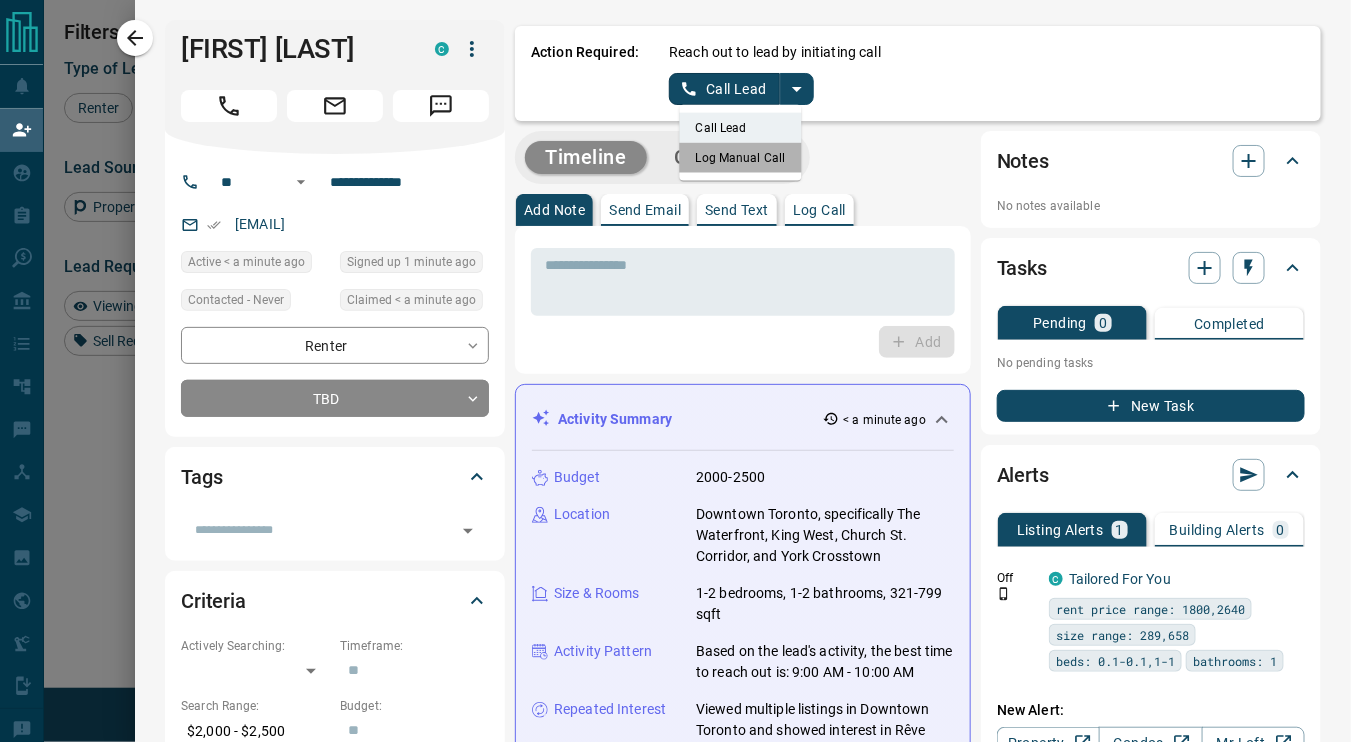 click on "Log Manual Call" at bounding box center (741, 158) 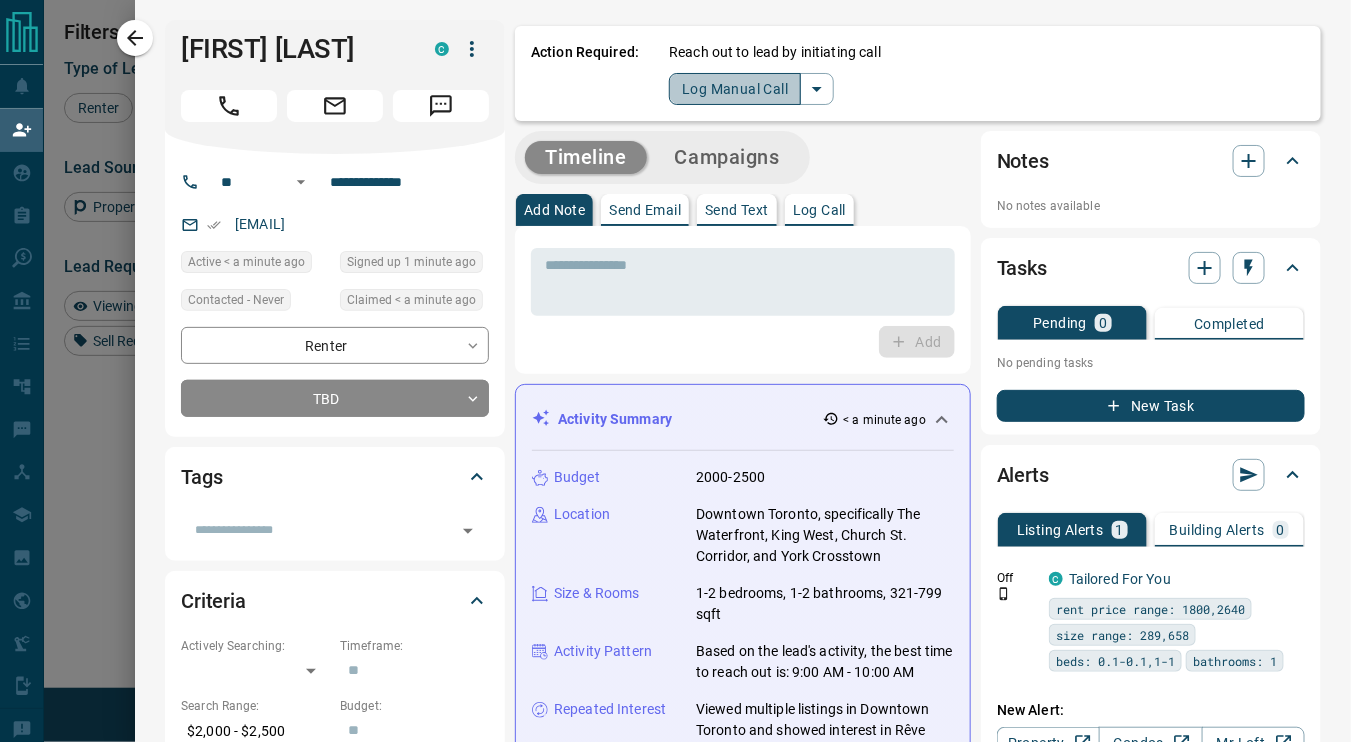 click on "Log Manual Call" at bounding box center [735, 89] 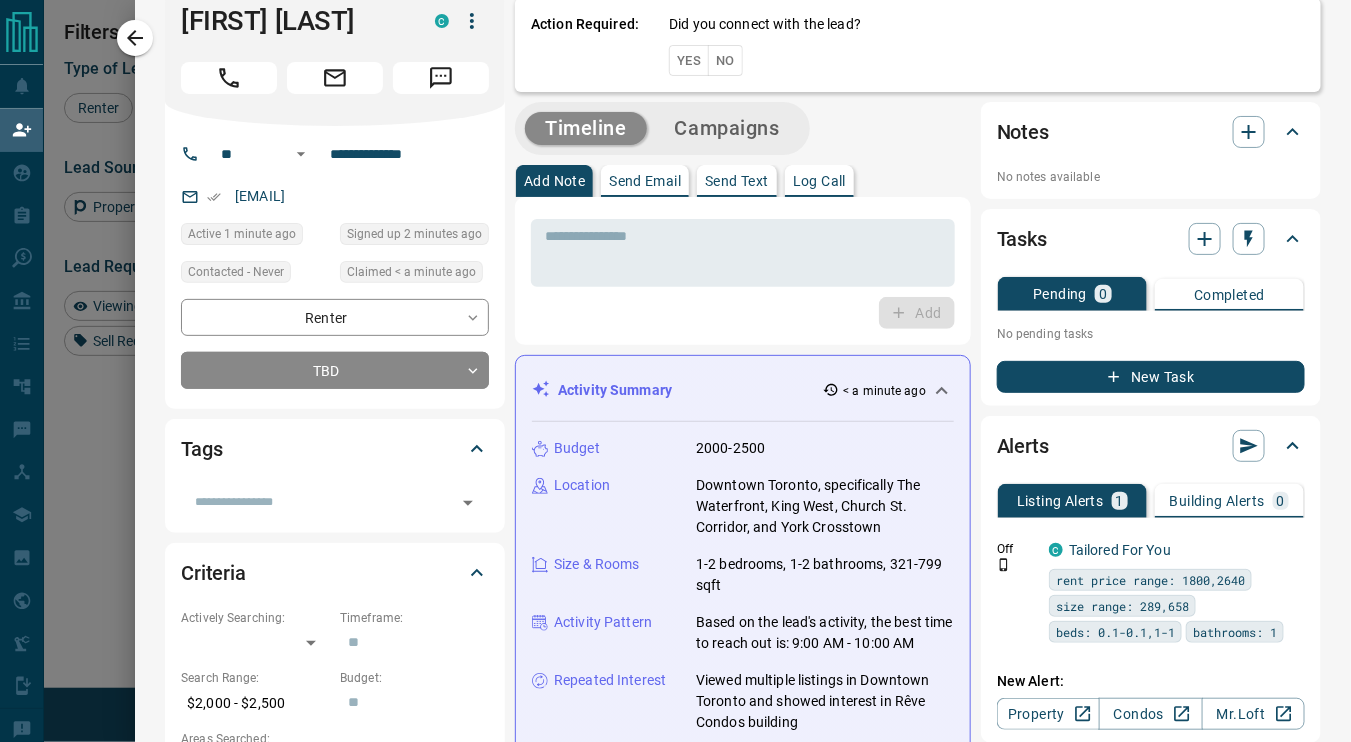 scroll, scrollTop: 0, scrollLeft: 0, axis: both 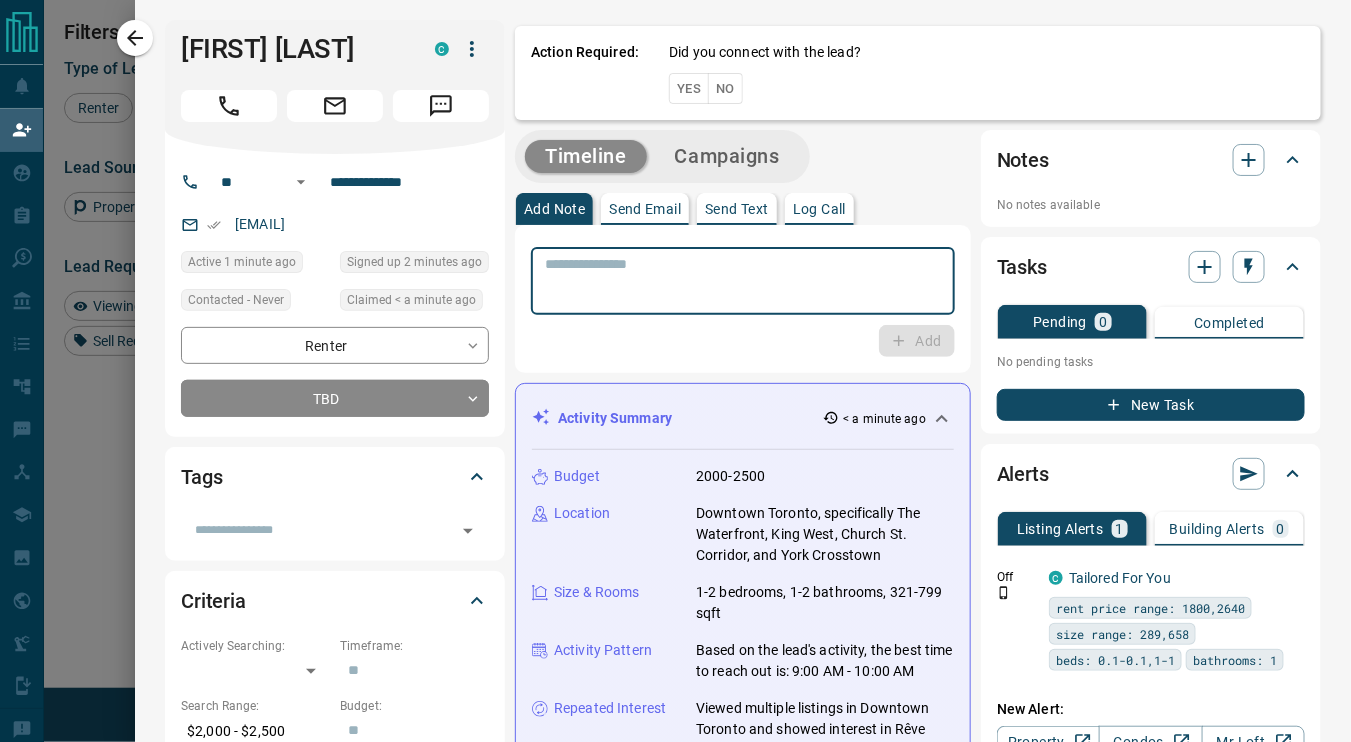 click at bounding box center [743, 281] 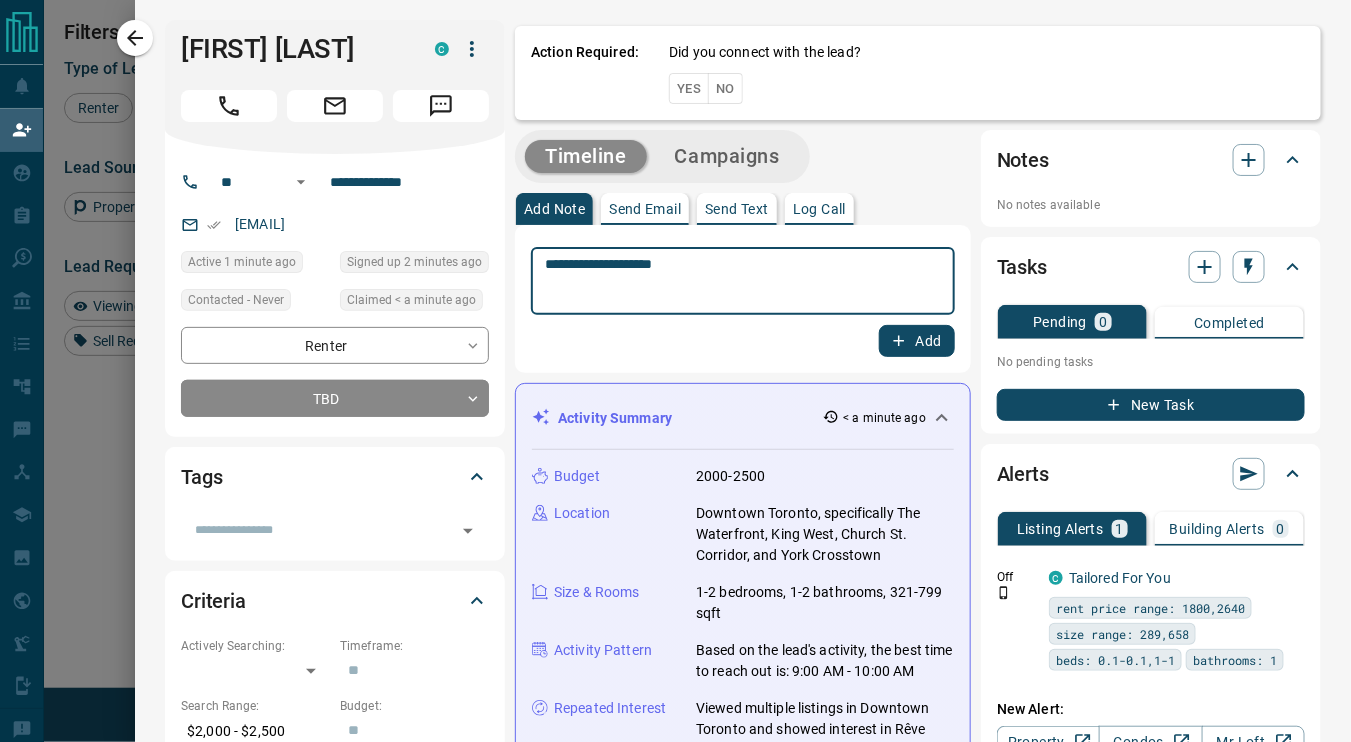 type on "**********" 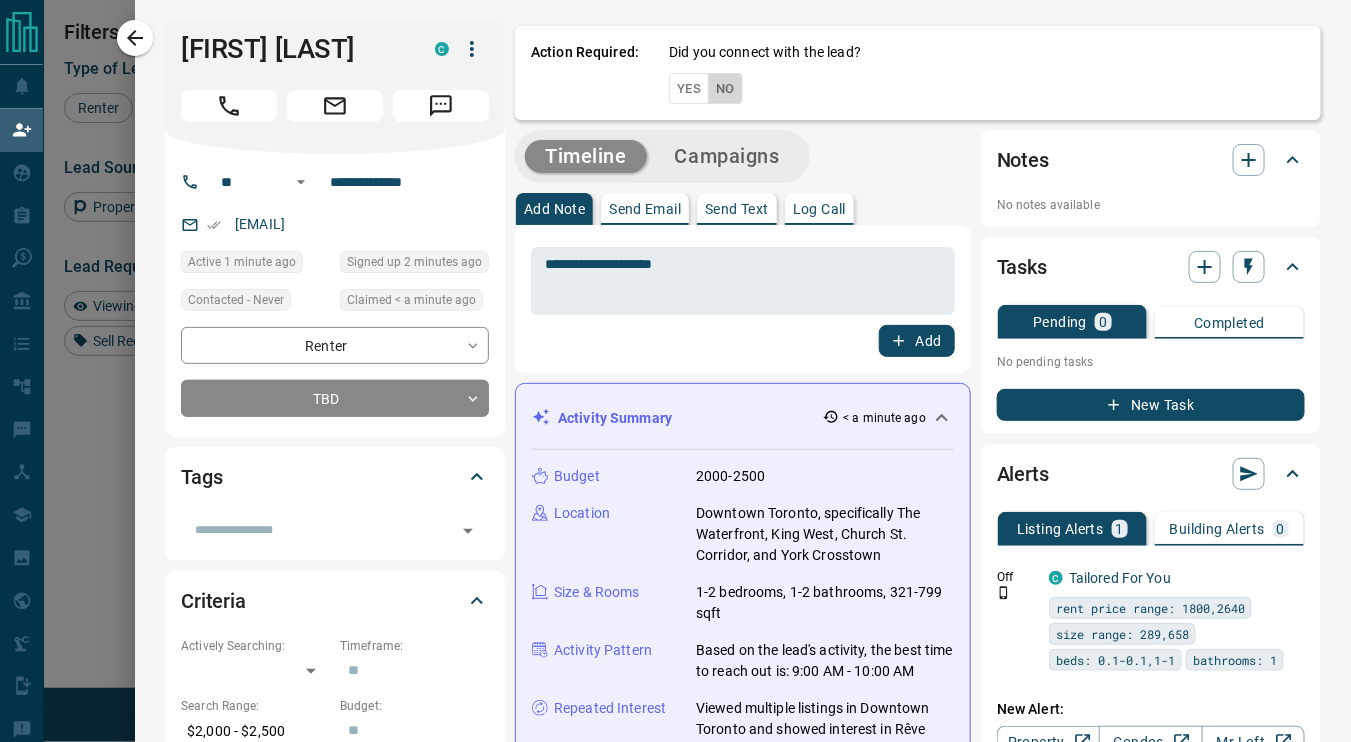 click on "No" at bounding box center [725, 88] 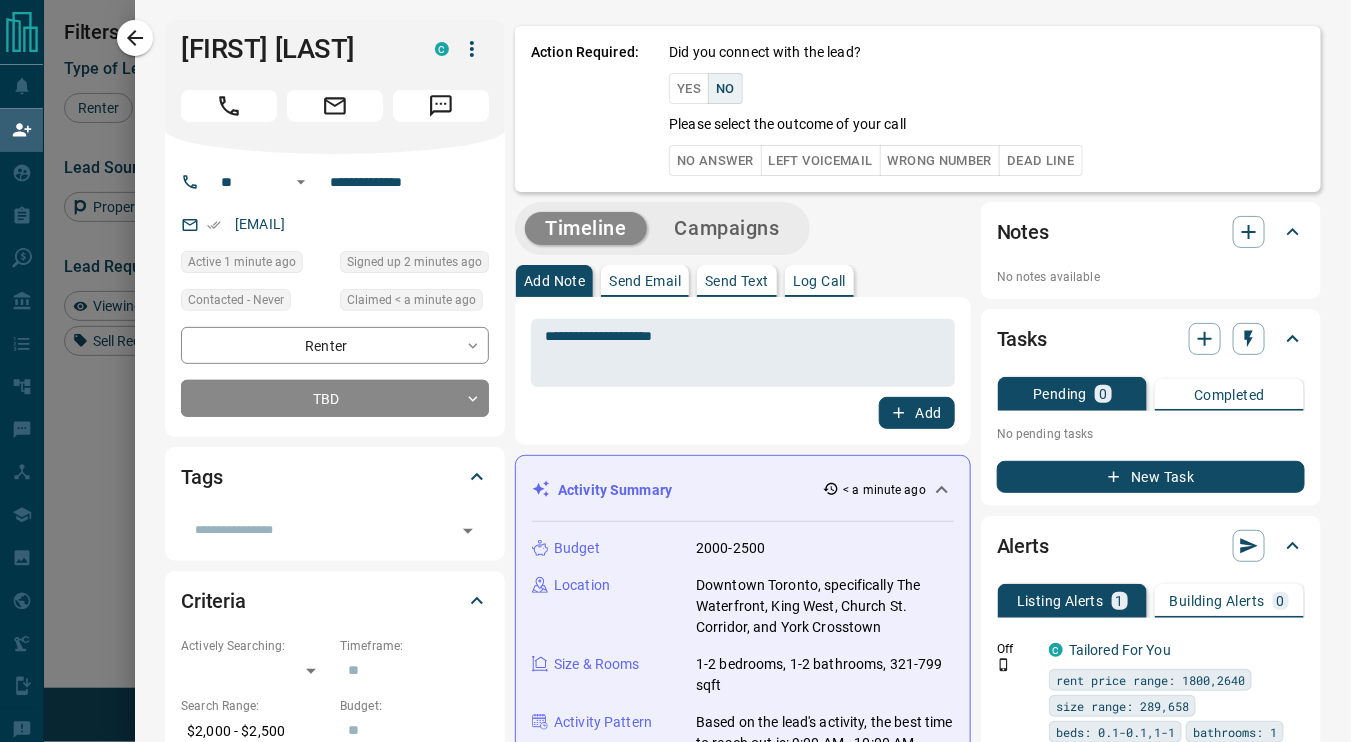 click on "Did you connect with the lead? Yes No Please select the outcome of your call No Answer Left Voicemail Wrong Number Dead Line" at bounding box center (987, 109) 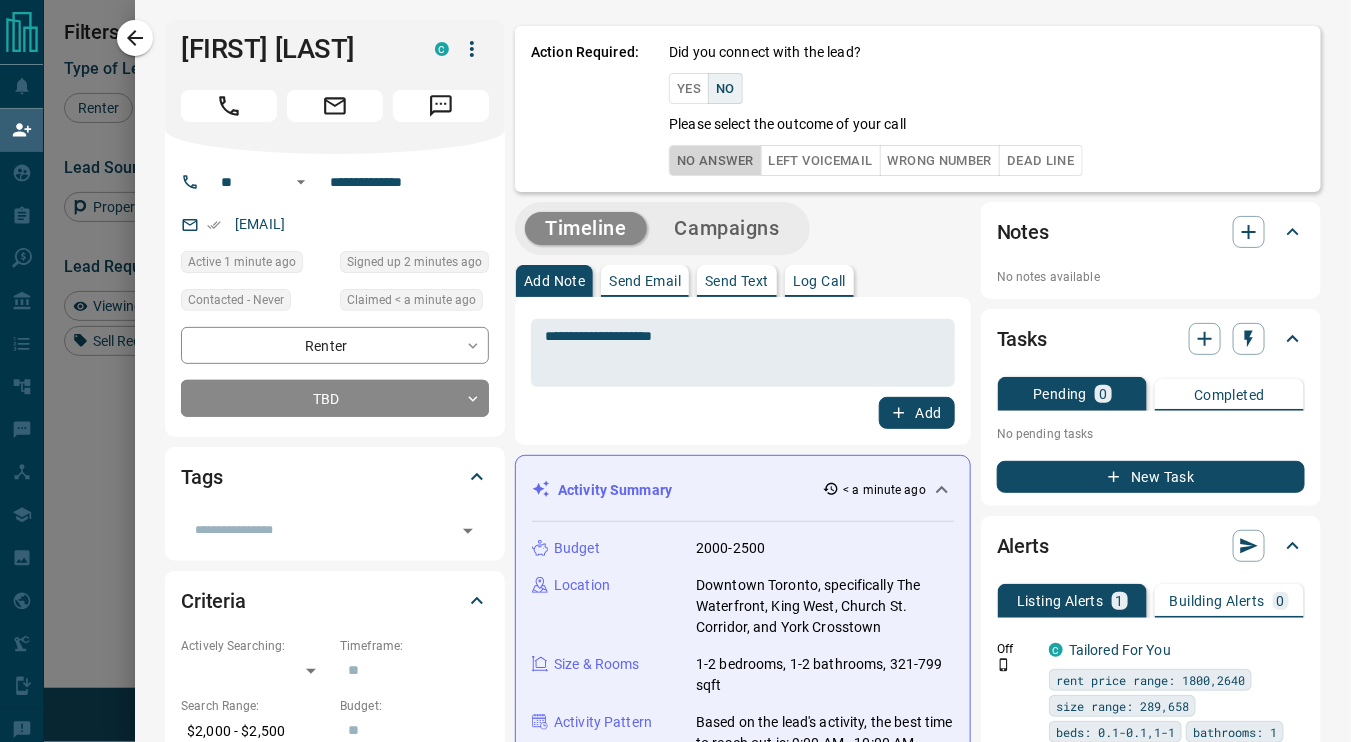 click on "No Answer" at bounding box center [715, 160] 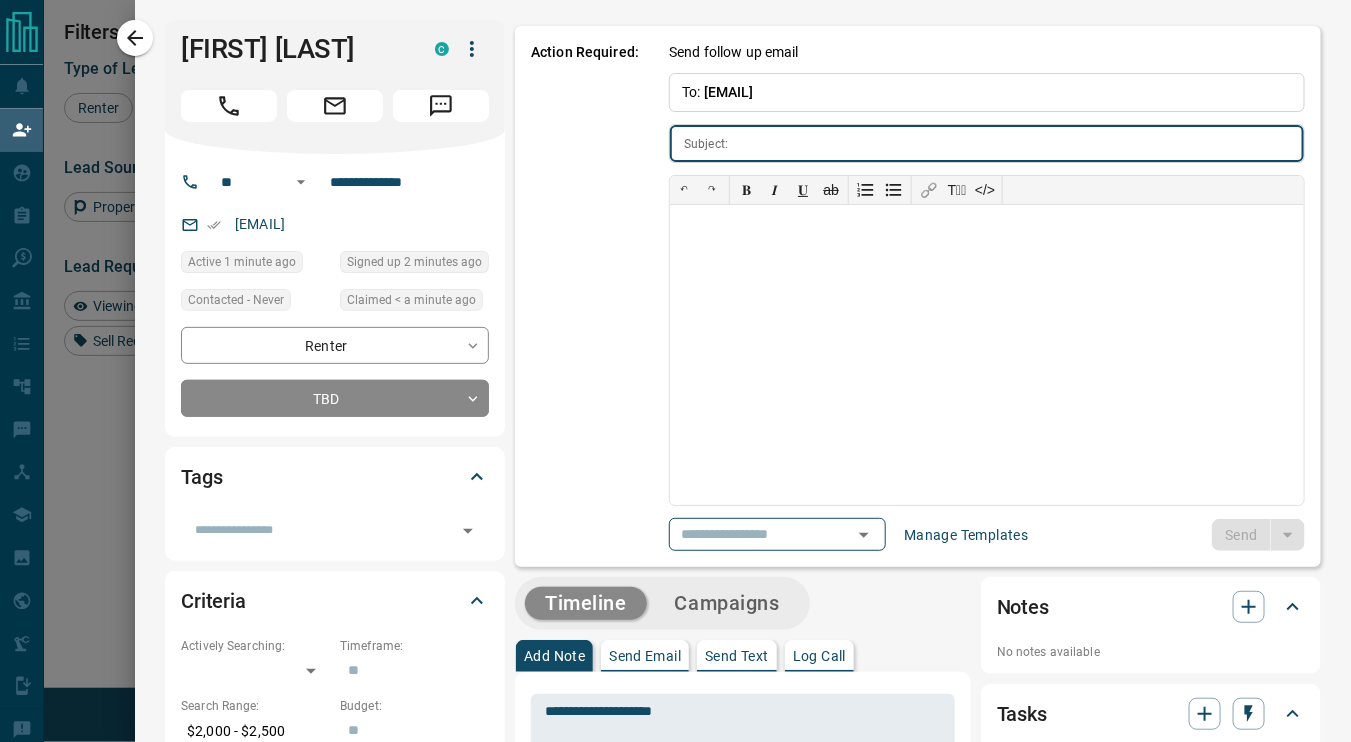 type on "**********" 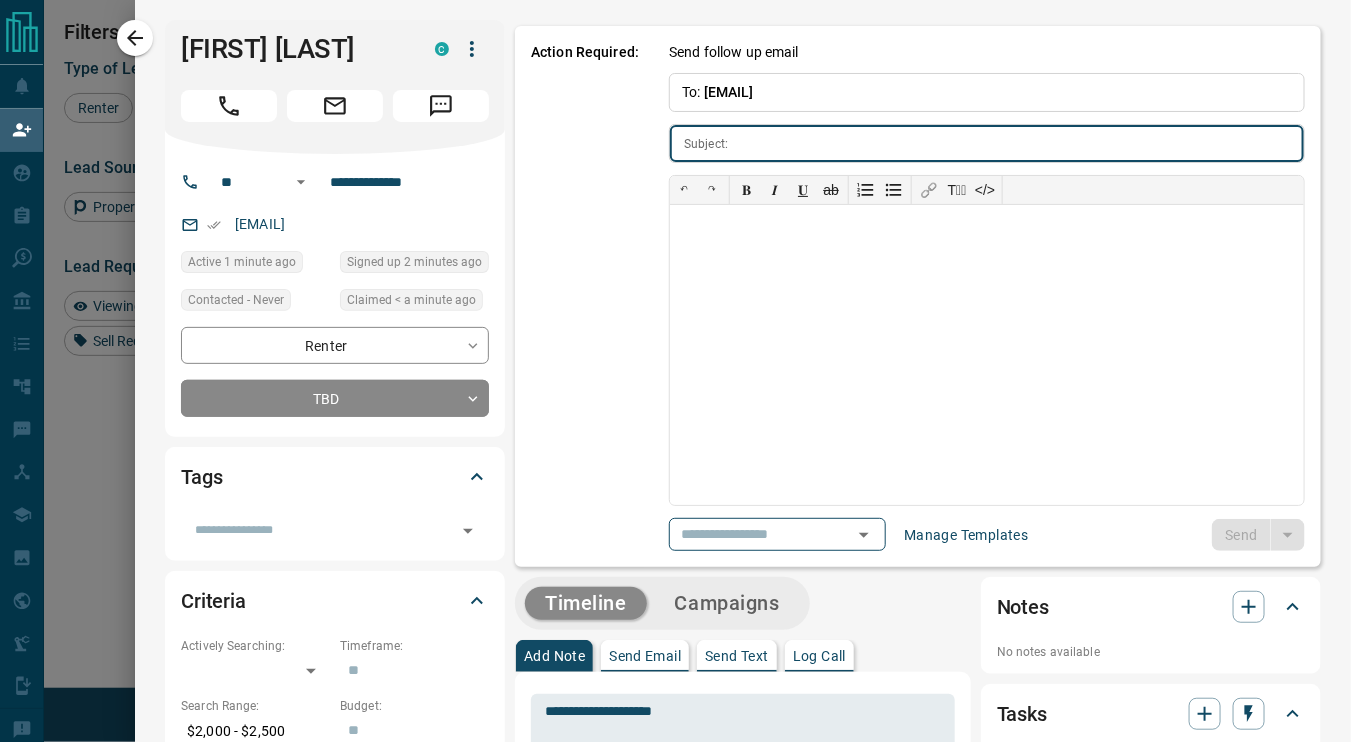 type on "**********" 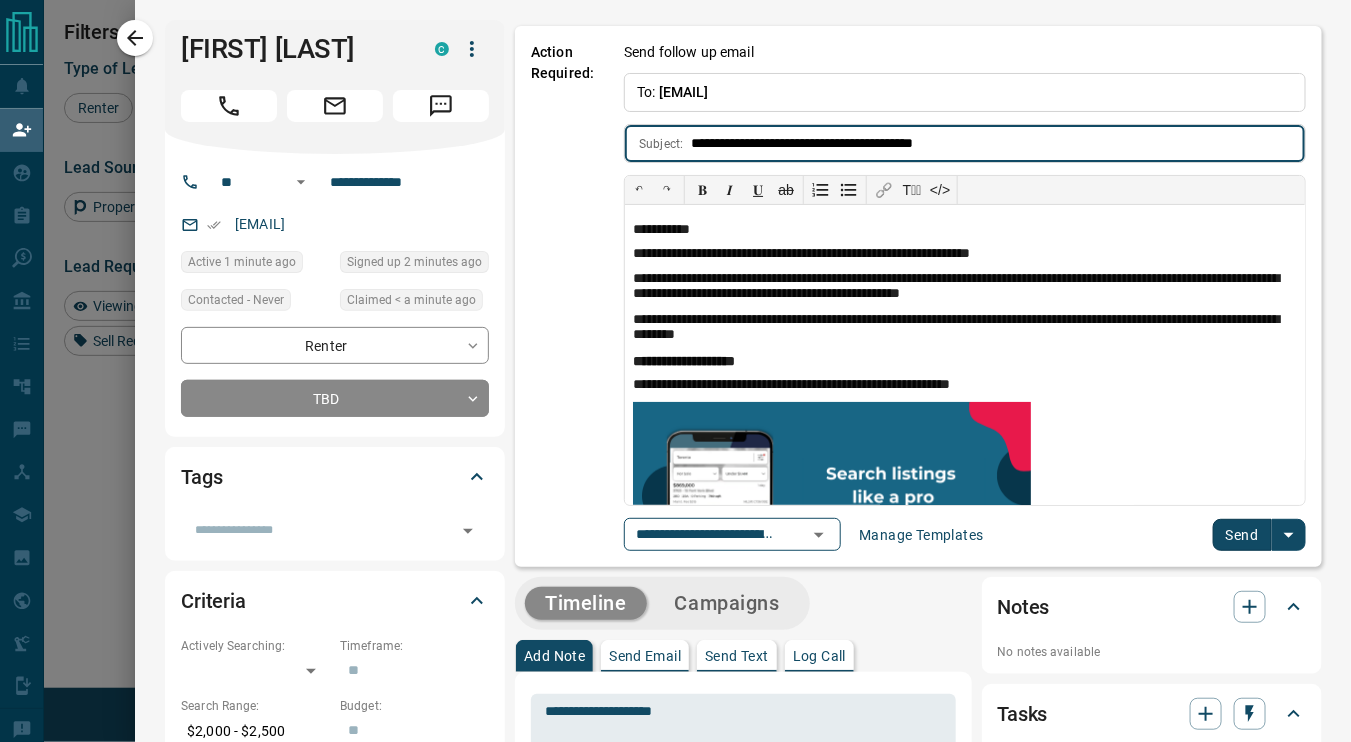 click on "Send" at bounding box center [1242, 535] 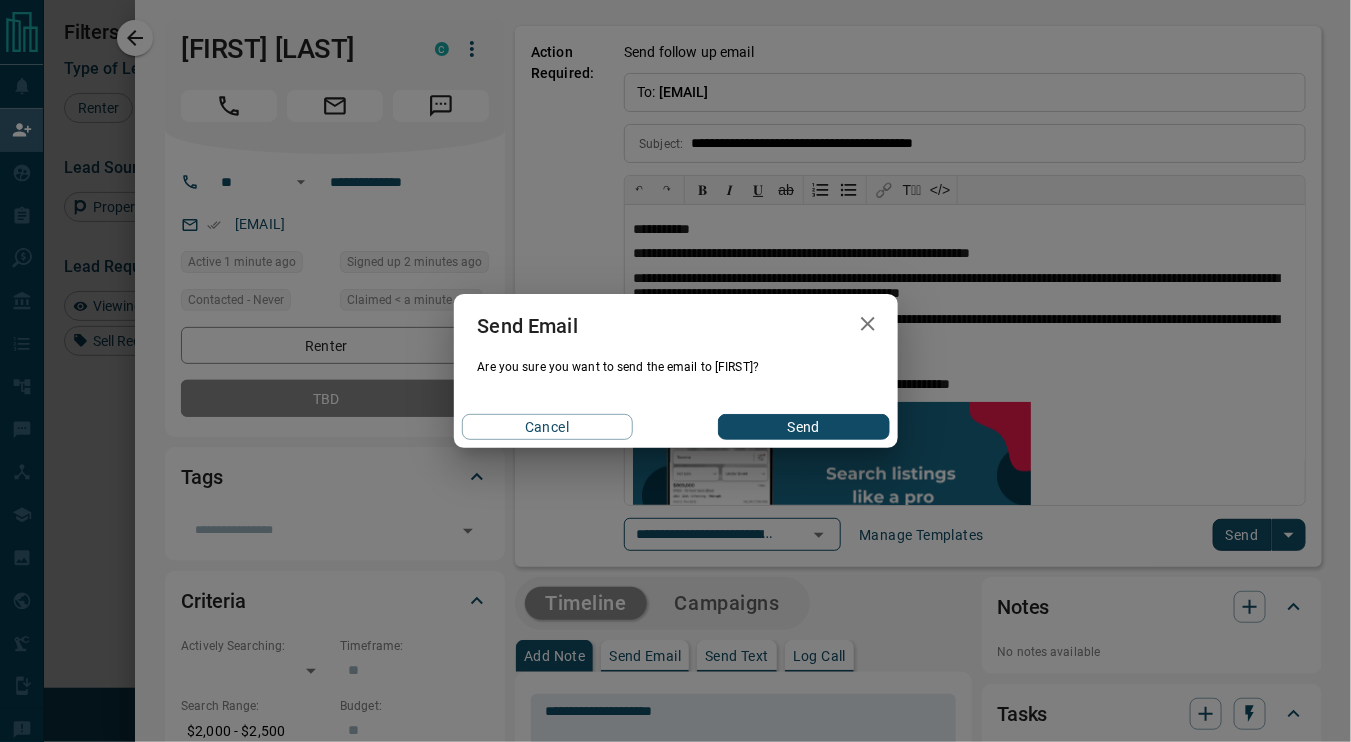 click on "Send" at bounding box center [803, 427] 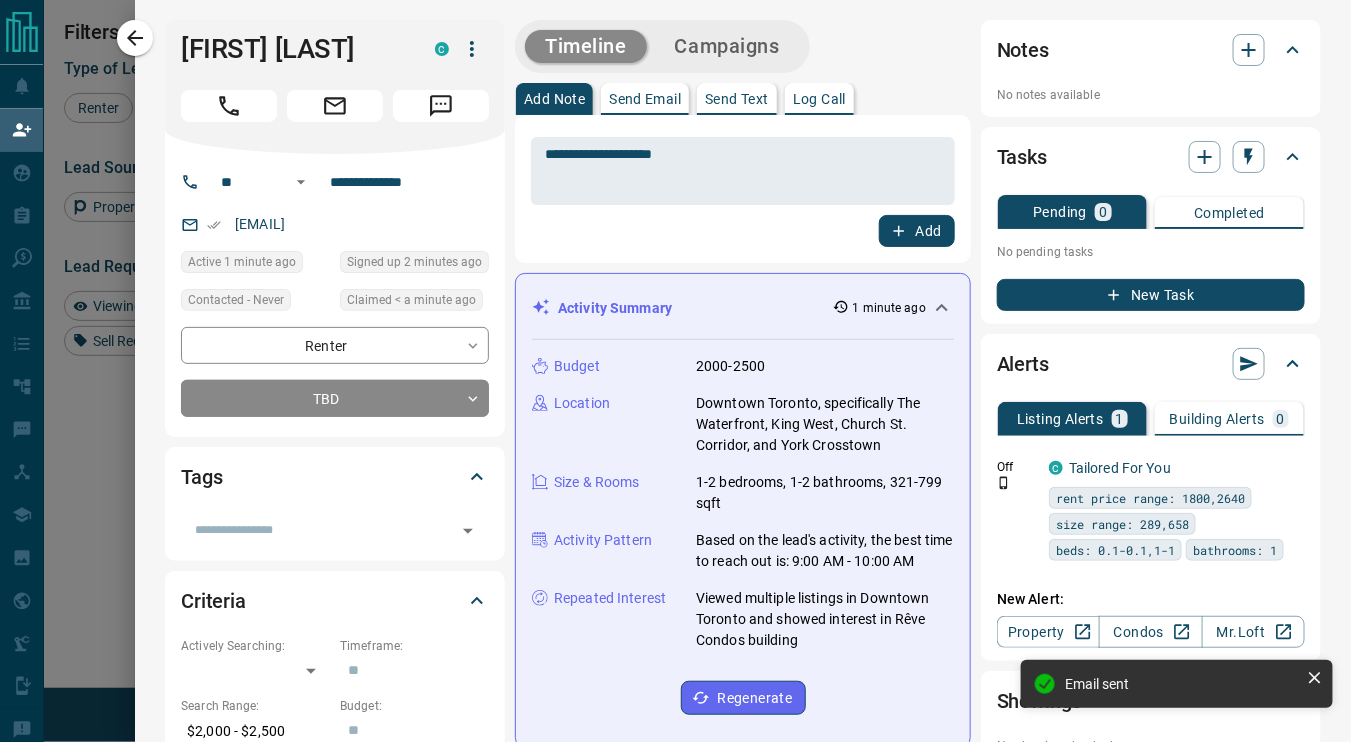 click on "Add" at bounding box center (917, 231) 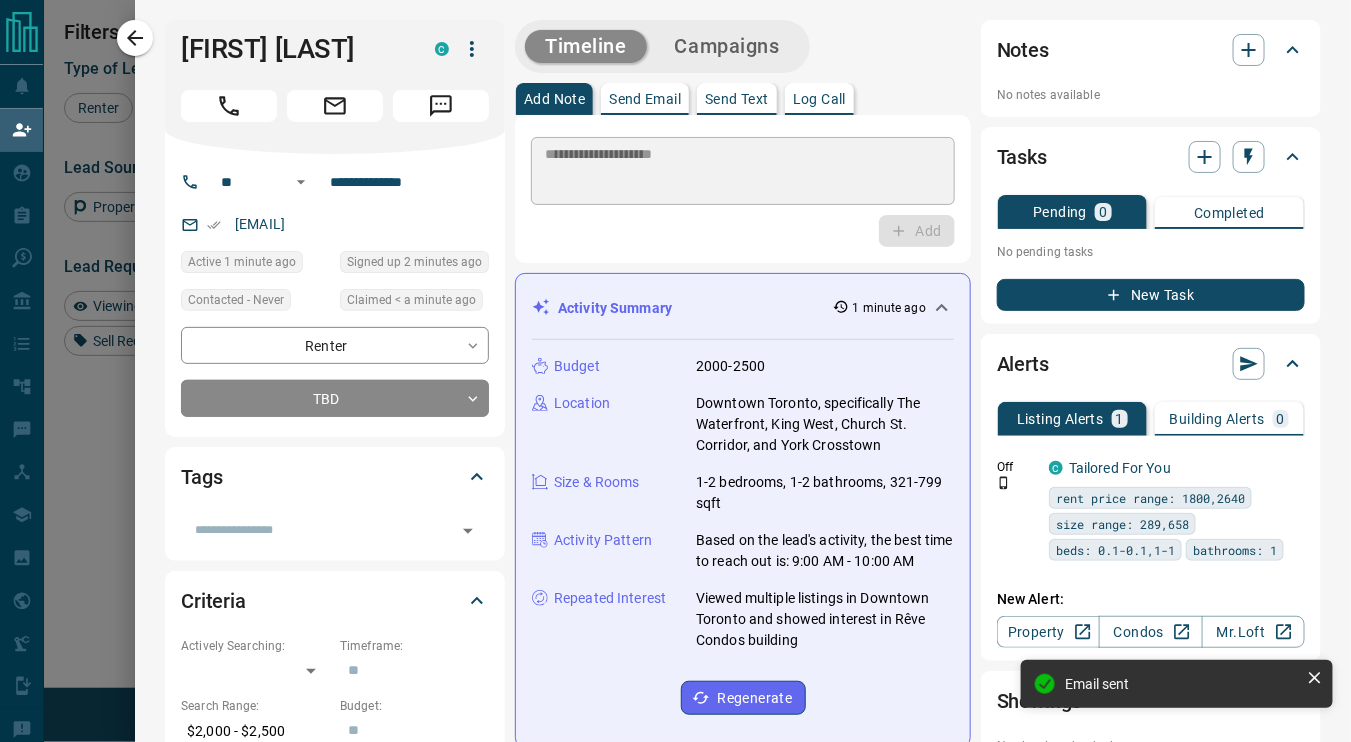 type 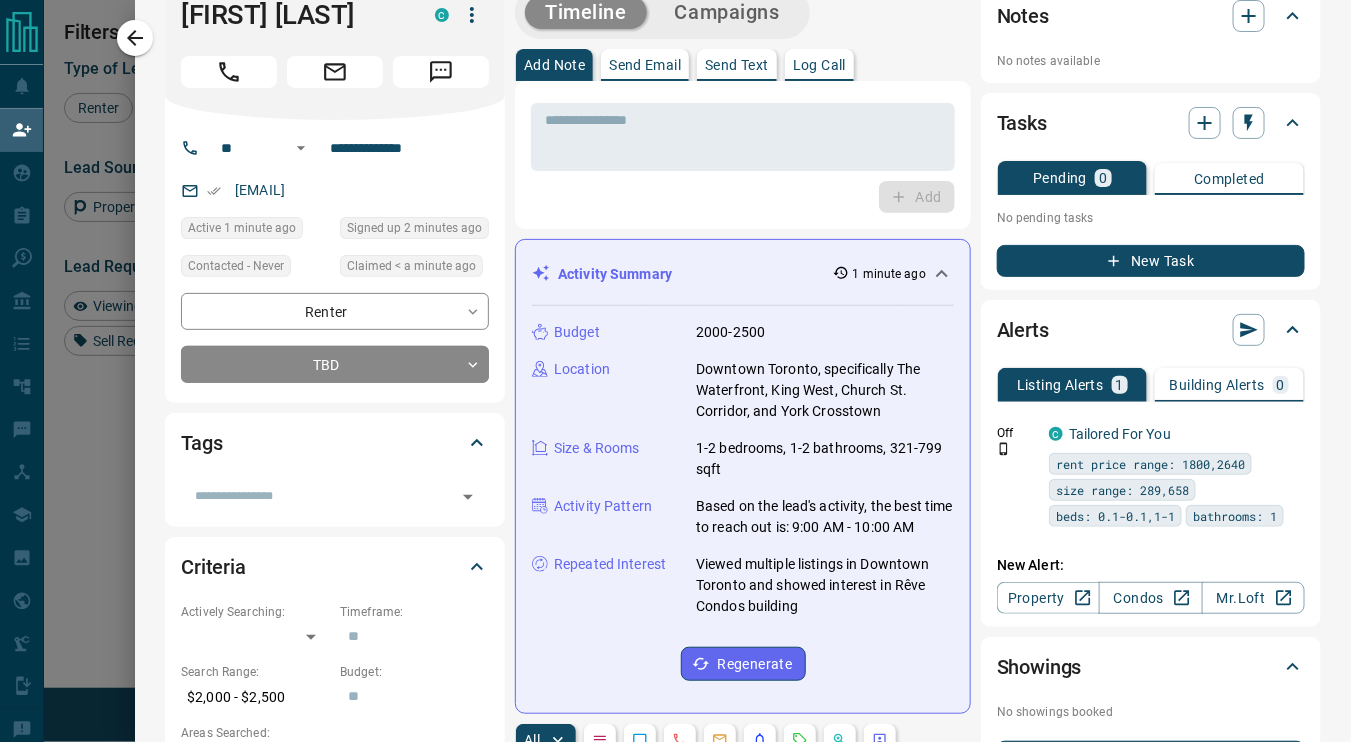 scroll, scrollTop: 0, scrollLeft: 0, axis: both 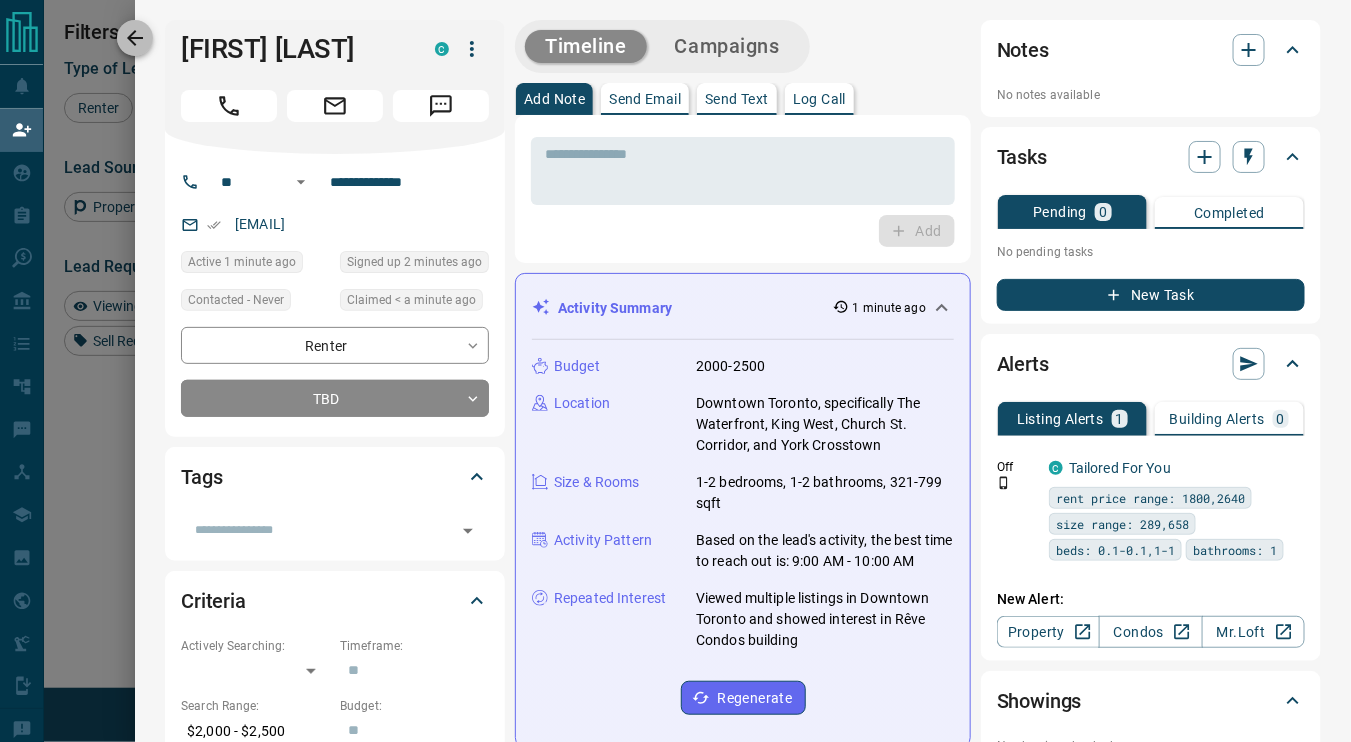 click 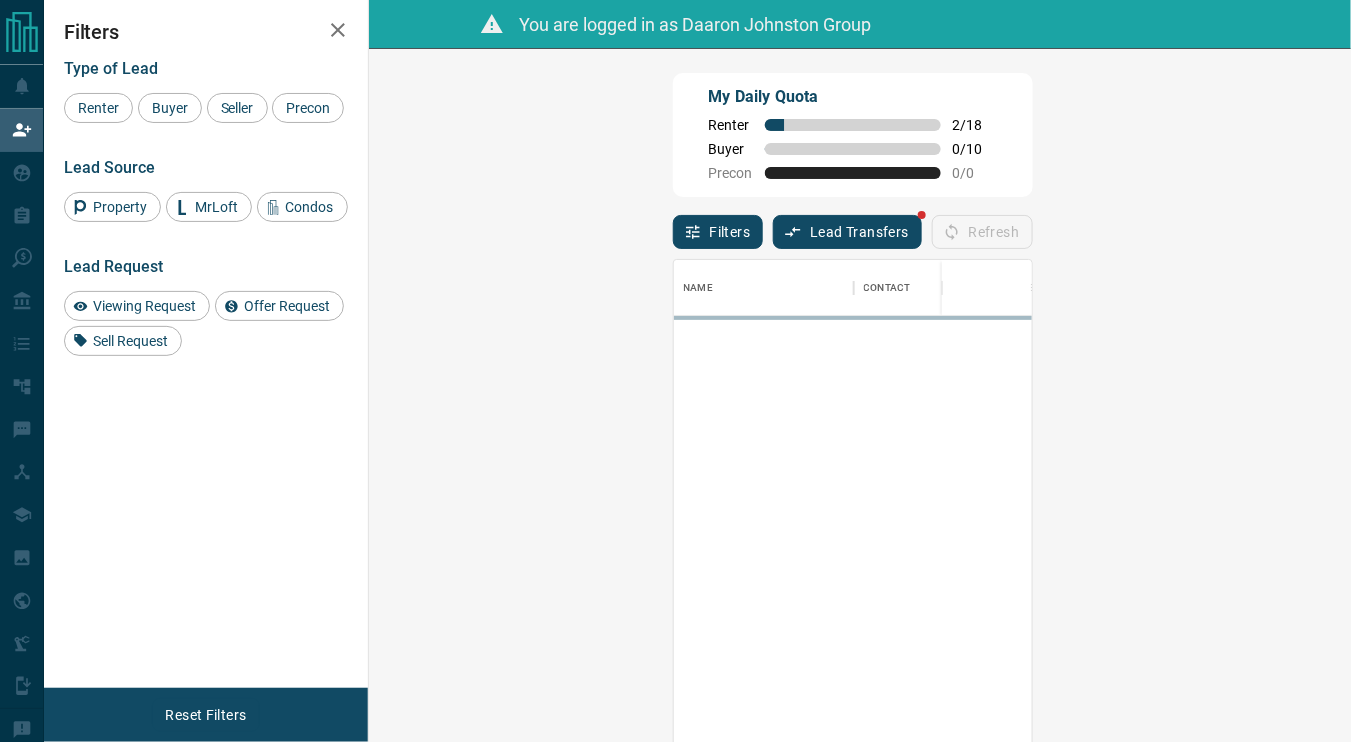 scroll, scrollTop: 15, scrollLeft: 15, axis: both 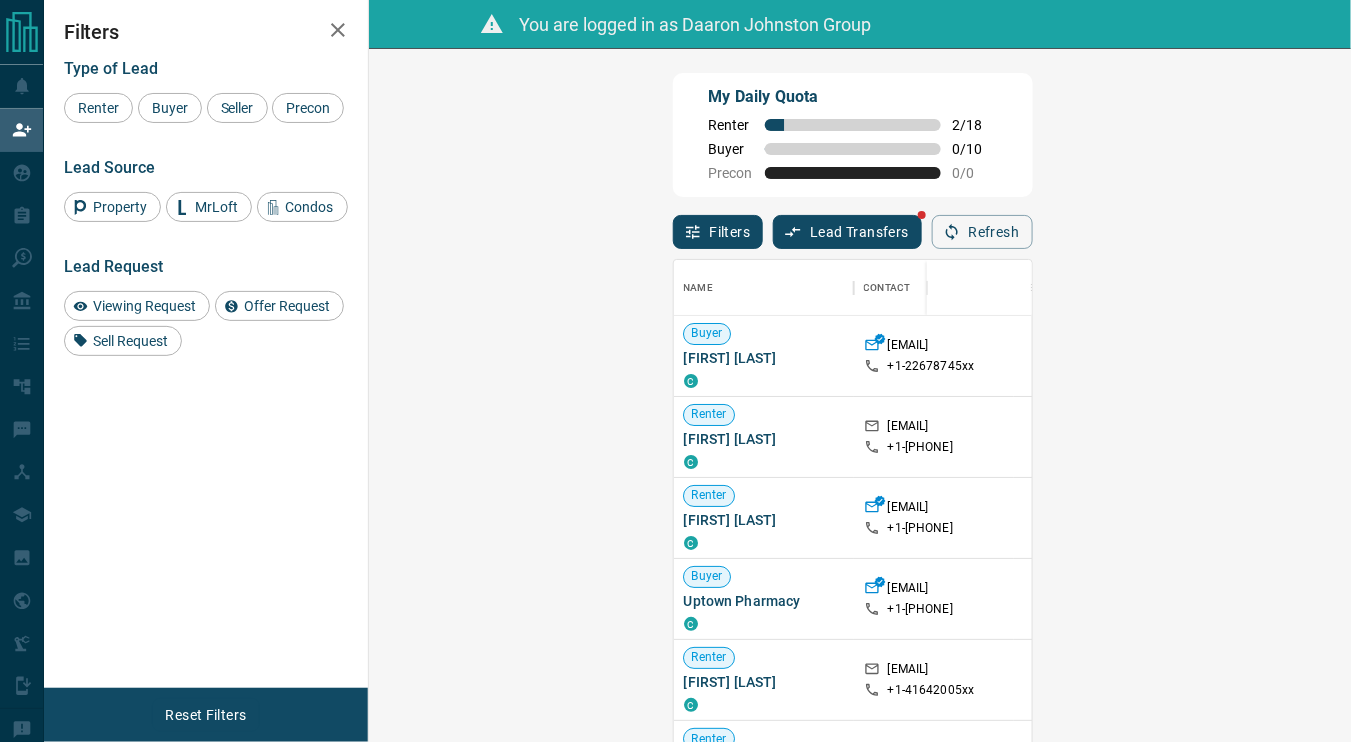 click on "Claim" at bounding box center [1569, 356] 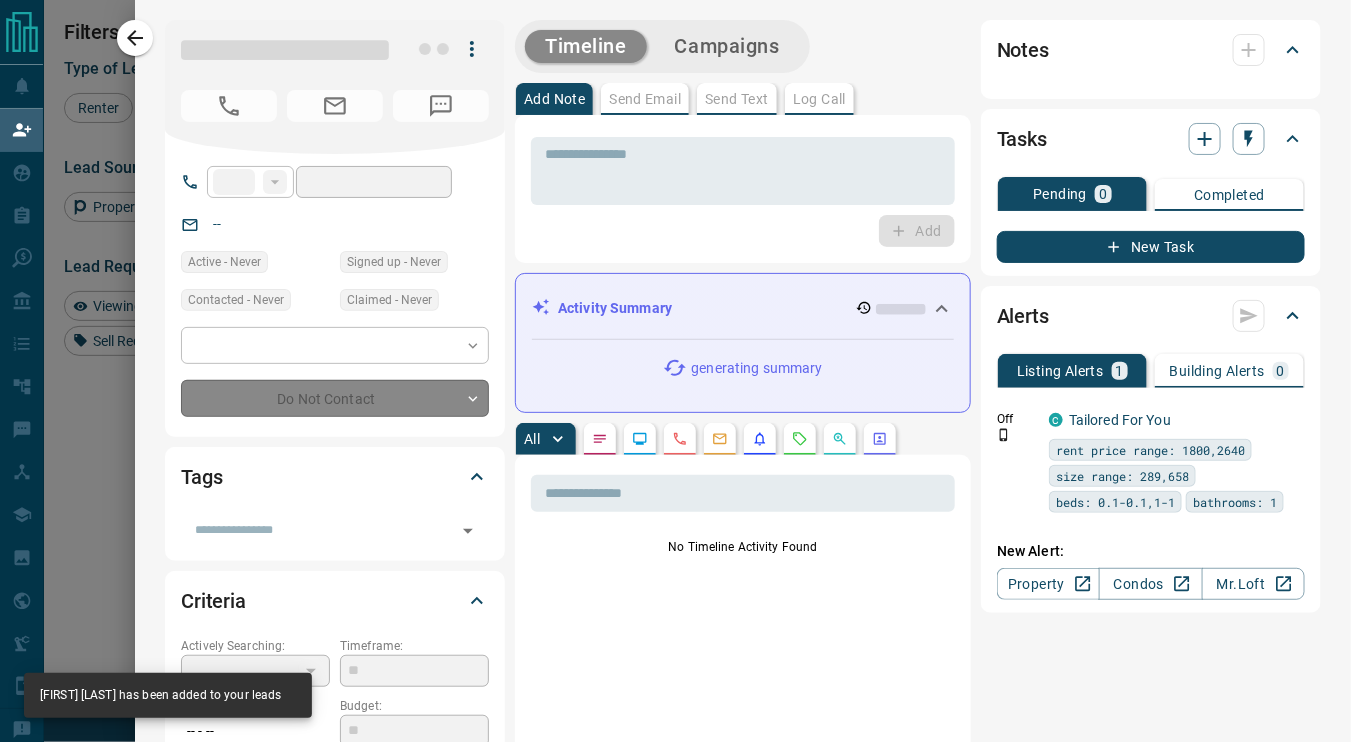 type on "**" 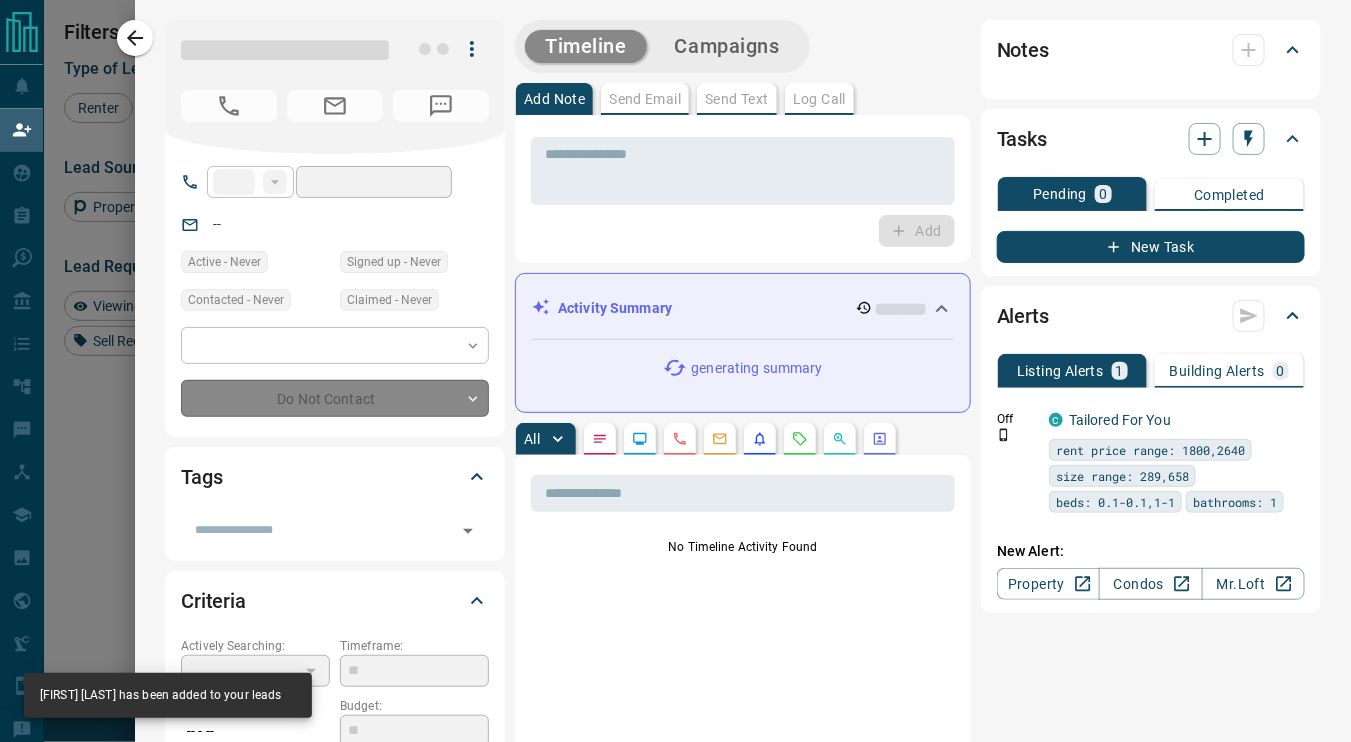 type on "**********" 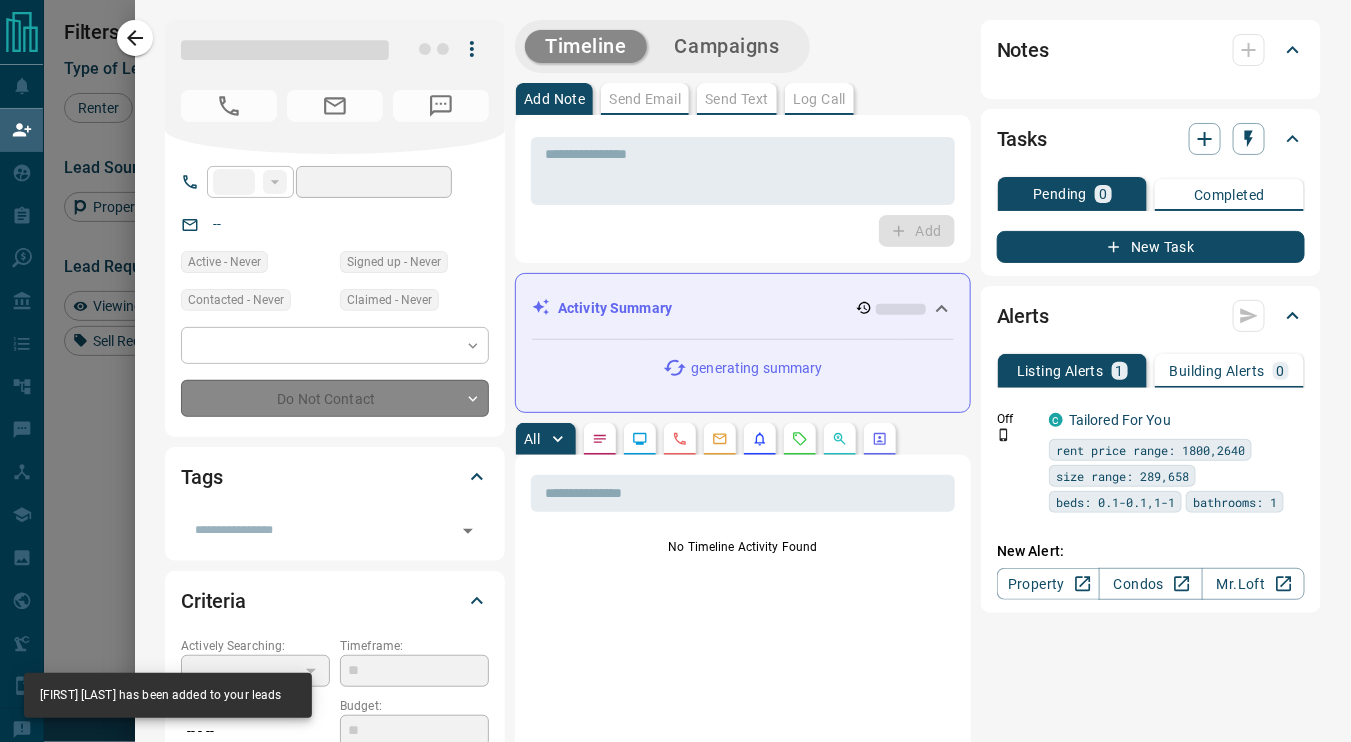 type on "**********" 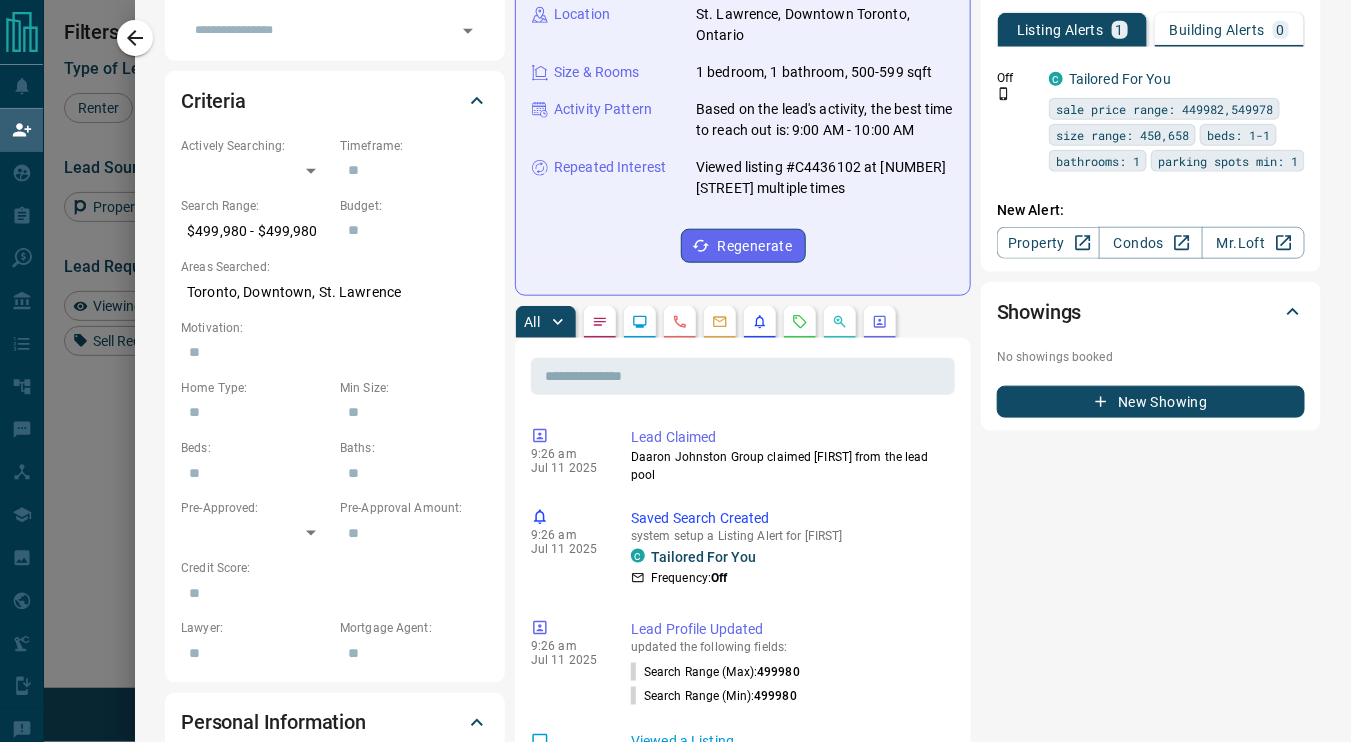 scroll, scrollTop: 0, scrollLeft: 0, axis: both 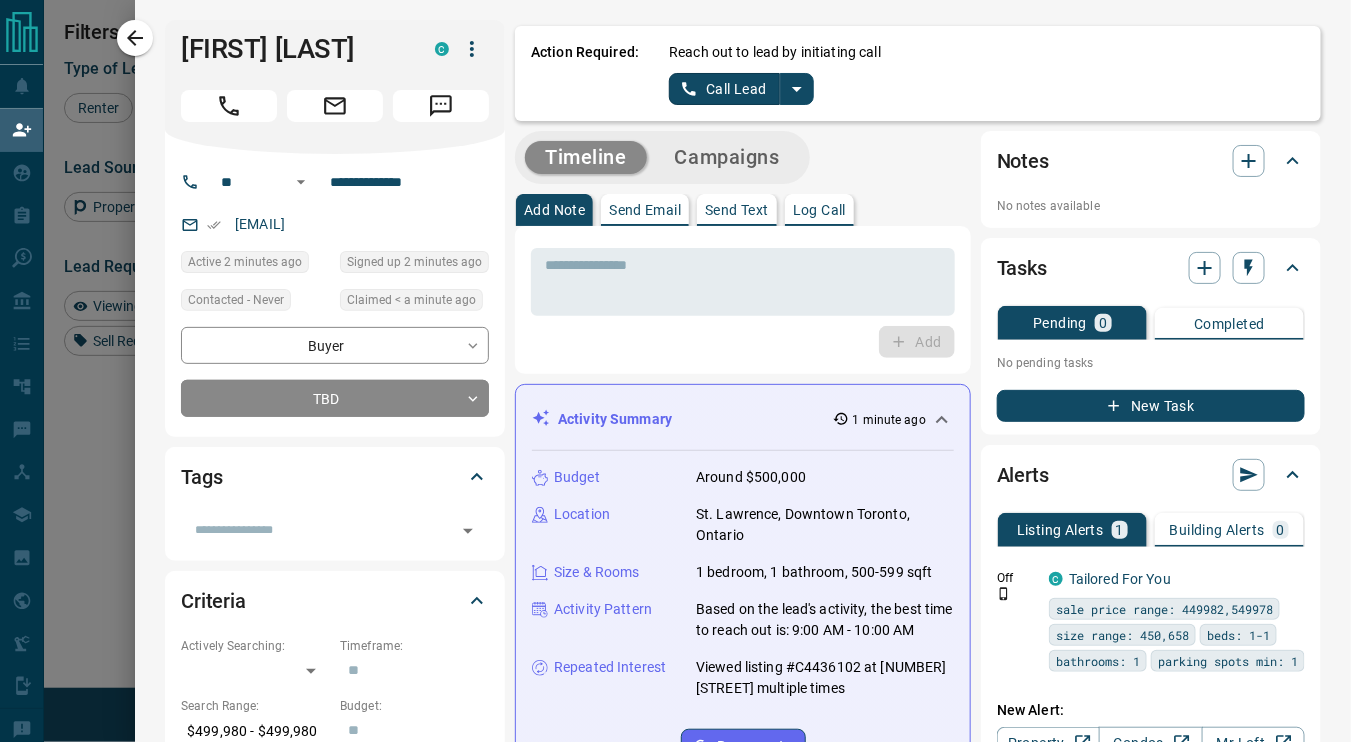 click 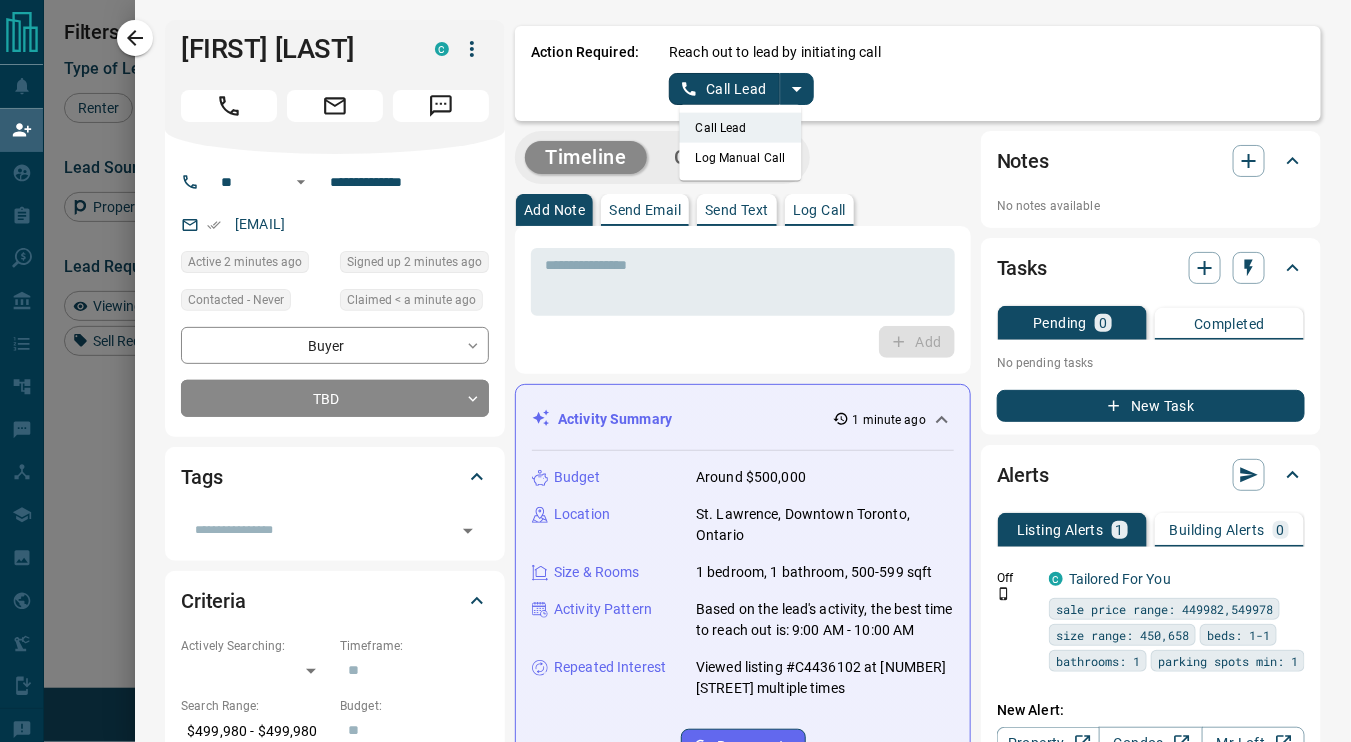 click on "Log Manual Call" at bounding box center [741, 158] 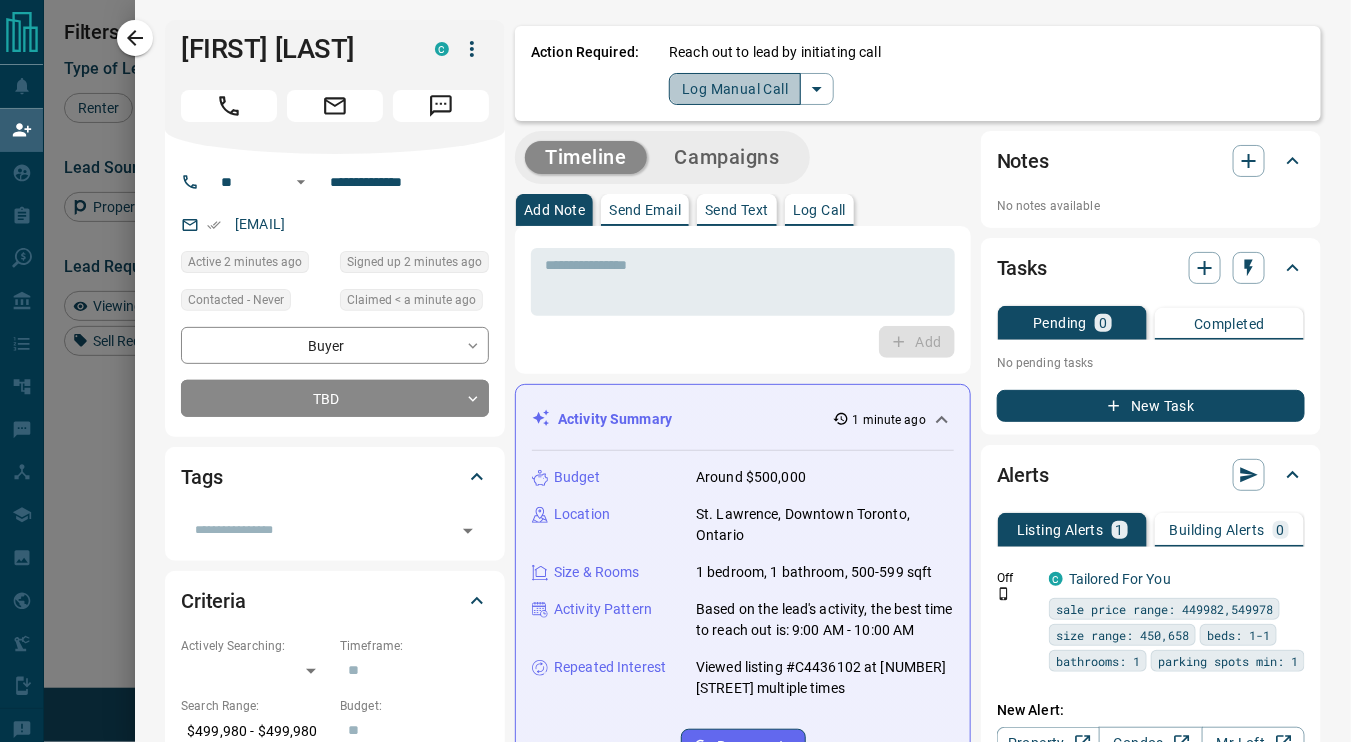 click on "Log Manual Call" at bounding box center (735, 89) 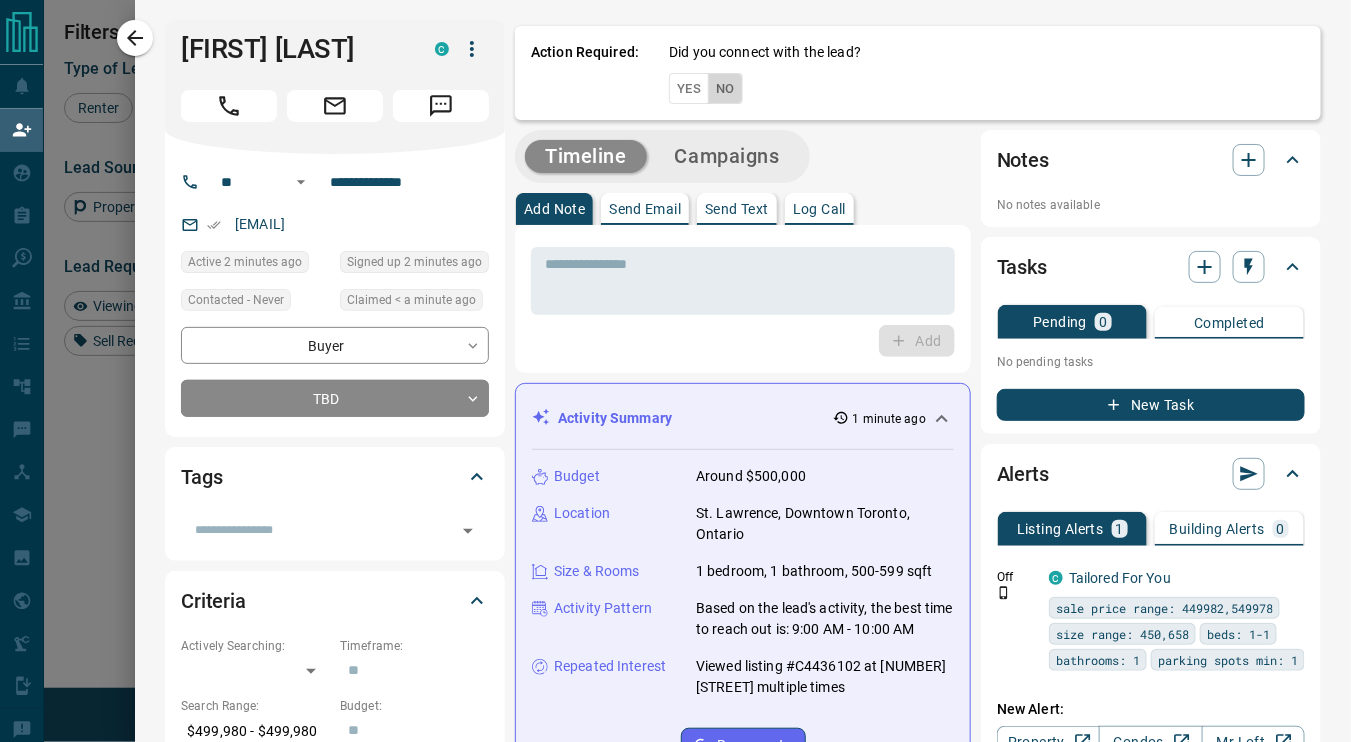 click on "No" at bounding box center [725, 88] 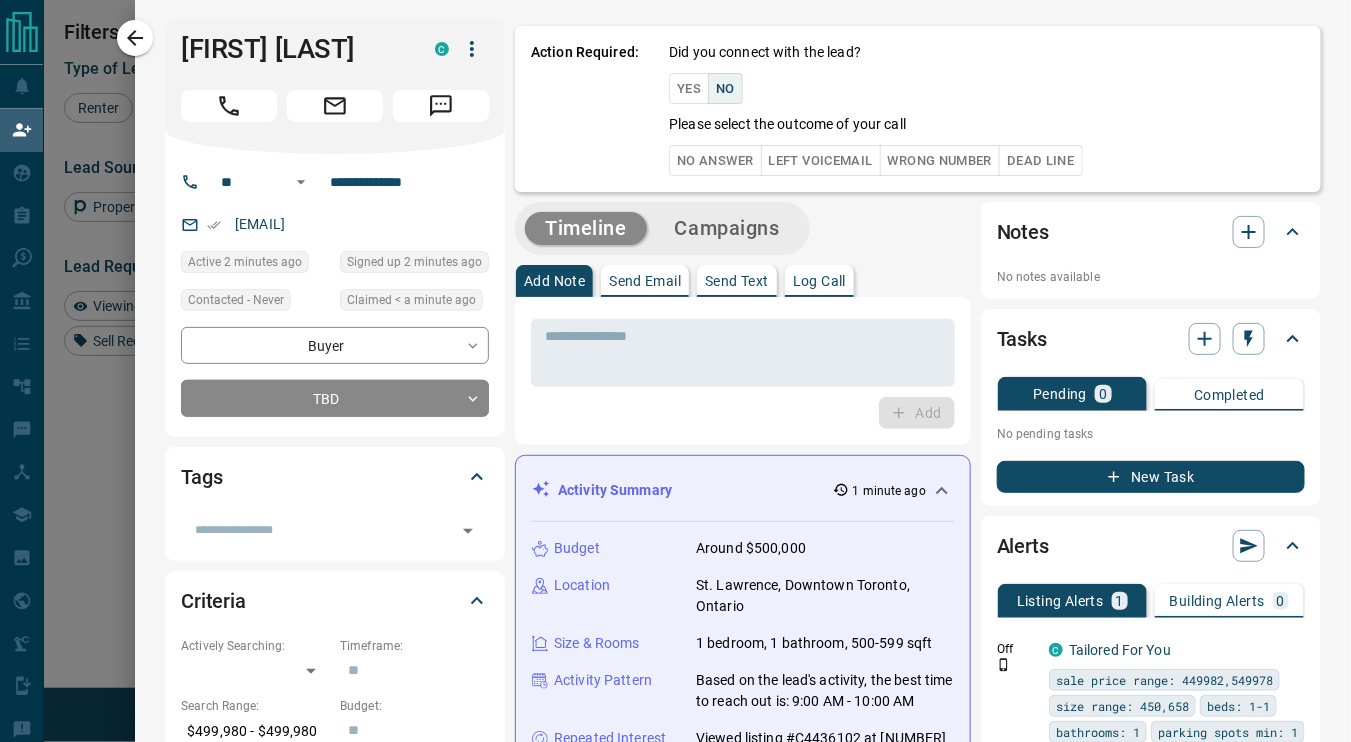 click on "No Answer" at bounding box center (715, 160) 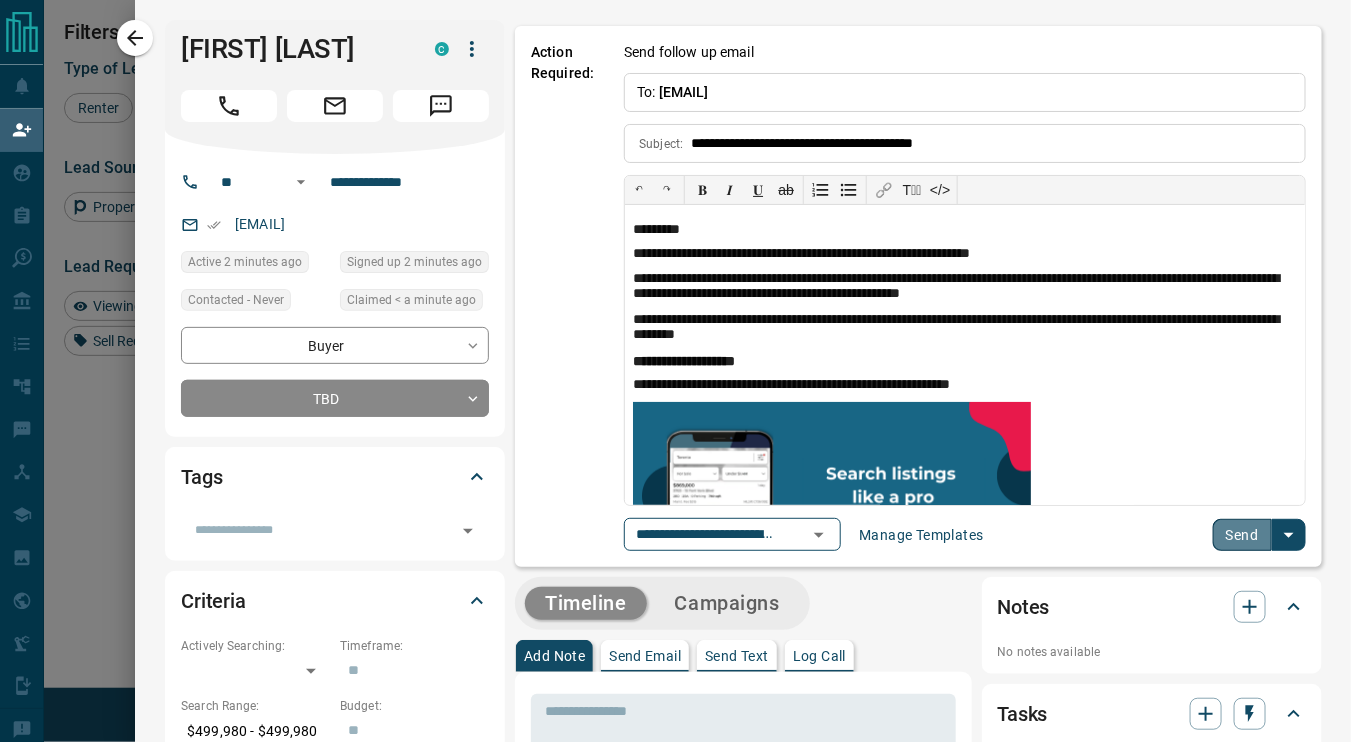 click on "Send" at bounding box center [1242, 535] 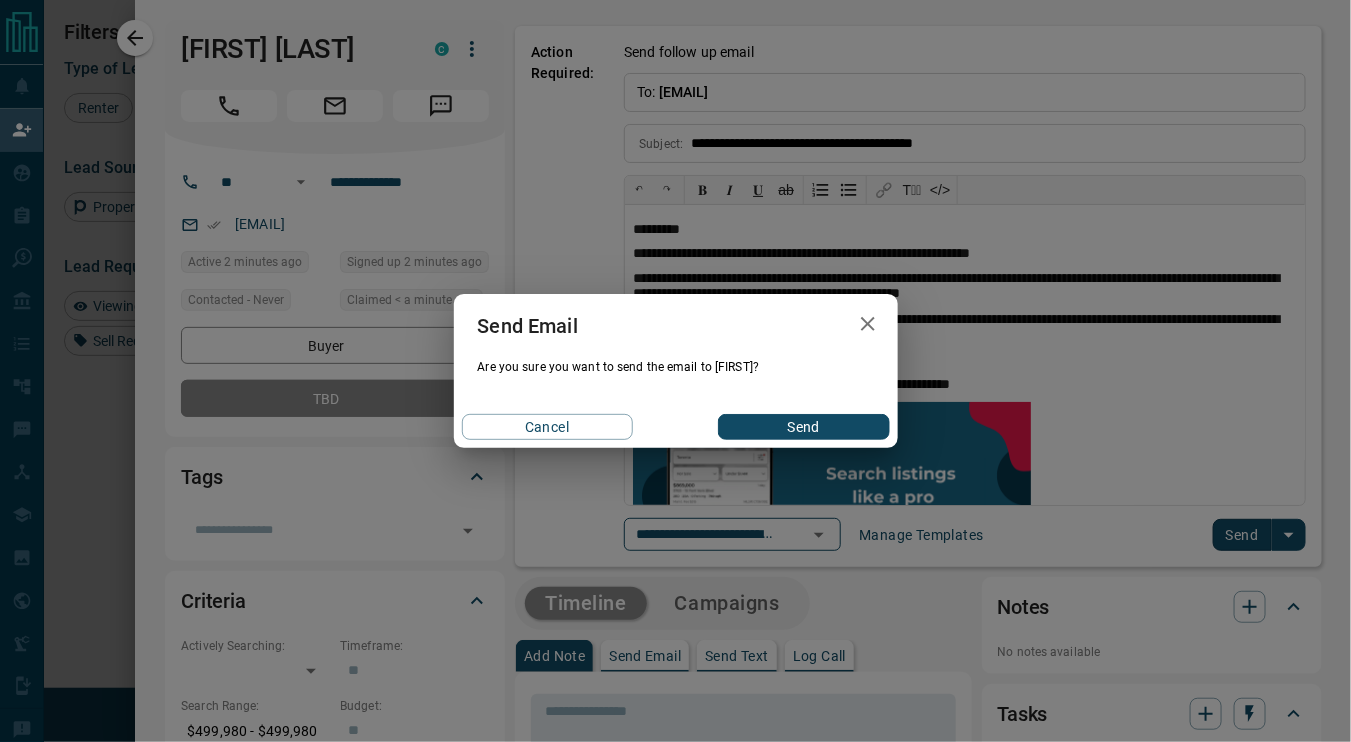 click on "Send" at bounding box center (803, 427) 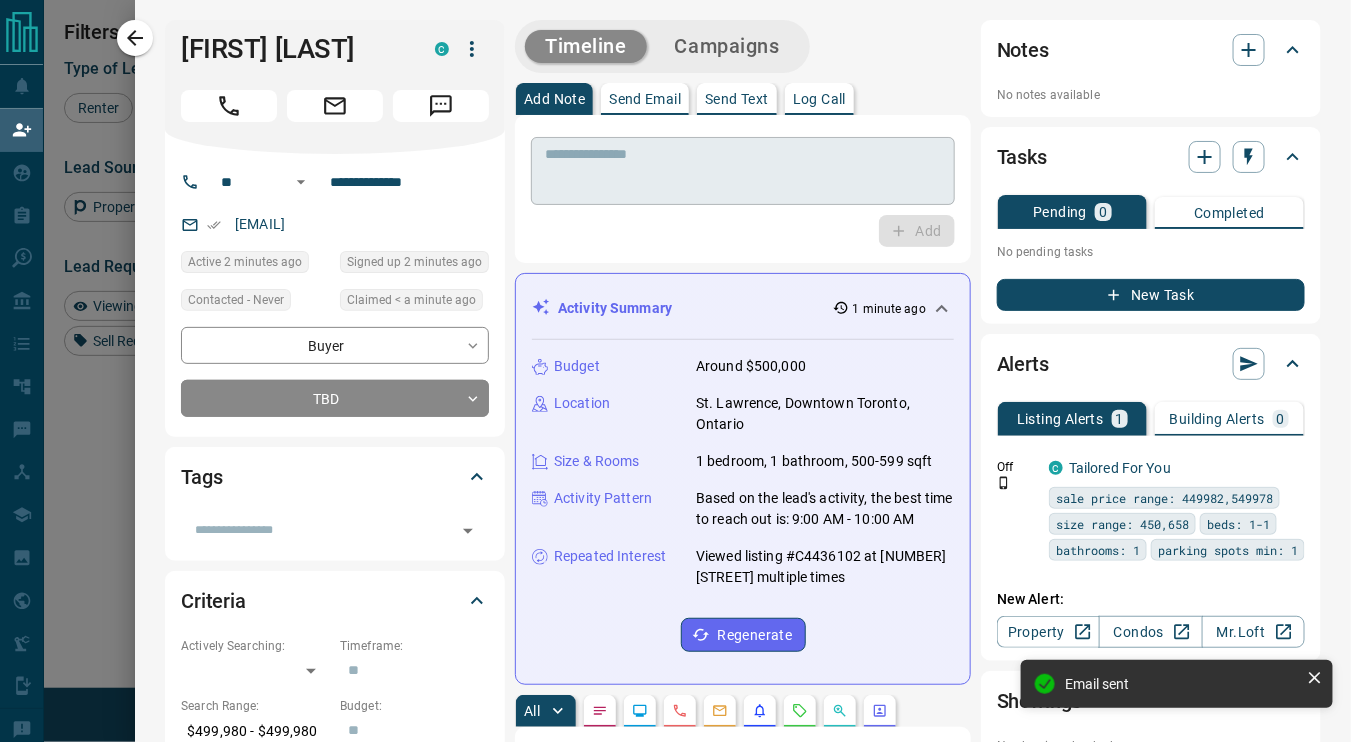 click at bounding box center (743, 171) 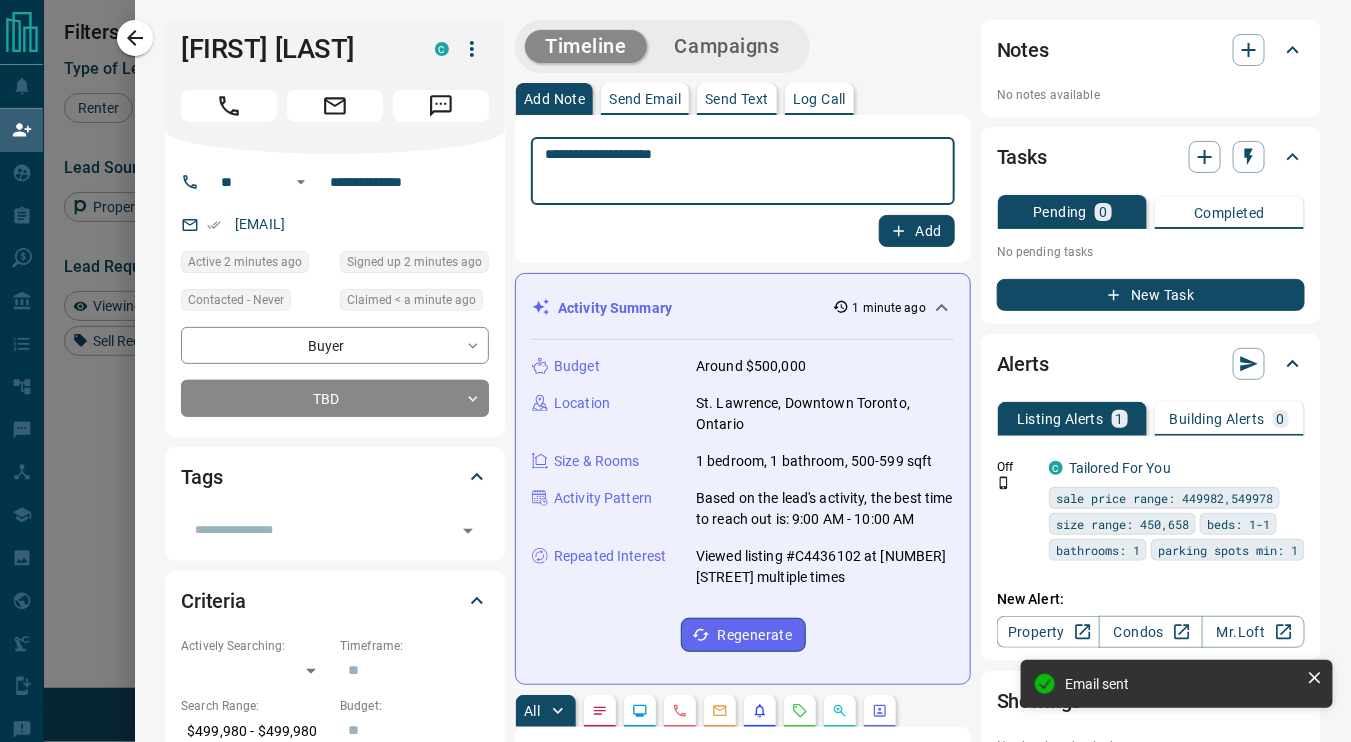 type on "**********" 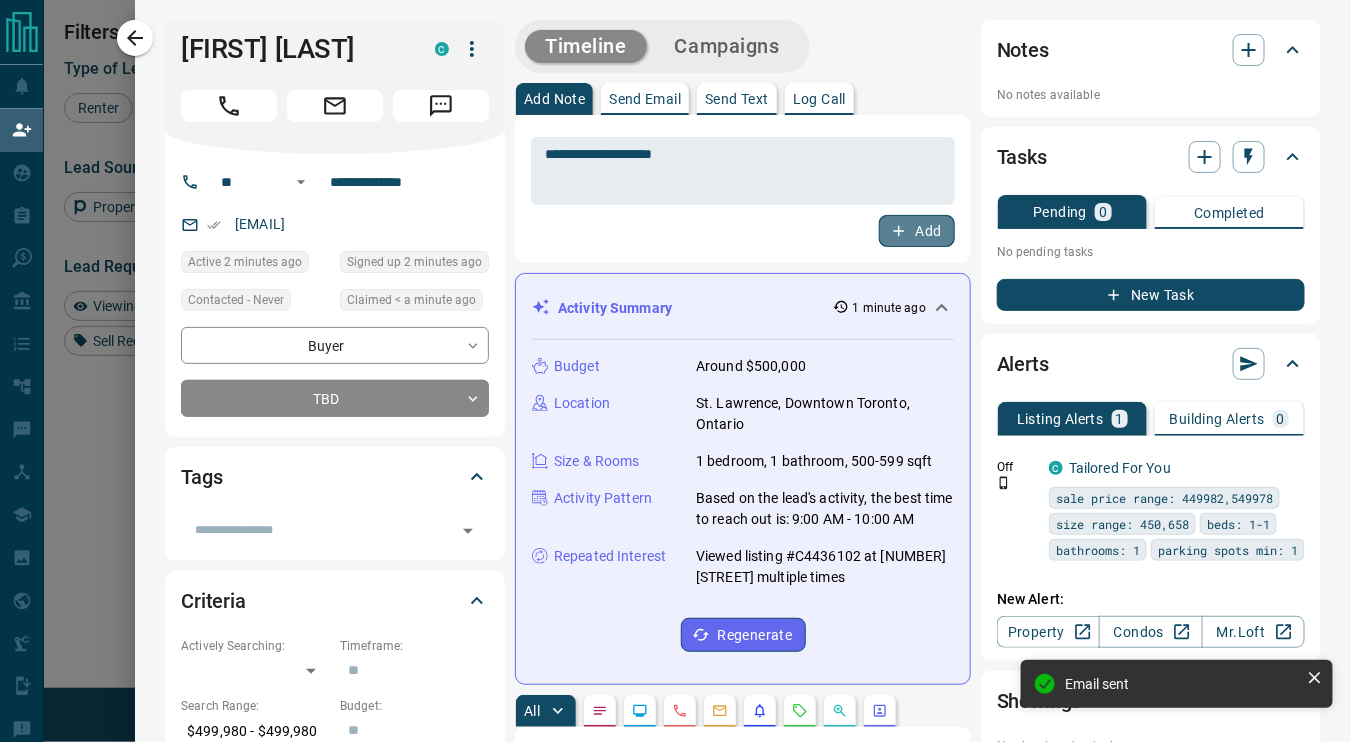 click on "Add" at bounding box center [917, 231] 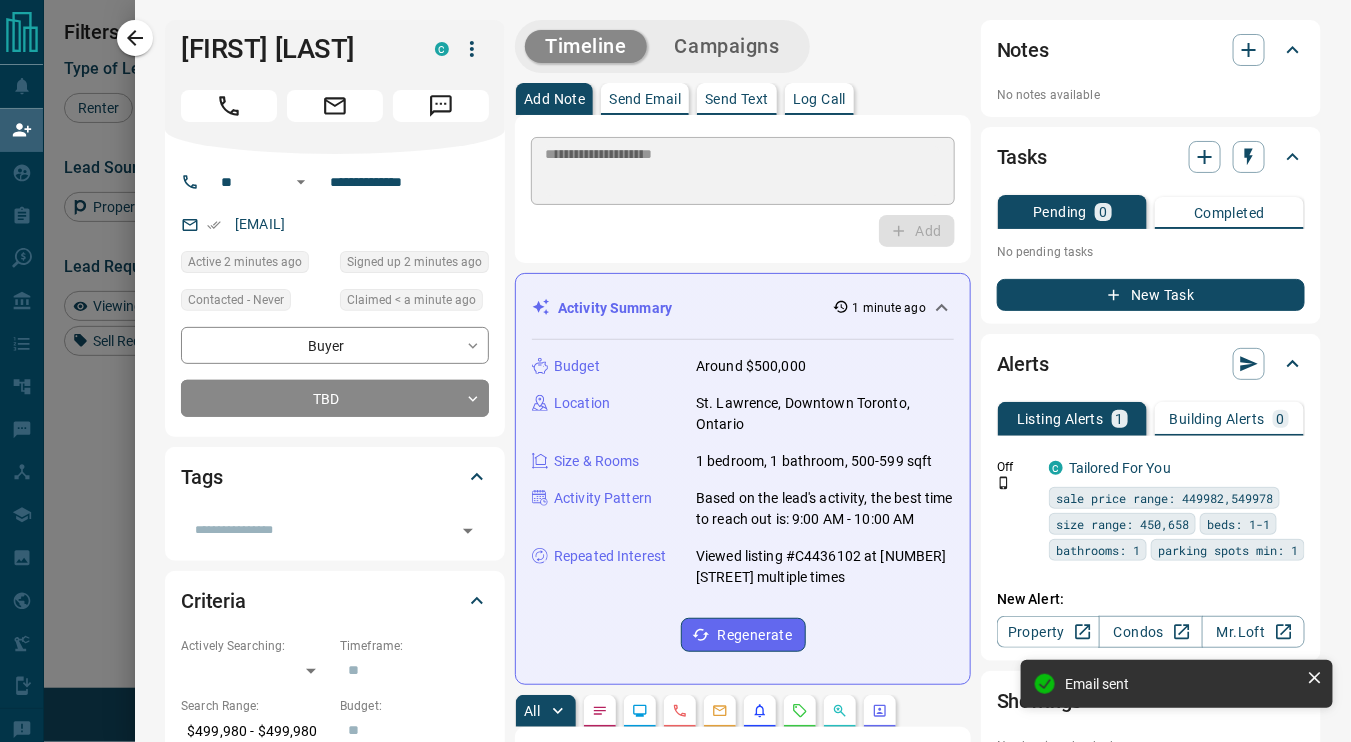type 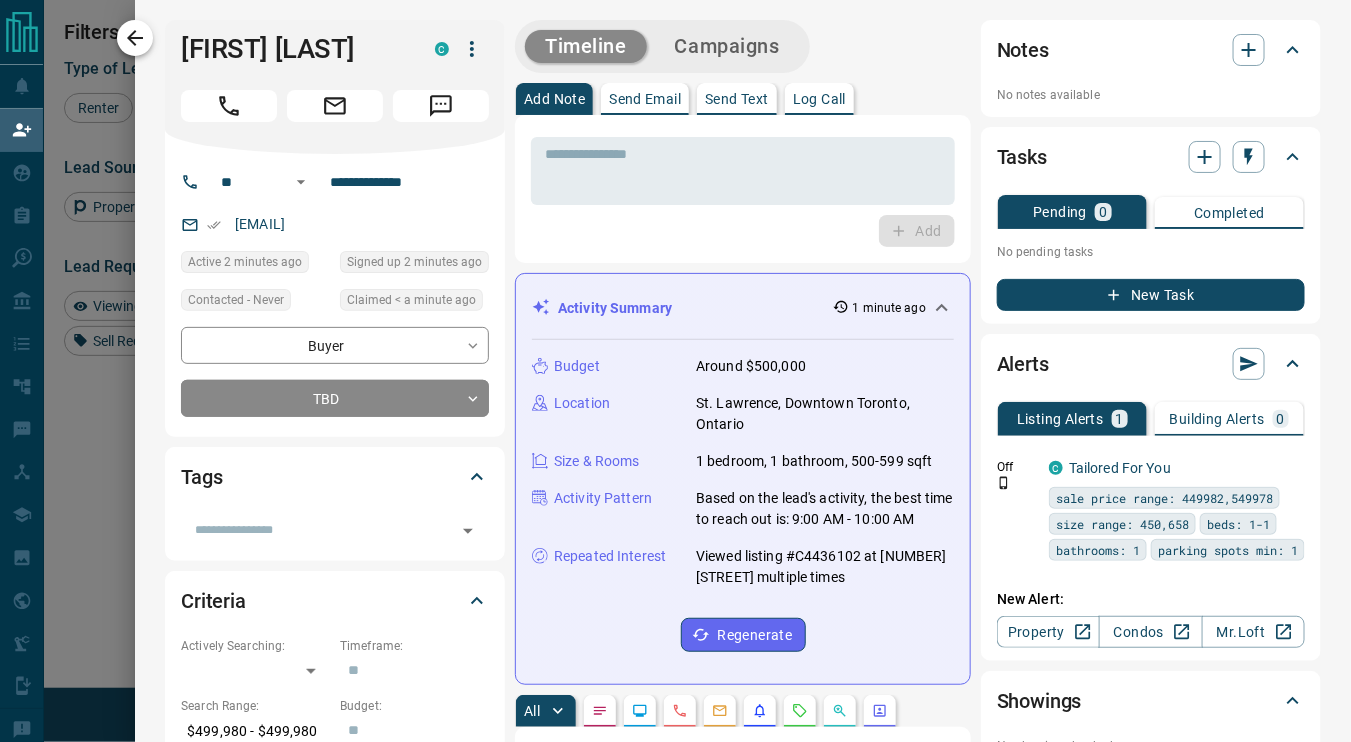 click 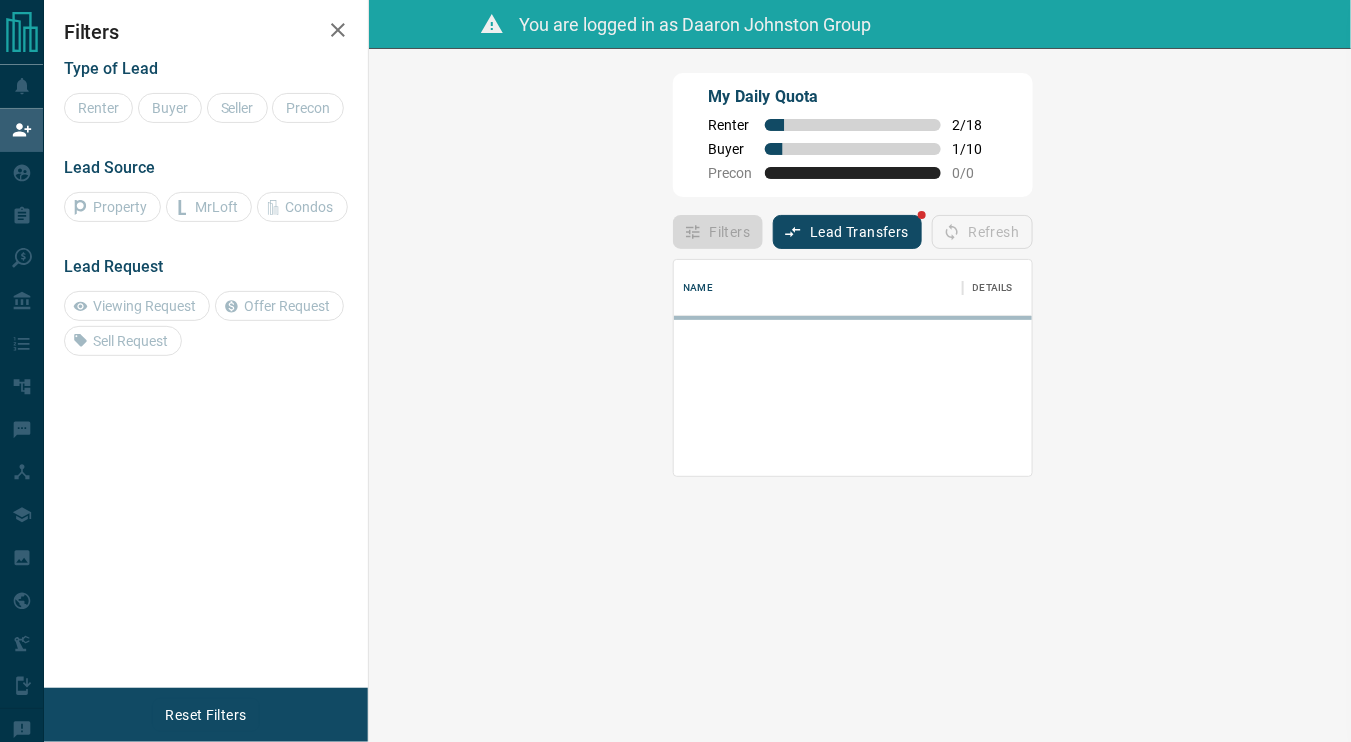 scroll, scrollTop: 16, scrollLeft: 15, axis: both 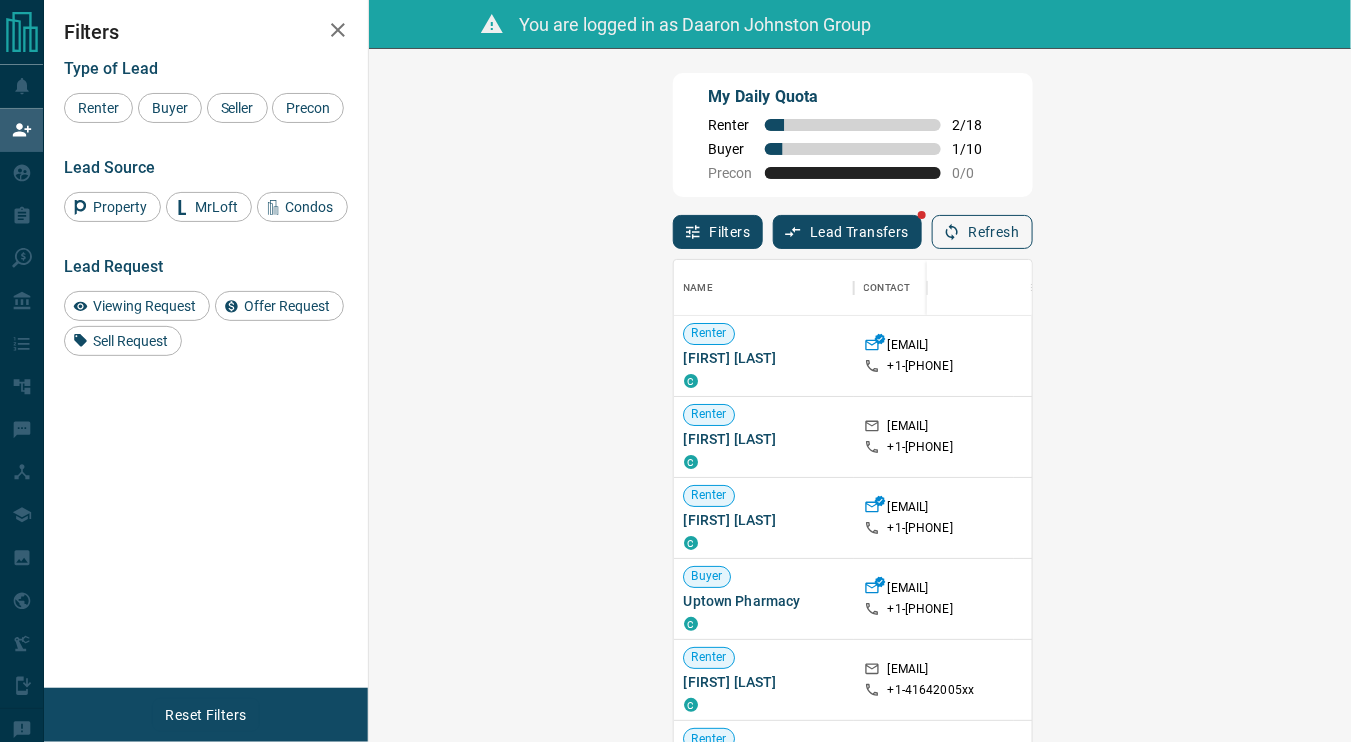 click on "Refresh" at bounding box center (982, 232) 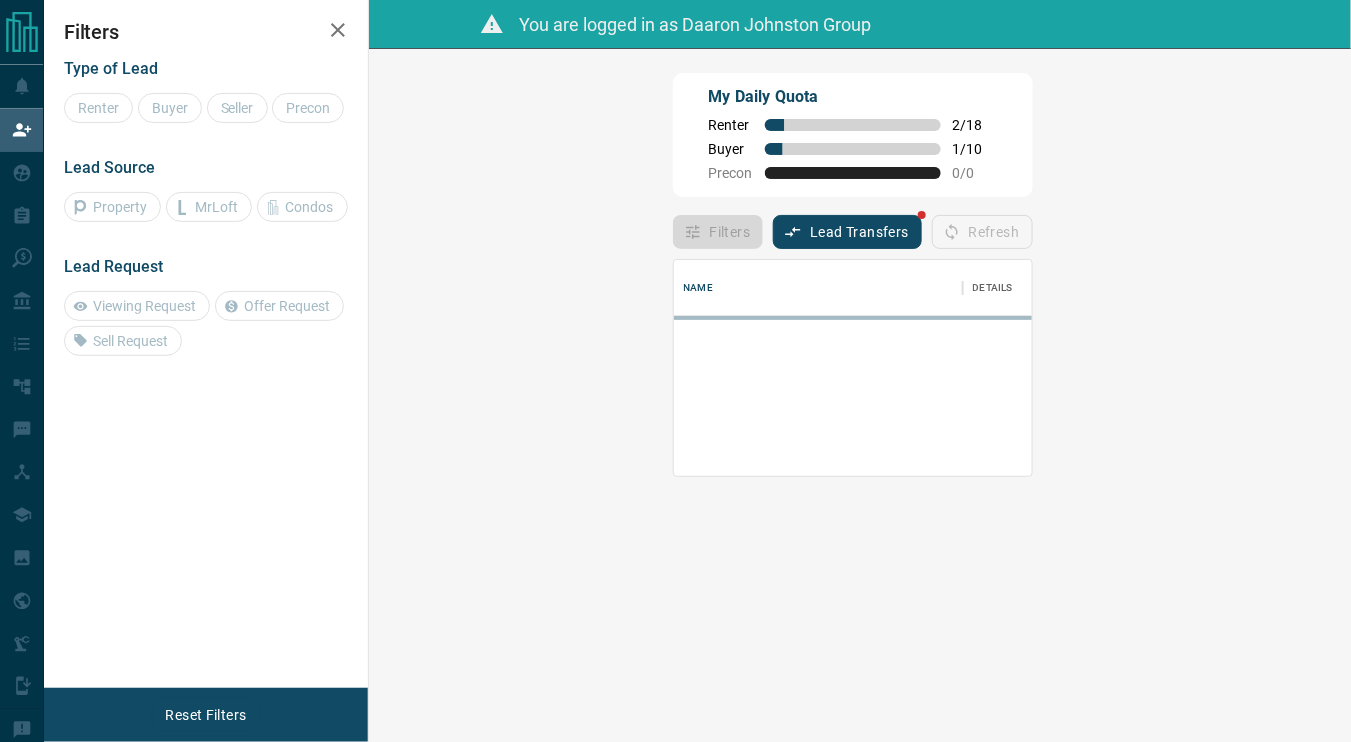 scroll, scrollTop: 16, scrollLeft: 15, axis: both 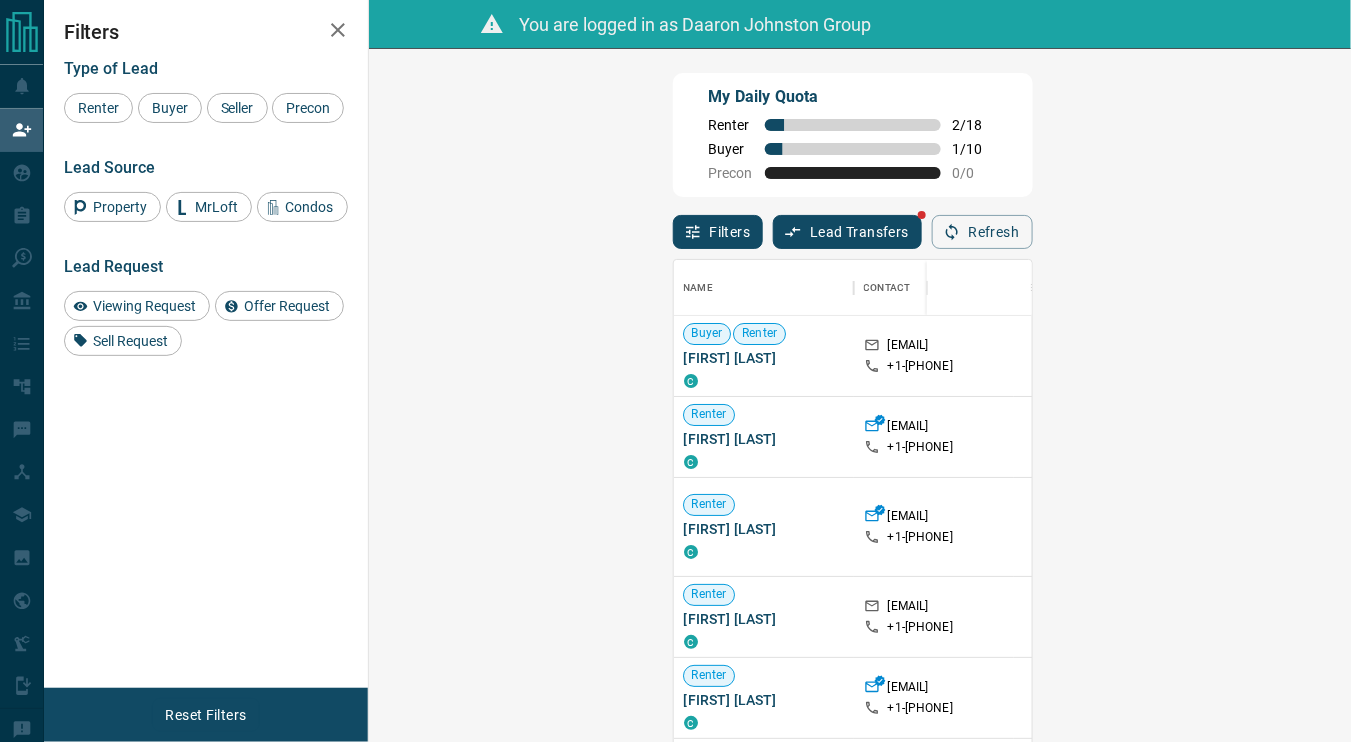click on "Claim" at bounding box center (1569, 356) 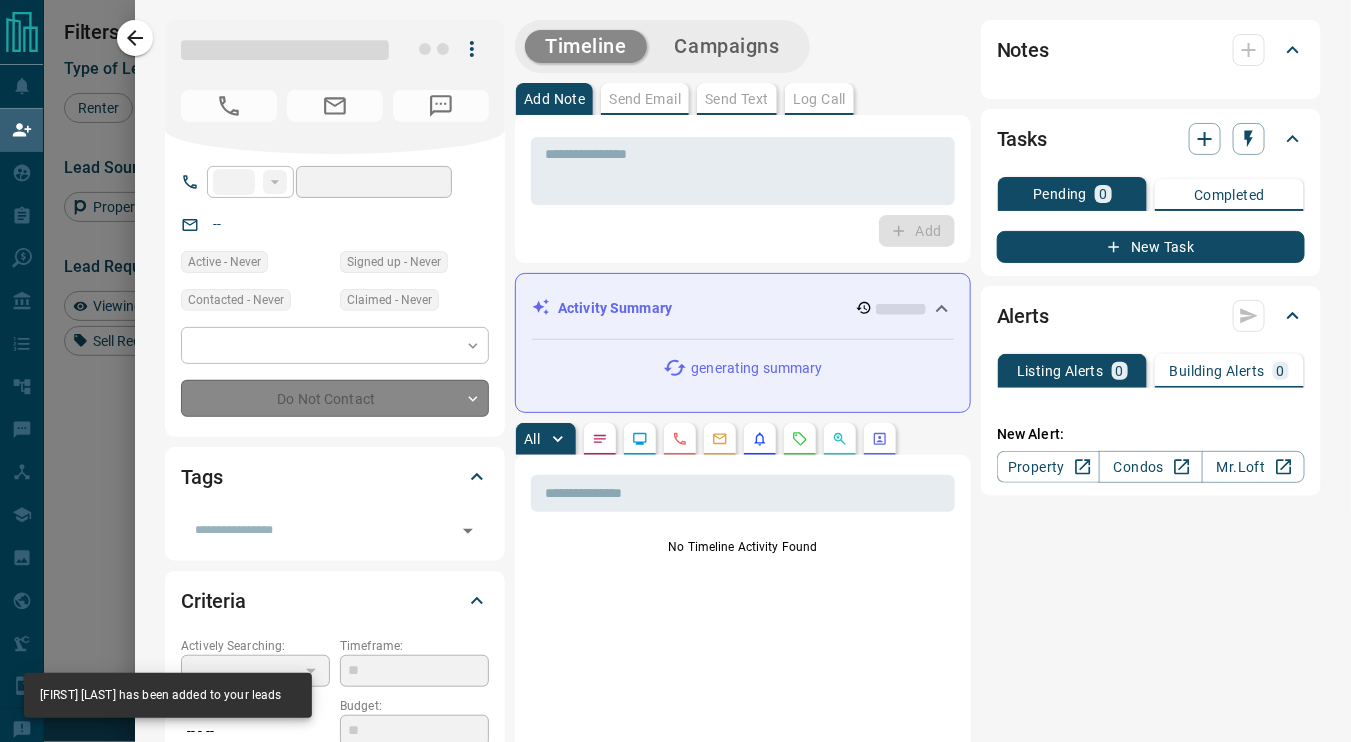type on "**" 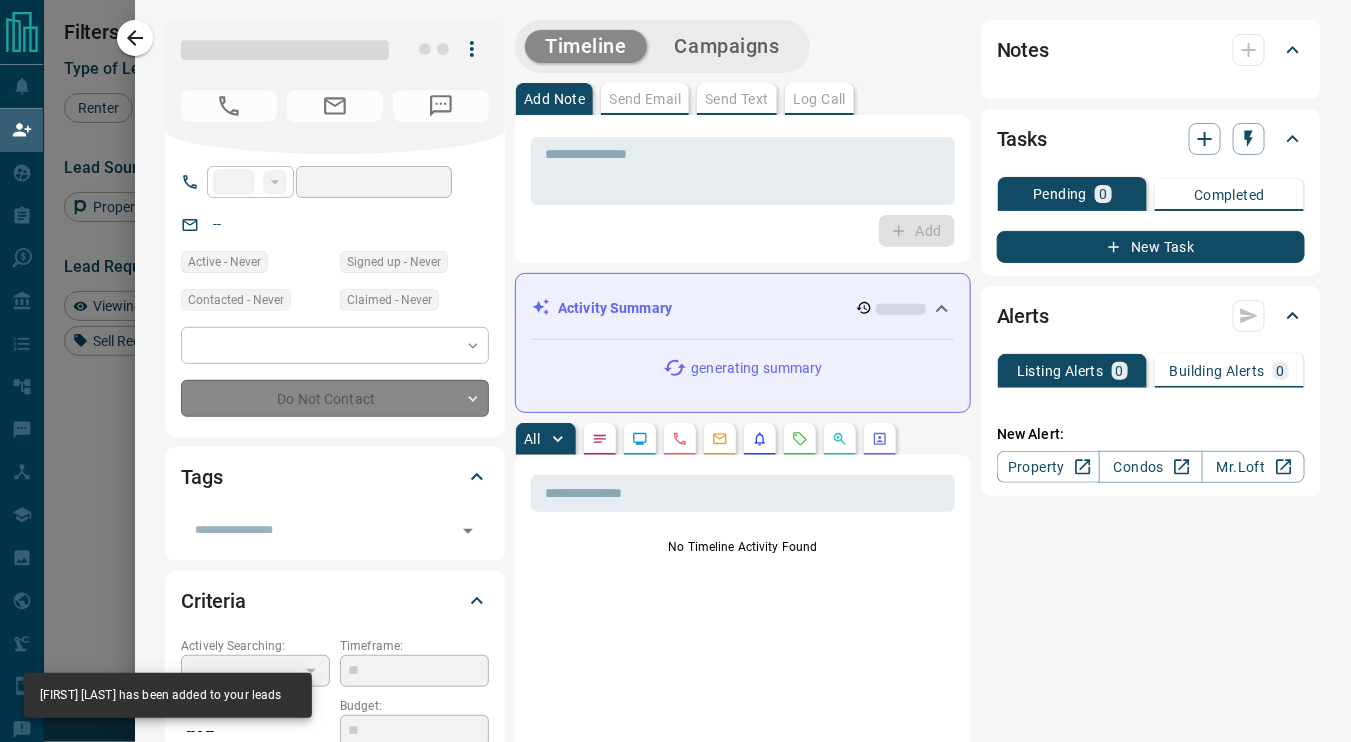 type on "**********" 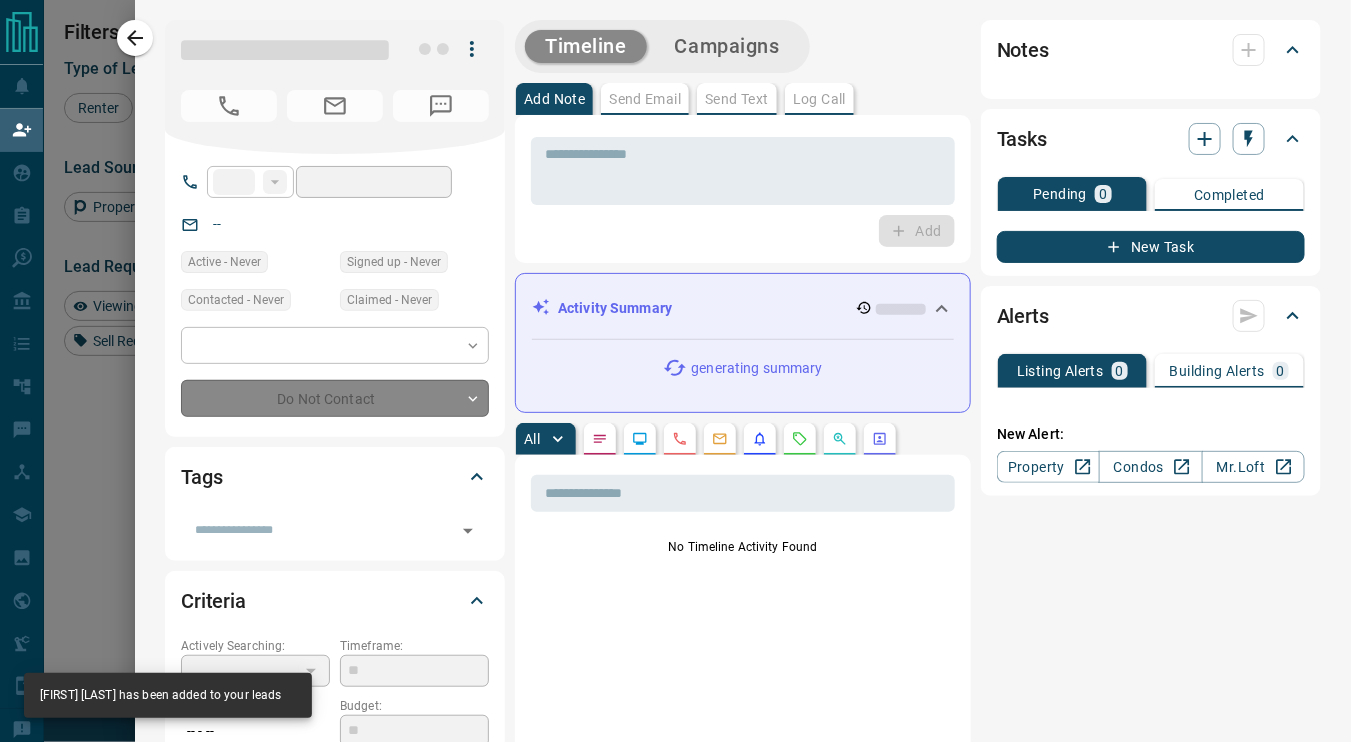 type on "**" 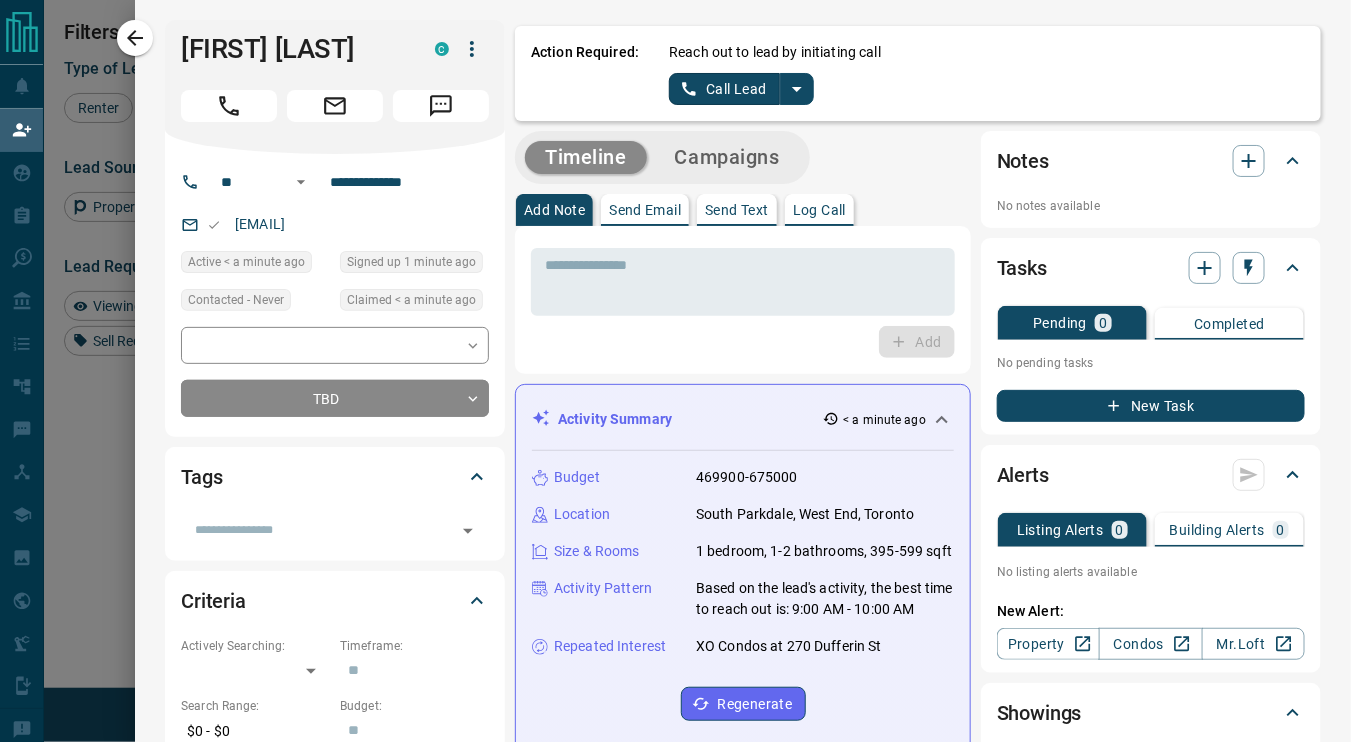 click on "Timeline Campaigns Add Note Send Email Send Text Log Call * ​ Add Activity Summary < a minute ago Budget 469900-675000 Location South Parkdale, West End, Toronto Size & Rooms 1 bedroom, 1-2 bathrooms, 395-599 sqft Activity Pattern Based on the lead's activity, the best time to reach out is:  9:00 AM - 10:00 AM Repeated Interest XO Condos at 270 Dufferin St Regenerate All ​ 9:35 am Jul 11 2025 Lead Claimed Daaron Johnston Group claimed Tina from the lead pool   9:34 am Jul 11 2025 Email Event - Delivery Account Verification - Condos.ca 9:34 am Jul 11 2025 Lead Profile Updated  updated the following fields: First Name :  Tina Last Name :  Le Phone :  4167826333 Country Code :  +1 9:34 am Jul 11 2025 Subscribed to Agent Communication Tina has Subscribed to receive Agent Communication Emails  9:34 am Jul 11 2025 Subscribed to Pre Construction Updates Tina has Subscribed to receive Pre Construction Update Emails  9:34 am Jul 11 2025 Subscribed to Events Tina has Subscribed to receive Event Emails  9:34 am C 1" at bounding box center (918, 1182) 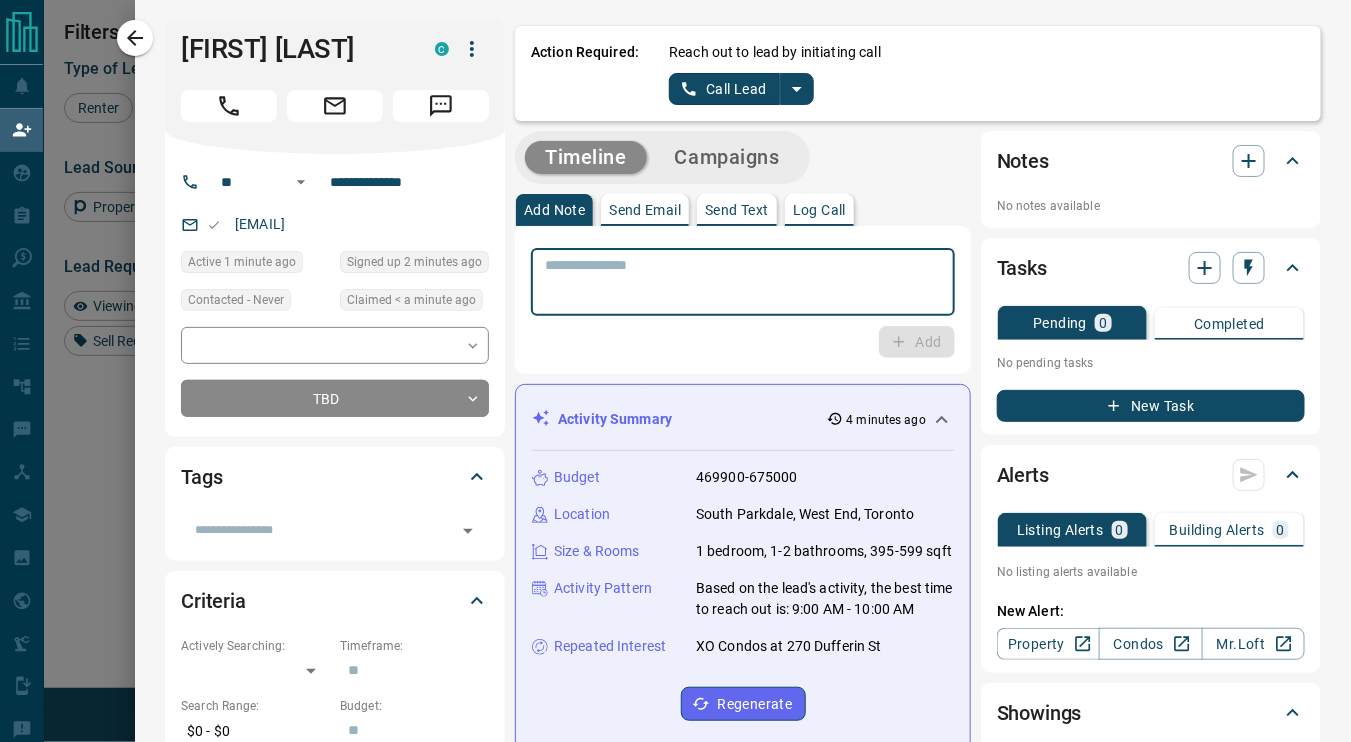 click at bounding box center (743, 282) 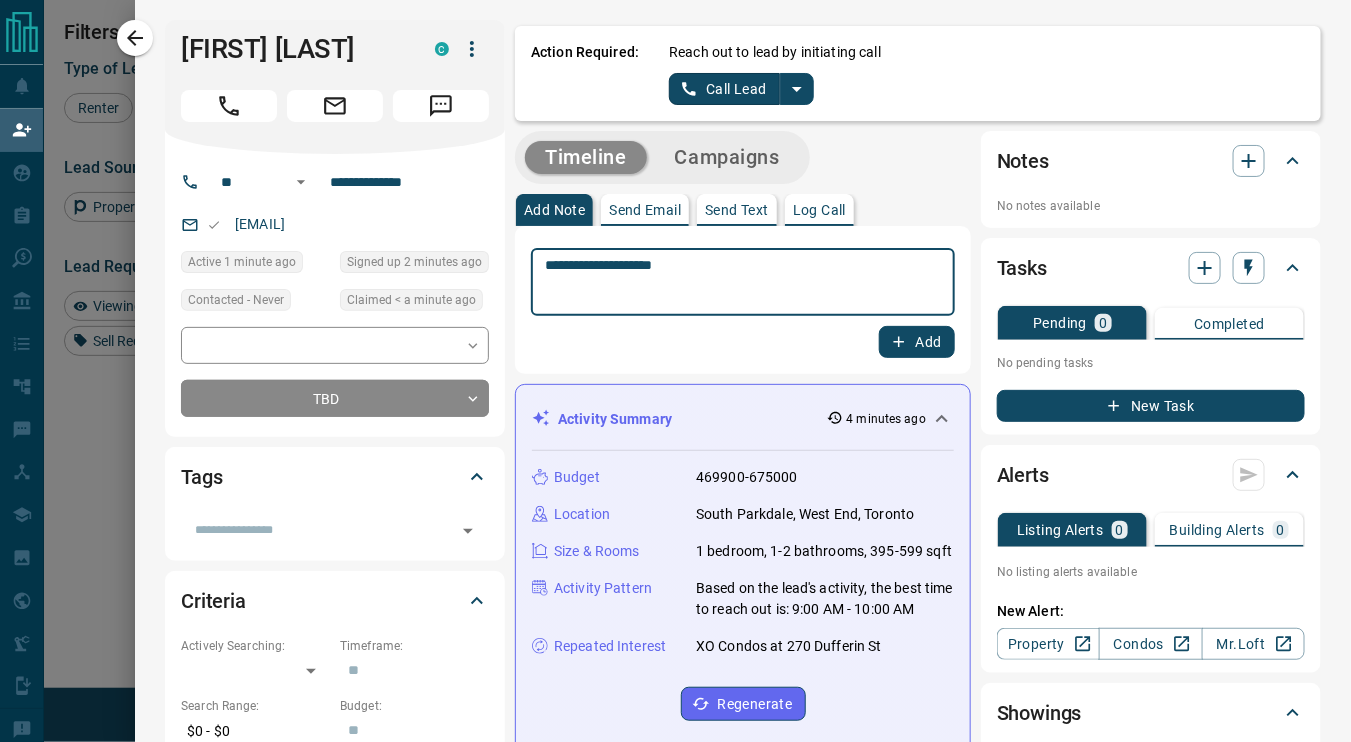 drag, startPoint x: 805, startPoint y: 285, endPoint x: 424, endPoint y: 264, distance: 381.5783 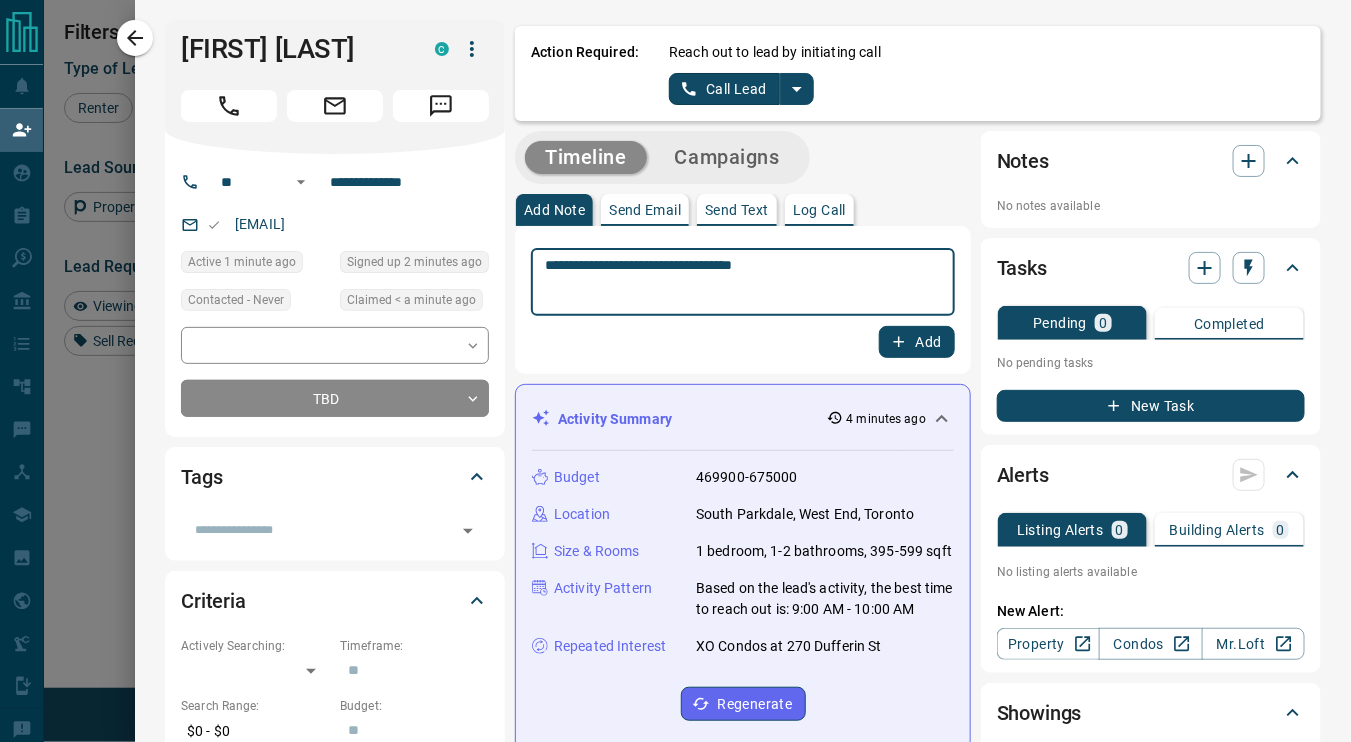 type on "**********" 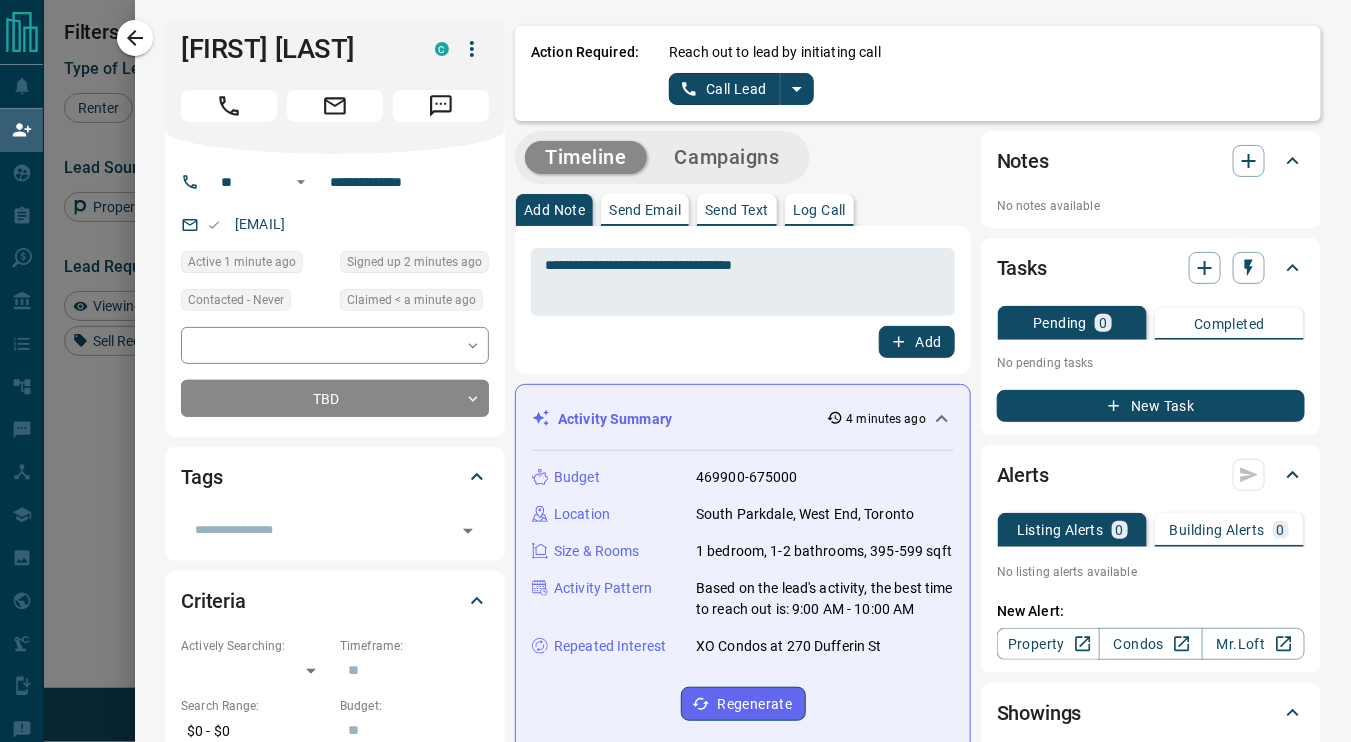 click on "**********" at bounding box center [918, 1182] 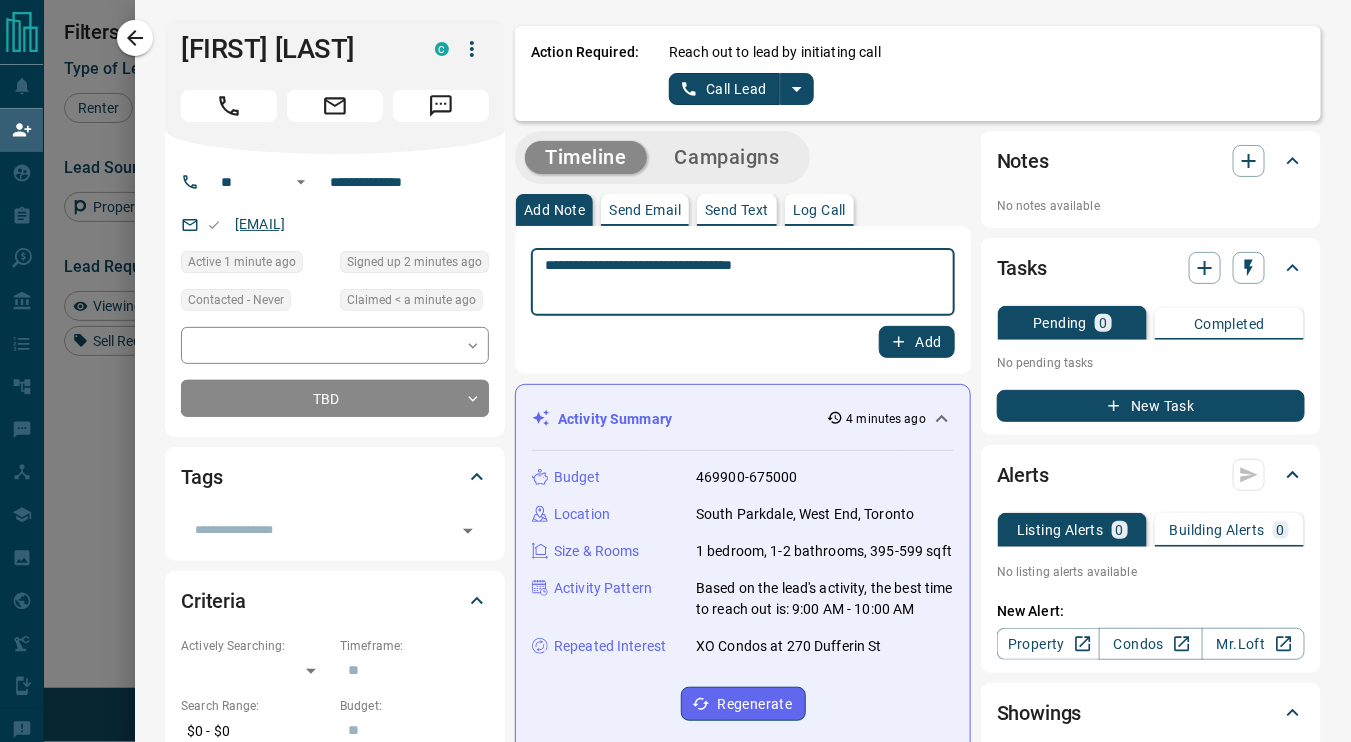 drag, startPoint x: 853, startPoint y: 255, endPoint x: 414, endPoint y: 216, distance: 440.72894 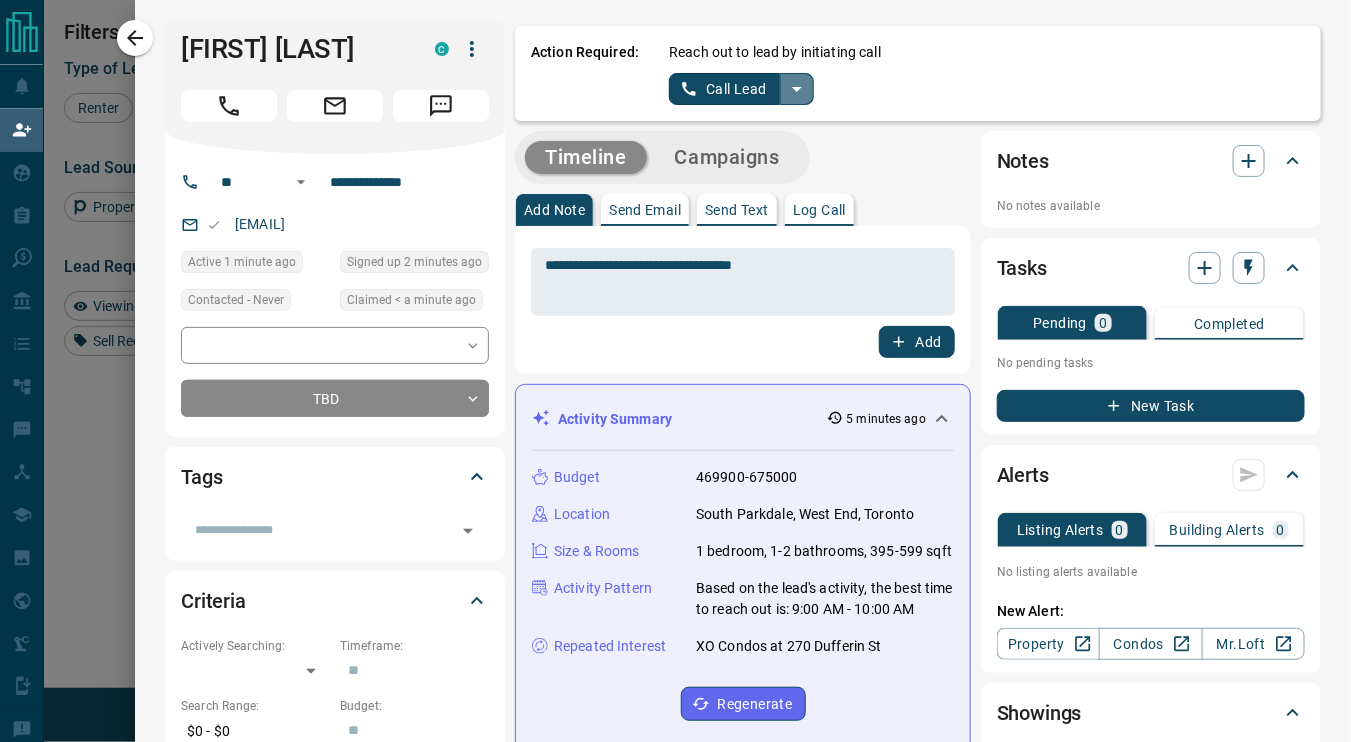 click 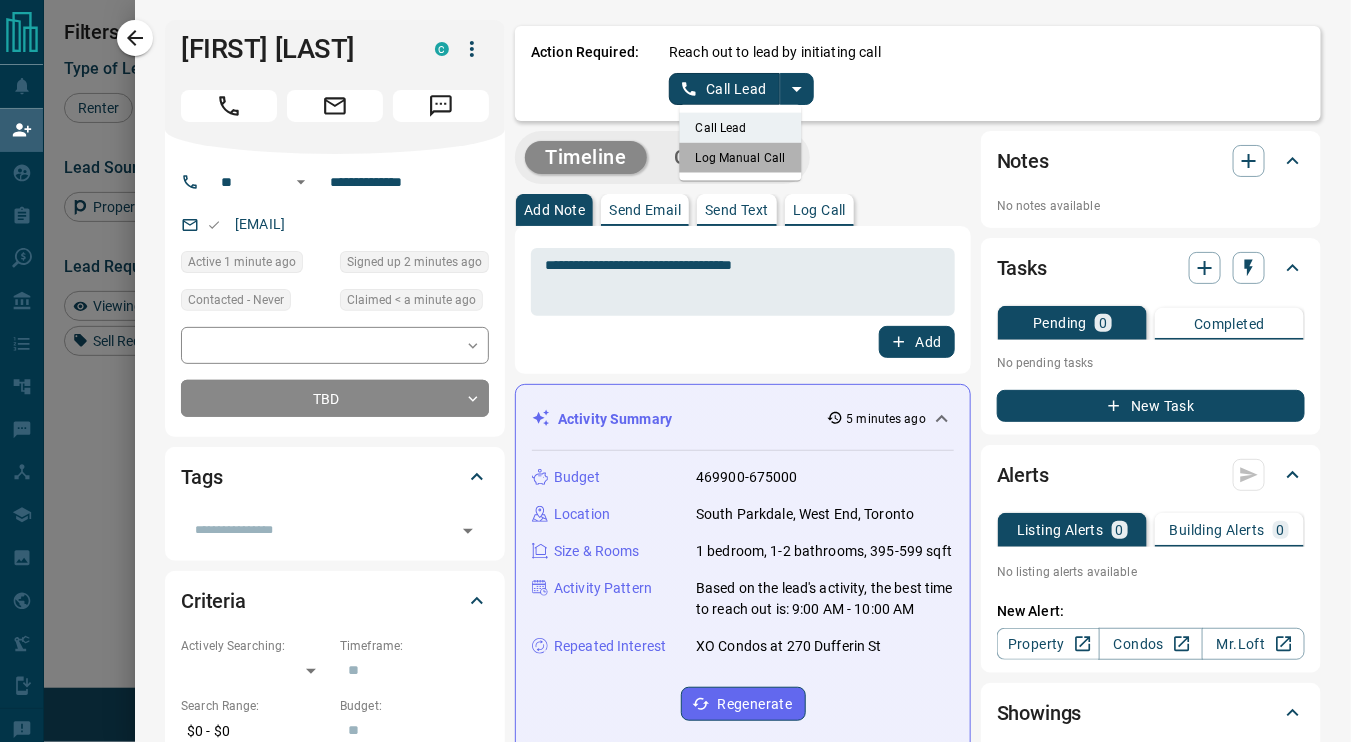 click on "Log Manual Call" at bounding box center [741, 158] 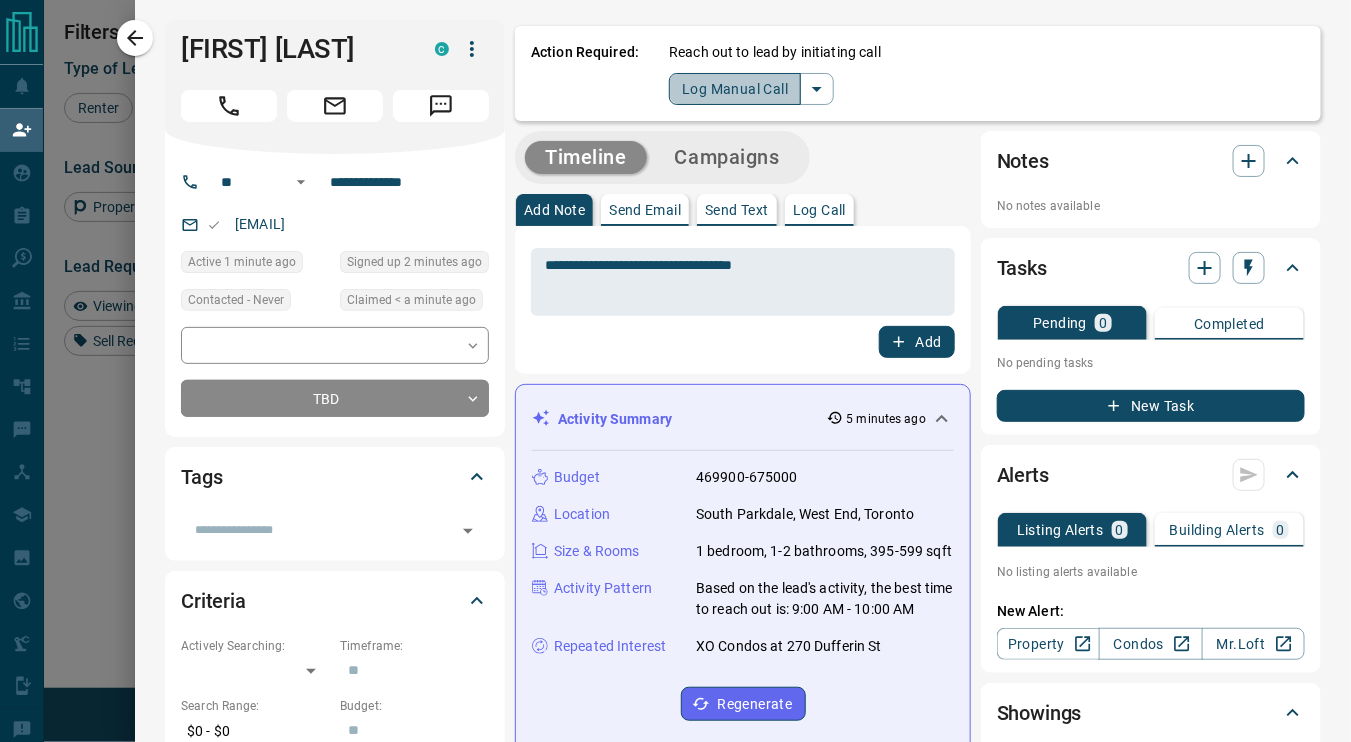 click on "Log Manual Call" at bounding box center (735, 89) 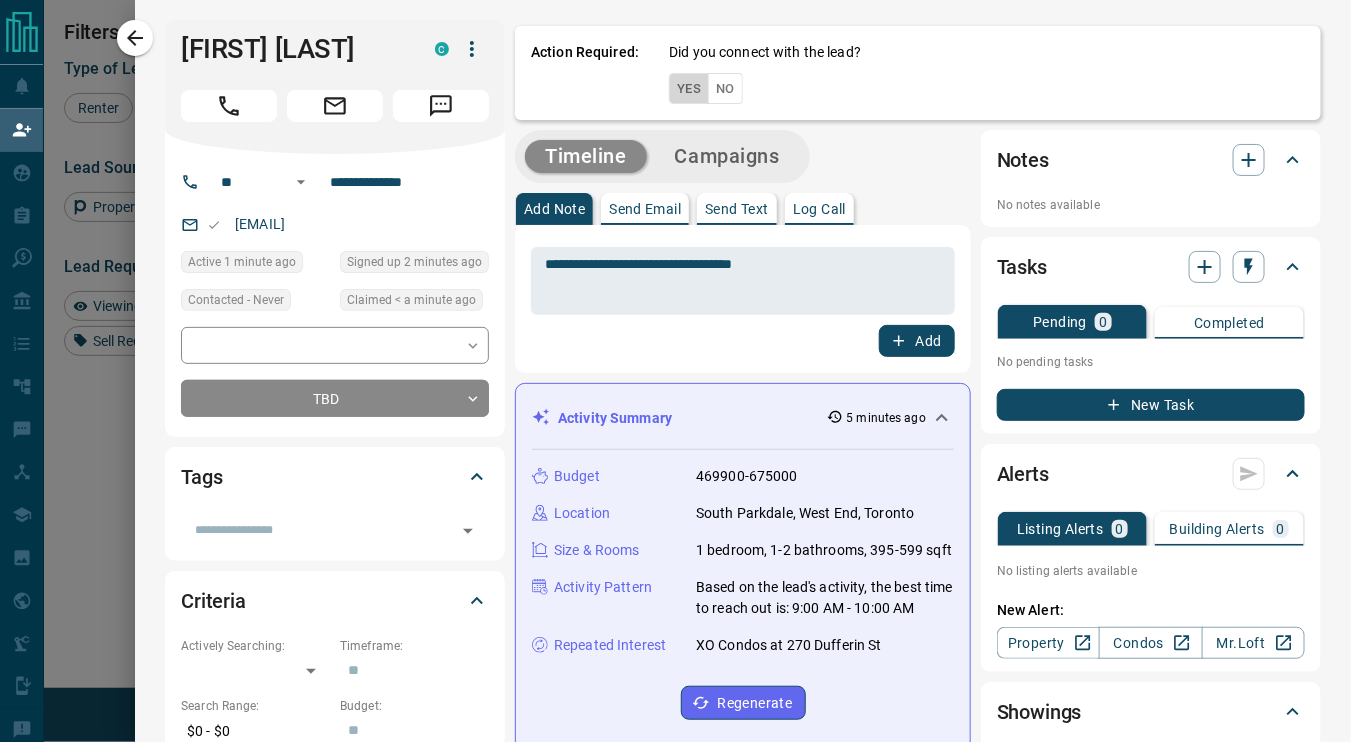 click on "Yes" at bounding box center [689, 88] 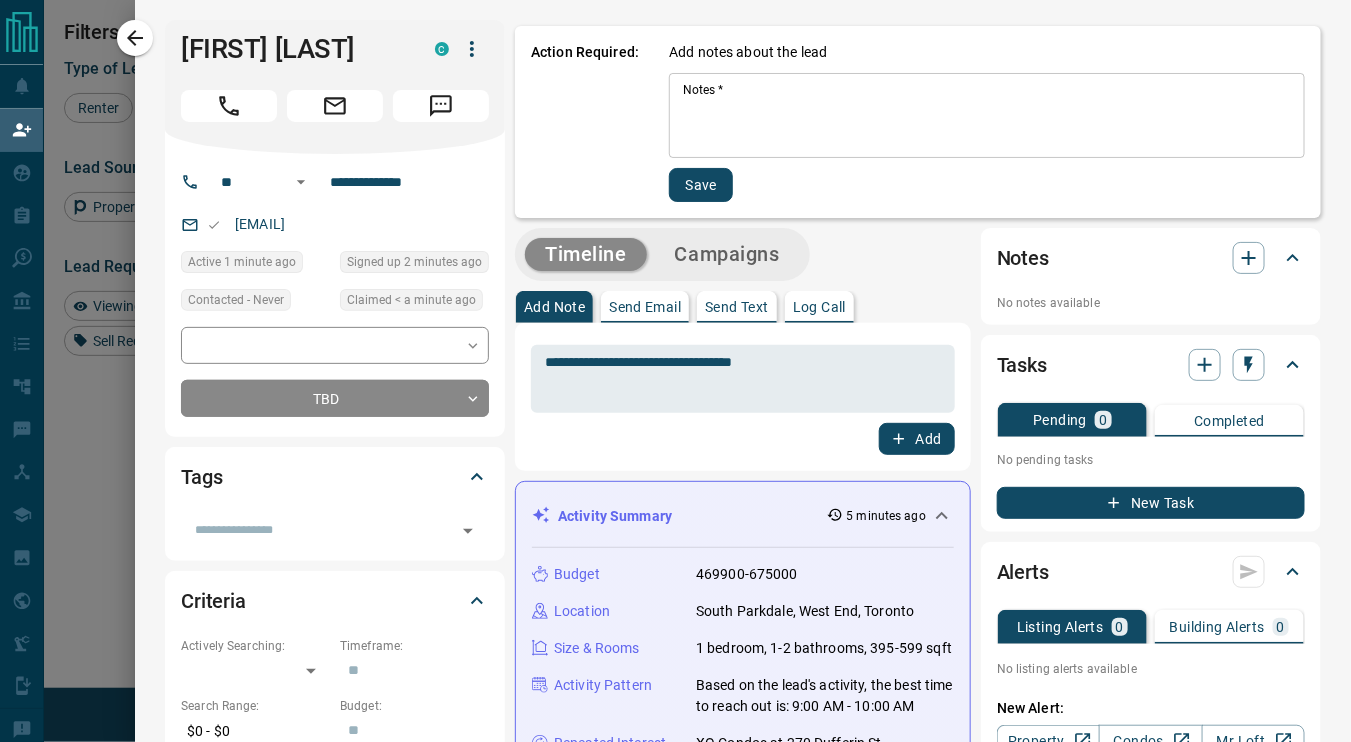 click on "Notes   *" at bounding box center (987, 116) 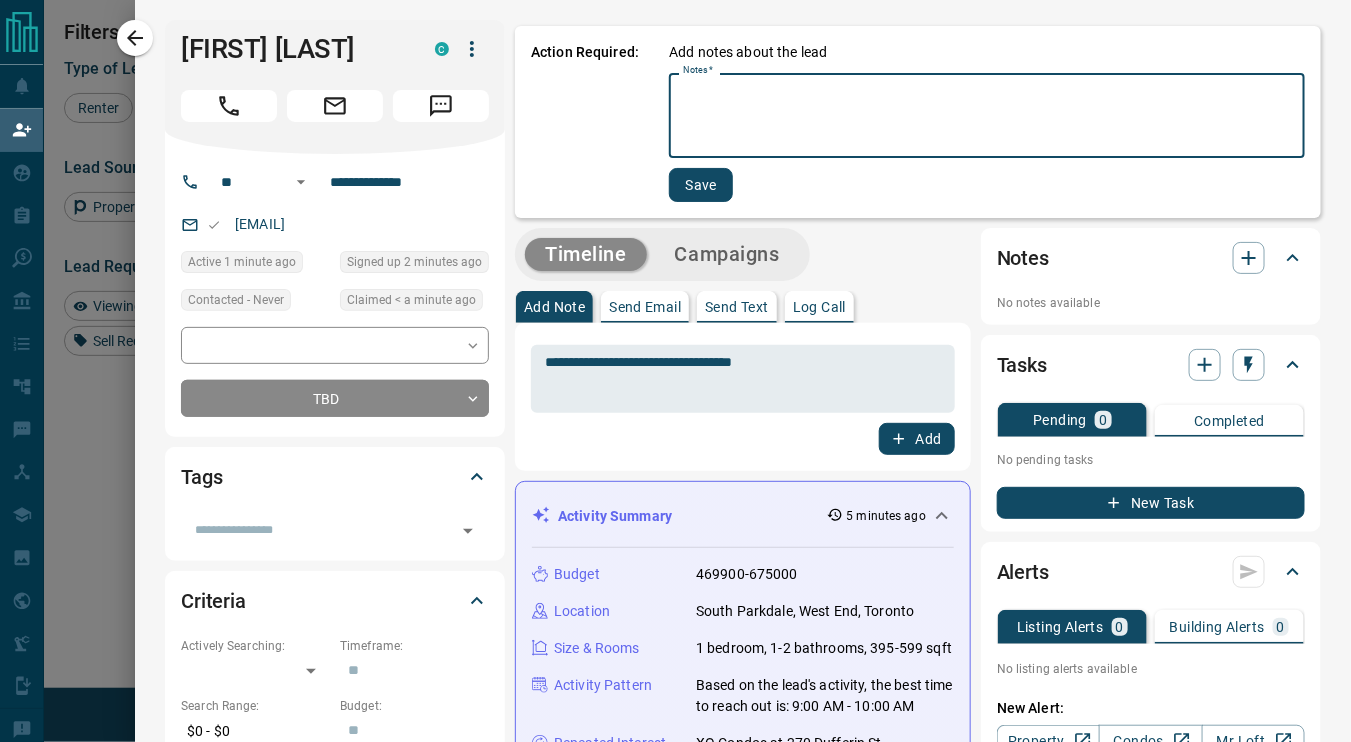 paste on "**********" 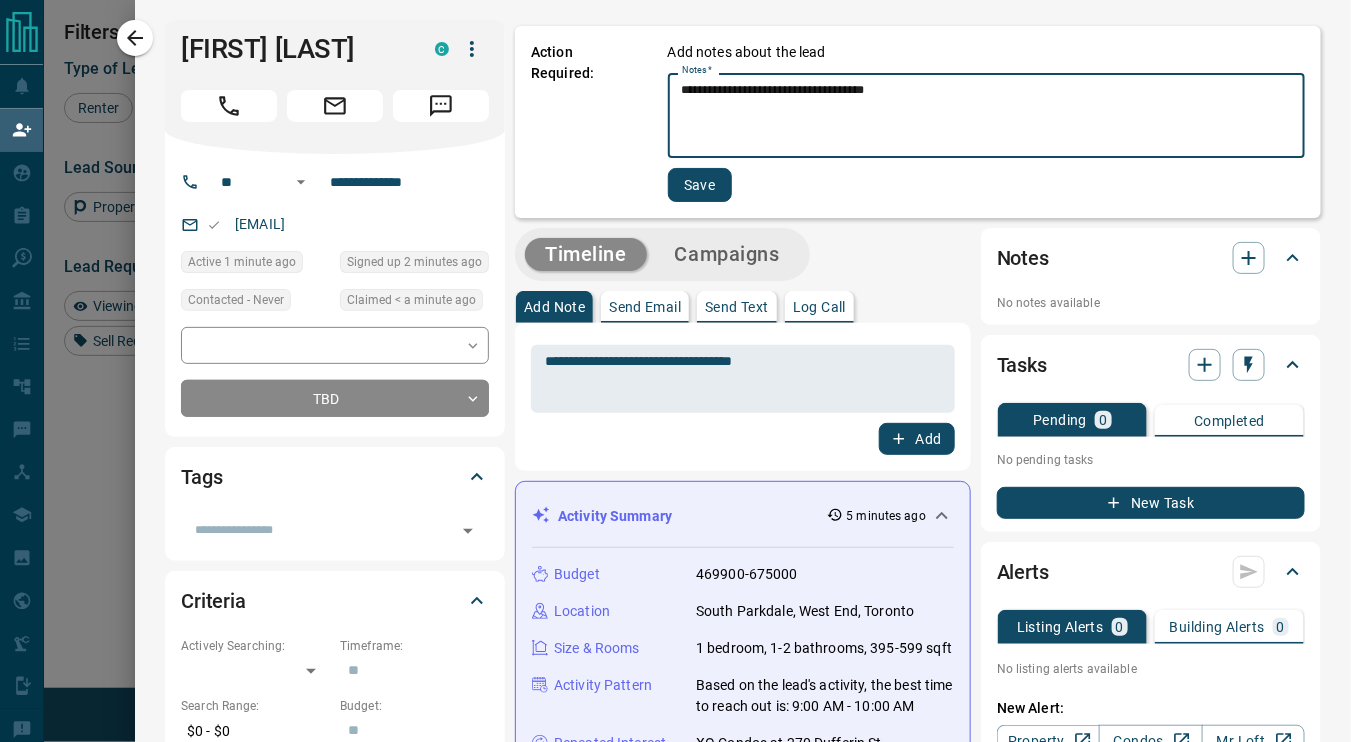 type on "**********" 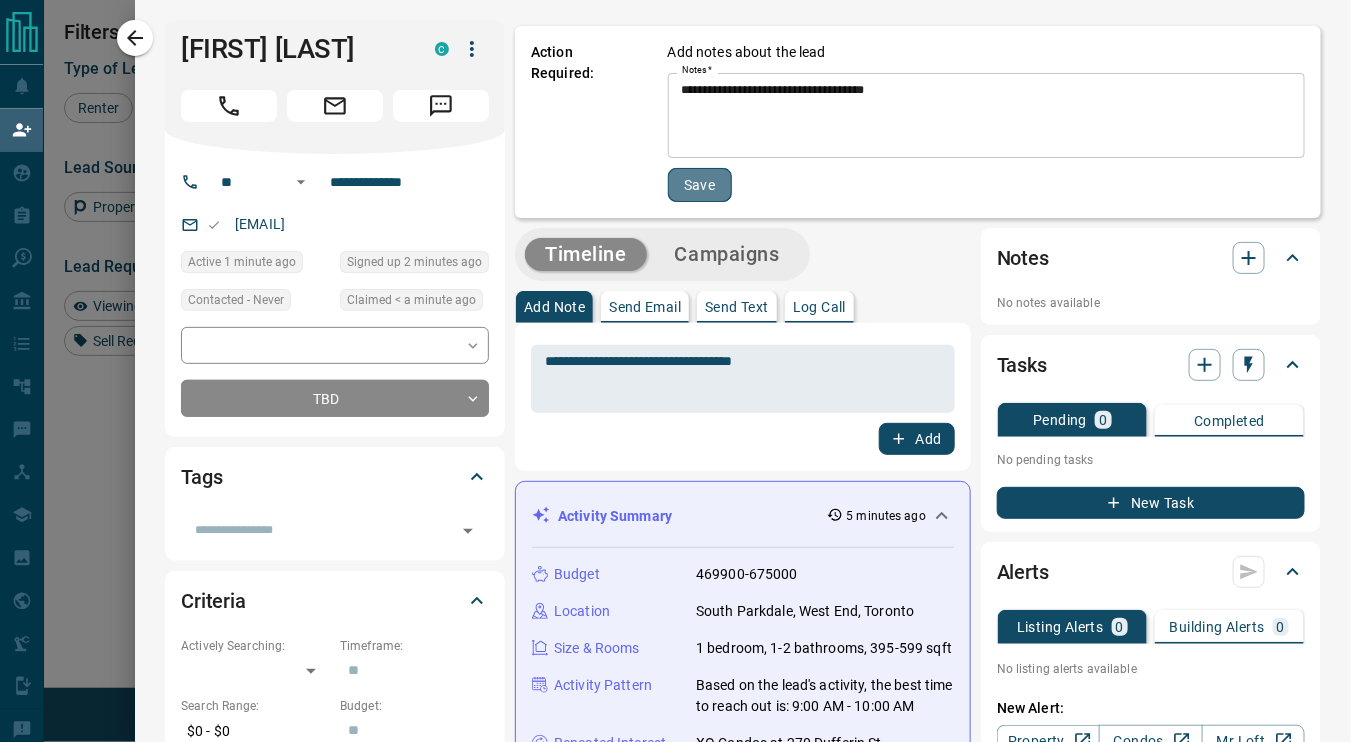 click on "Save" at bounding box center (700, 185) 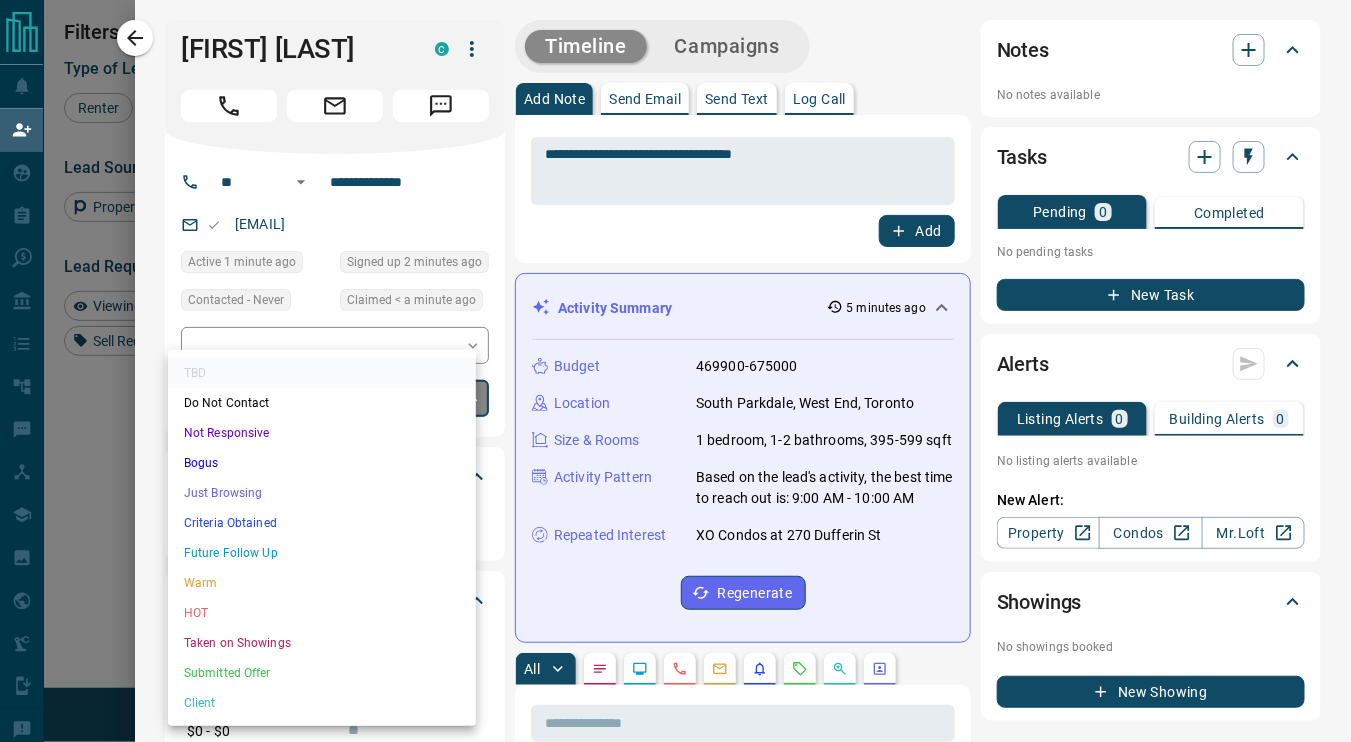click on "Lead Transfers Claim Leads My Leads Tasks Opportunities Deals Campaigns Automations Messages Broker Bay Training Media Services Agent Resources Precon Worksheet Mobile Apps Disclosure Logout You are logged in as Daaron Johnston Group My Daily Quota Renter 3 / 18 Buyer 1 / 10 Precon 0 / 0 Filters Lead Transfers Refresh Name Contact Search   Search Range Location Requests AI Status Recent Opportunities (30d) Buyer Renter Tina Le C giahanchau0510xx@x +1- 41678263xx Renter Adeeb Nami C adeeb.naxx@x +1- 22697576xx $2K - $2K Toronto, Midtown | Central Back to Site Renter Chris Kim C ukbkdxx@x +1- 60483506xx Active $980 - $2K Toronto, Downtown High Interest Back to Site Favourite Renter Bhumika Pahuja C bhumikapahuja11xx@x +1- 43721342xx $4K - $4K Toronto, Downtown Renter D Carmon C danieli.carmxx@x +1- 51685430xx $2K - $2K Toronto, Downtown Renter Jaya Athwal C jaya.athwxx@x +1- 77899824xx $3K - $3K Toronto, Downtown Renter Diba Mir C dibammxx@x +1- 54888114xx $2K - $3K Toronto, Downtown, Etobicoke Renter C +1- C C" at bounding box center (675, 341) 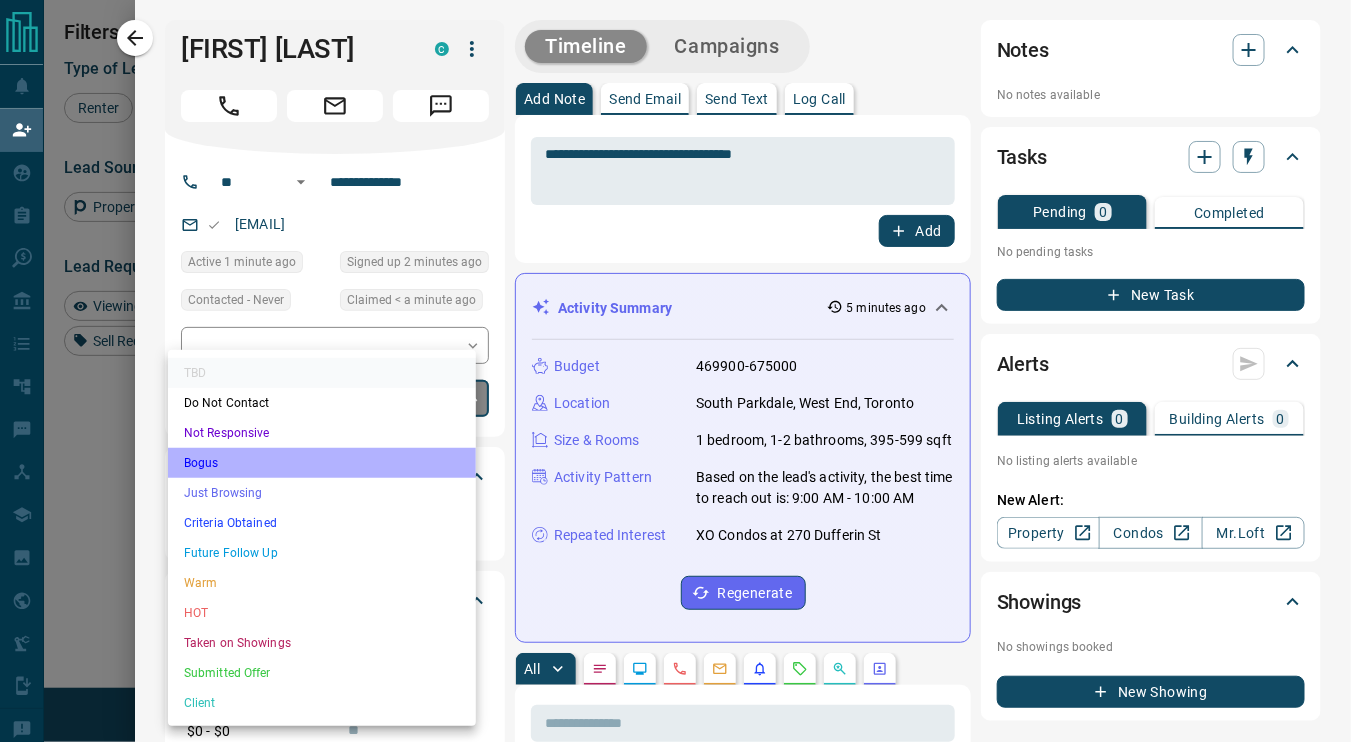 click on "Bogus" at bounding box center (322, 463) 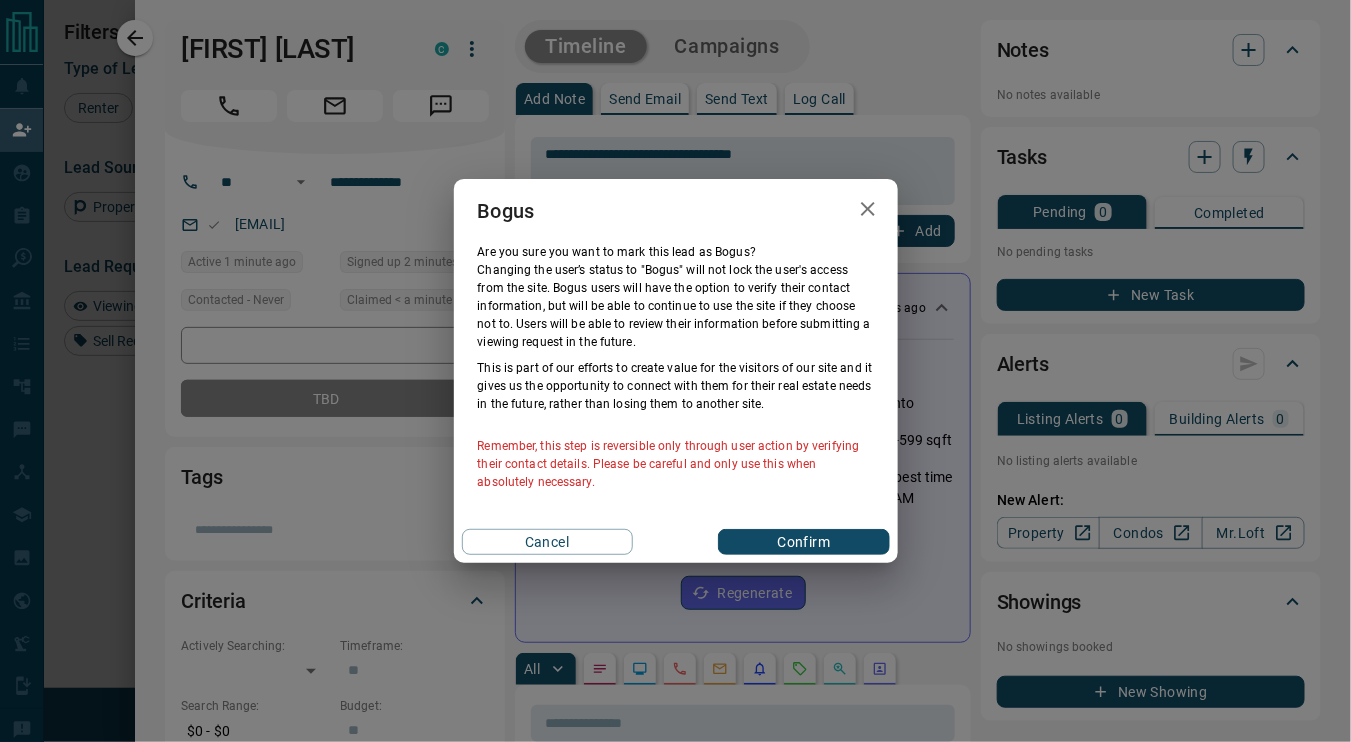 click on "Confirm" at bounding box center [803, 542] 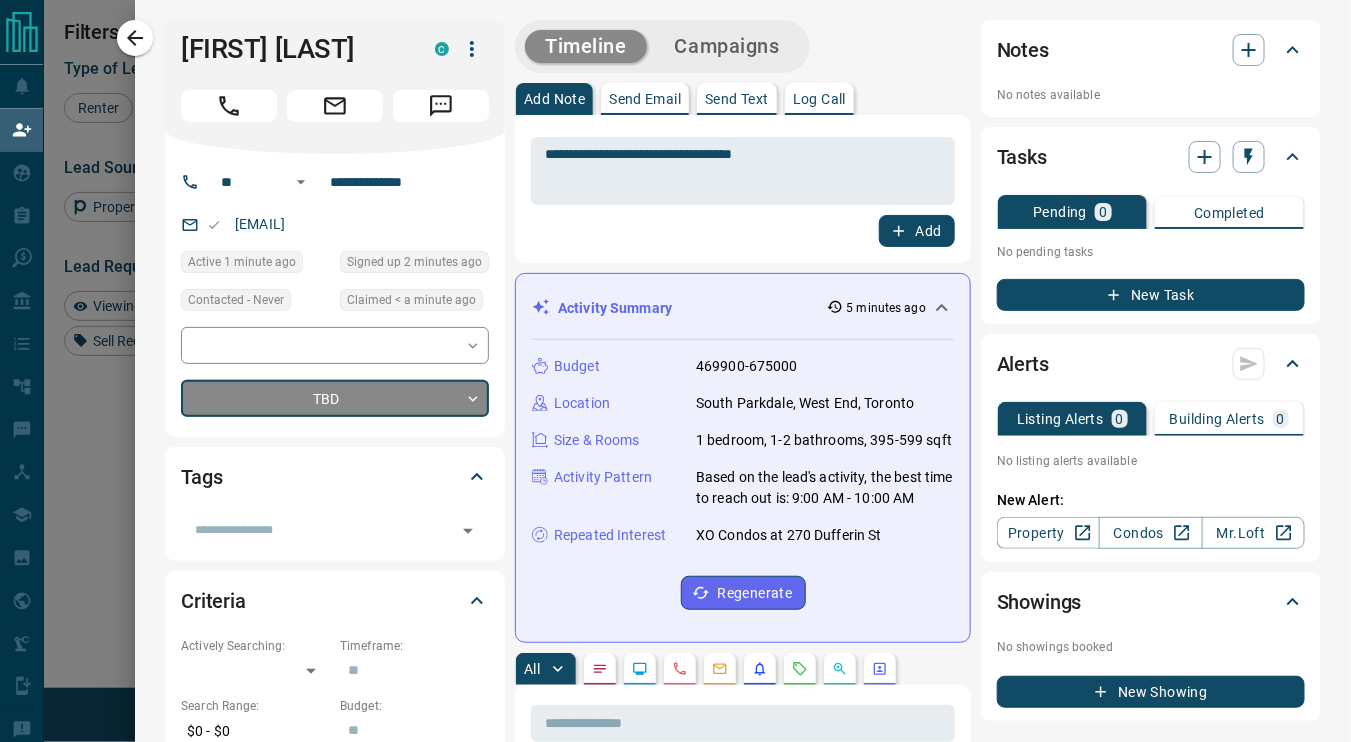 click on "Timeline Campaigns" at bounding box center [662, 46] 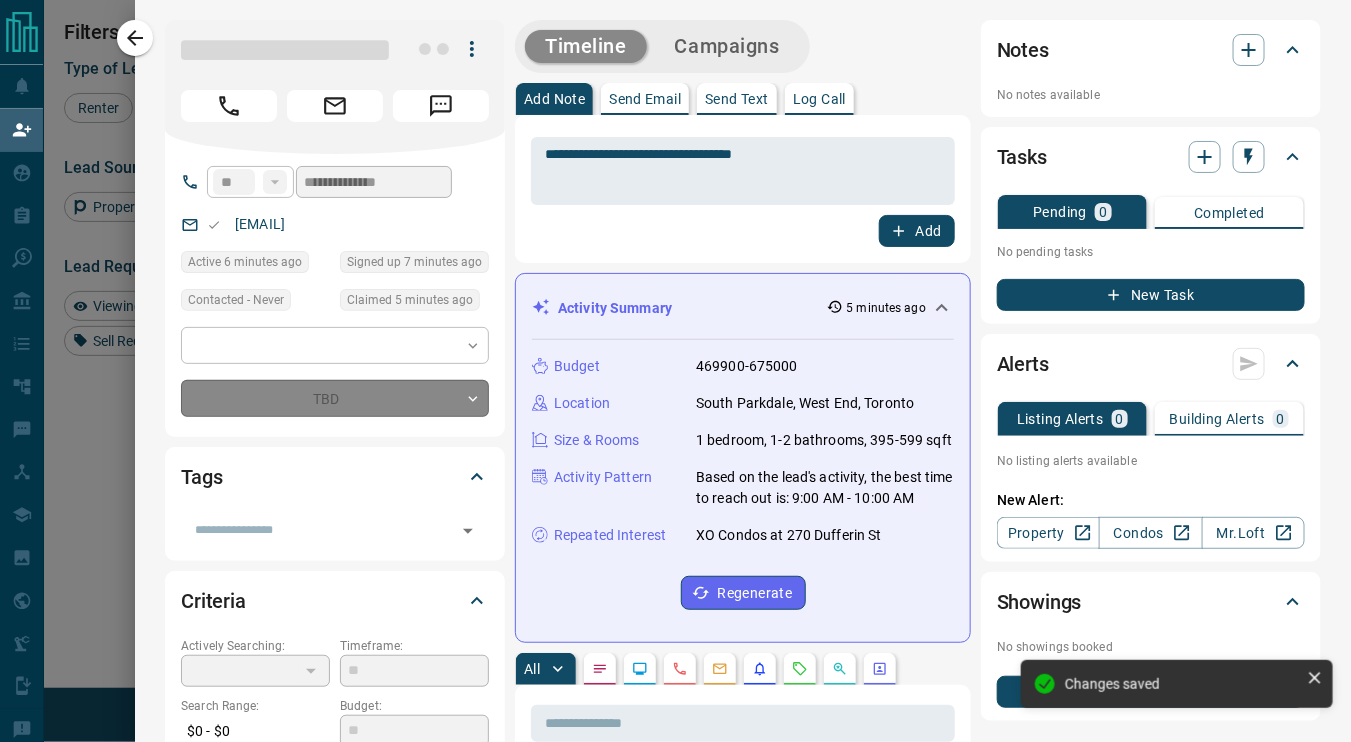 type on "**********" 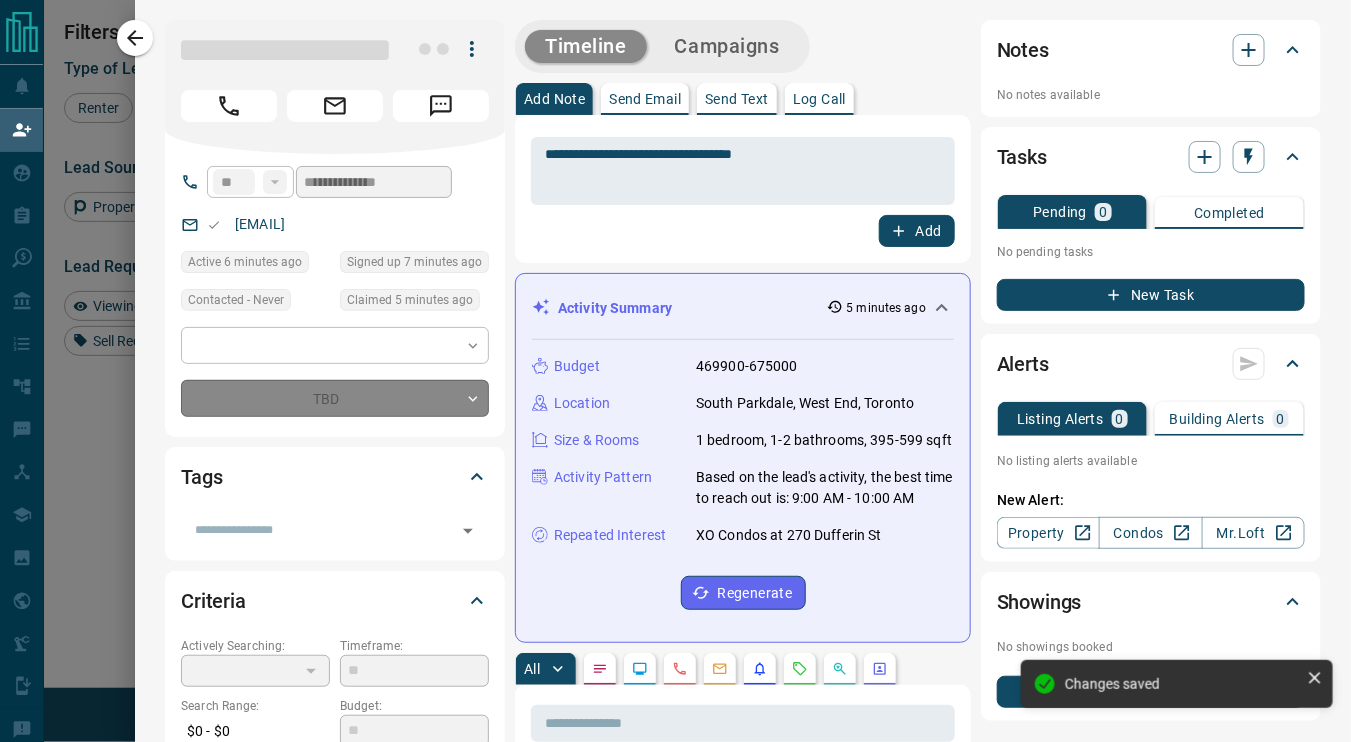 type on "*" 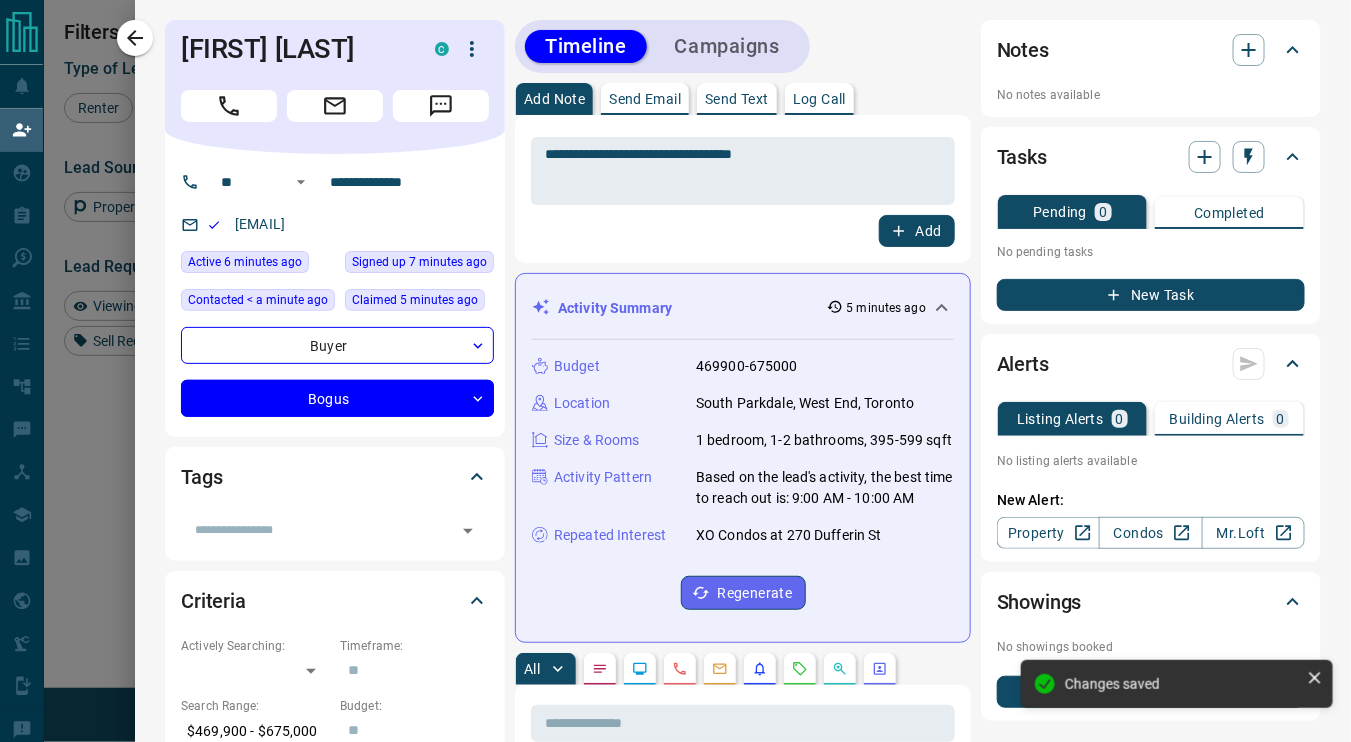 click on "Campaigns" at bounding box center (727, 46) 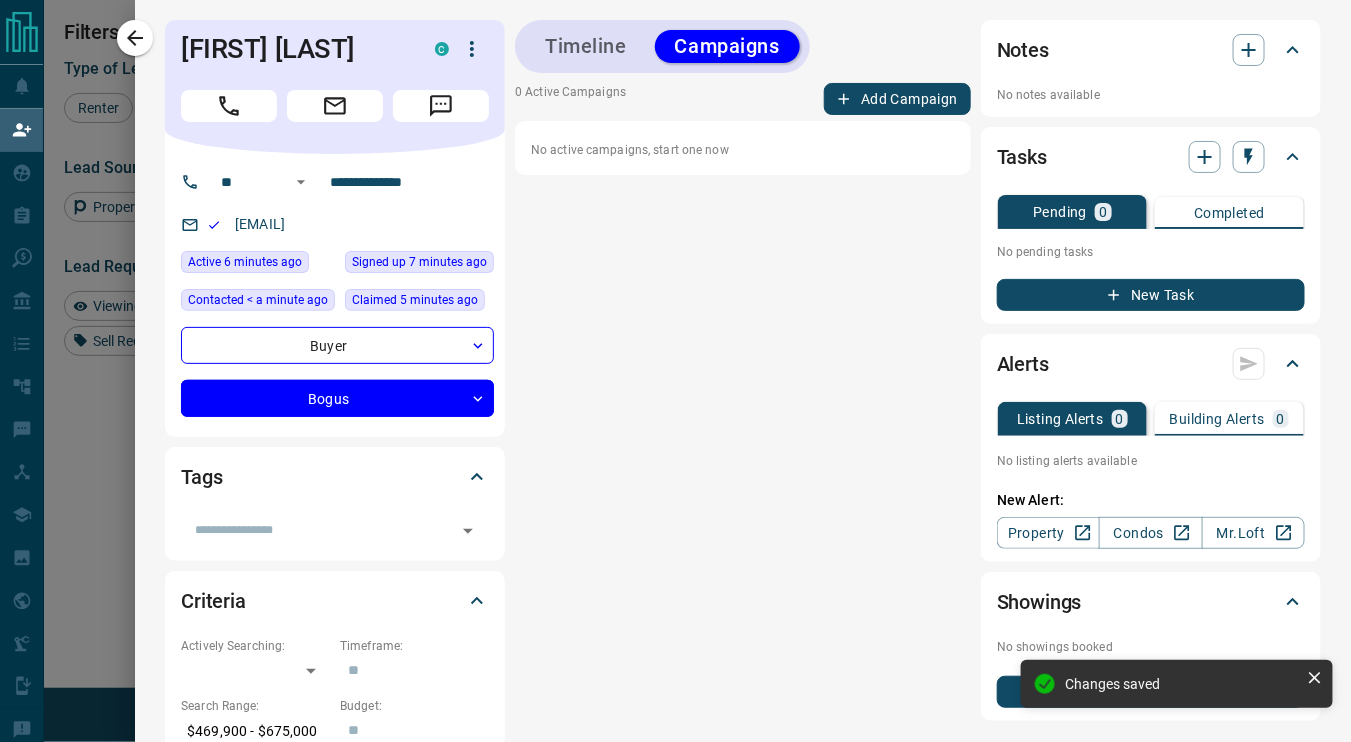 click on "Add Campaign" at bounding box center [897, 99] 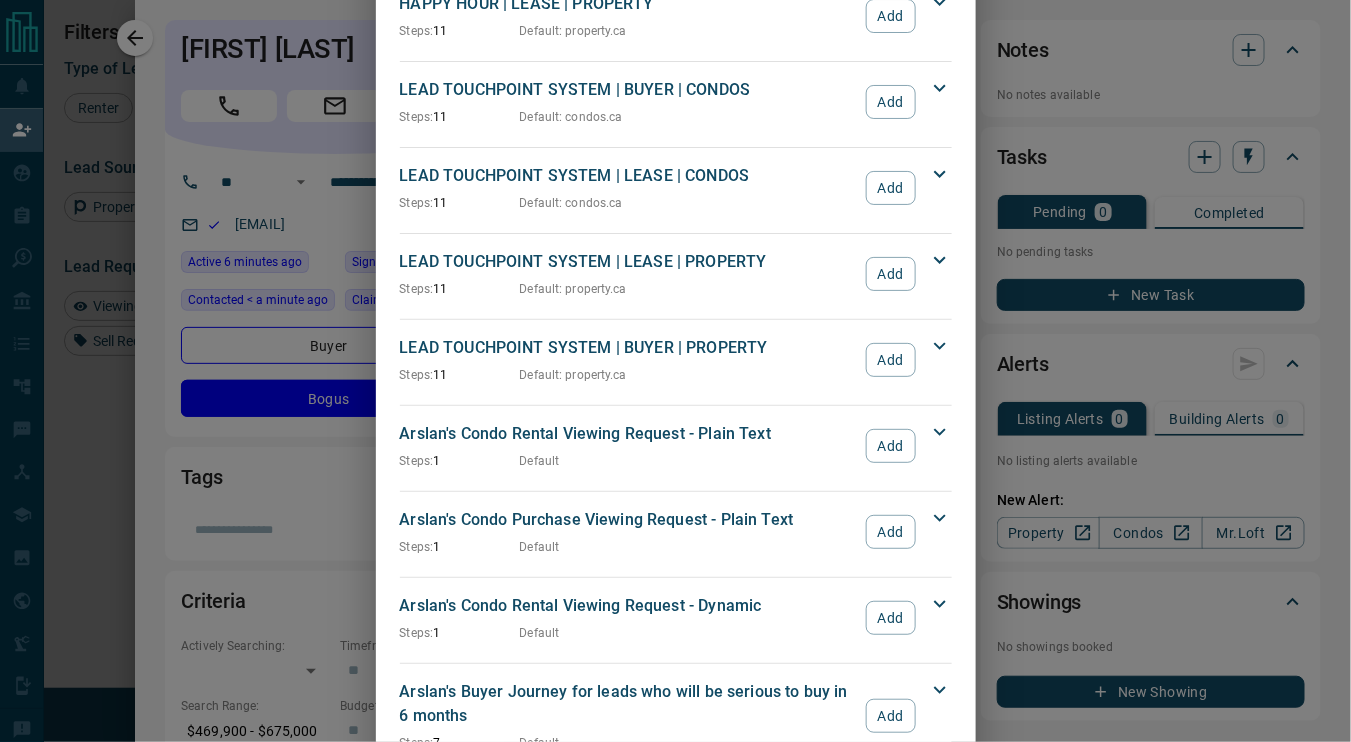 scroll, scrollTop: 666, scrollLeft: 0, axis: vertical 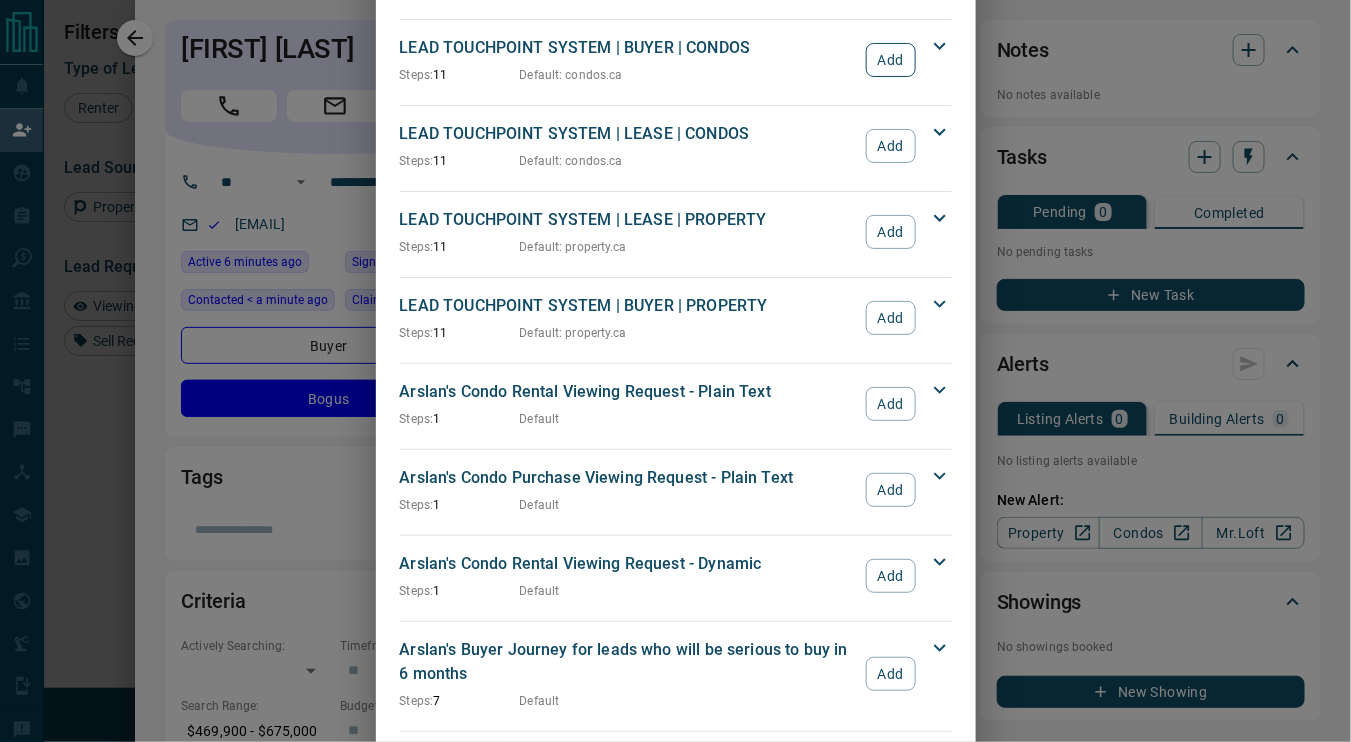 click on "Add" at bounding box center [890, 60] 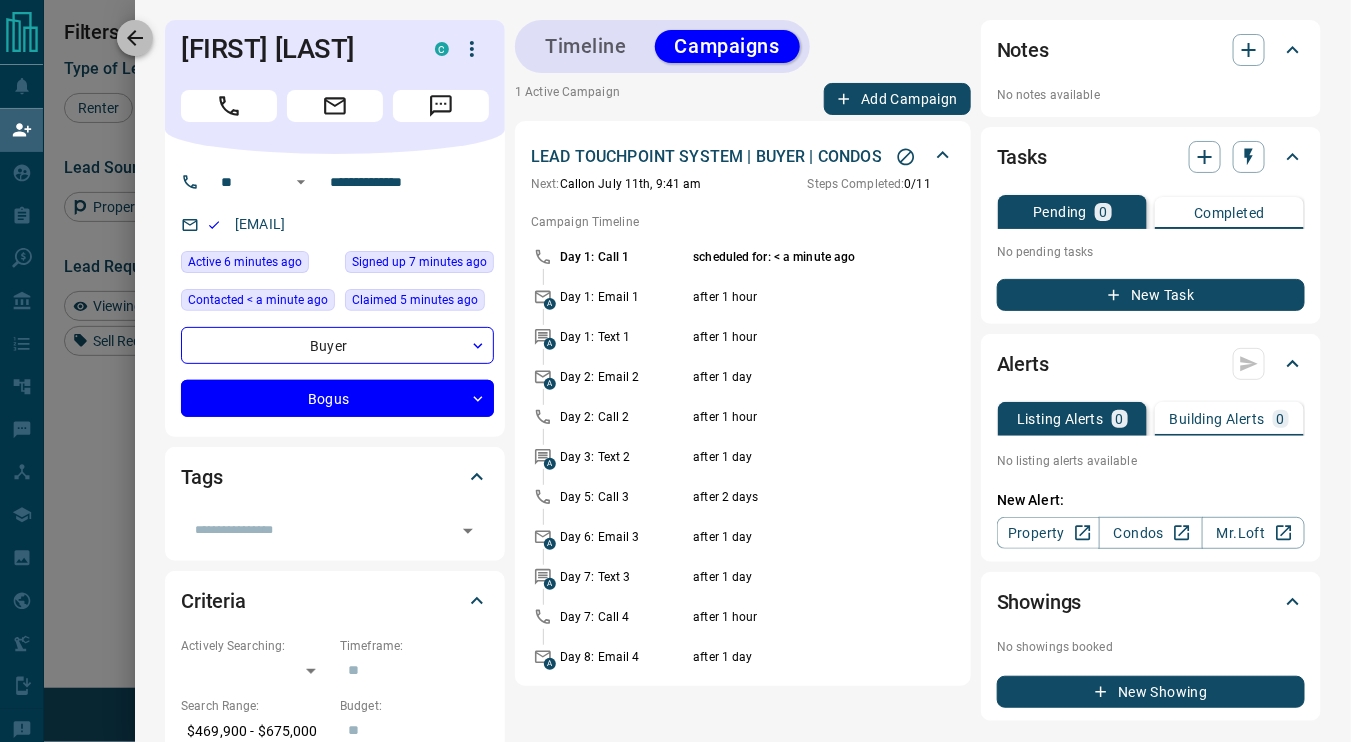 click 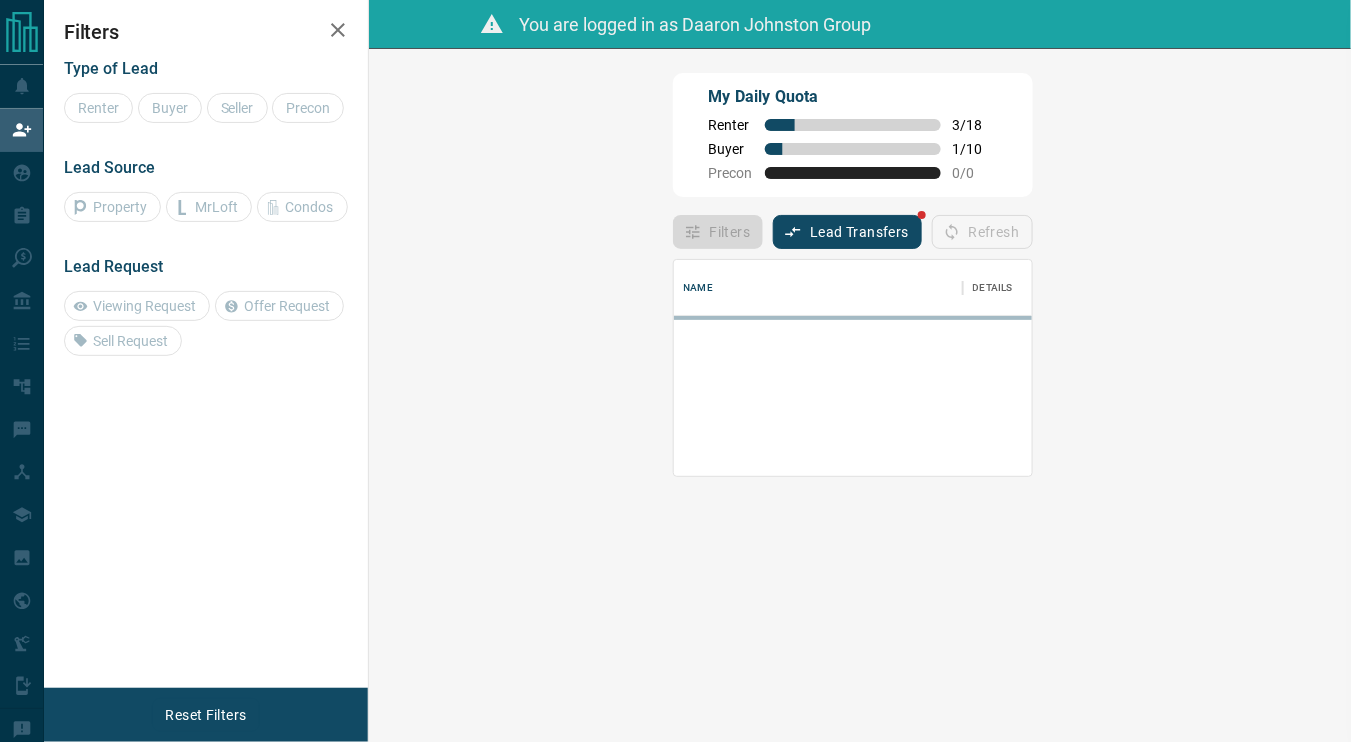 scroll, scrollTop: 16, scrollLeft: 15, axis: both 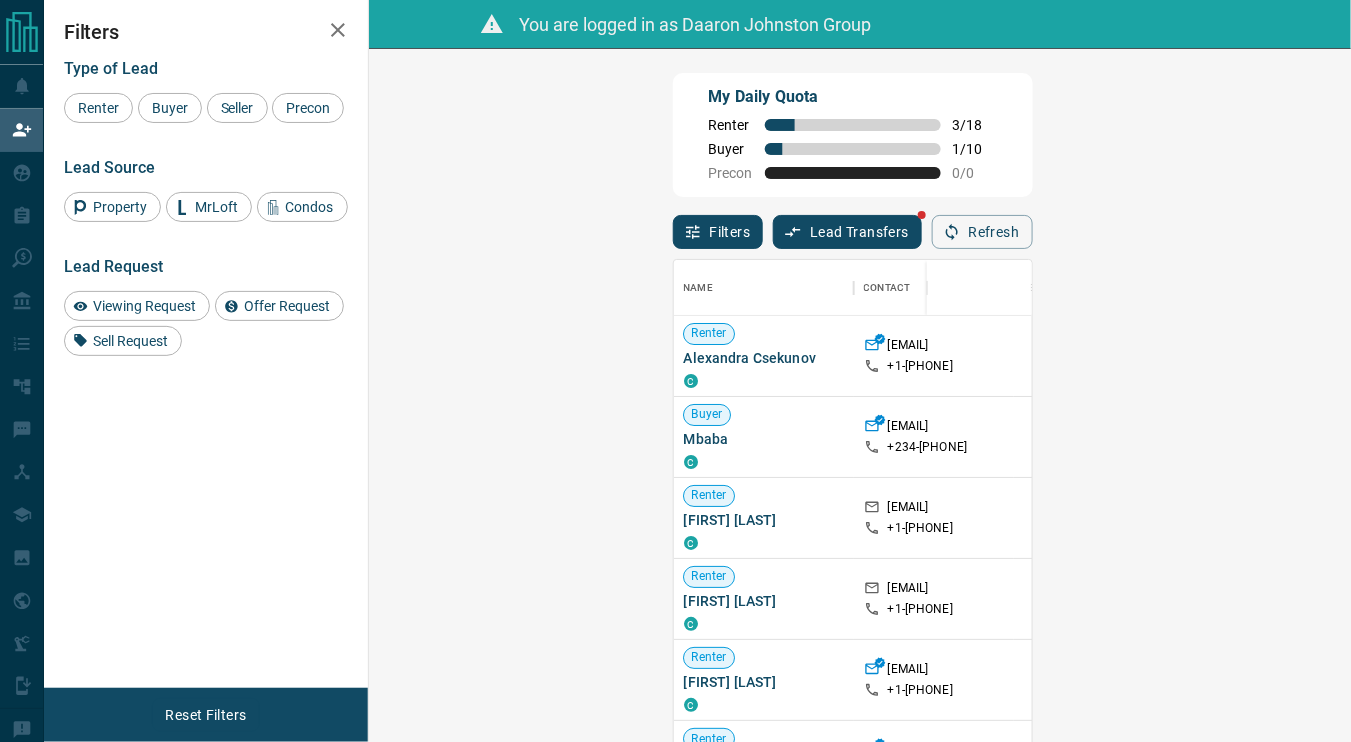 click on "Claim" at bounding box center [1569, 356] 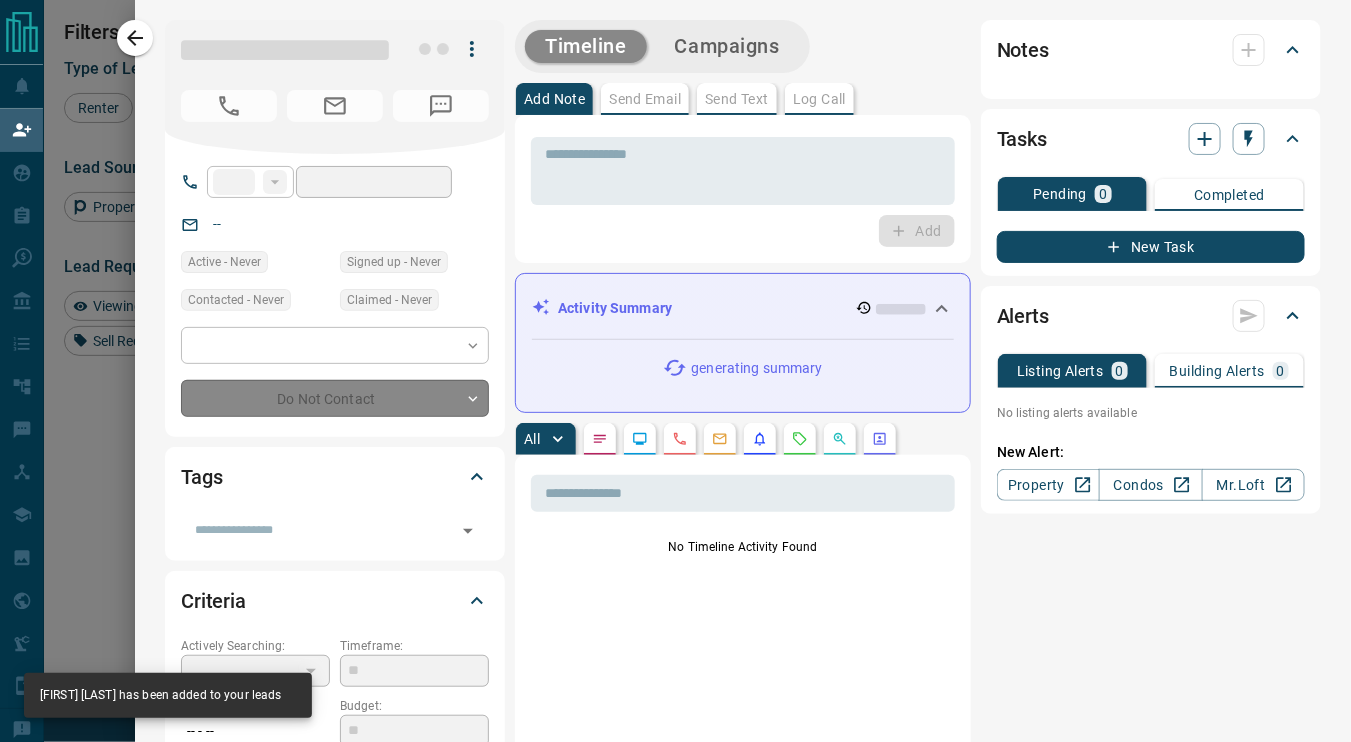 type on "**" 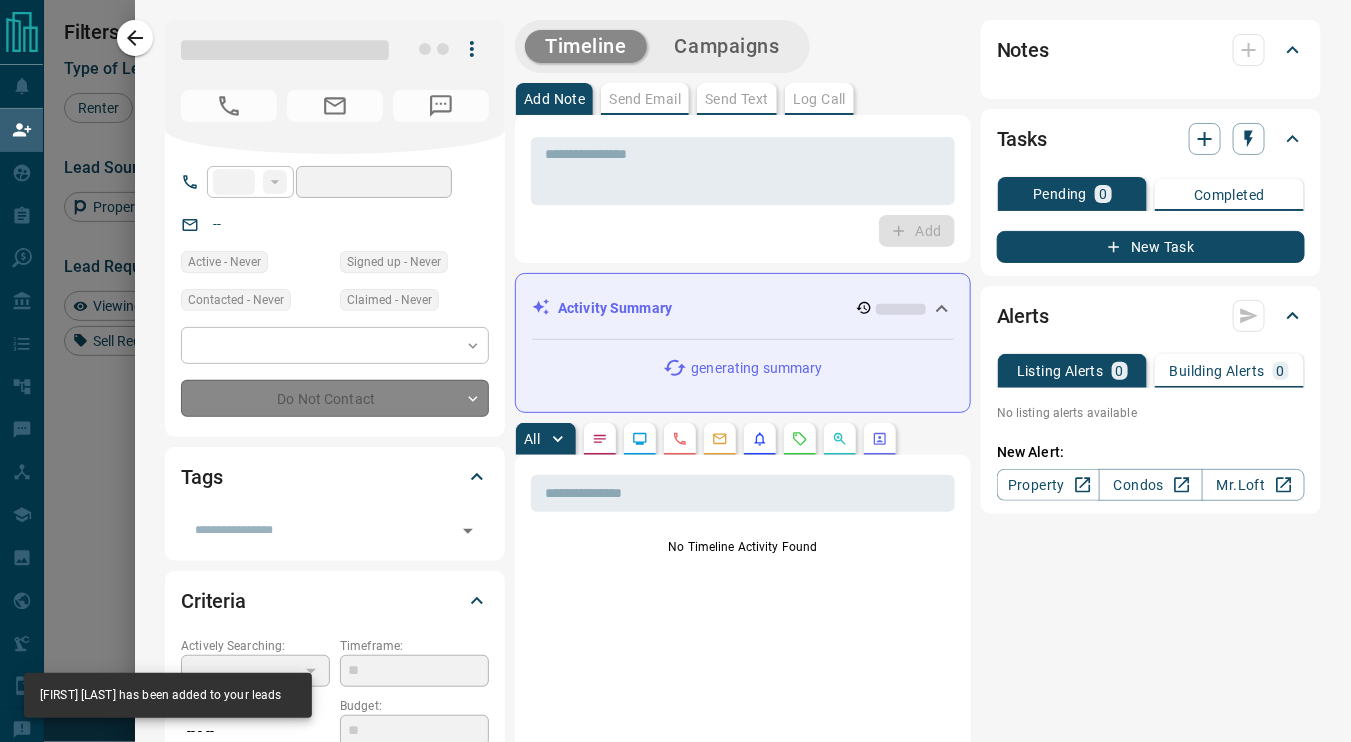 type on "**********" 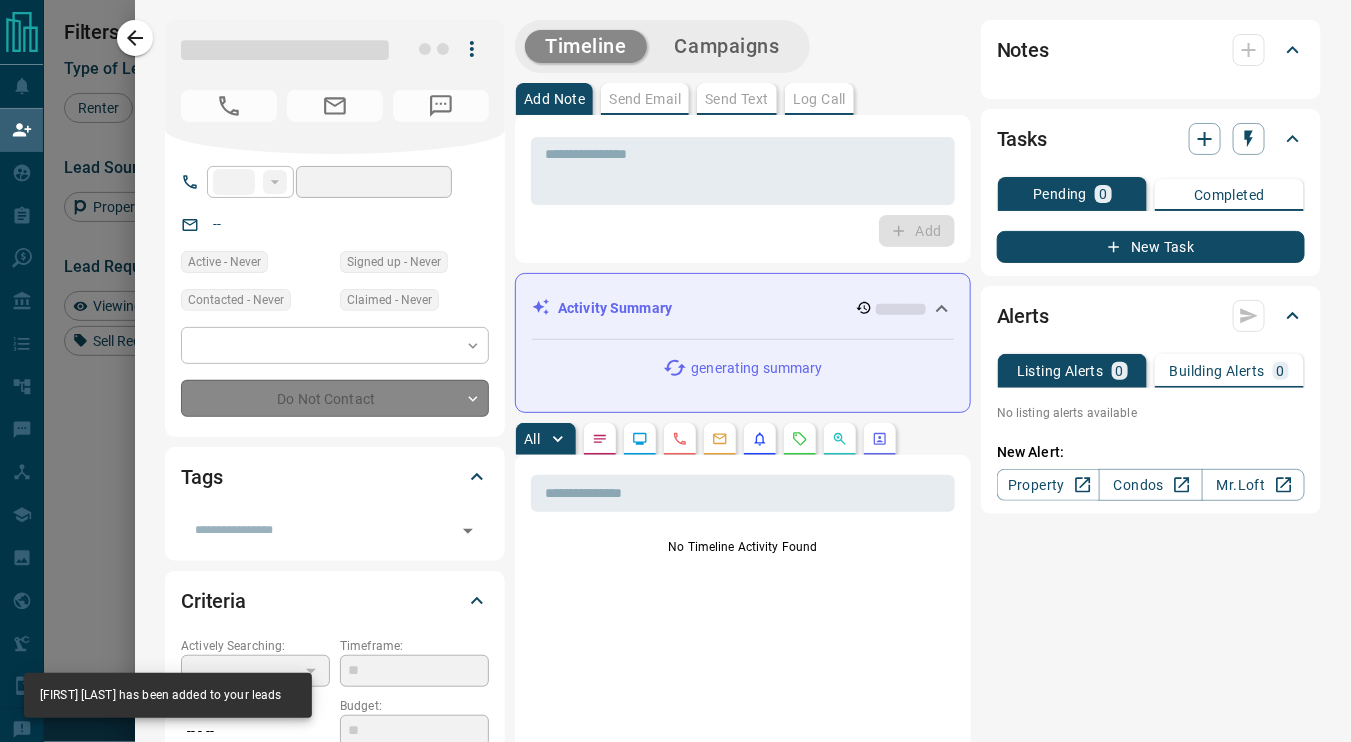 type on "**********" 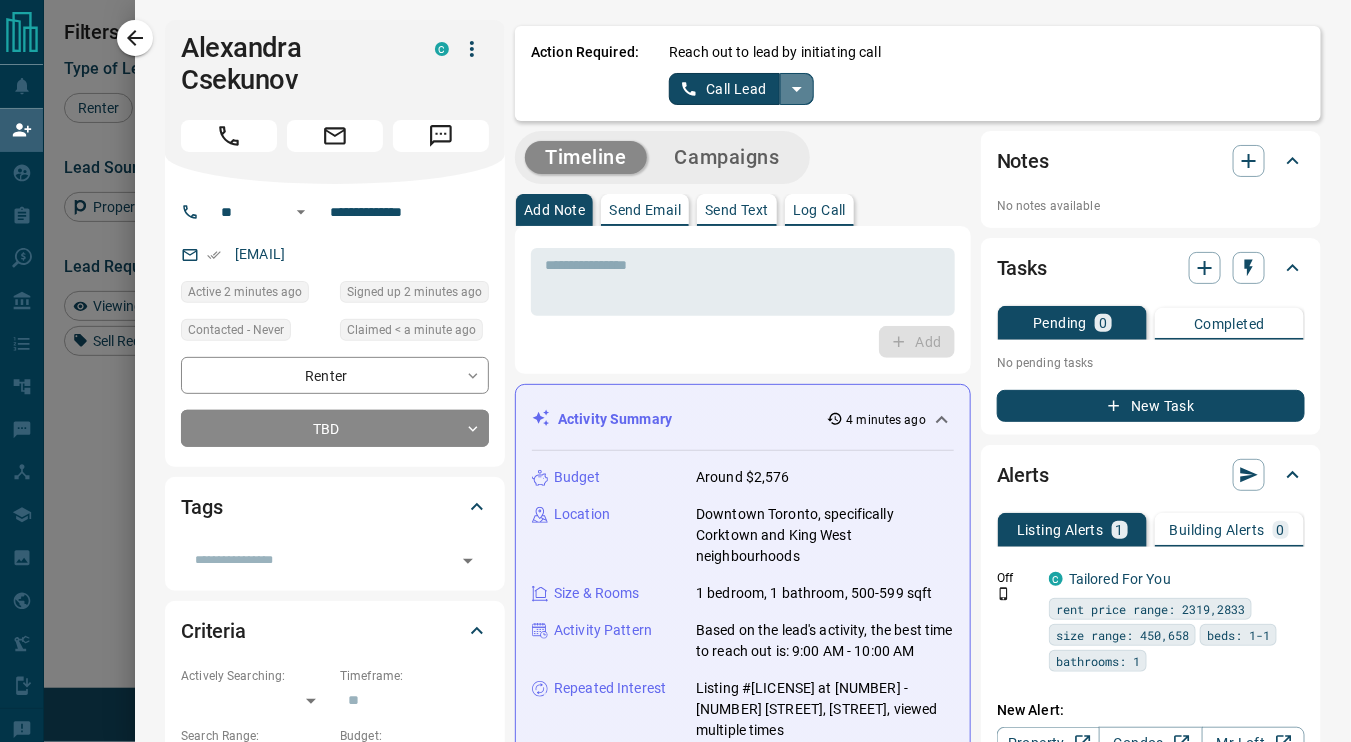 click 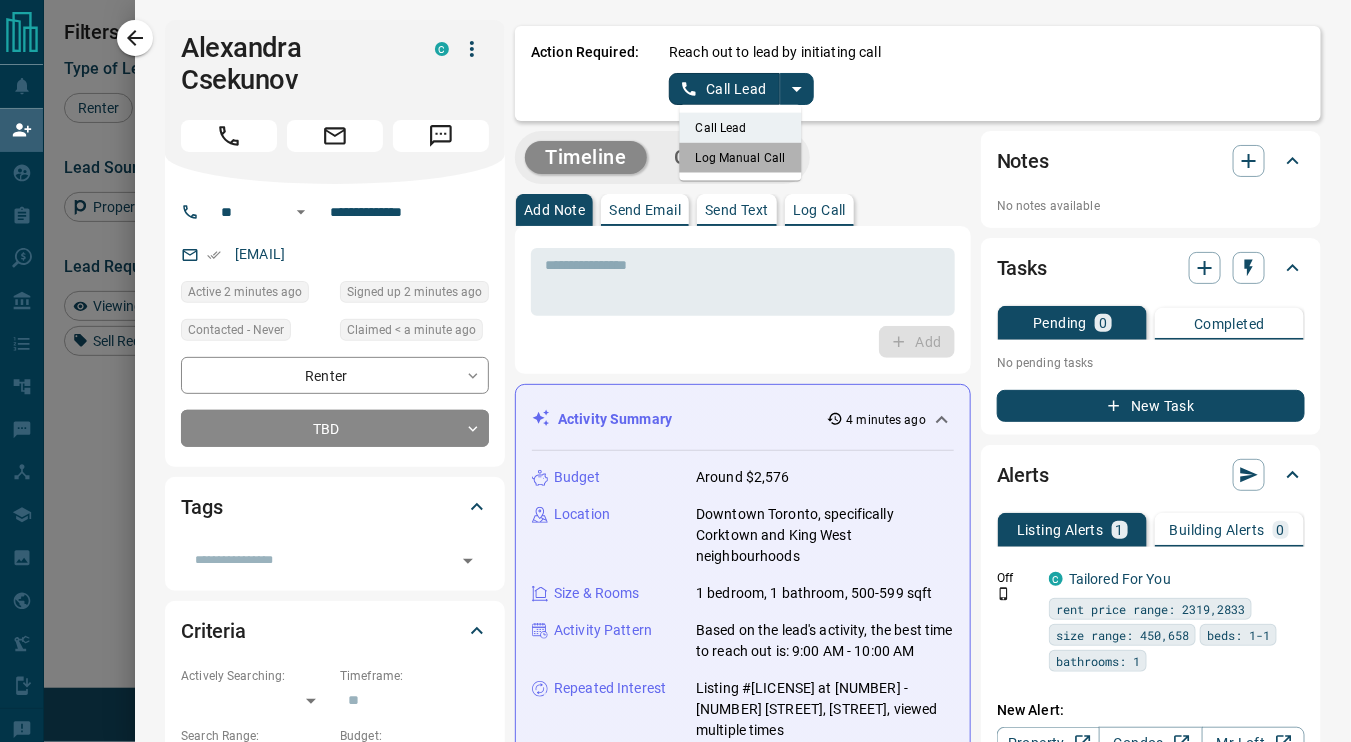 click on "Log Manual Call" at bounding box center [741, 158] 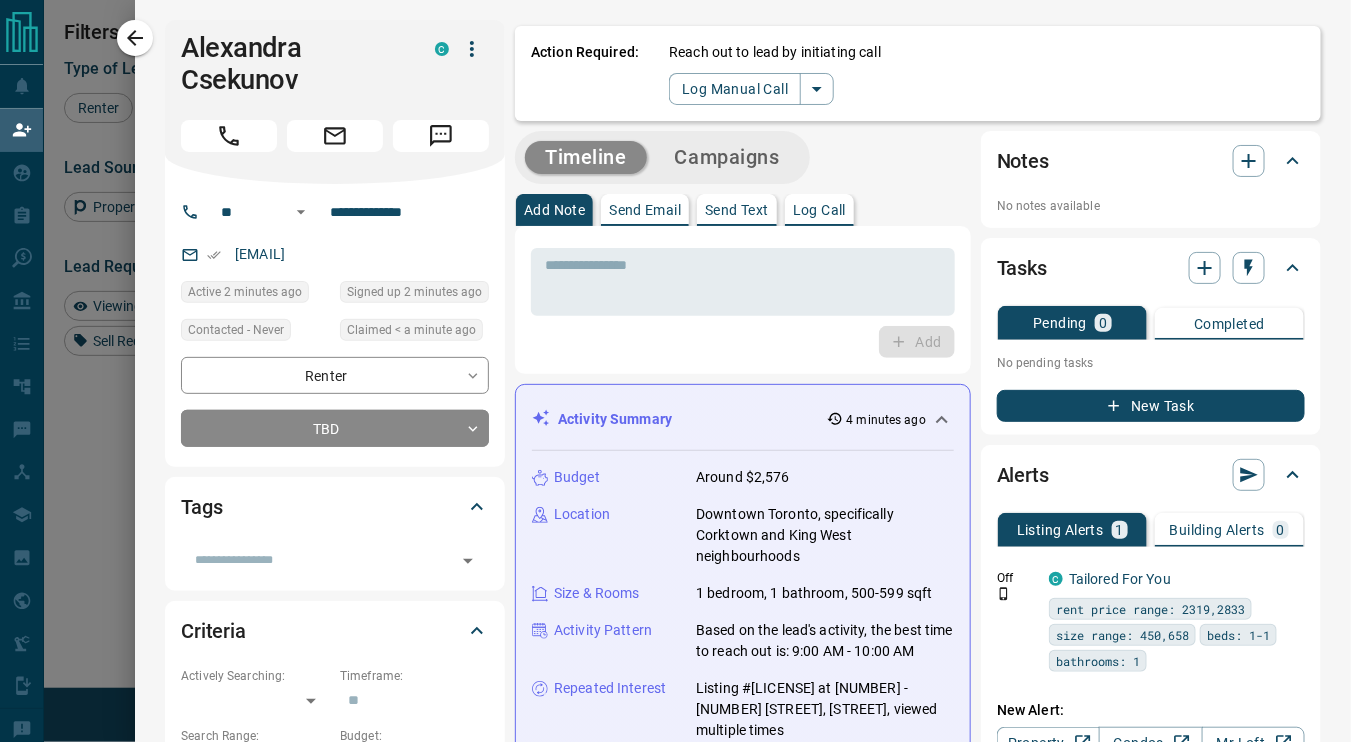 click on "Log Manual Call" at bounding box center [735, 89] 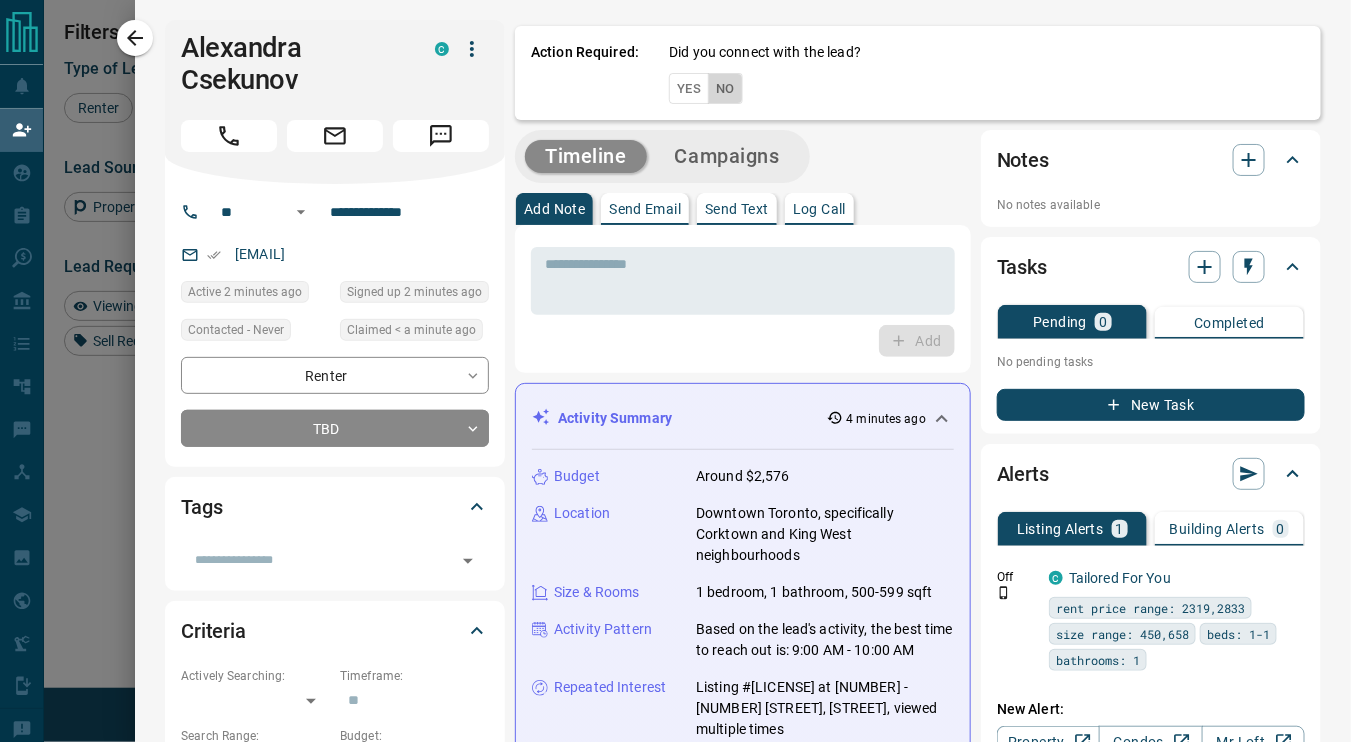 click on "No" at bounding box center [725, 88] 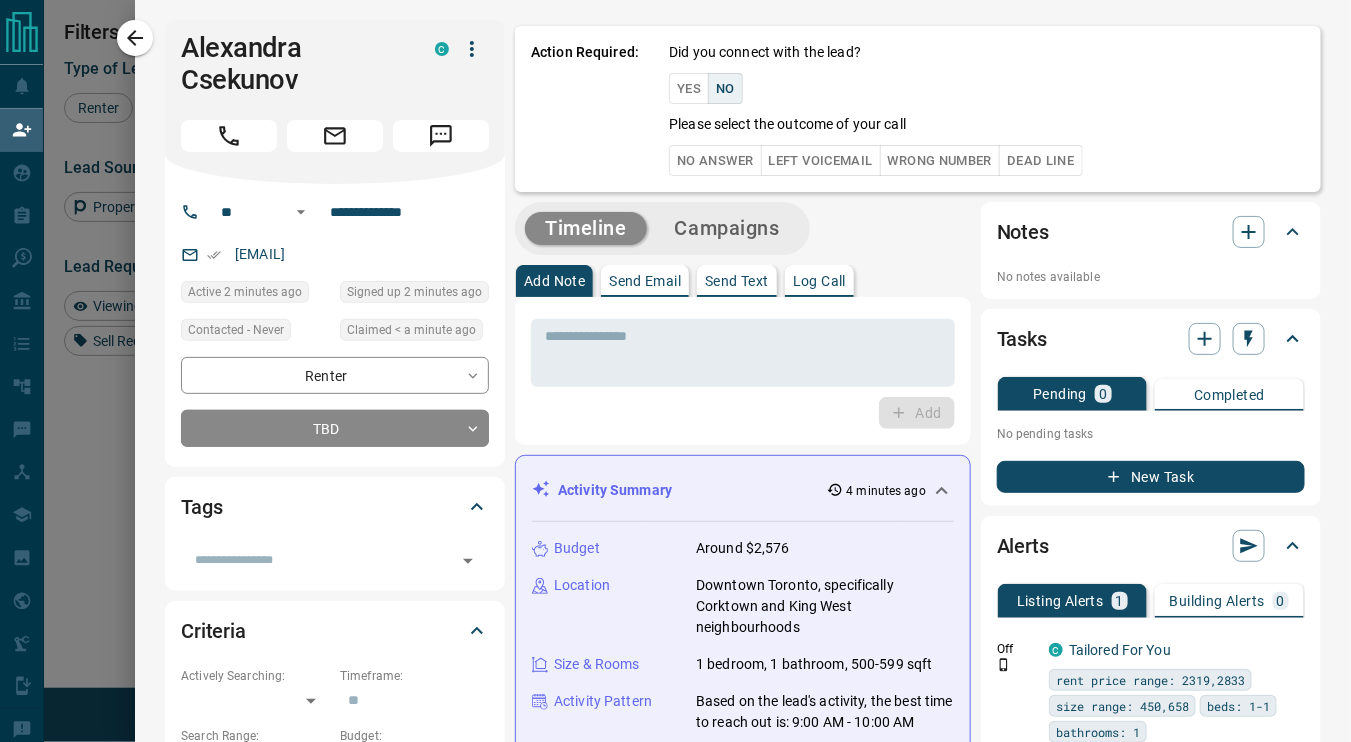 click on "No Answer" at bounding box center (715, 160) 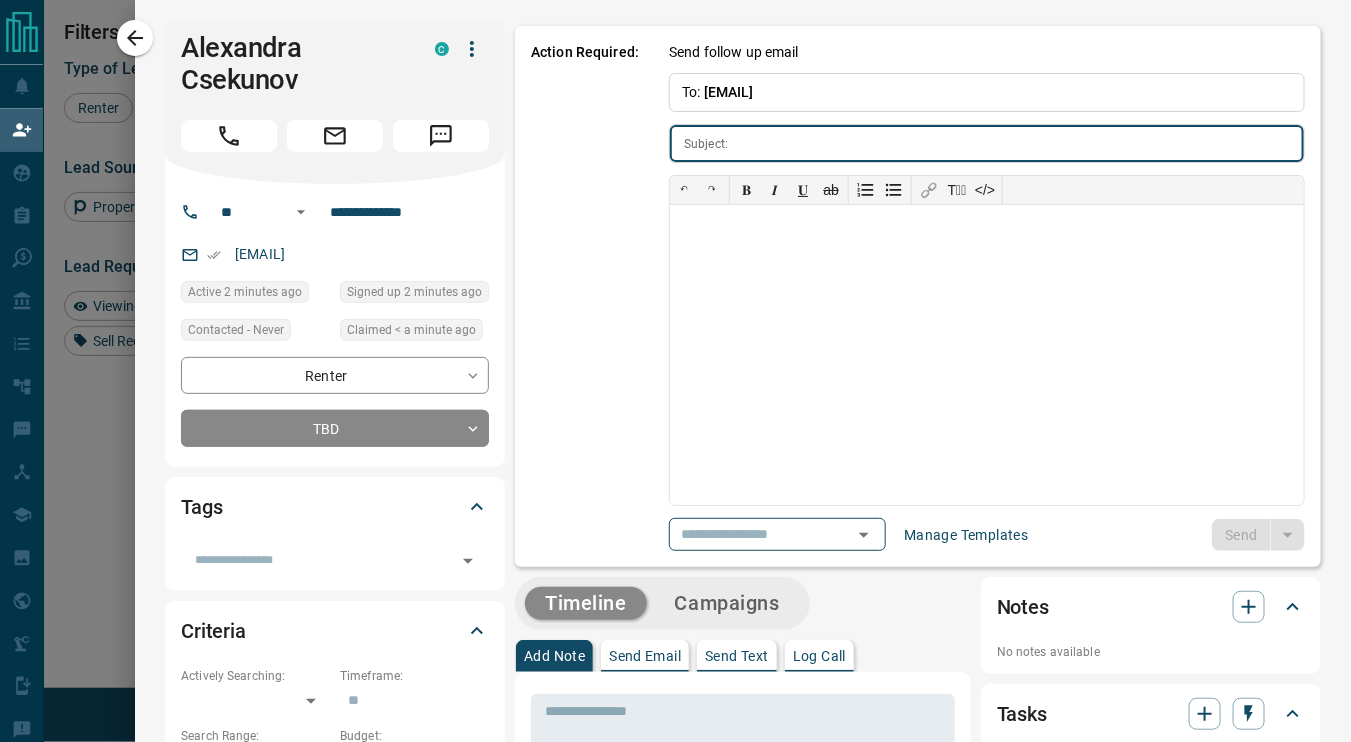 type on "**********" 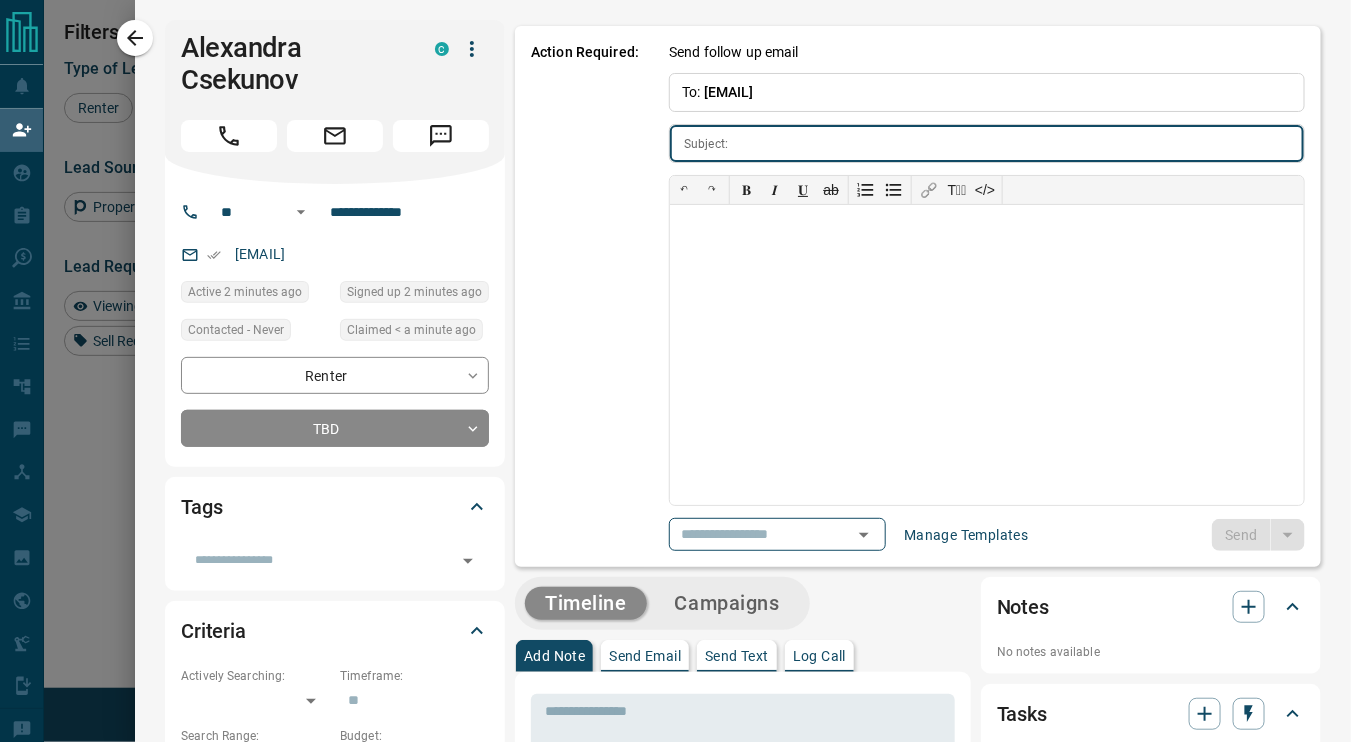 type on "**********" 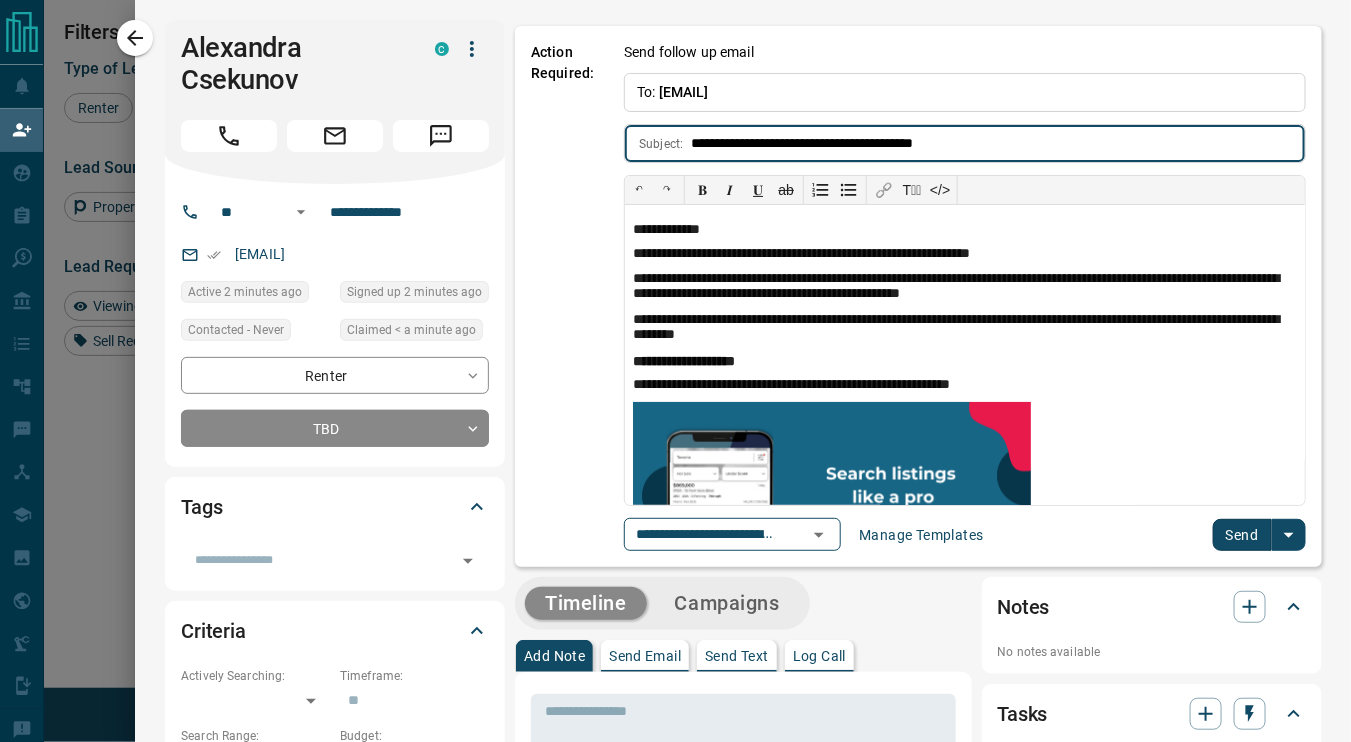 click on "**********" at bounding box center (964, 534) 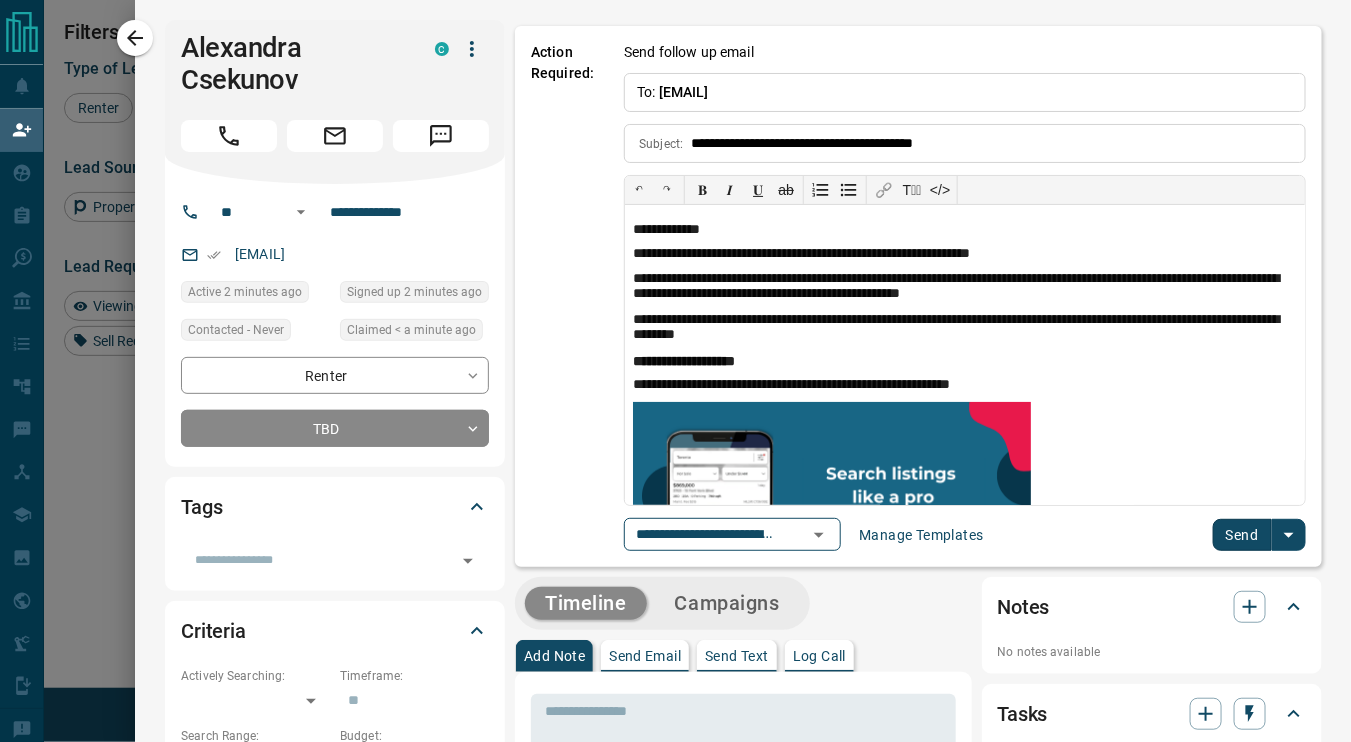click on "Send" at bounding box center [1242, 535] 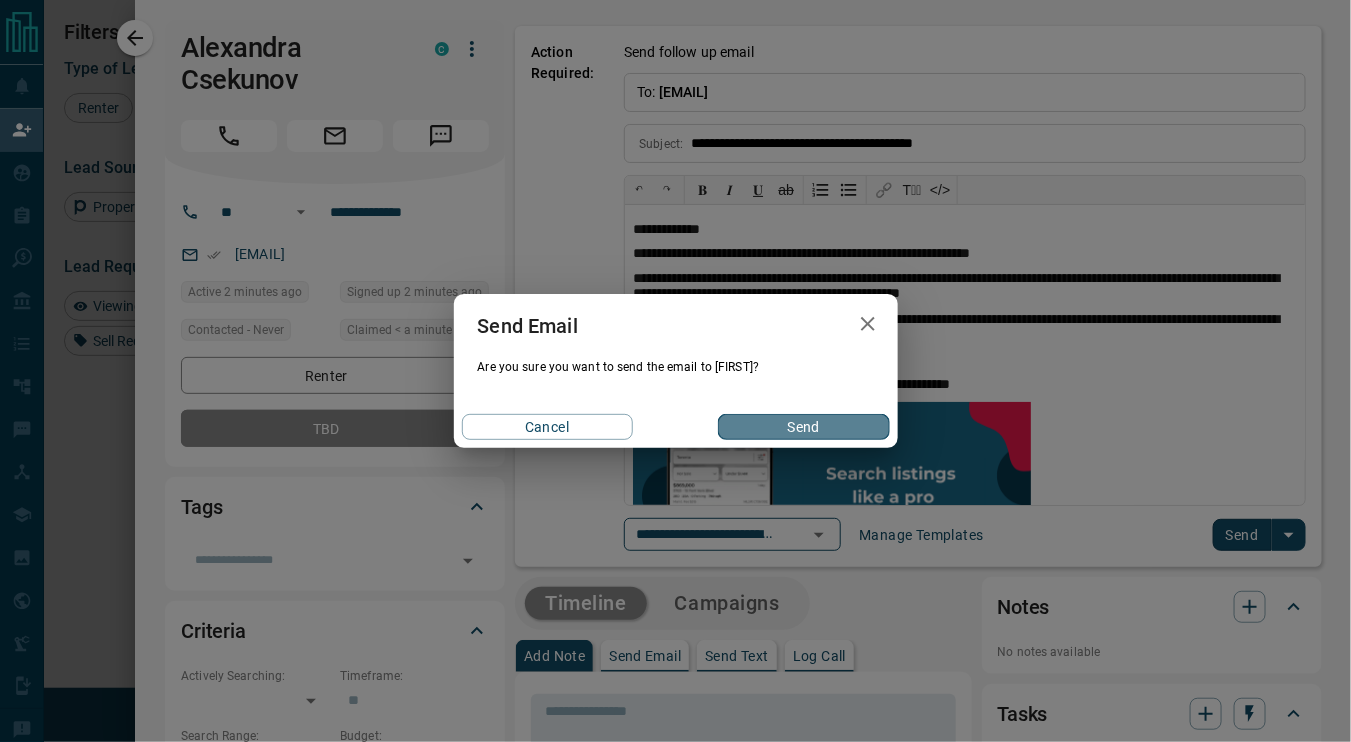 click on "Send" at bounding box center [803, 427] 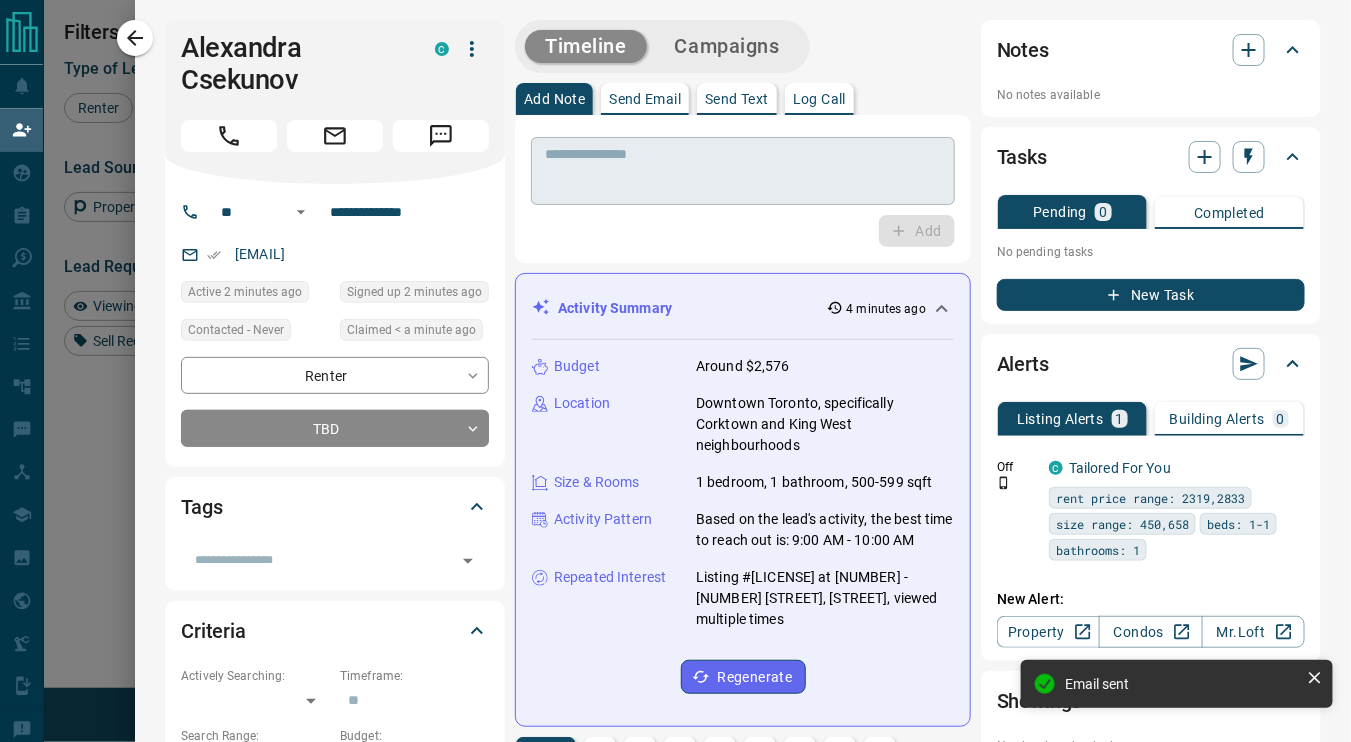 click at bounding box center [743, 171] 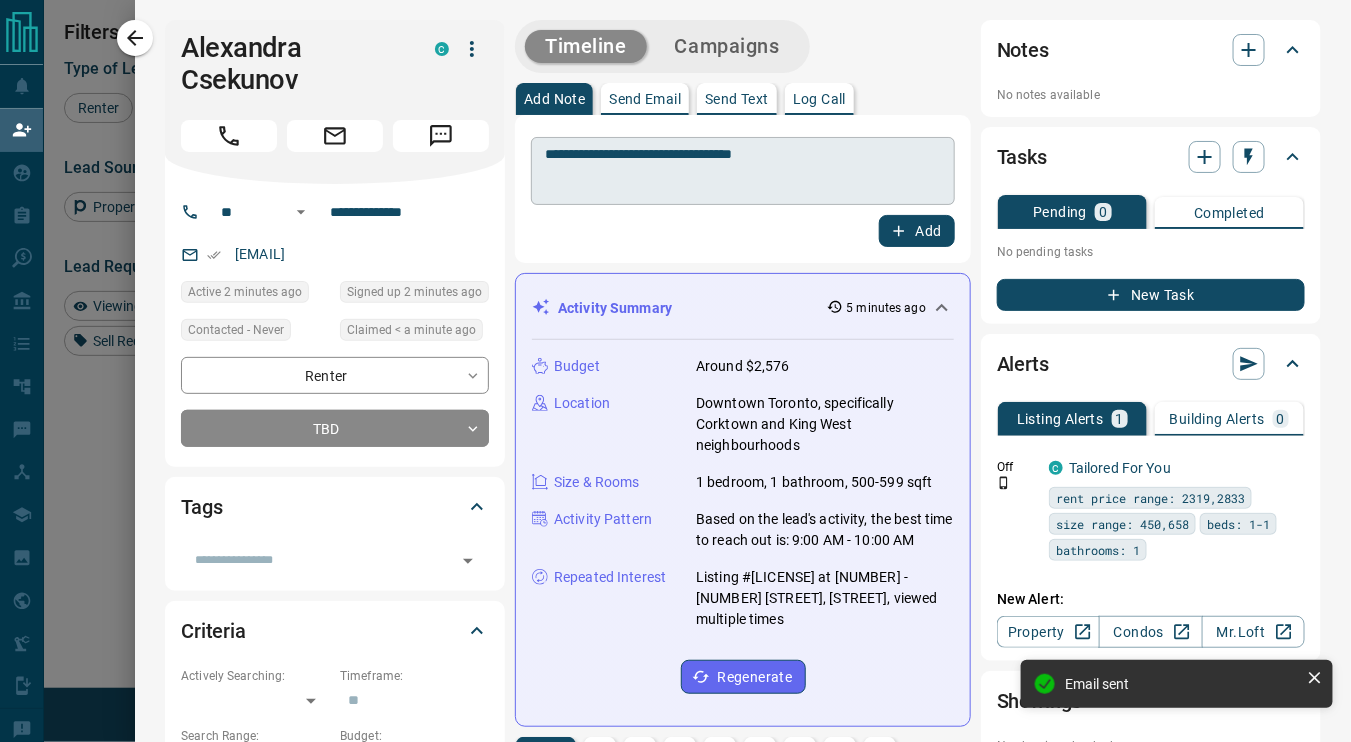 click on "**********" at bounding box center (742, 171) 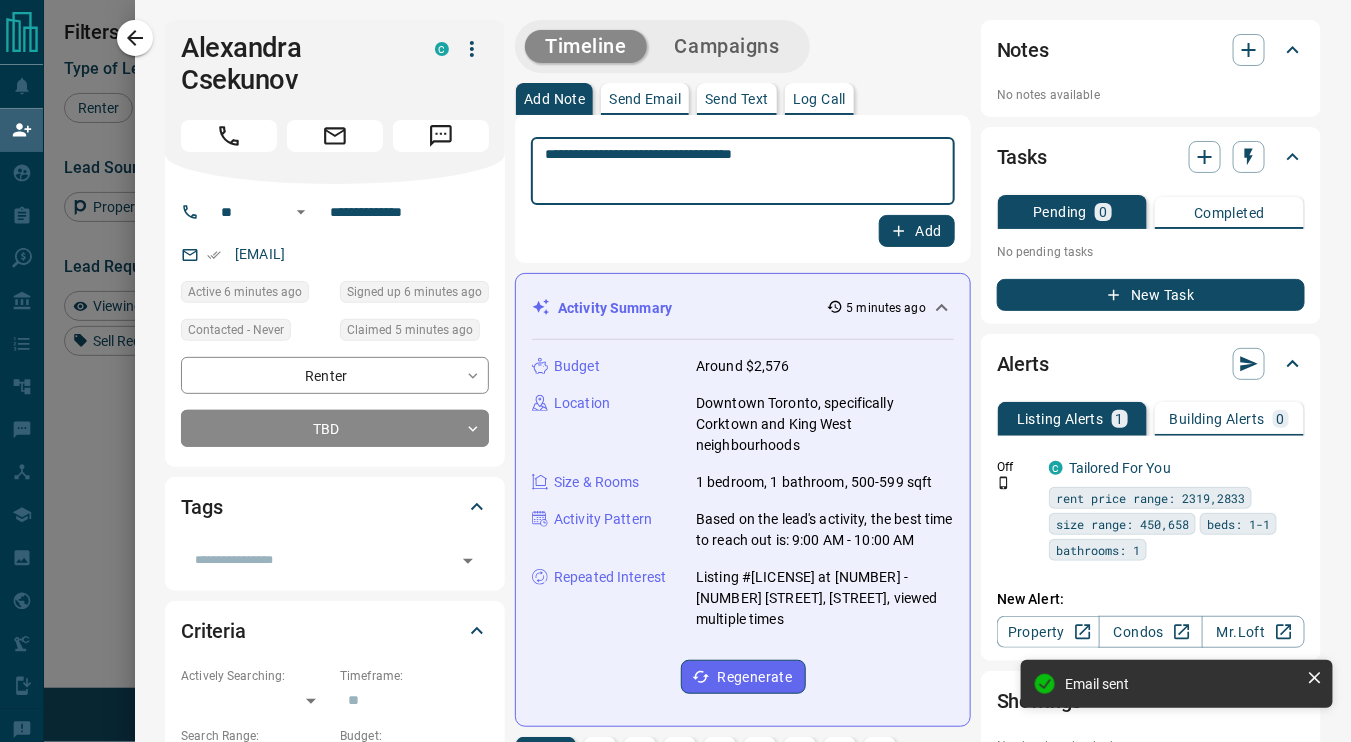 click on "**********" at bounding box center (742, 171) 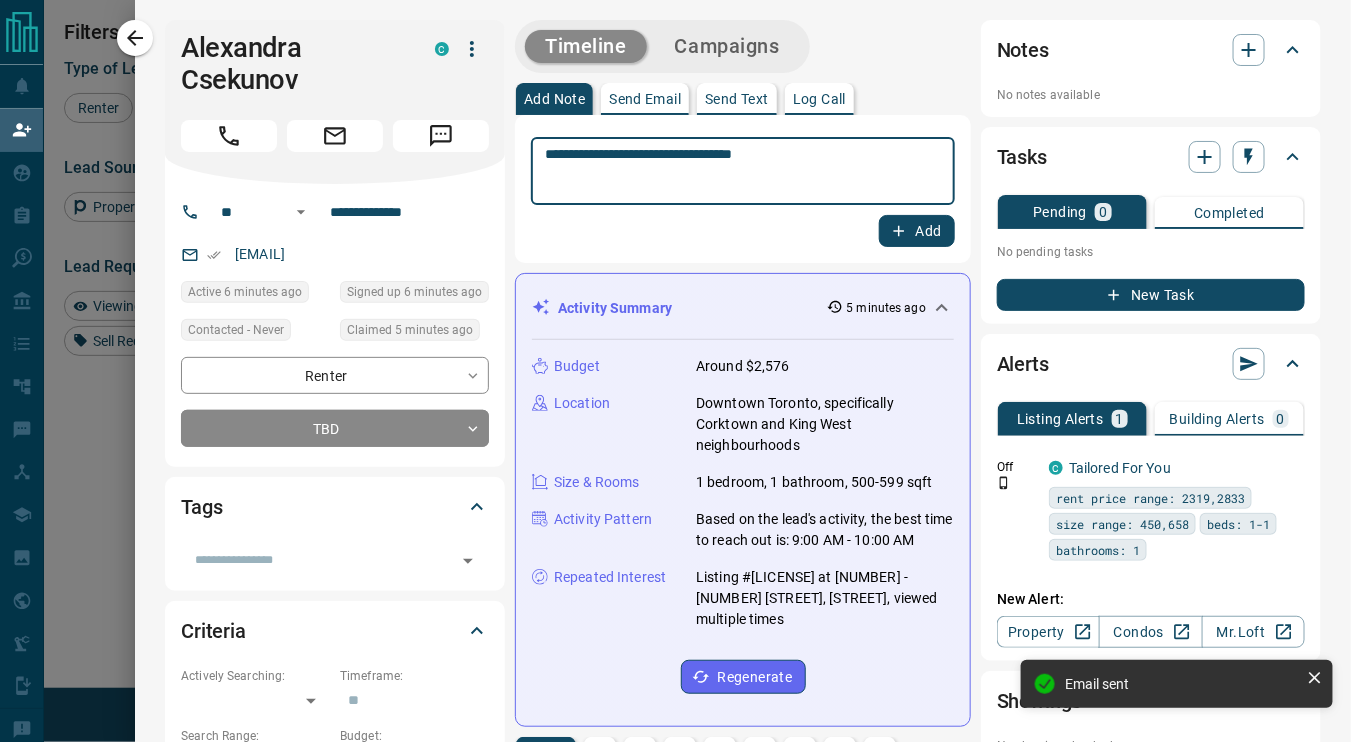 scroll, scrollTop: 15, scrollLeft: 15, axis: both 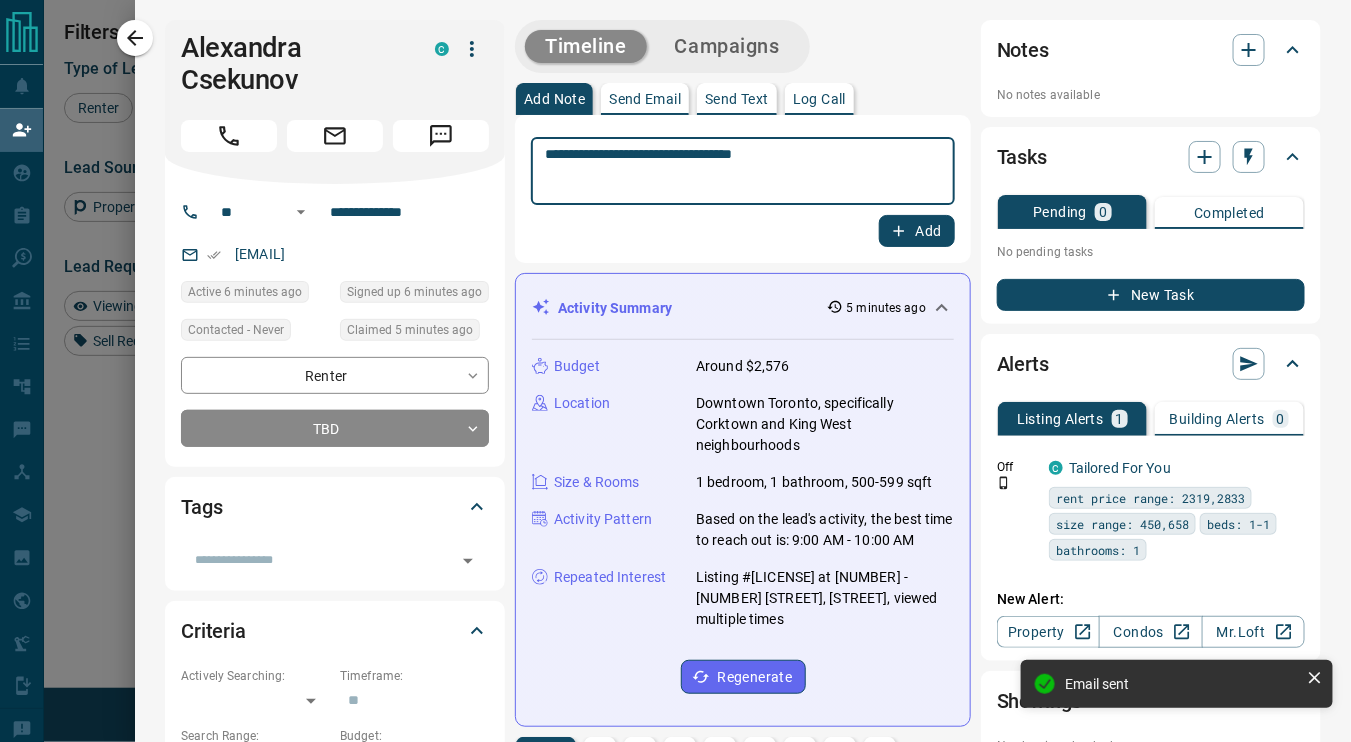 paste 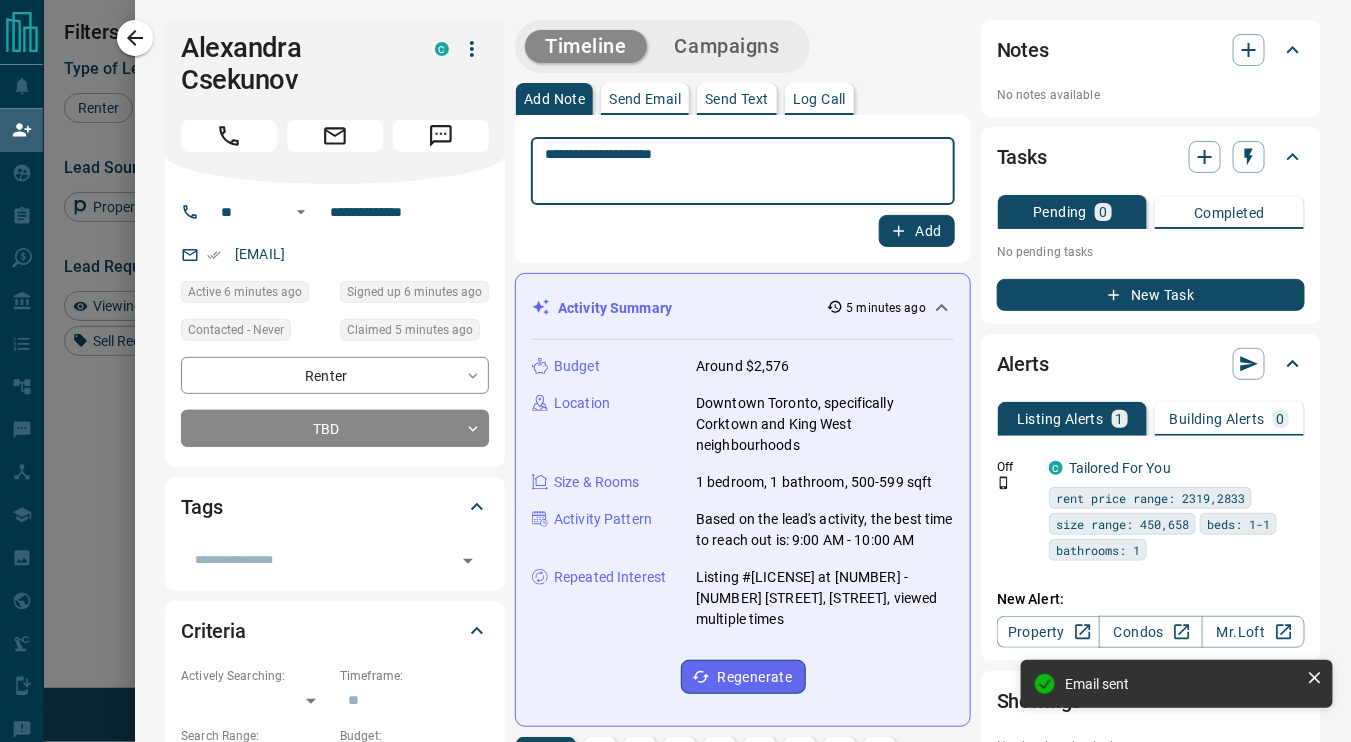 click on "**********" at bounding box center [742, 171] 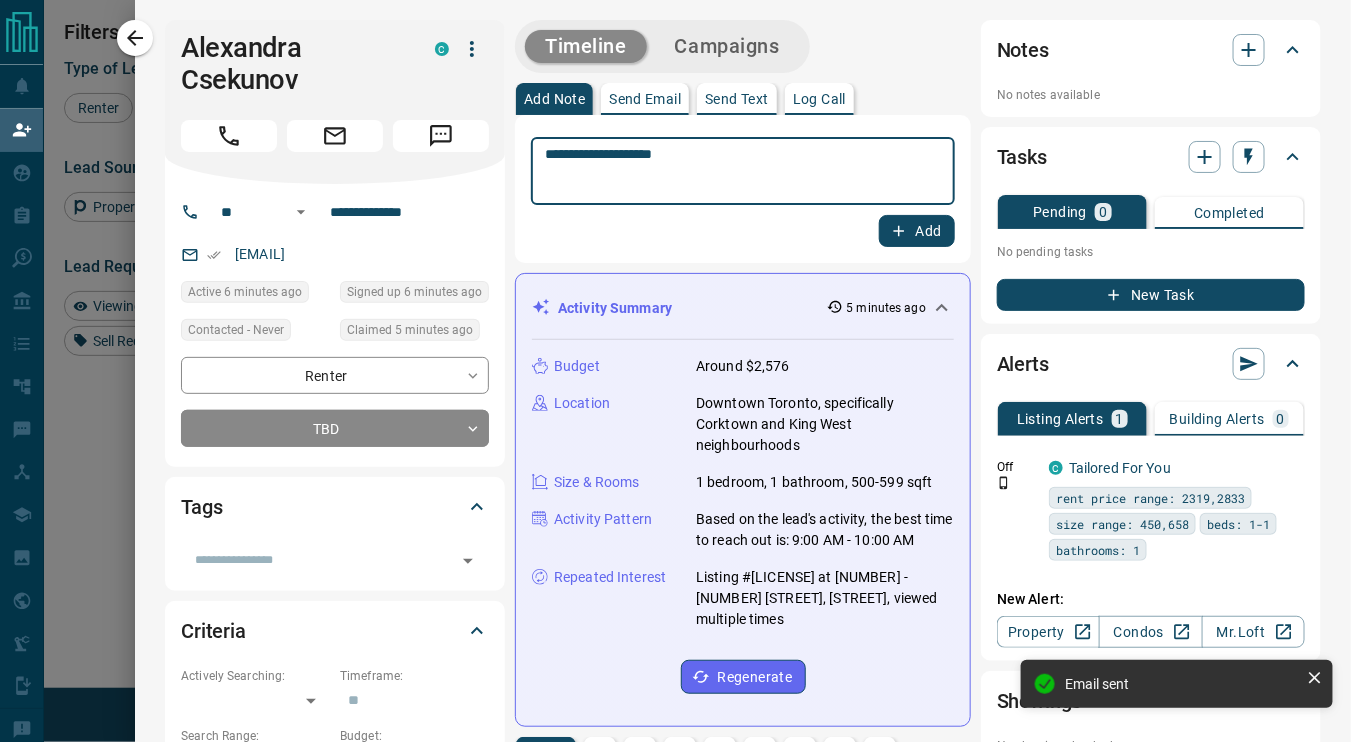 type on "**********" 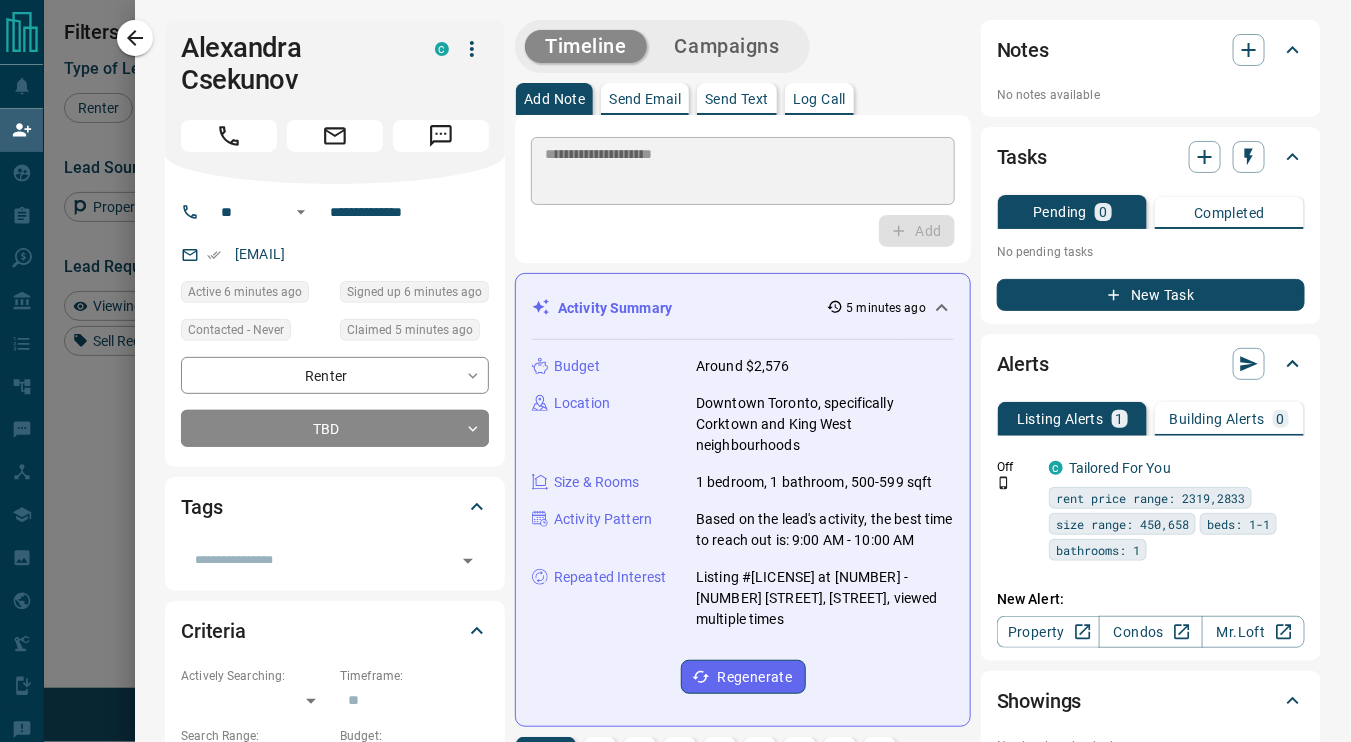 type 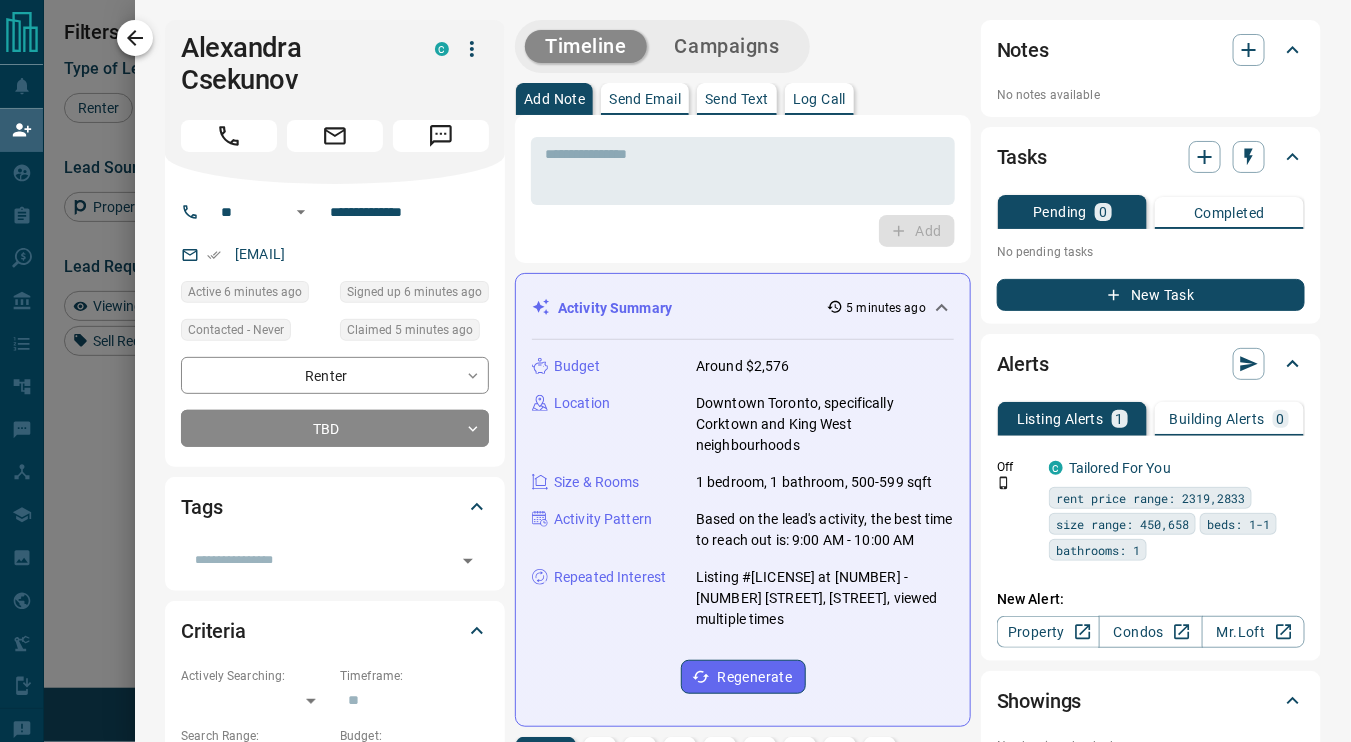click 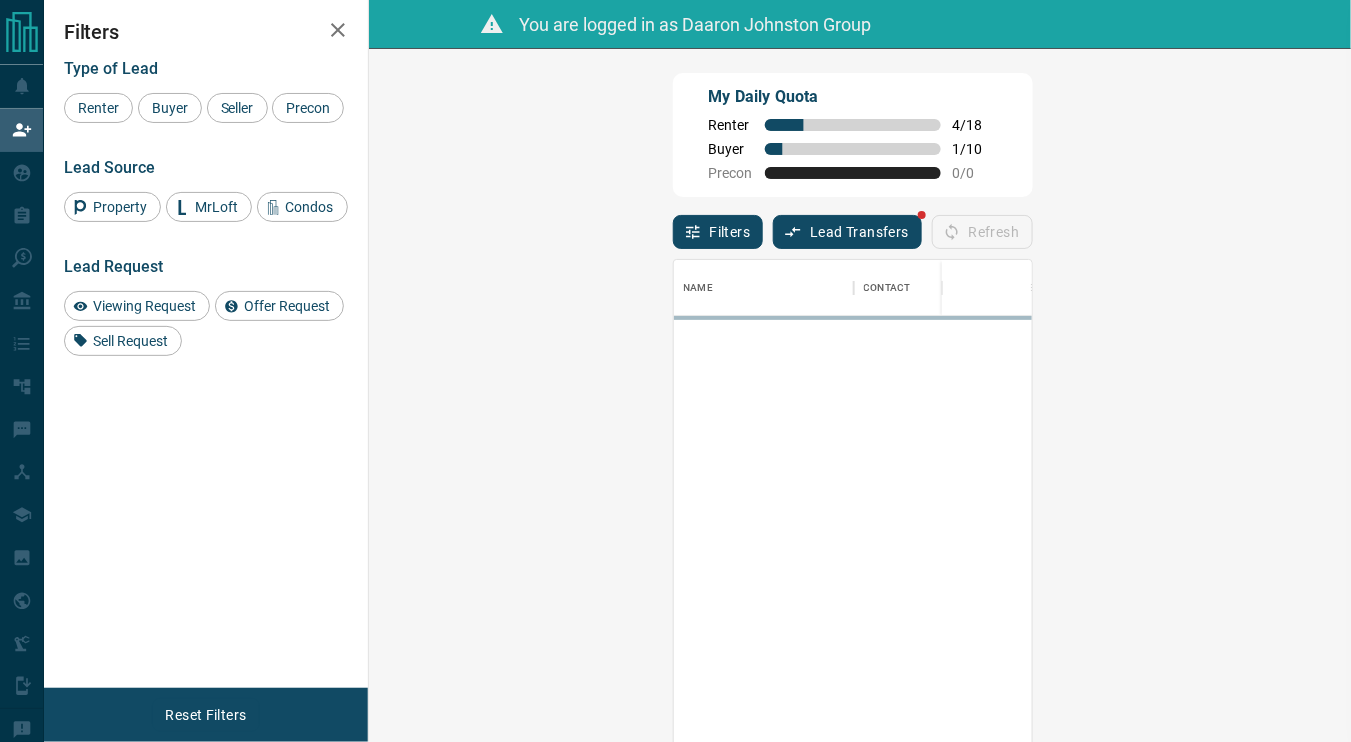 scroll, scrollTop: 15, scrollLeft: 15, axis: both 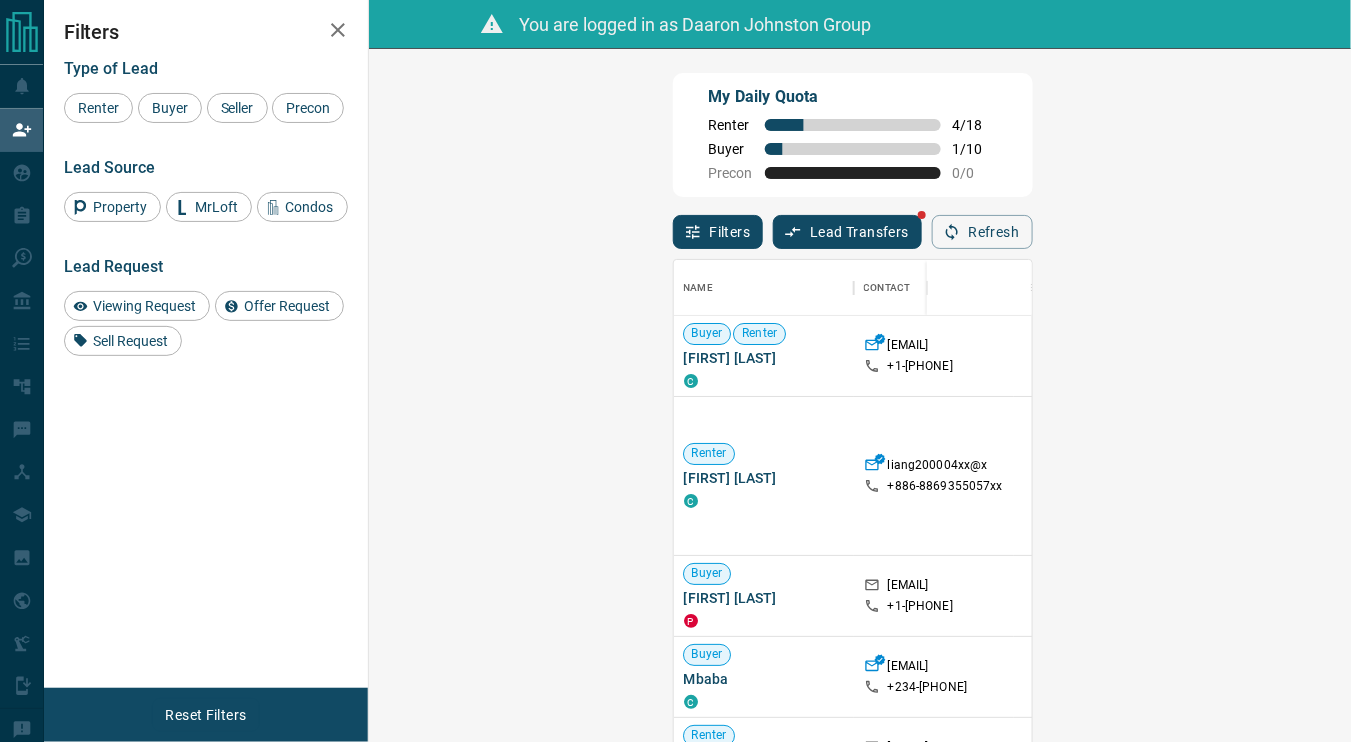 click on "Claim" at bounding box center (1569, 356) 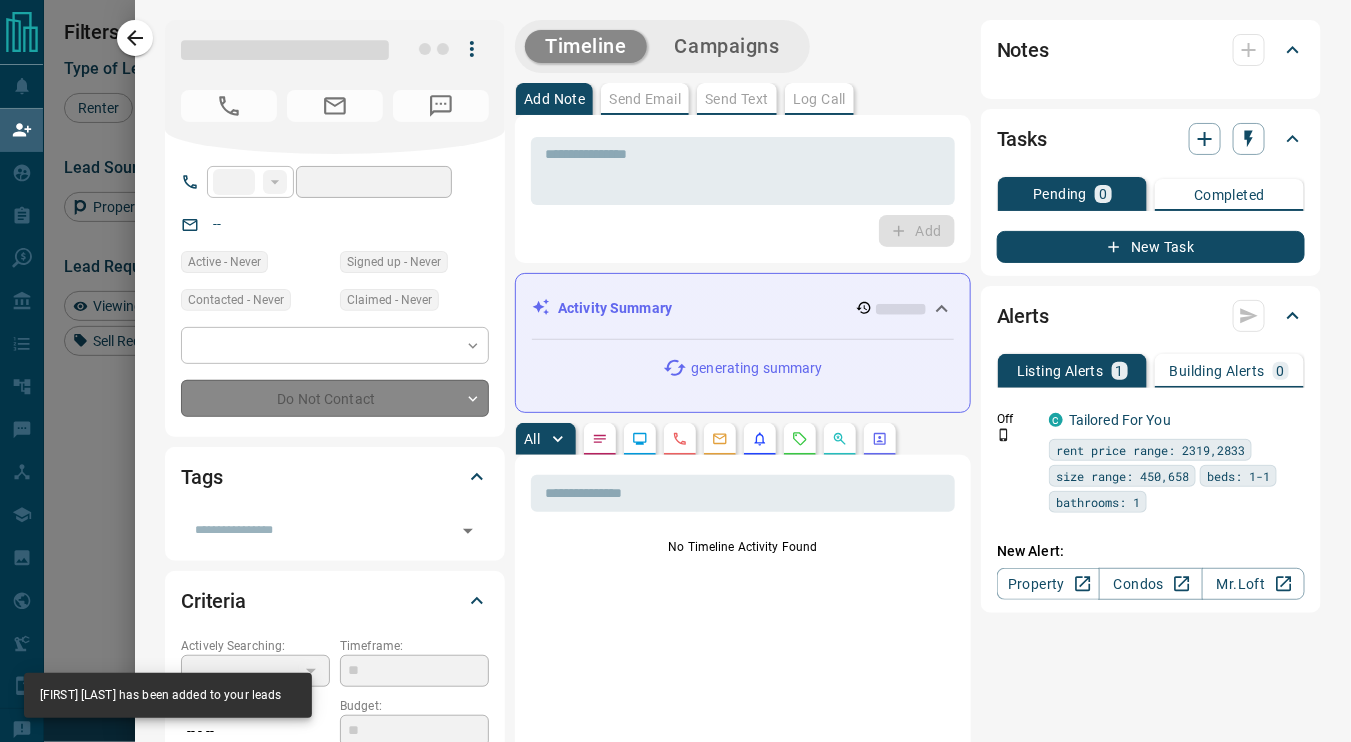 type on "**" 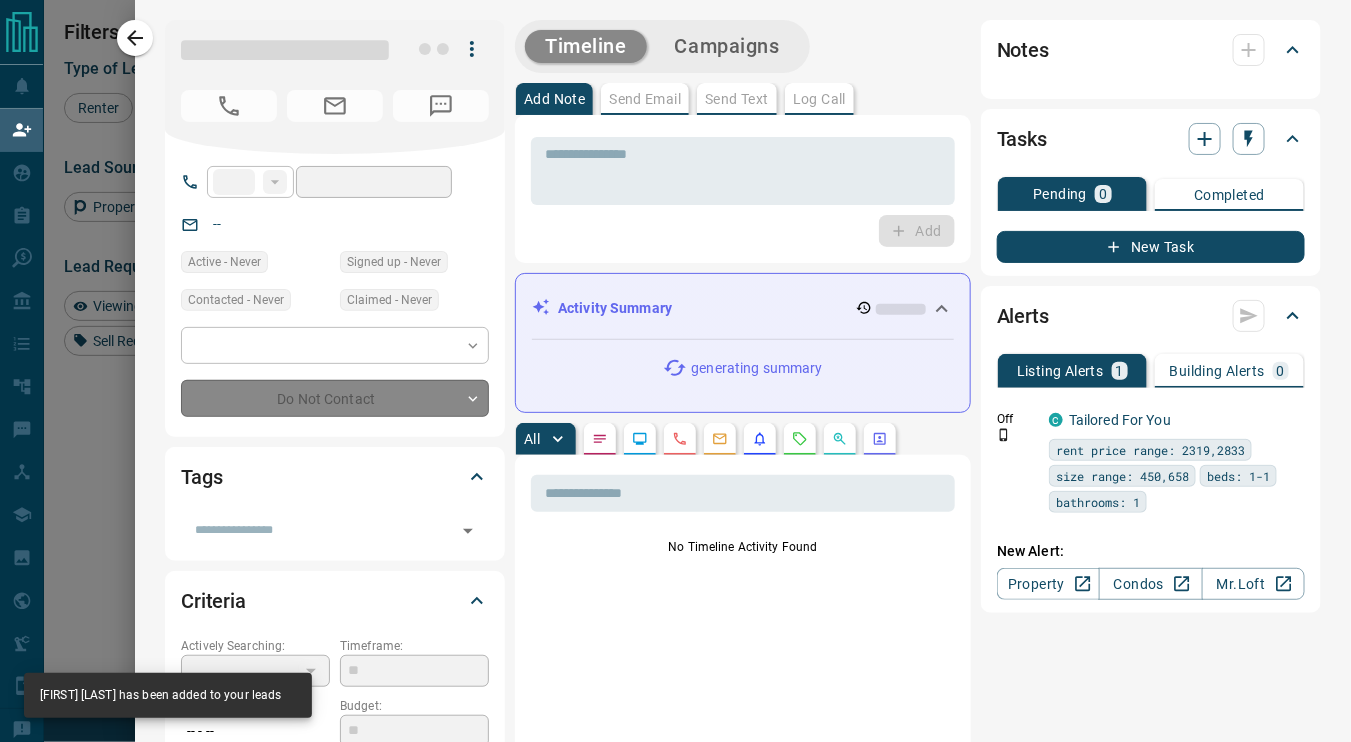 type on "**********" 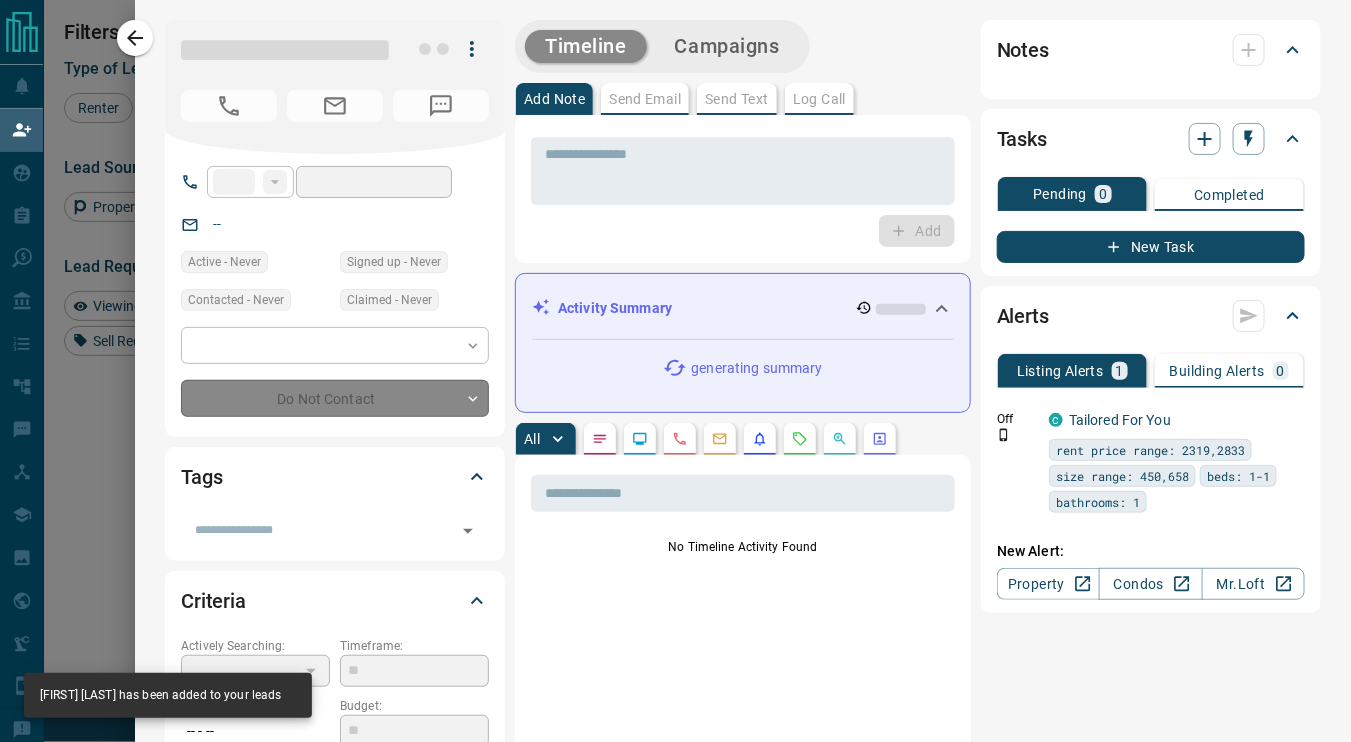 type on "**" 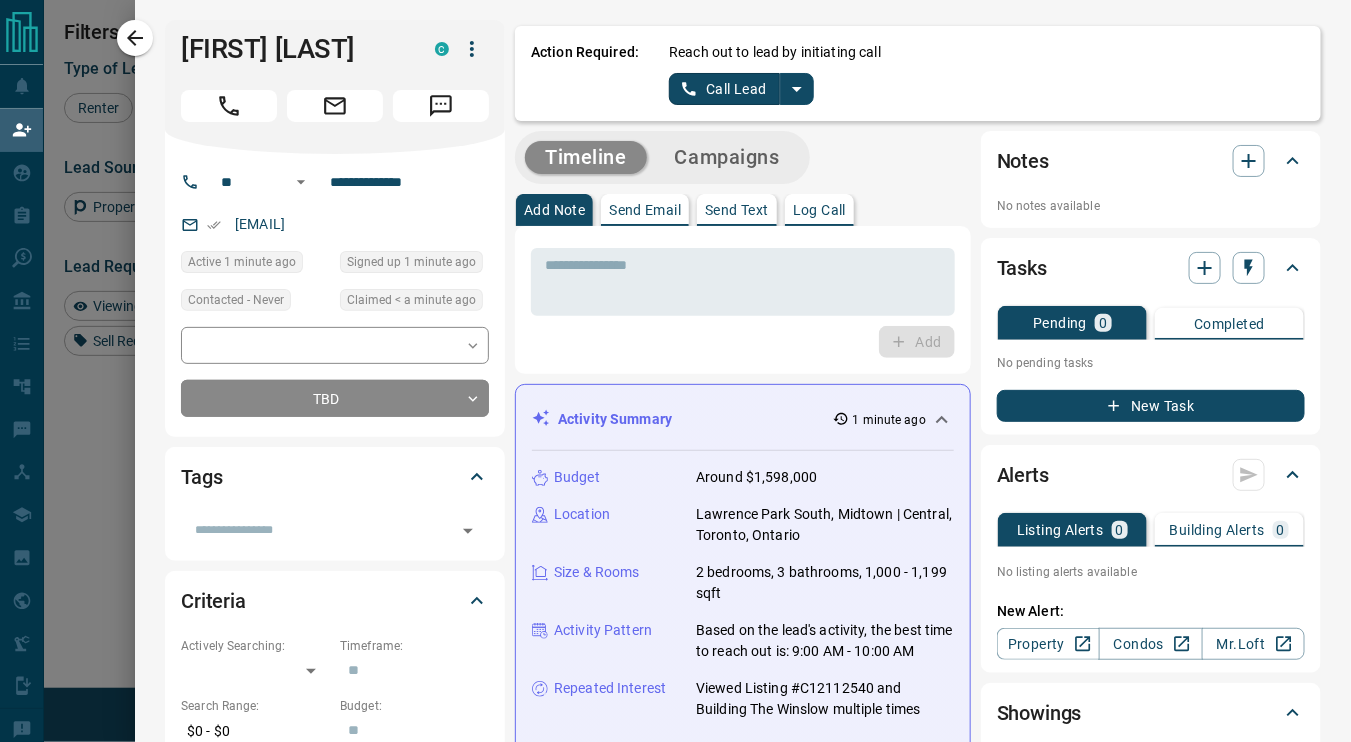 click on "**********" at bounding box center [743, 1101] 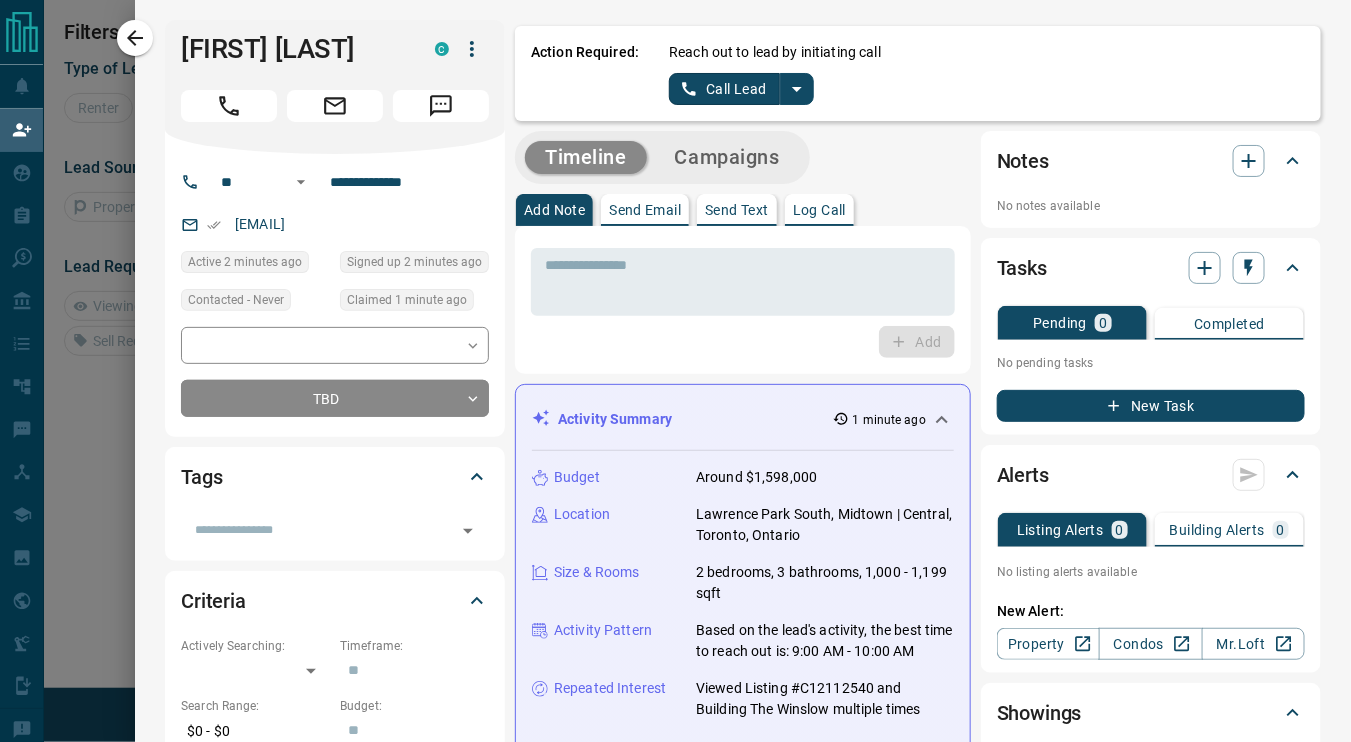 scroll, scrollTop: 16, scrollLeft: 15, axis: both 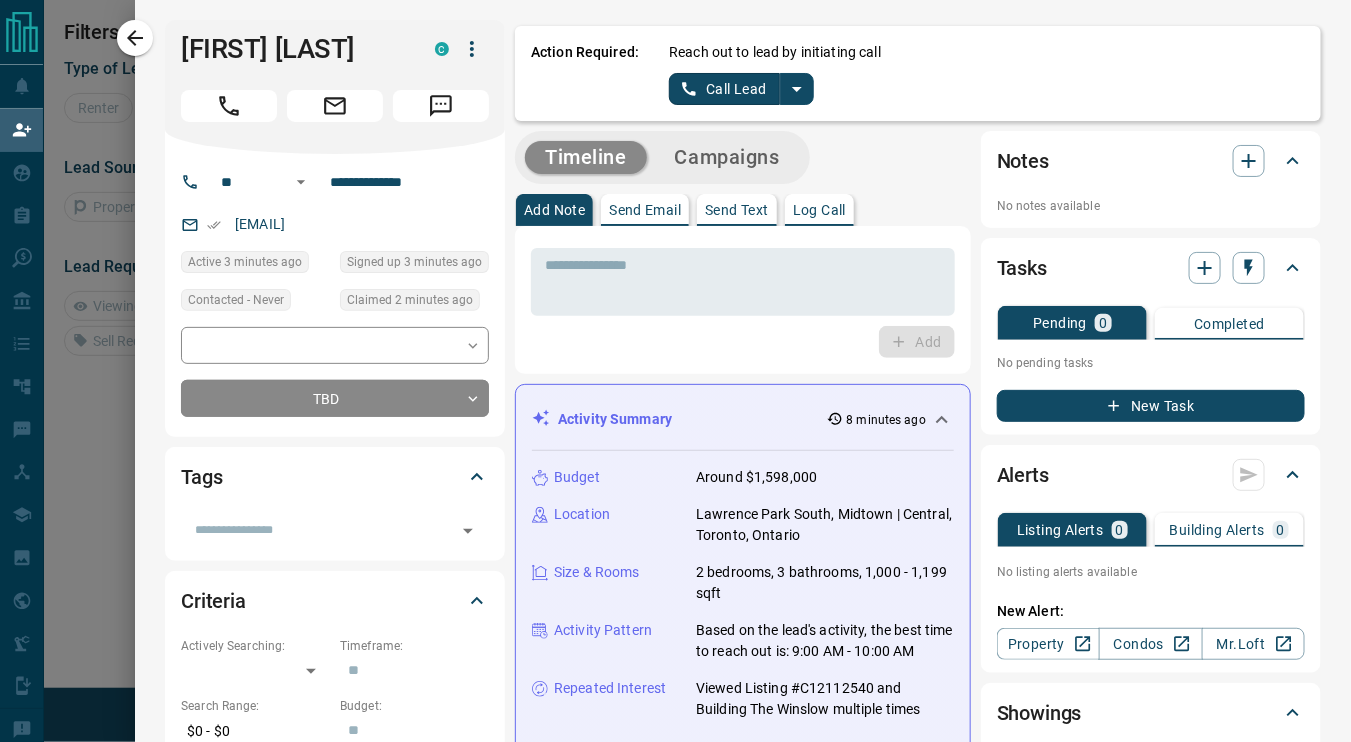 click on "No notes available" at bounding box center (1151, 206) 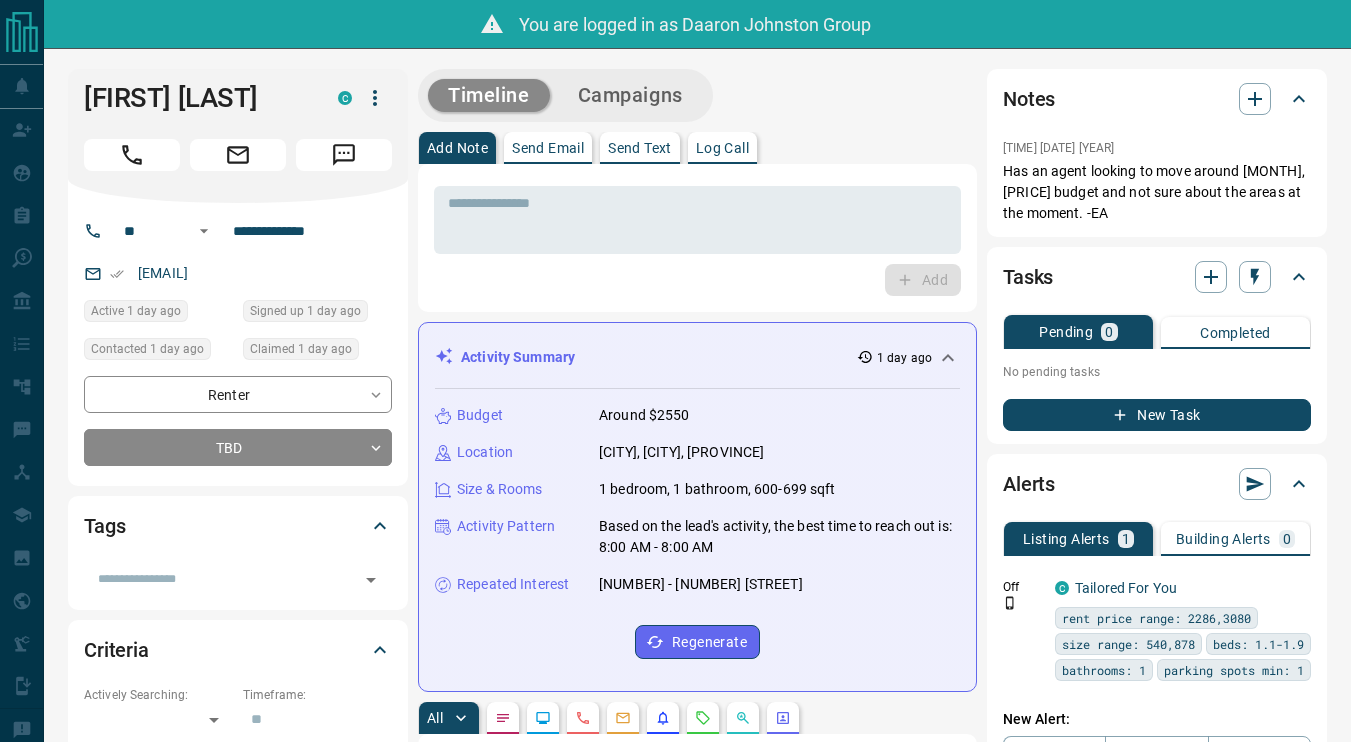 scroll, scrollTop: 0, scrollLeft: 0, axis: both 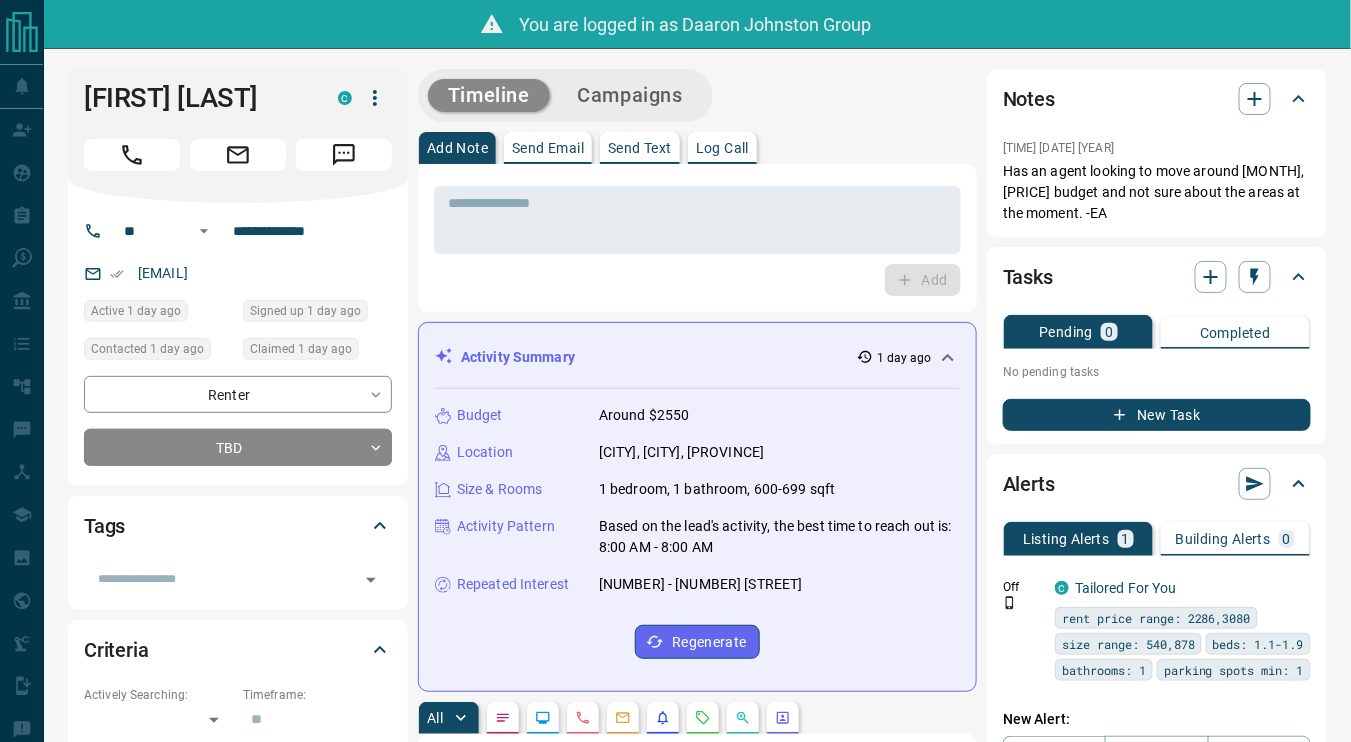 click on "Add" at bounding box center [697, 280] 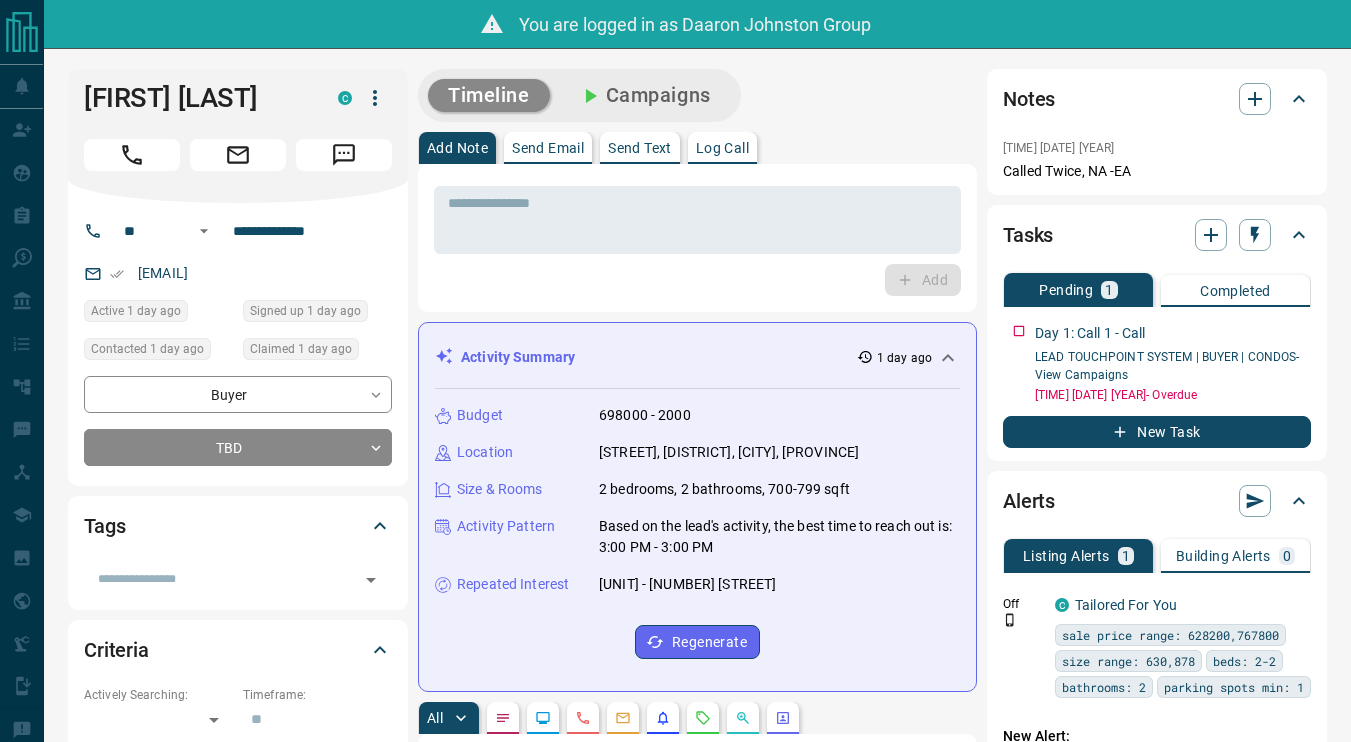 scroll, scrollTop: 0, scrollLeft: 0, axis: both 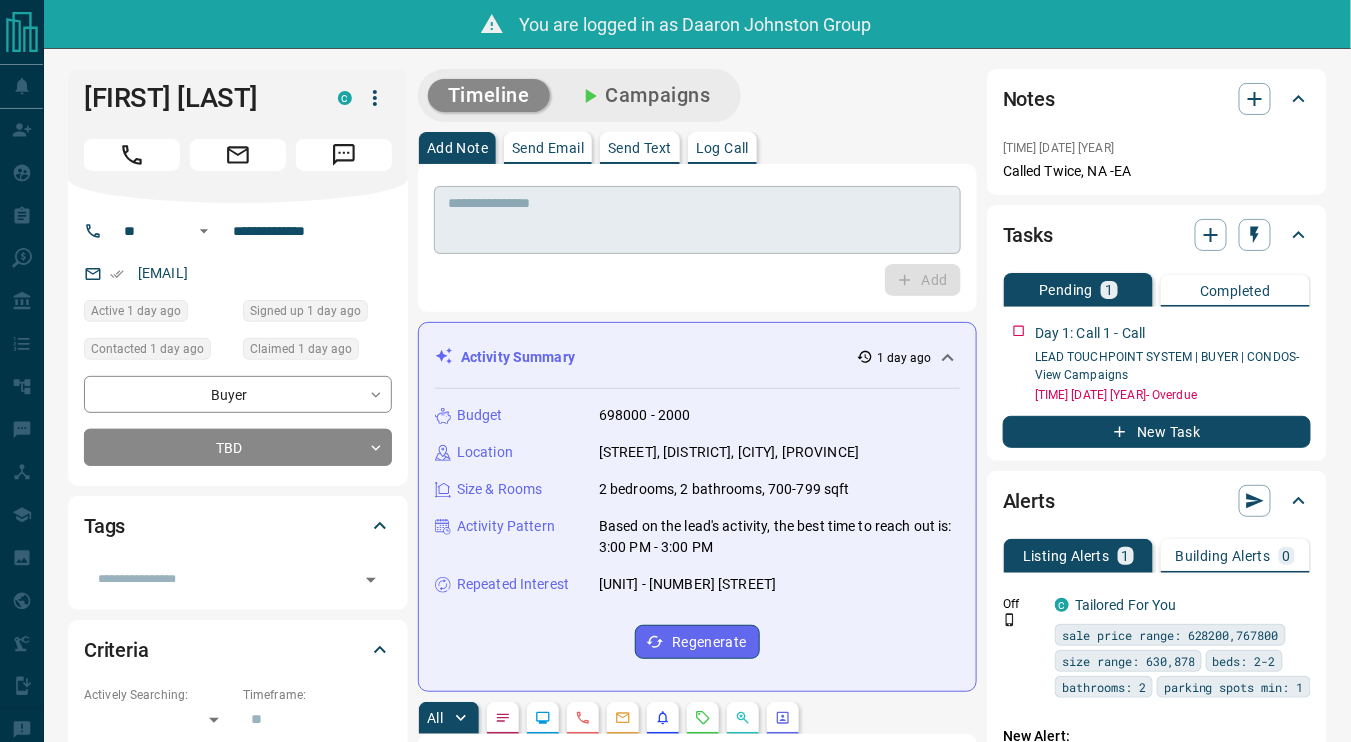 click at bounding box center (697, 220) 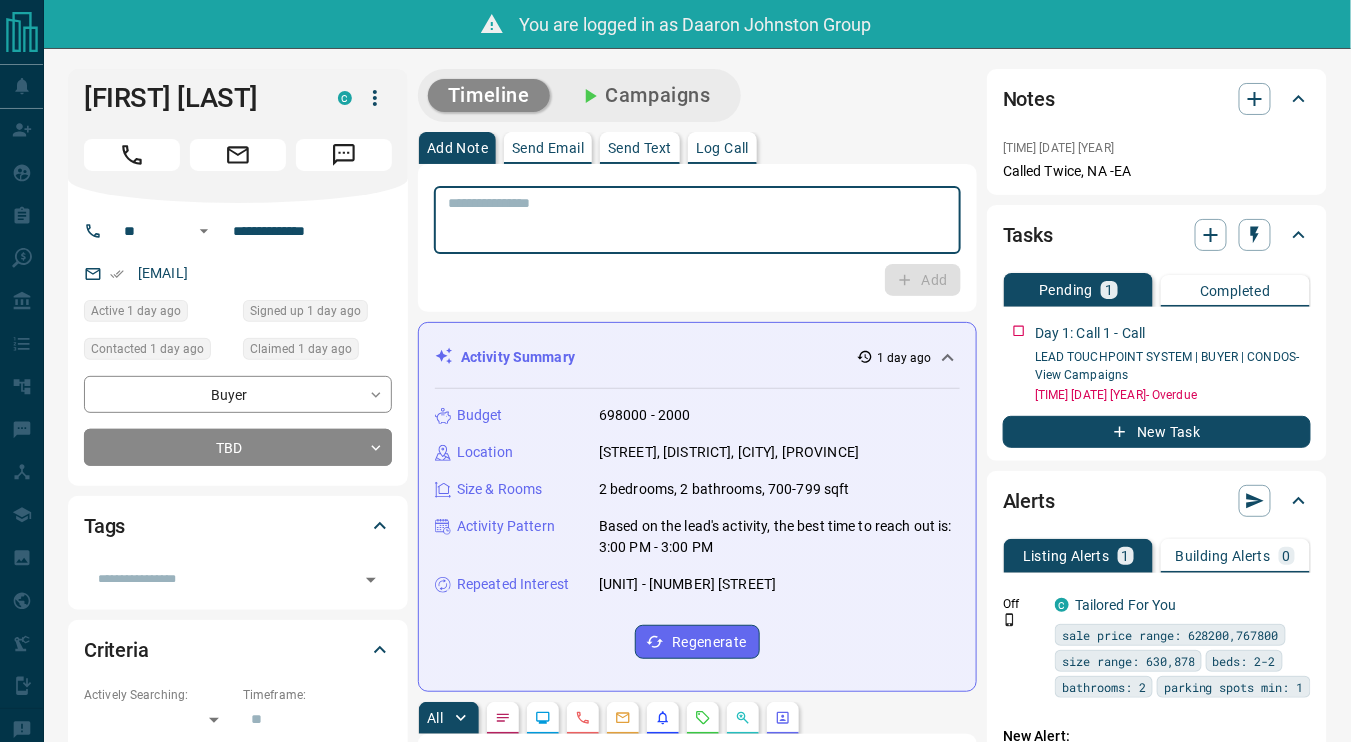 paste on "**********" 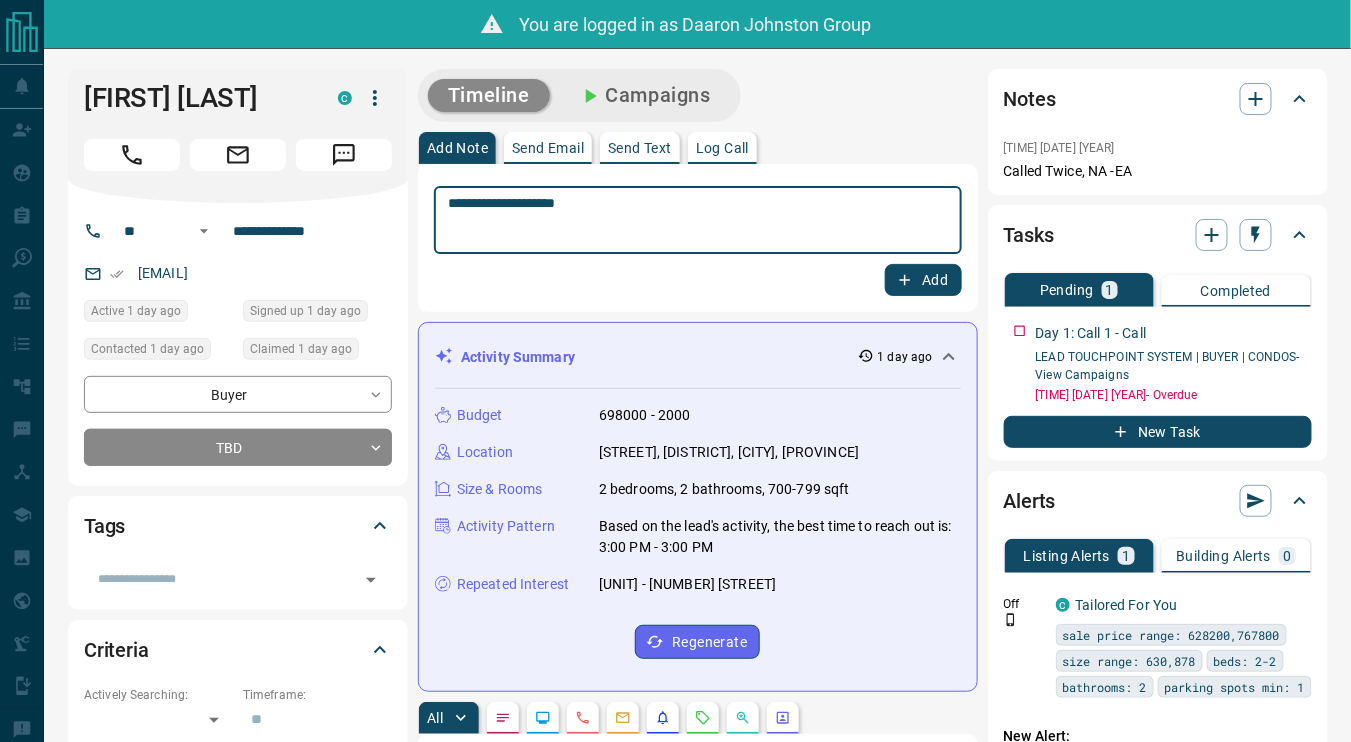 type on "**********" 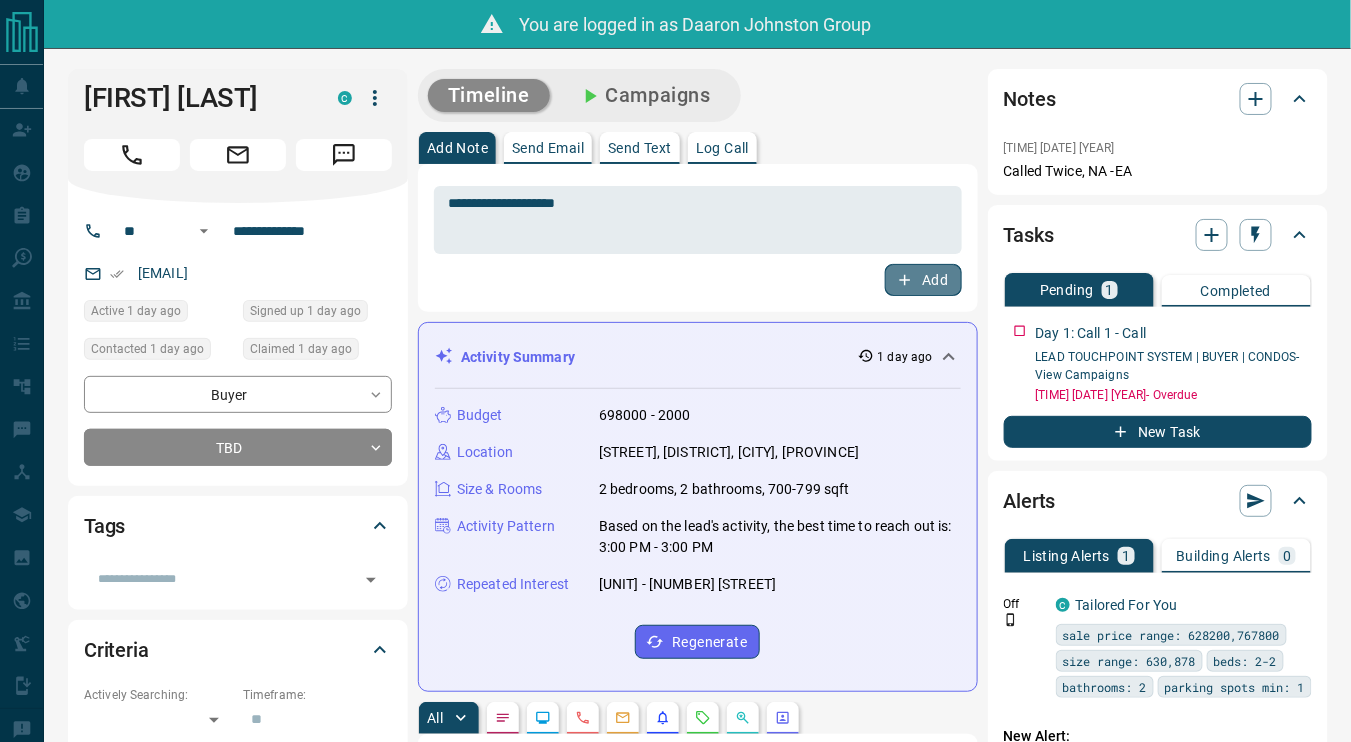 click on "Add" at bounding box center (923, 280) 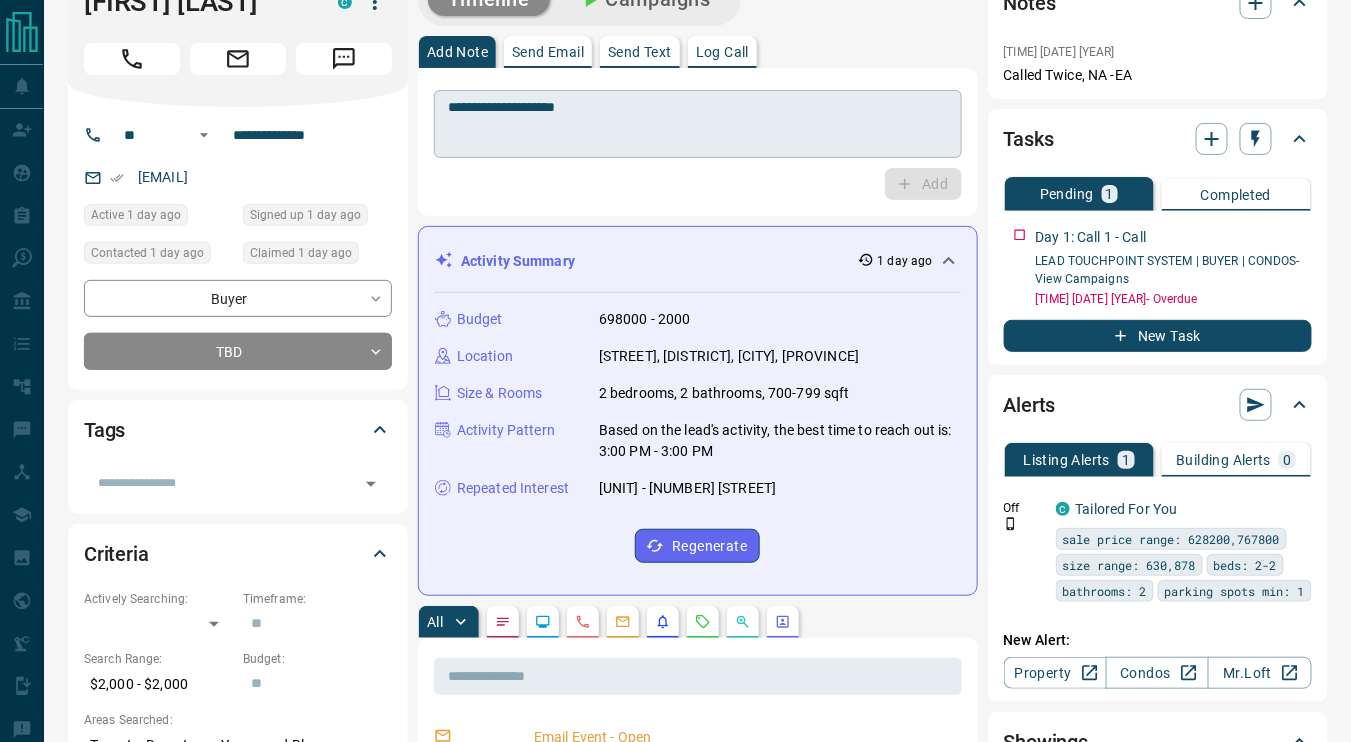 scroll, scrollTop: 0, scrollLeft: 0, axis: both 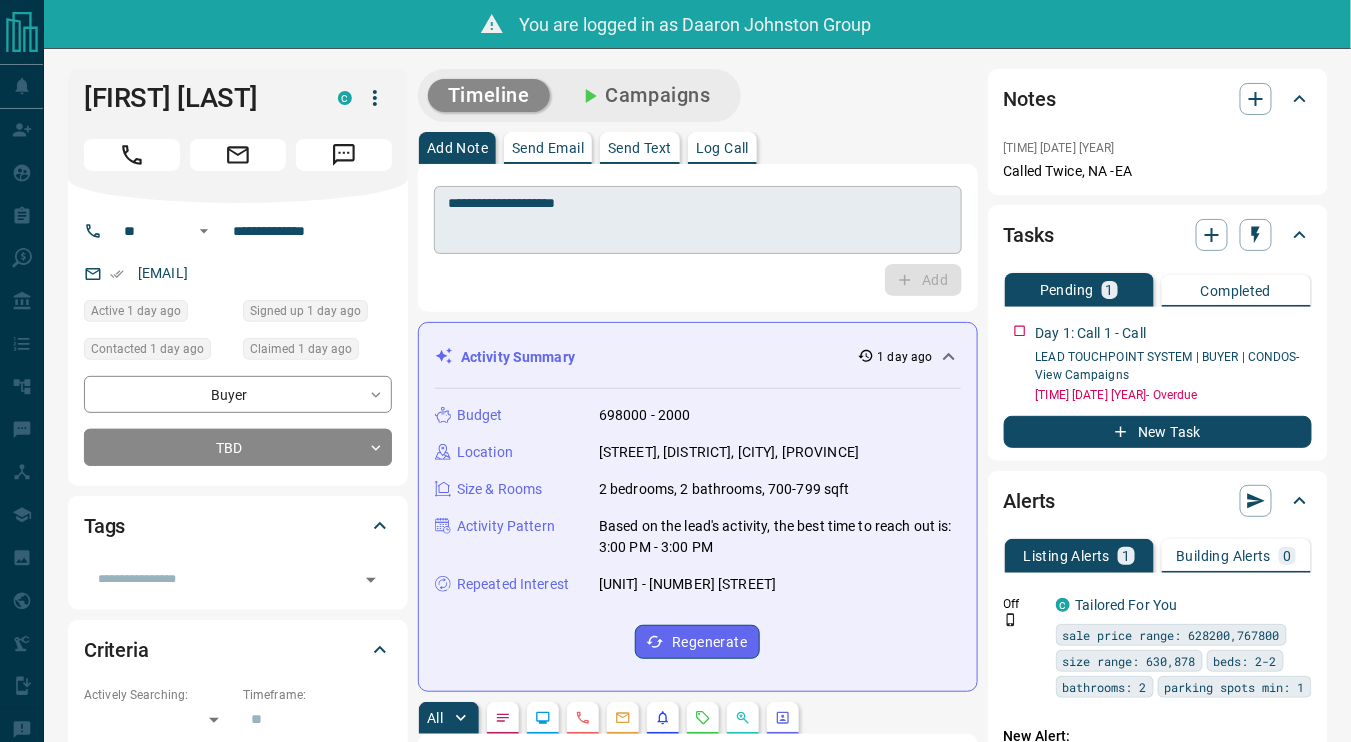 click on "**********" at bounding box center [698, 220] 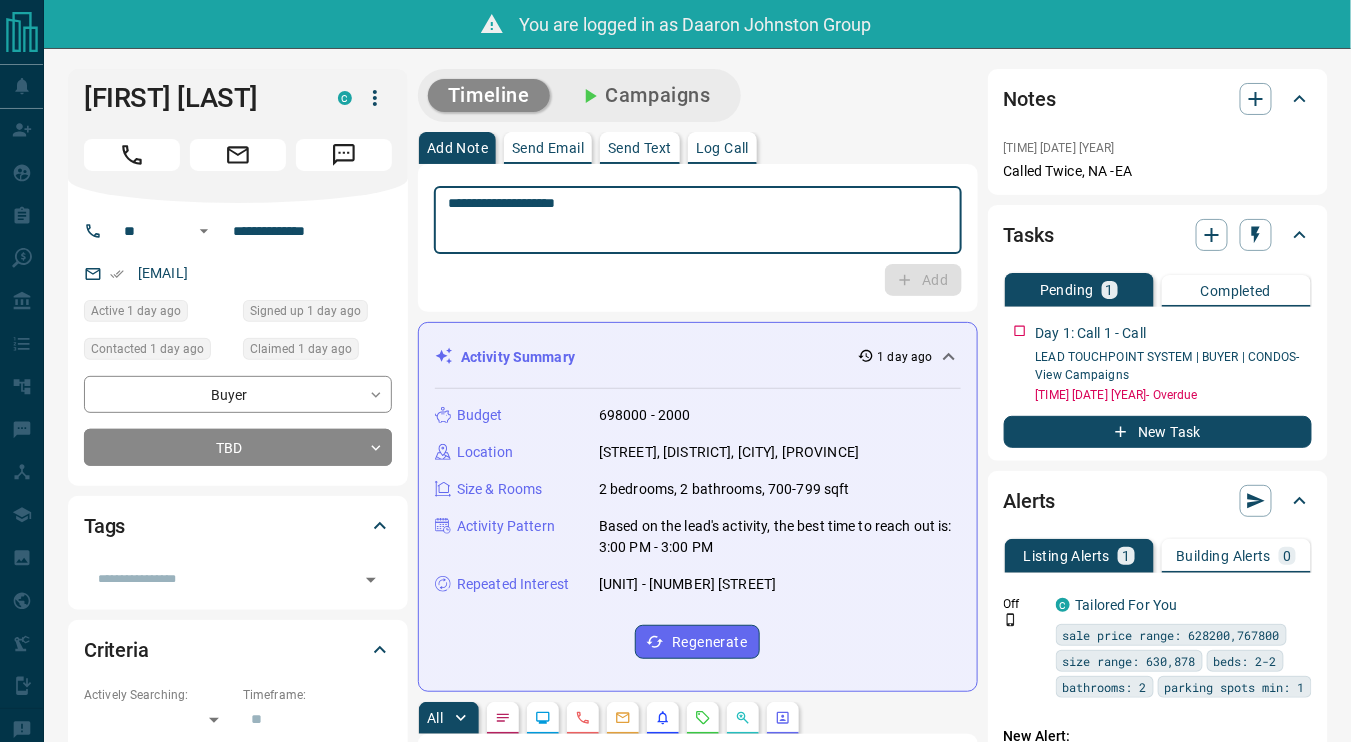 click on "**********" at bounding box center (698, 220) 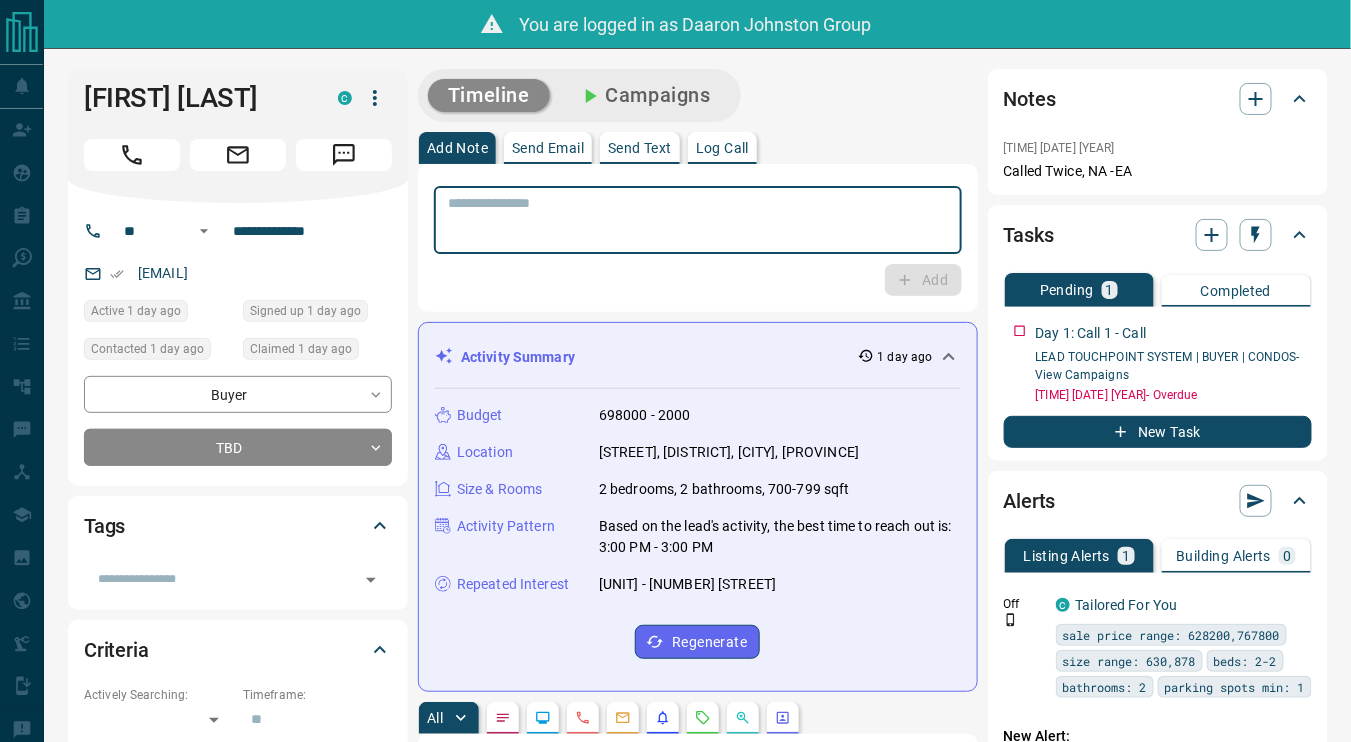 paste on "**********" 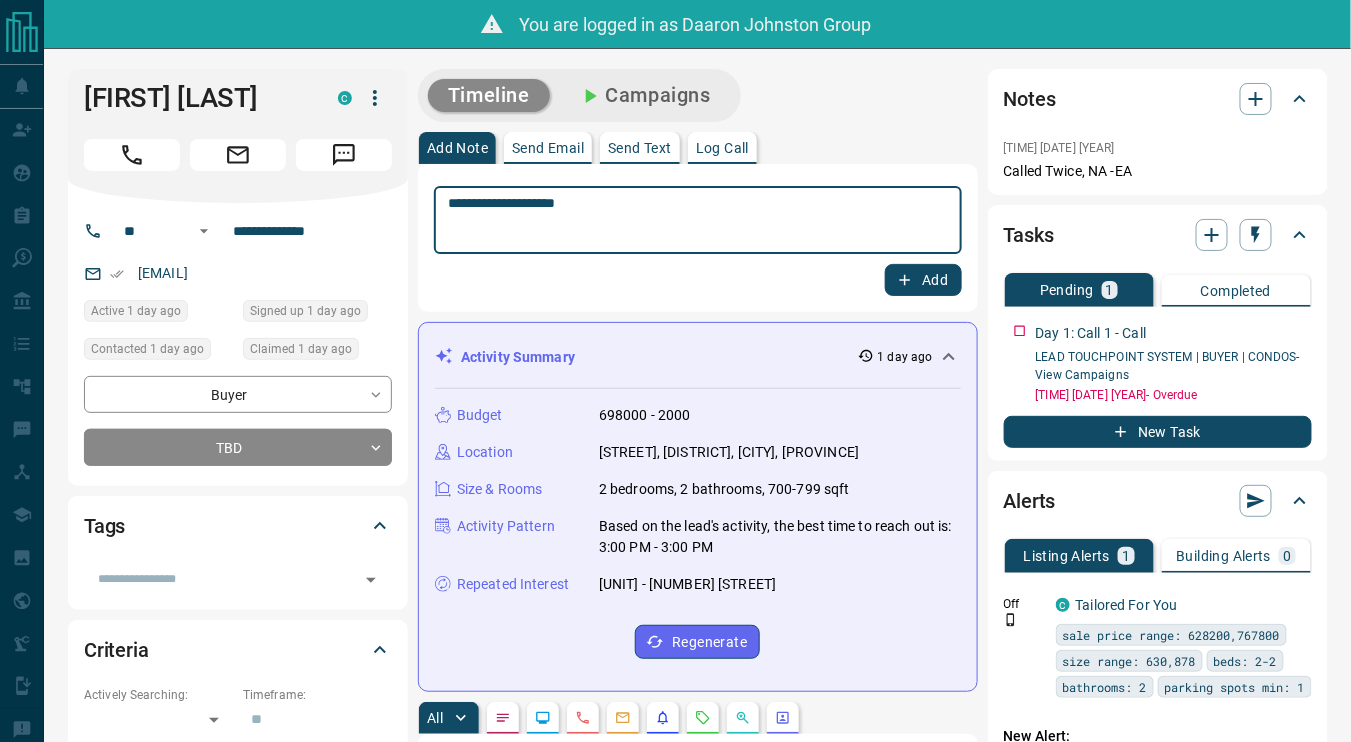 type on "**********" 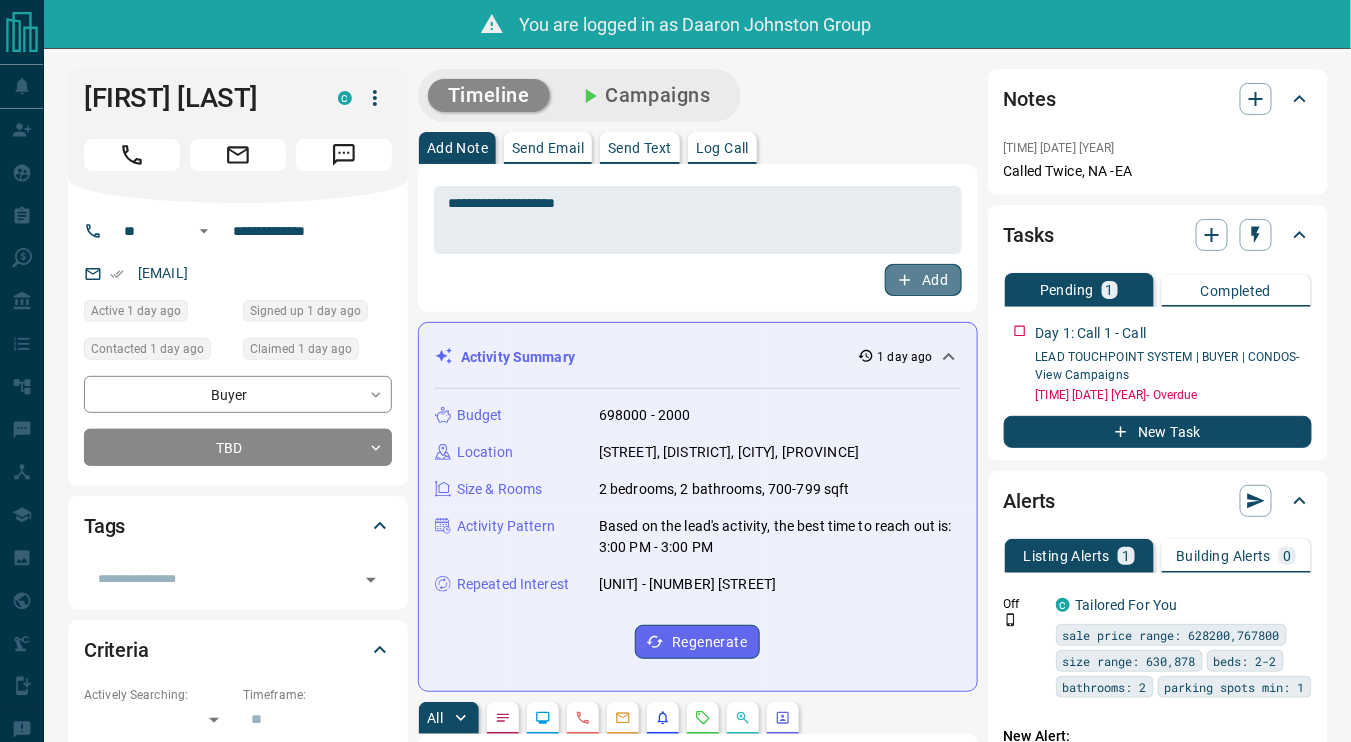 click 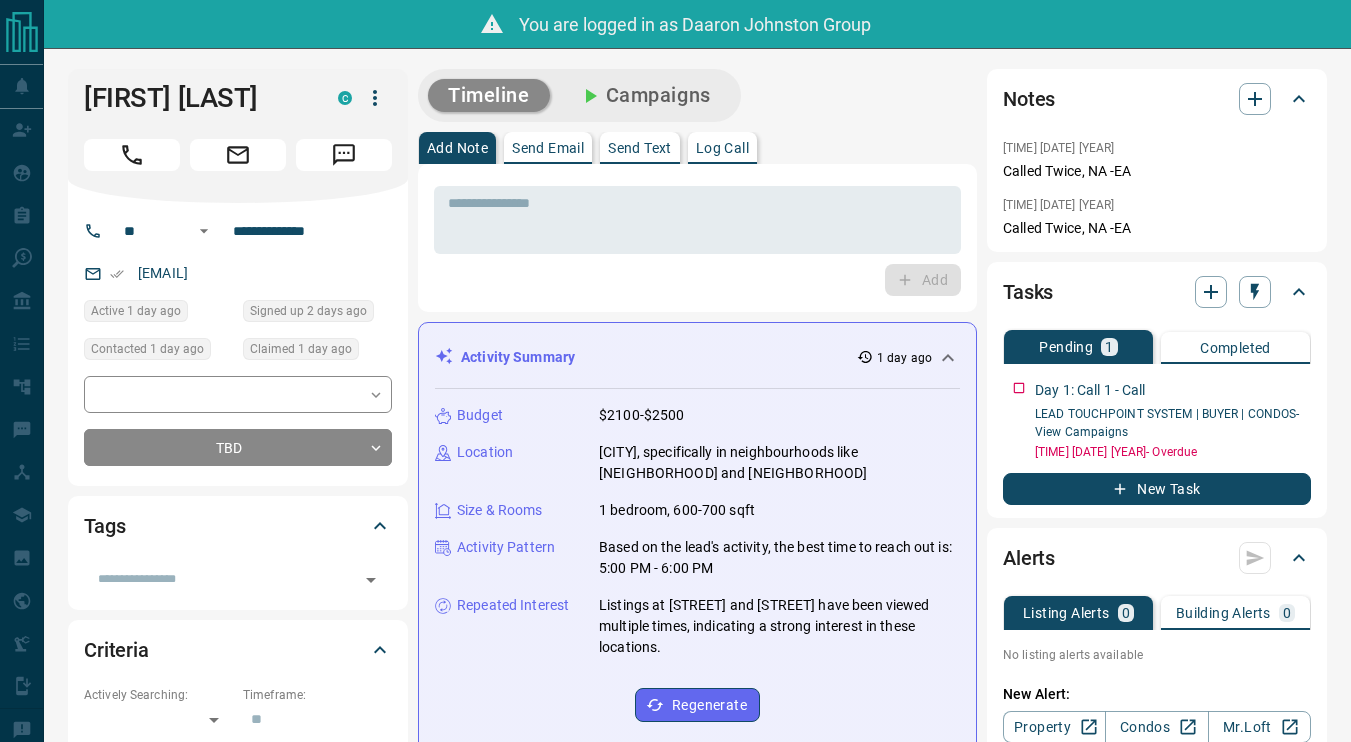 scroll, scrollTop: 0, scrollLeft: 0, axis: both 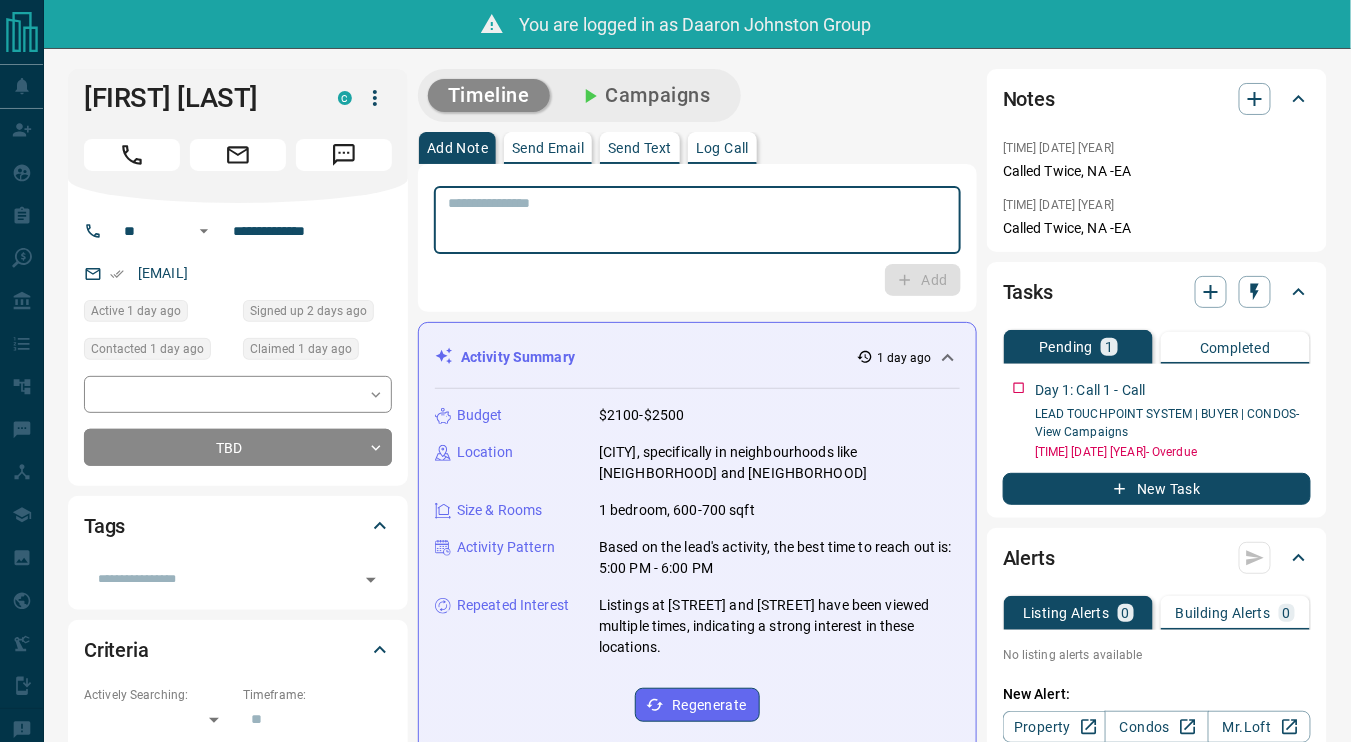 click at bounding box center (697, 220) 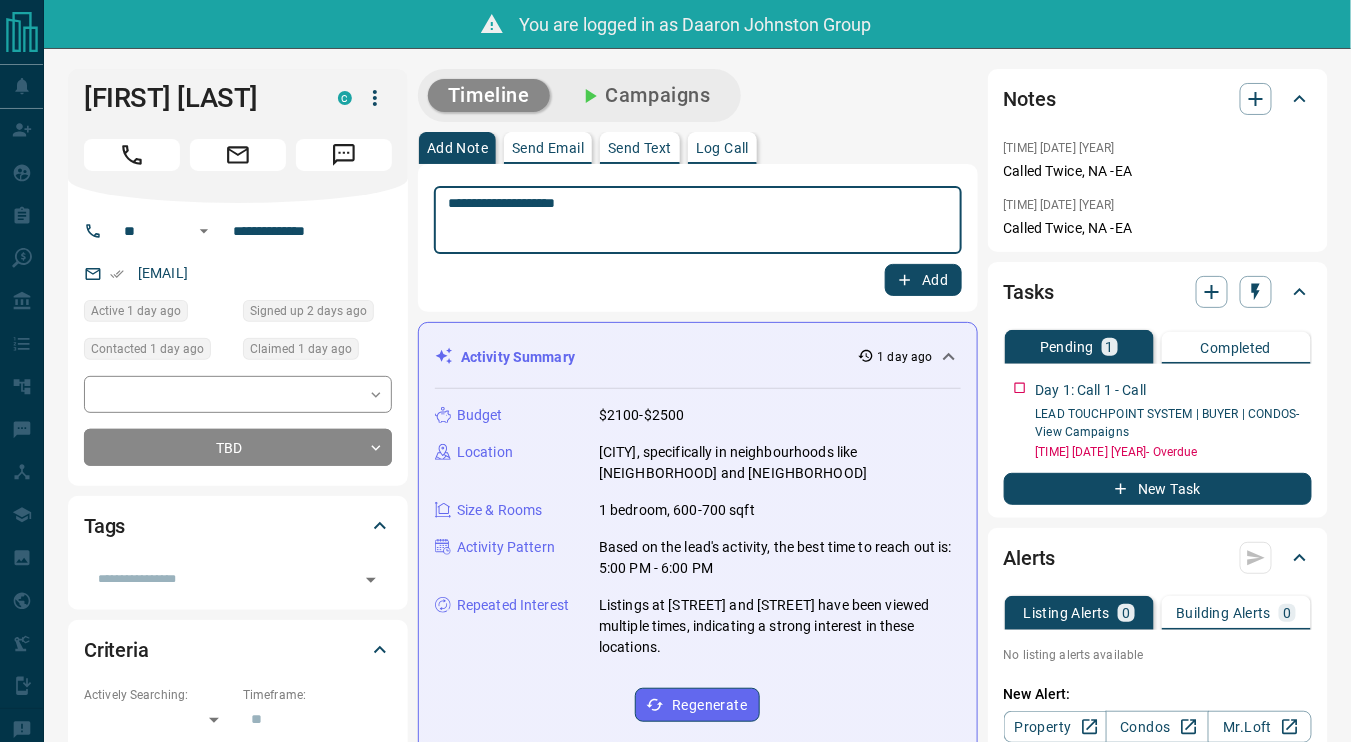 type on "**********" 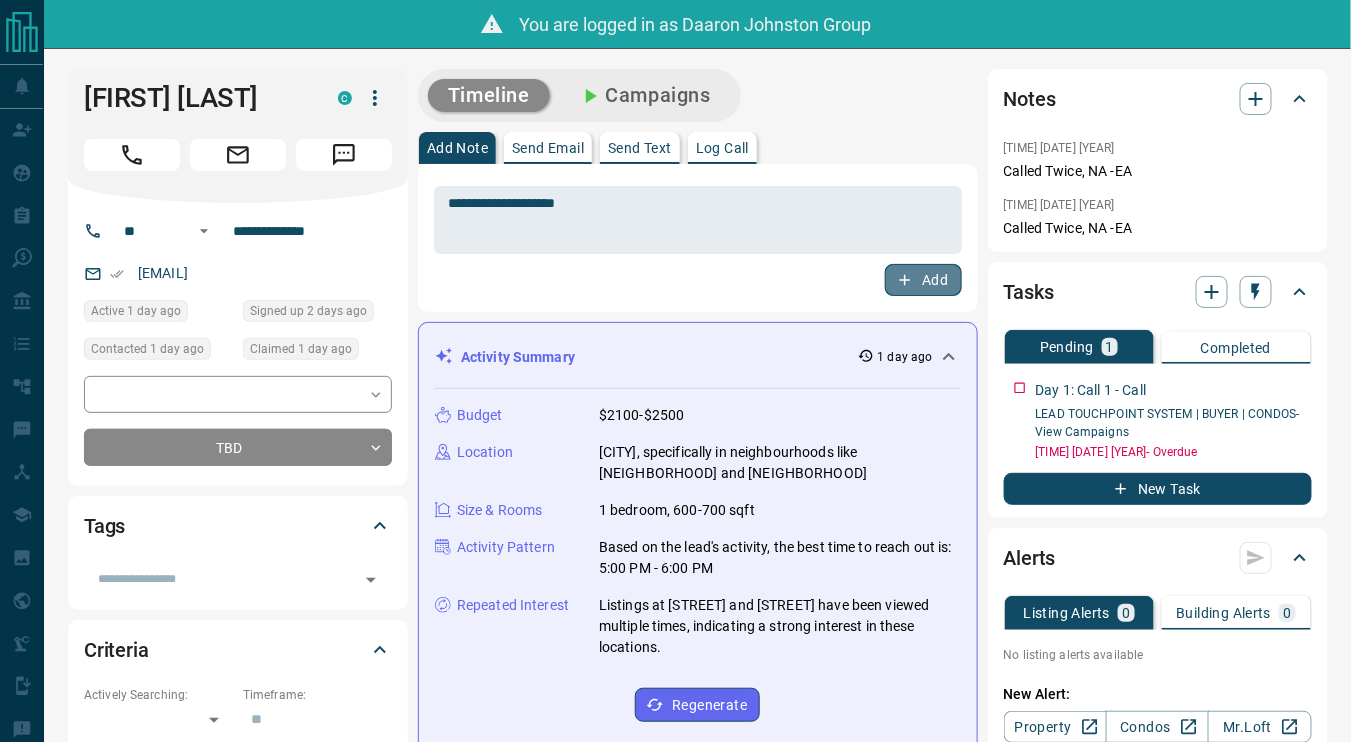 click on "Add" at bounding box center (923, 280) 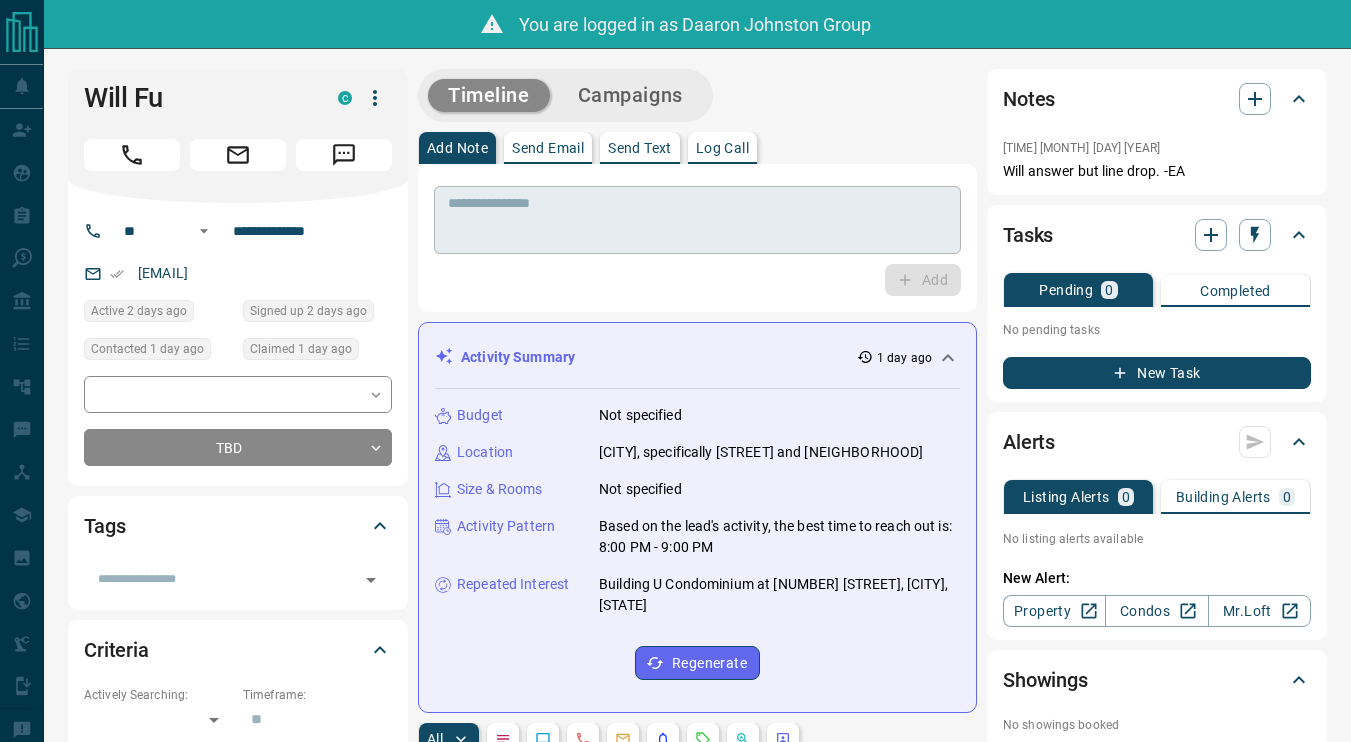 scroll, scrollTop: 0, scrollLeft: 0, axis: both 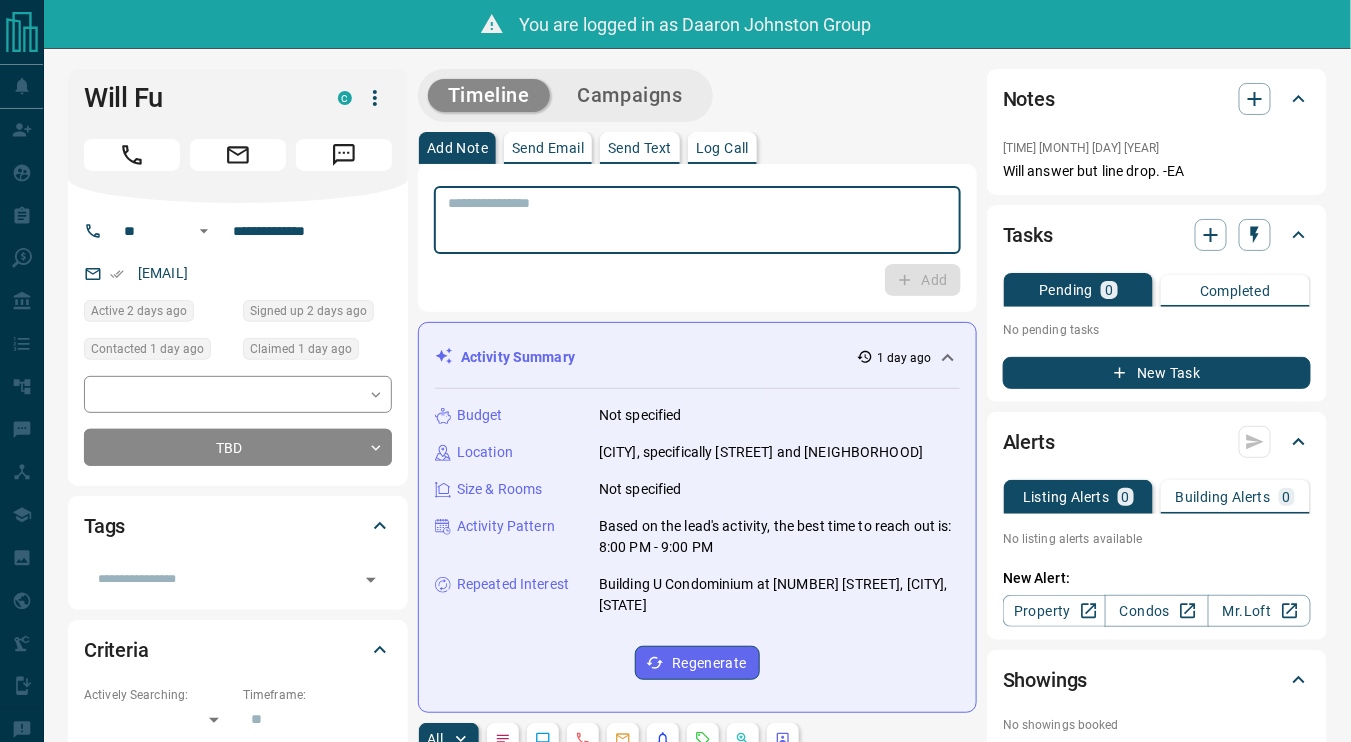 click at bounding box center [697, 220] 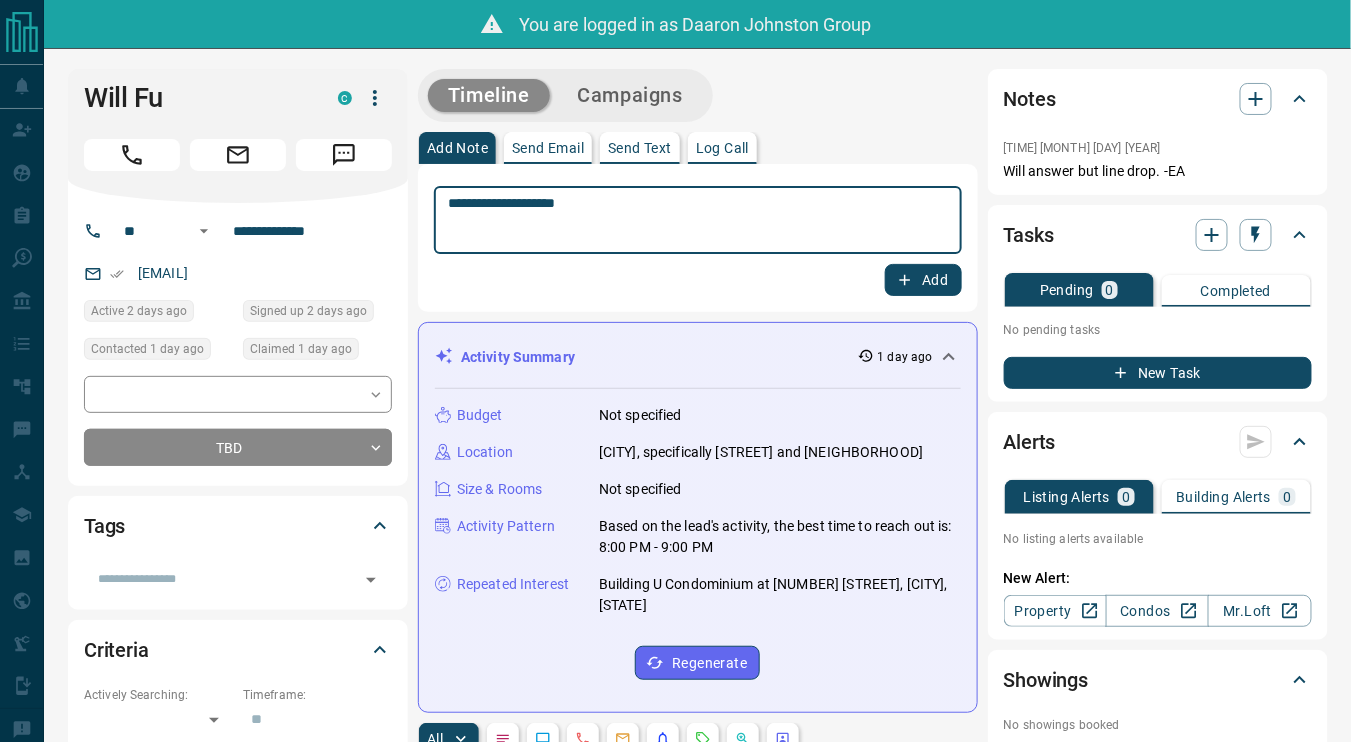 type on "**********" 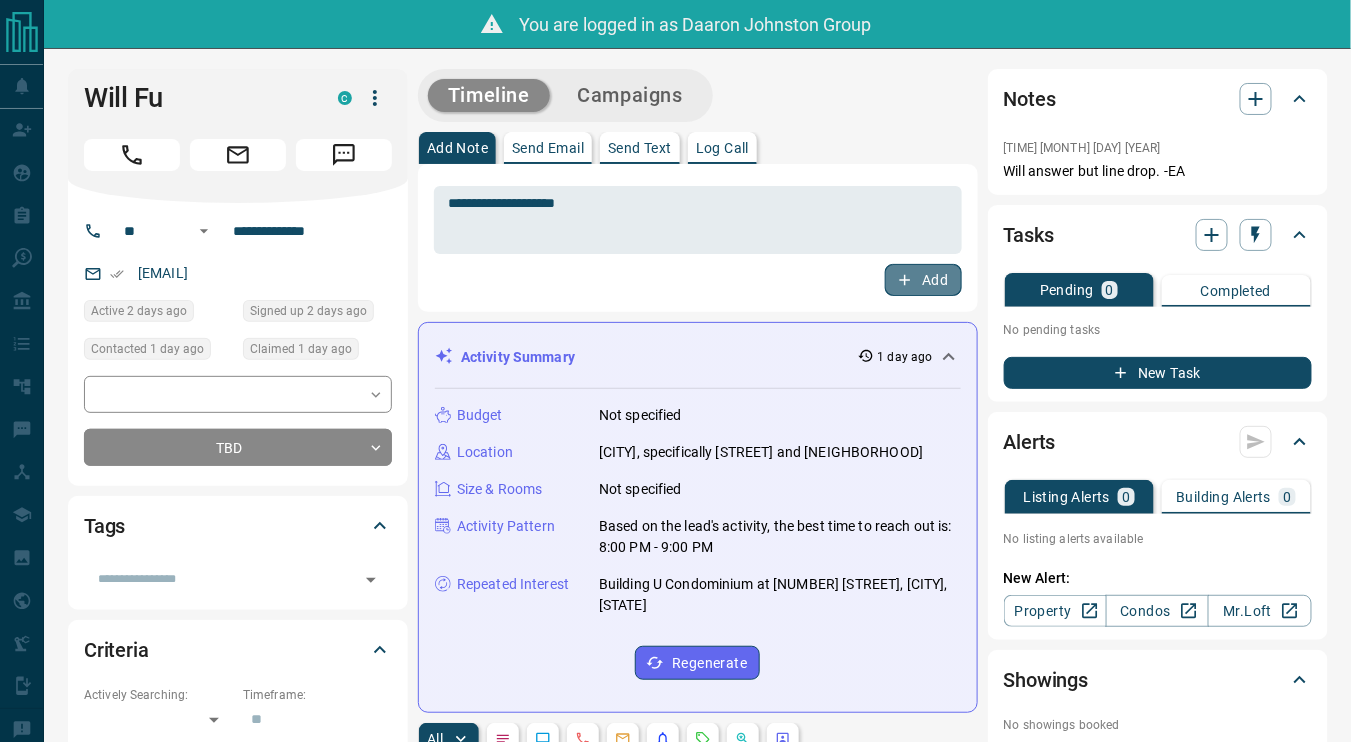 click on "Add" at bounding box center (923, 280) 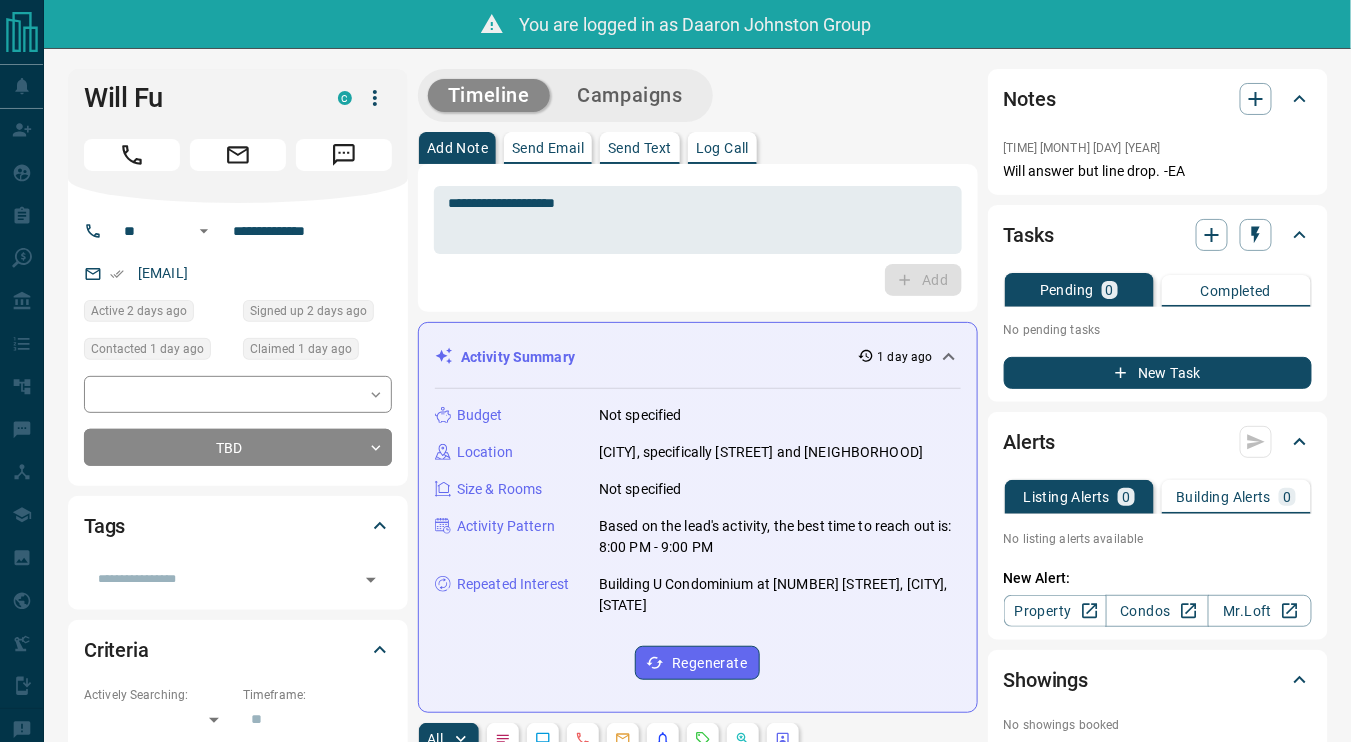 click on "Add Note Send Email Send Text Log Call" at bounding box center (698, 148) 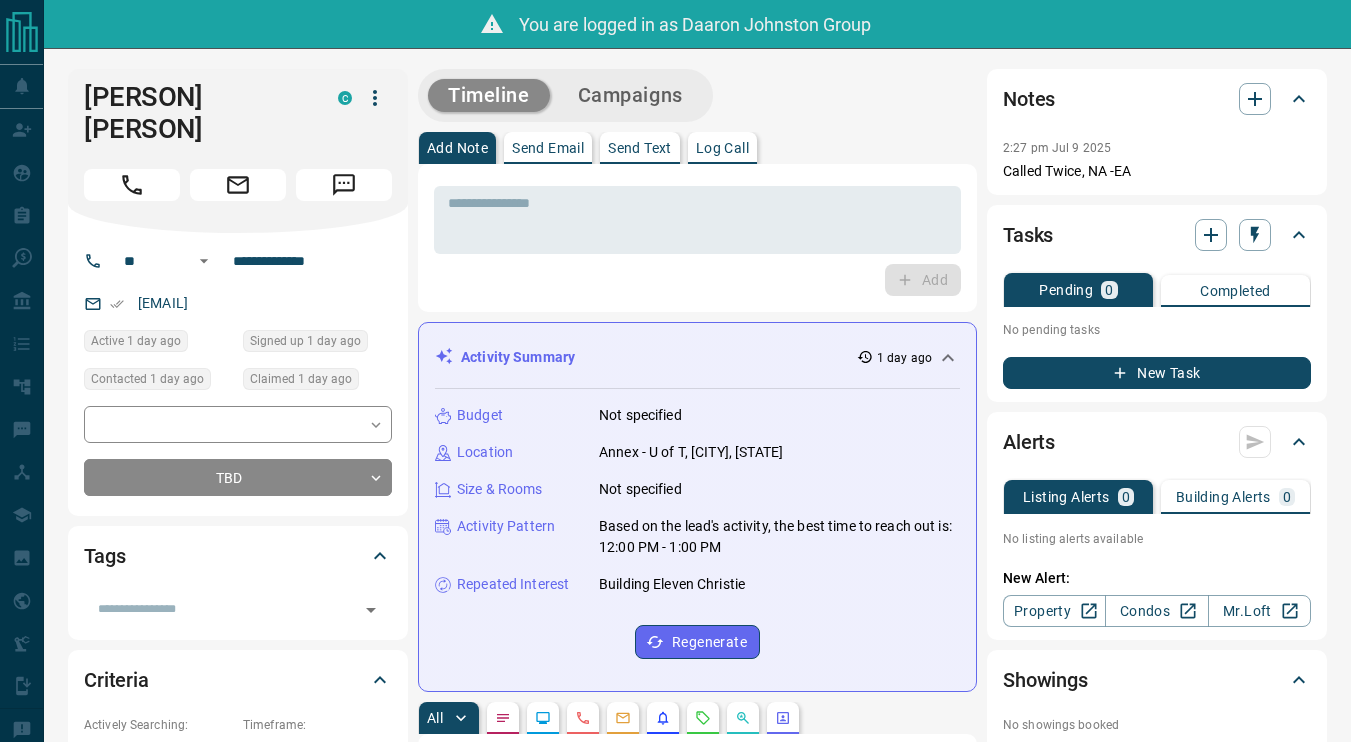 scroll, scrollTop: 0, scrollLeft: 0, axis: both 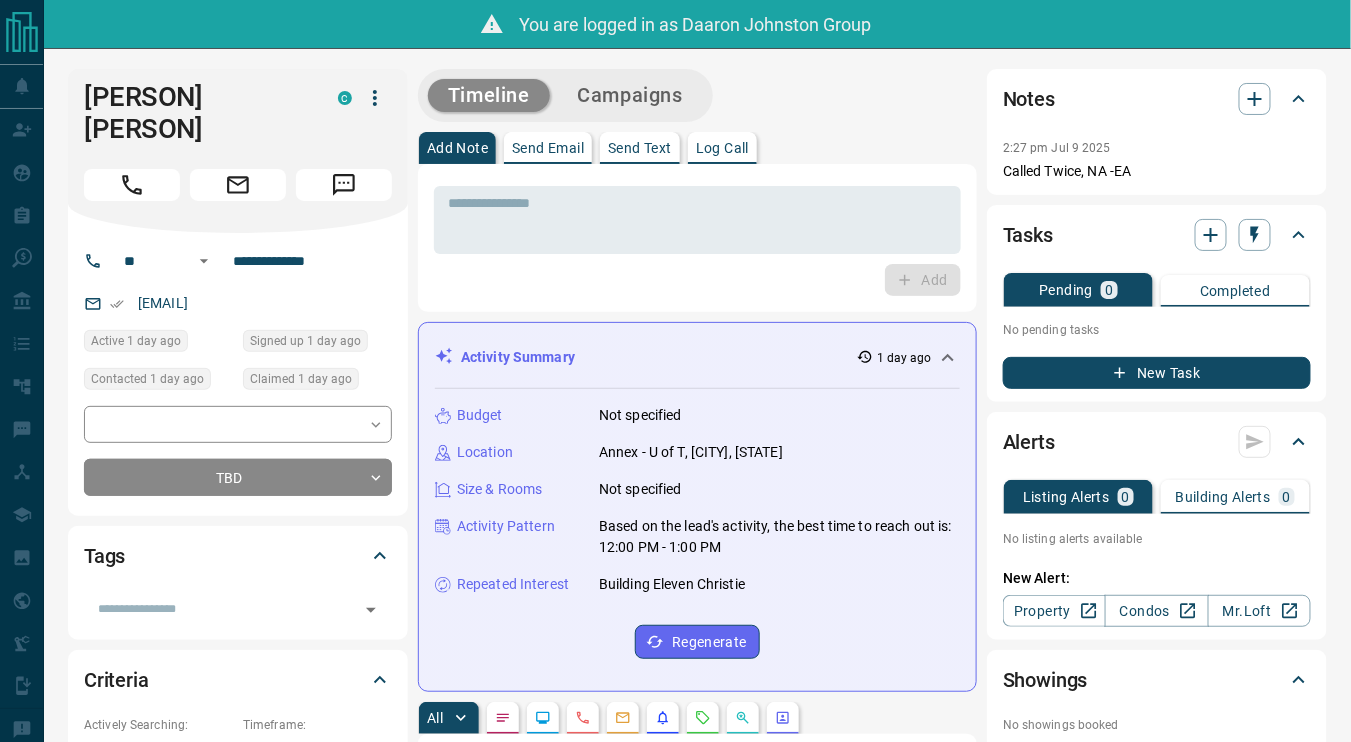 click on "Timeline Campaigns Add Note Send Email Send Text Log Call * ​ Add Activity Summary 1 day ago Budget Not specified Location Annex - U of T, Toronto, Ontario Size & Rooms Not specified Activity Pattern Based on the lead's activity, the best time to reach out is:  12:00 PM - 1:00 PM Repeated Interest Building Eleven Christie Regenerate All ​ 2:30 pm Jul 9 2025 Email - Delivered Email from Daaron Johnston Group delivered to Sadish Kattel Narrow down to the one with our search tools View Email 2:27 pm Jul 9 2025 Note Action Note Added  by  Daaron Johnston Group Called Twice, NA -EA 2:27 pm Jul 9 2025 HTML Email - Sent Daaron Johnston Group sent Sadish Kattel the following email Narrow down to the one with our search tools View Email 2:27 pm Jul 9 2025 Phone Call - Outgoing Manual Daaron Johnston Group  called  Sadish Kattel Called From:  +12312312233 Number Called:  4379622244 2:23 pm Jul 9 2025 Lead Claimed Daaron Johnston Group claimed Sadish from the lead pool   12:42 pm Jul 9 2025 Email - Delivered C Phone" at bounding box center (872, 1053) 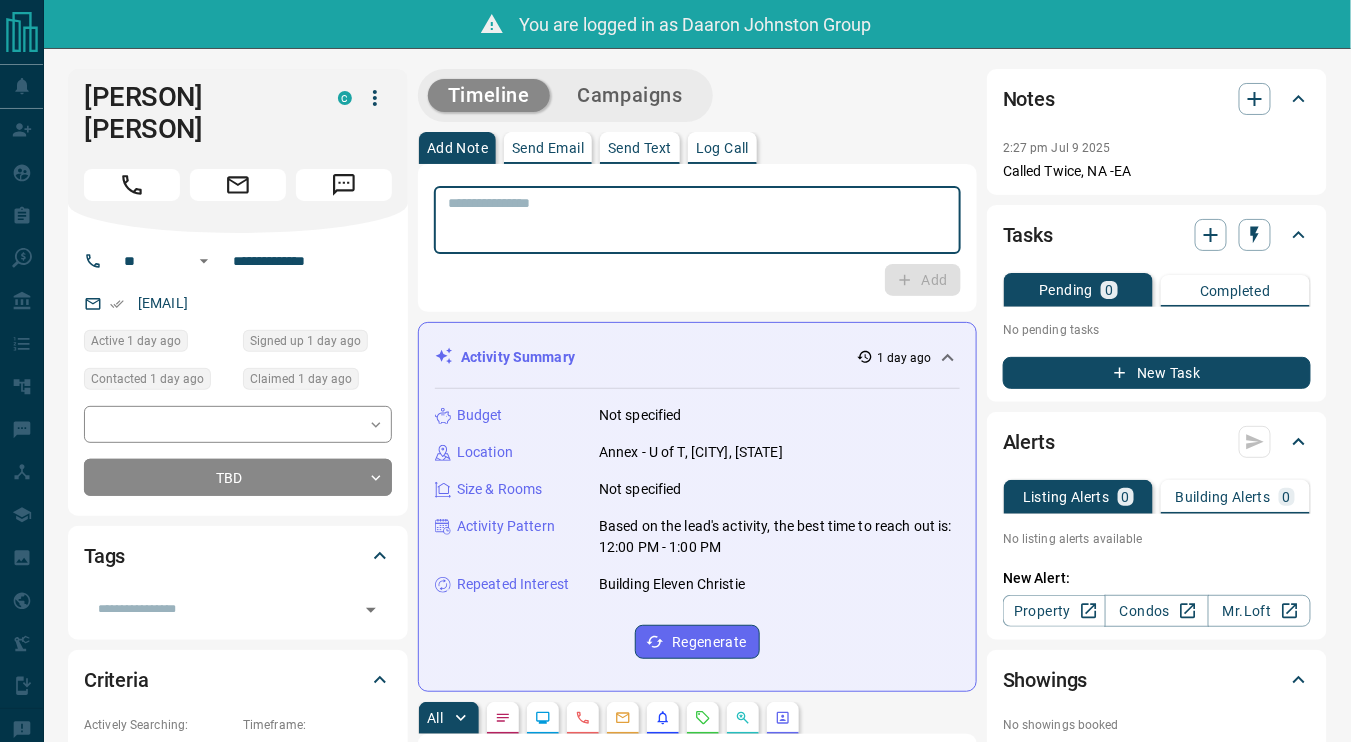click at bounding box center (697, 220) 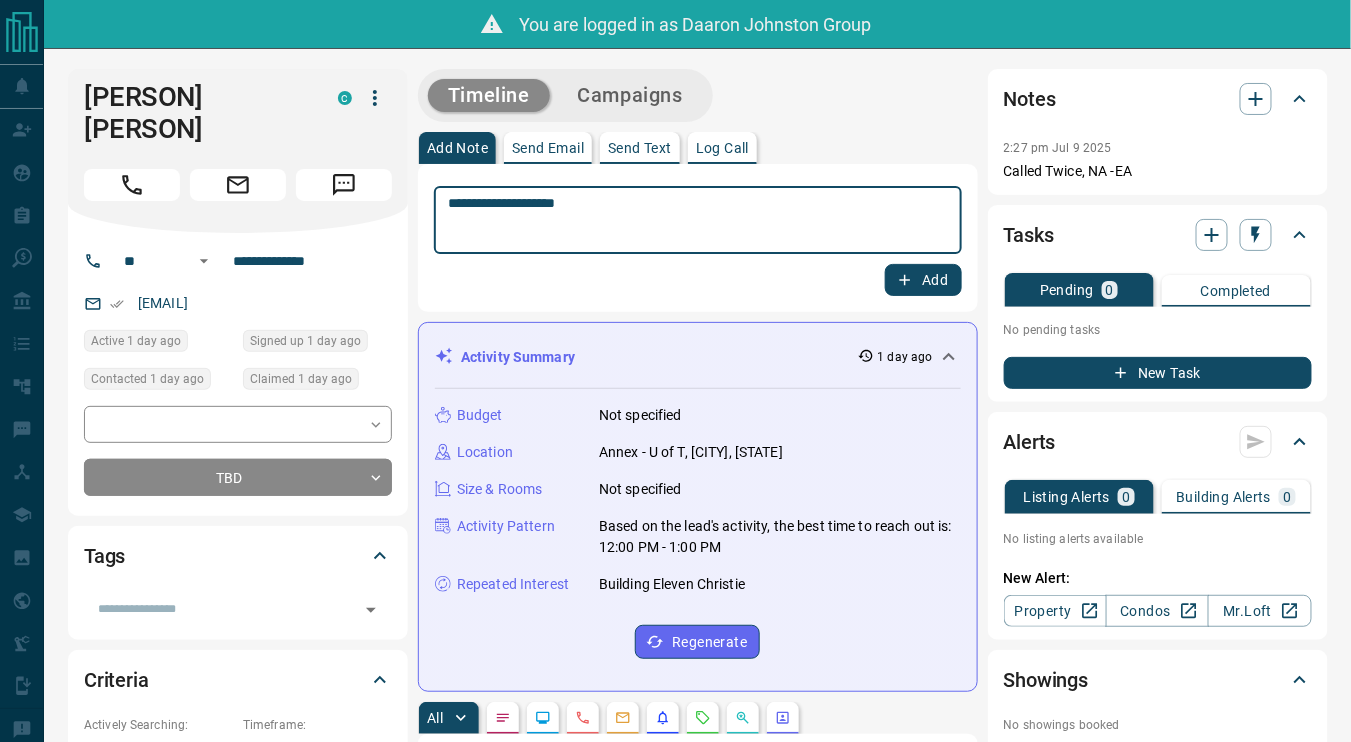 type on "**********" 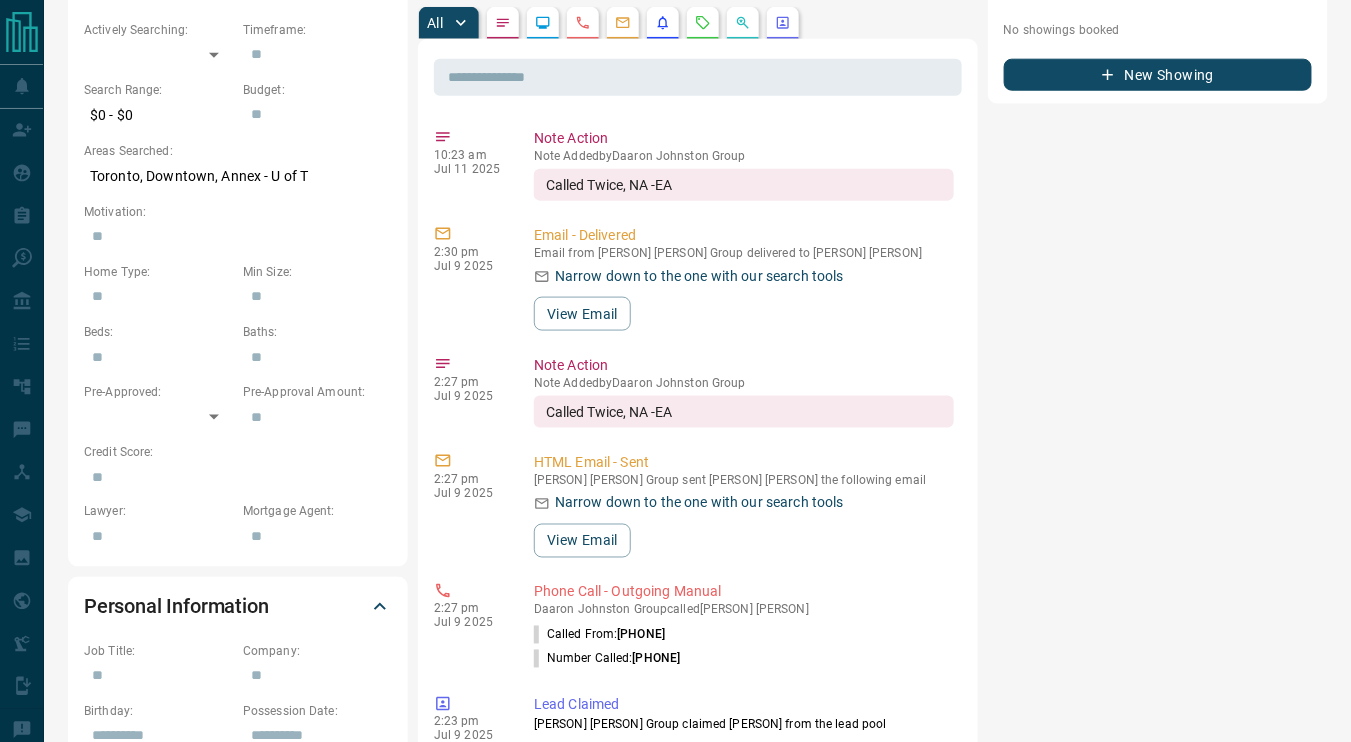 scroll, scrollTop: 666, scrollLeft: 0, axis: vertical 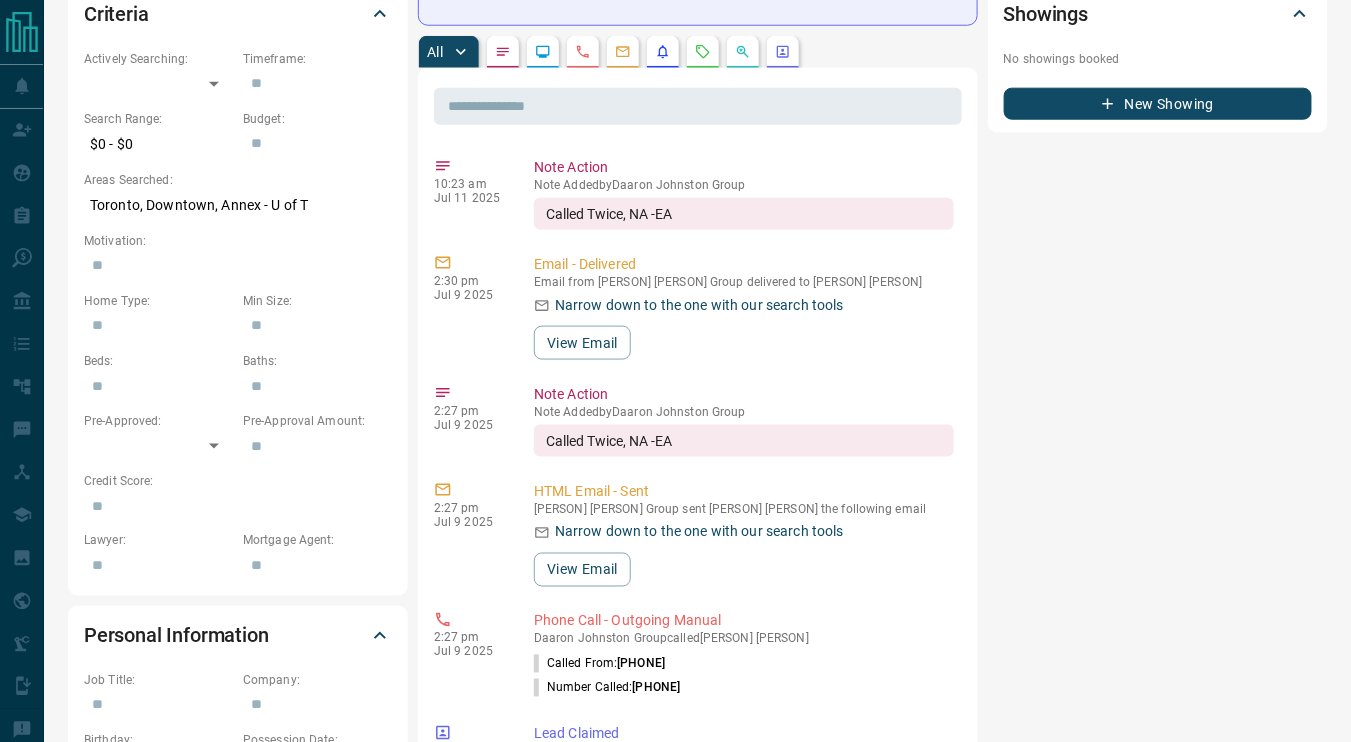 click on "Notes 2:27 pm  Jul 9 2025 Called Twice, NA -EA Tasks Pending 0 Completed No pending tasks New Task Alerts Listing Alerts 0 Building Alerts 0 No listing alerts available No building alerts available New Alert: Property Condos Mr.Loft Showings No showings booked New Showing" at bounding box center [1158, 387] 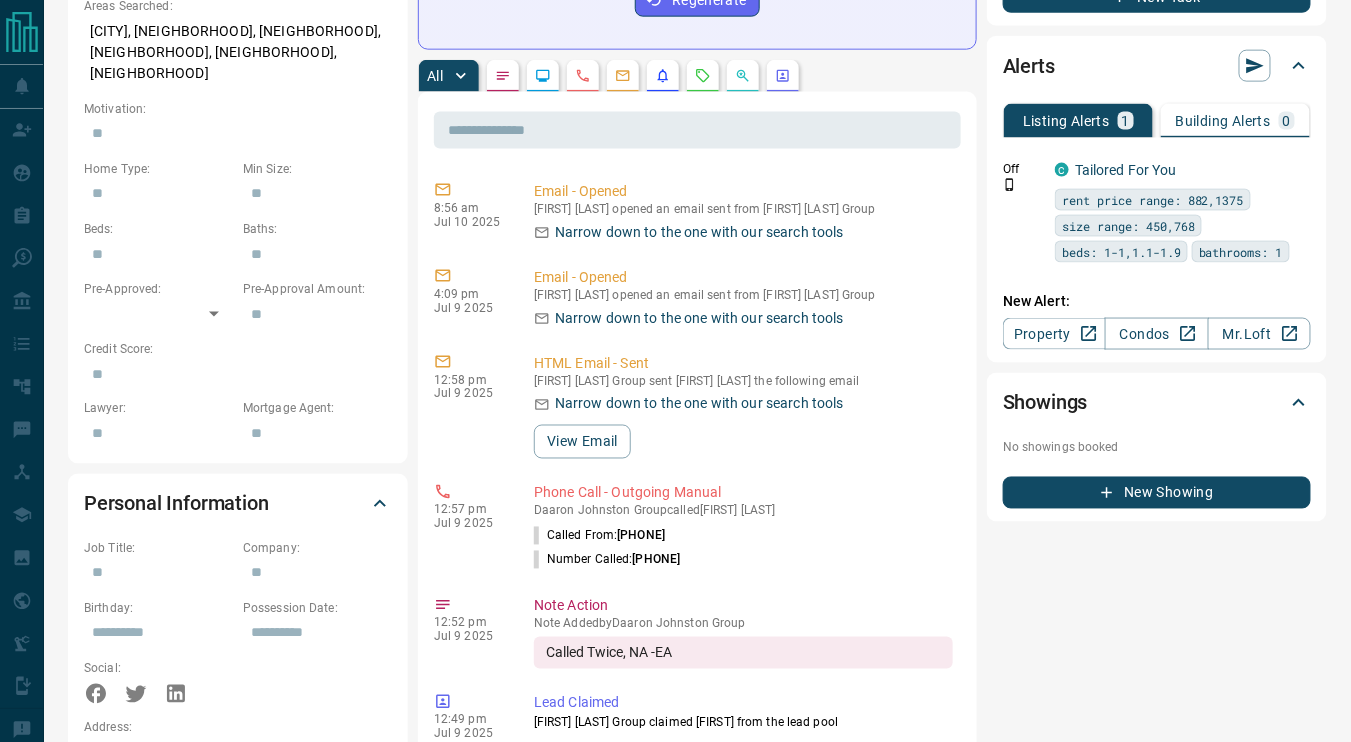 scroll, scrollTop: 1000, scrollLeft: 0, axis: vertical 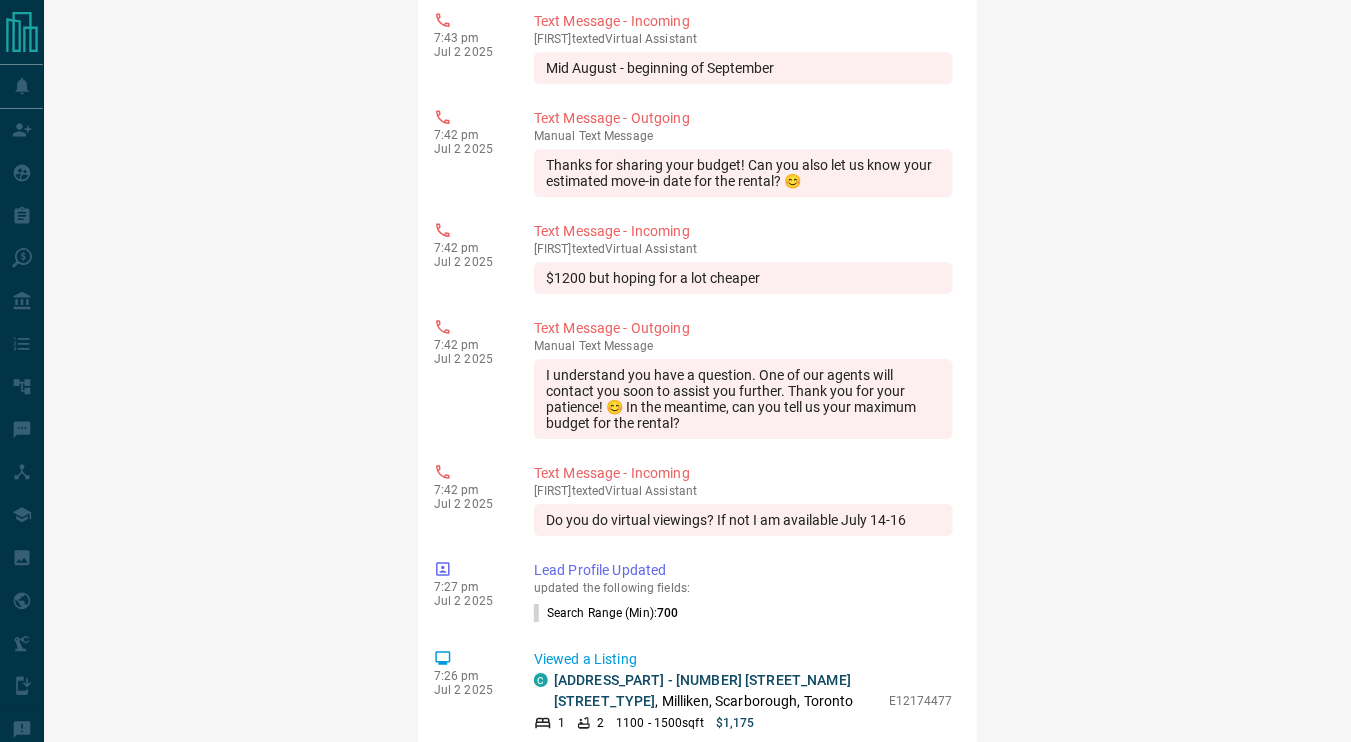 click on "Notes 12:52 pm  Jul 9 2025 Called Twice, NA -EA 7:43 pm  Jul 2 2025 Lead Responses:
- Viewing time: July 14-16
- Maximum budget: $1200 (hoping for a lot cheaper)
- Move-in date: Mid August - beginning of September
- Reason to move: Job change from Montreal to Ontario
- Preferred method of communication: Email: Natasha.mcminn@mail.mcgill.ca
Tasks Pending 2 Completed Viewing Request - Call E12250628 1040 - 100 Mornelle Court ,  Scarborough Natasha McMinn 9054667998 natashagmcminn@gmail.com 12:49 p.m. Jul 09 2025  - Overdue Viewing Request - Call C12252645 2610 - 44 St Joseph Street ,  Toronto Natasha McMinn 9054667998 natashagmcminn@gmail.com 12:49 p.m. Jul 09 2025  - Overdue New Task Alerts Listing Alerts 1 Building Alerts 0 Off C Tailored For You rent price range: 882,1375 size range: 450,768 beds: 1-1,1.1-1.9 bathrooms: 1 No building alerts available New Alert: Property Condos Mr.Loft Showings No showings booked New Showing" at bounding box center [1157, -480] 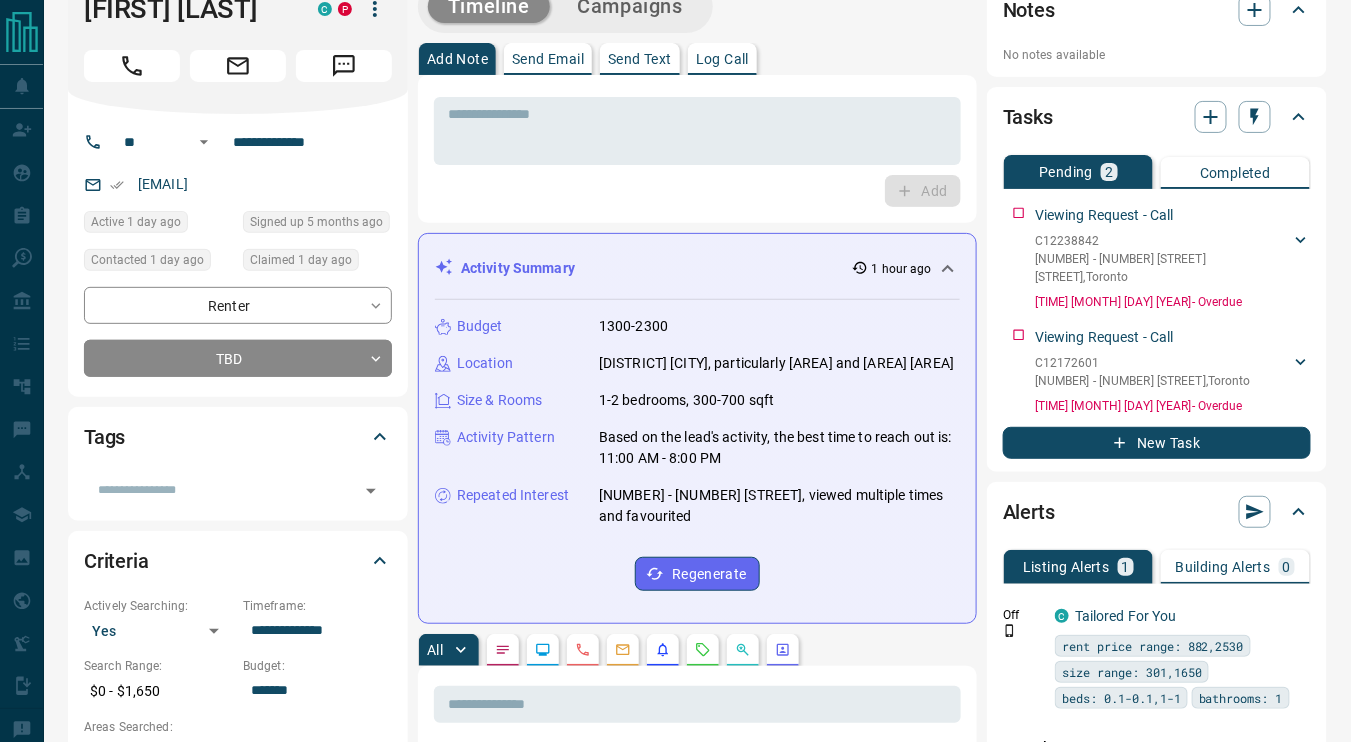 scroll, scrollTop: 0, scrollLeft: 0, axis: both 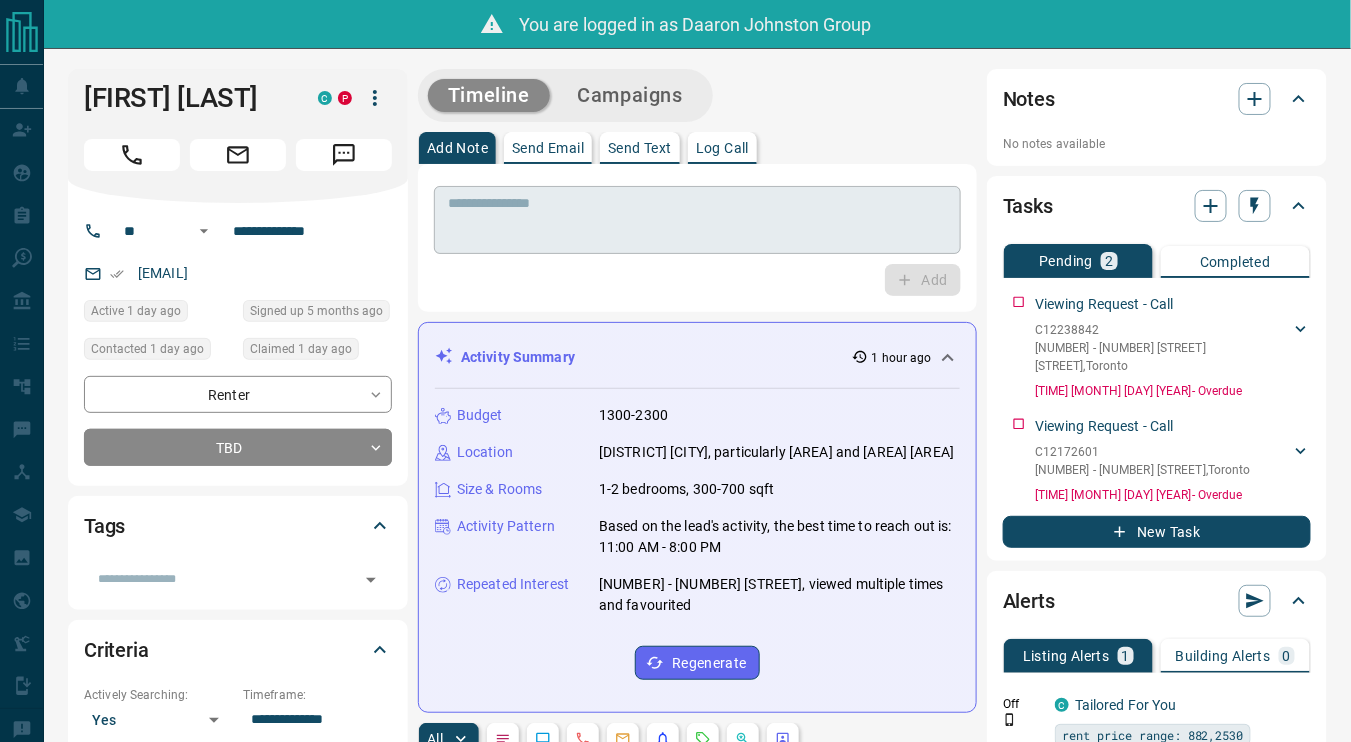 click on "* ​" at bounding box center [697, 220] 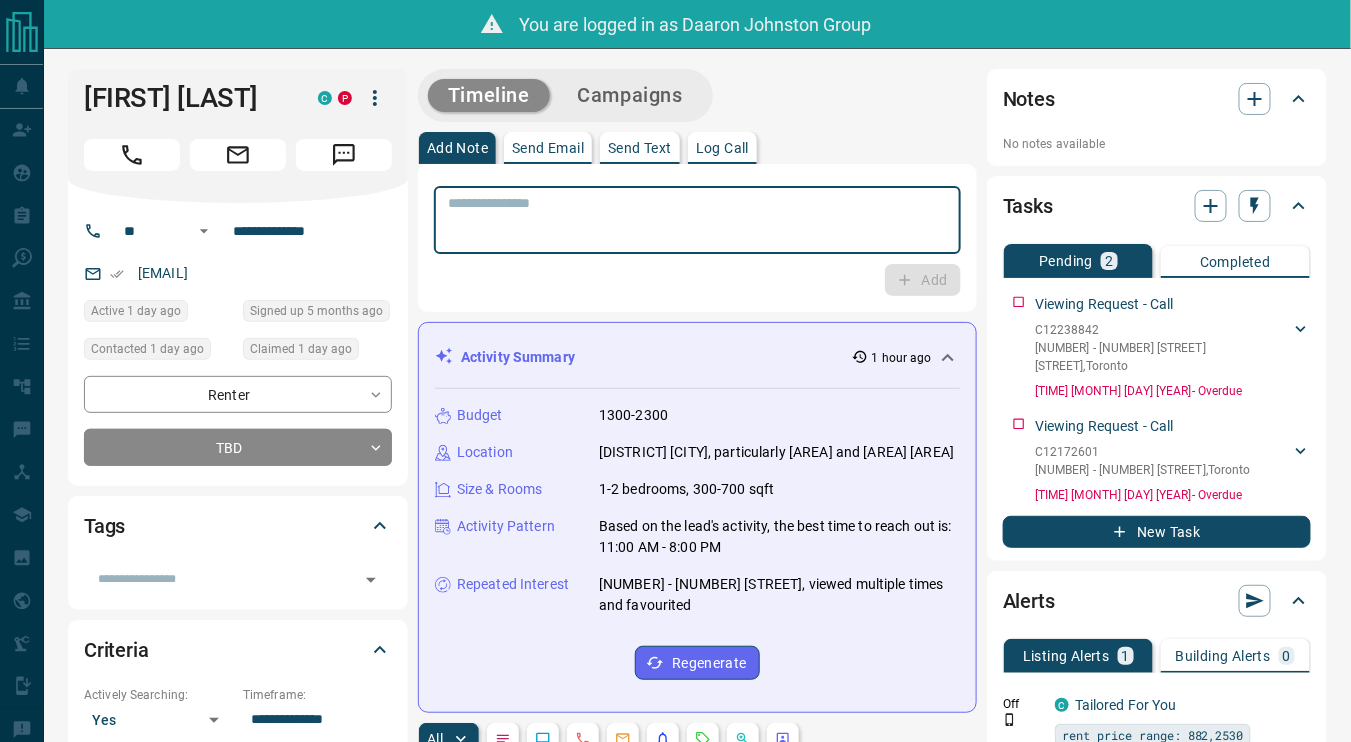 paste on "**********" 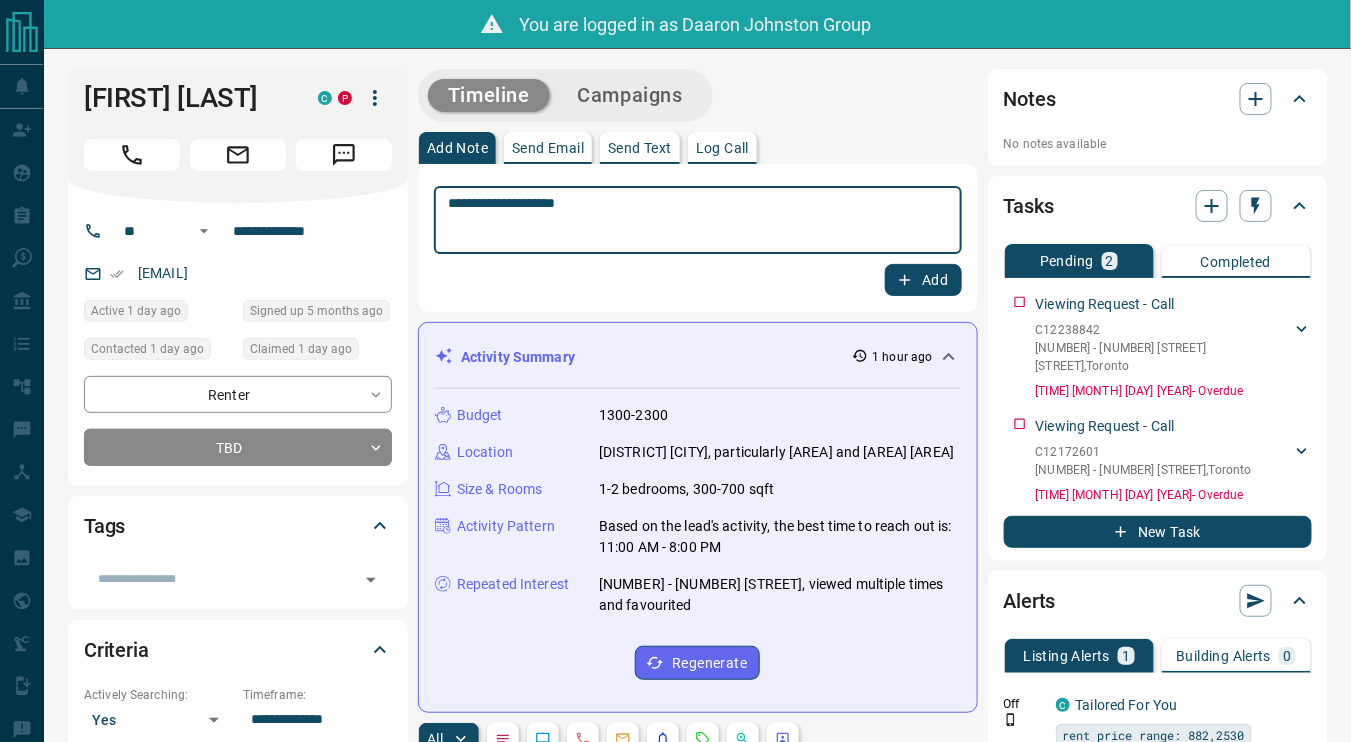 type on "**********" 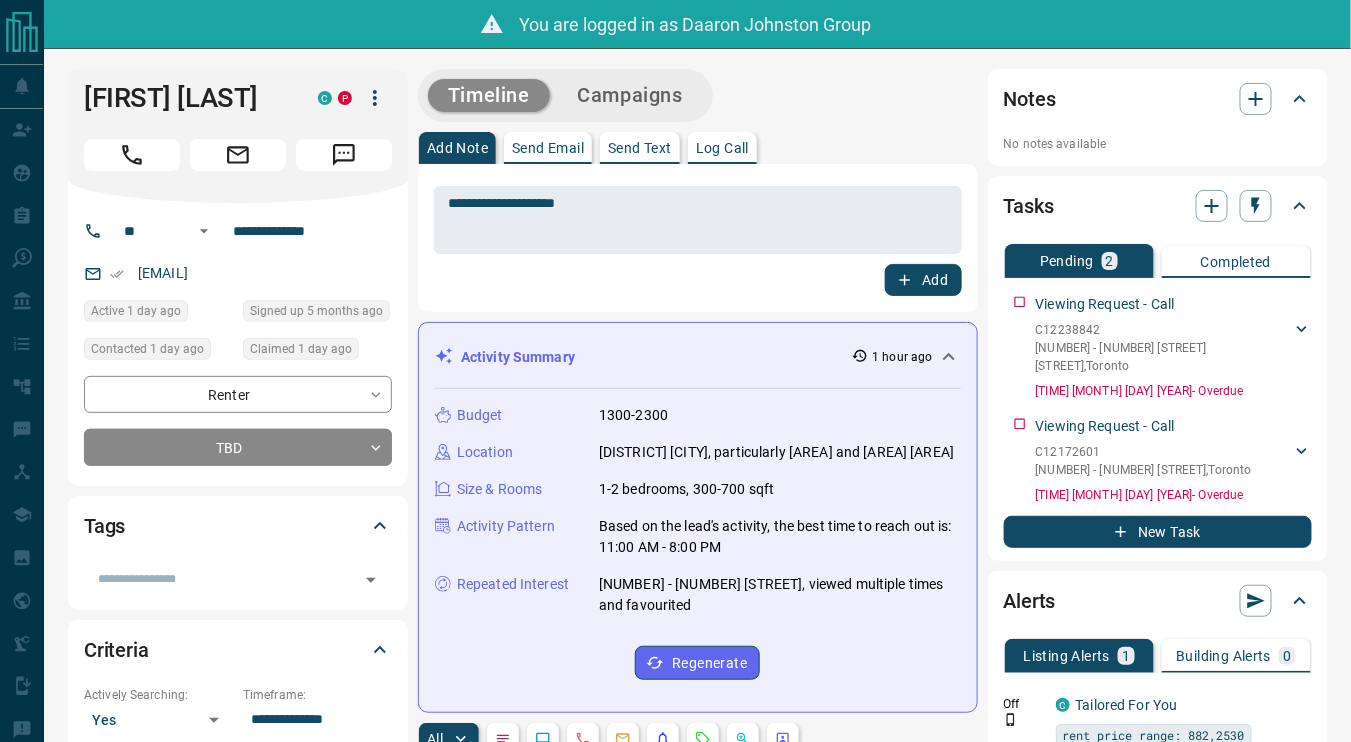 click on "Add" at bounding box center [923, 280] 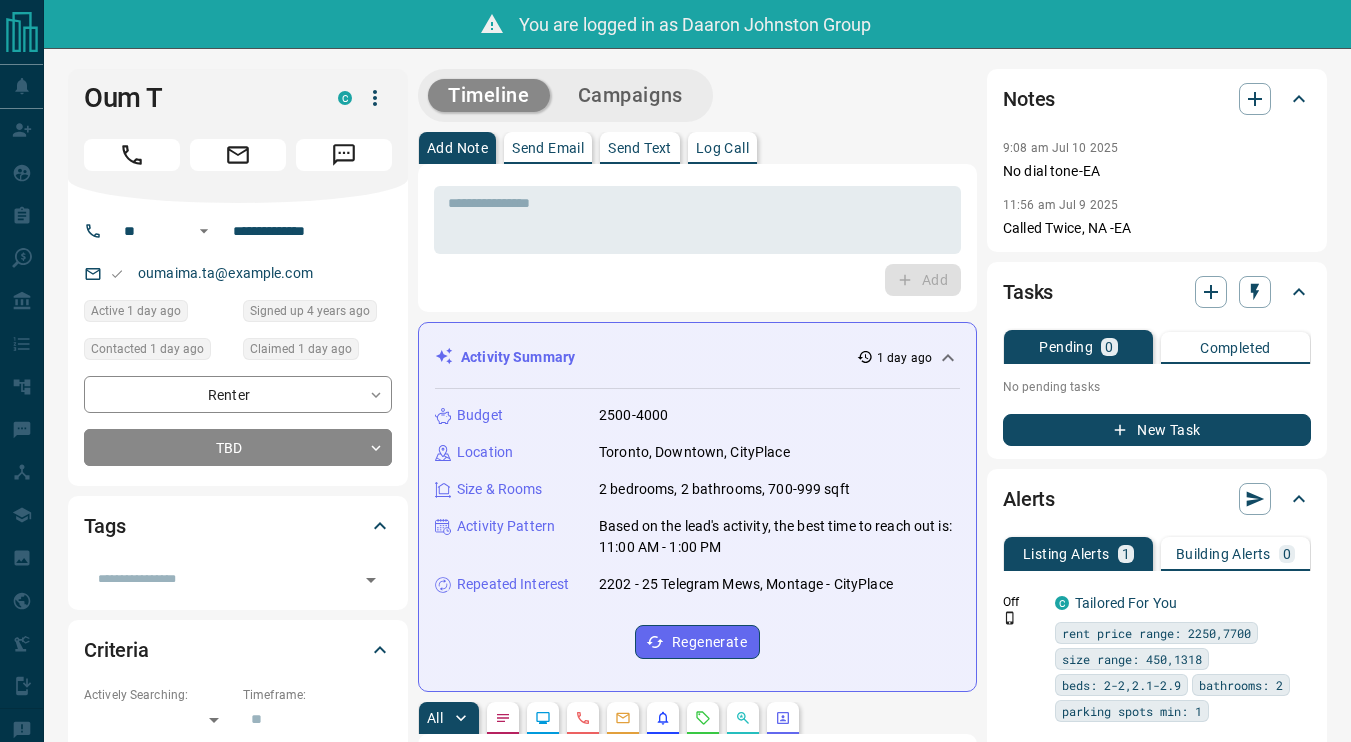 scroll, scrollTop: 0, scrollLeft: 0, axis: both 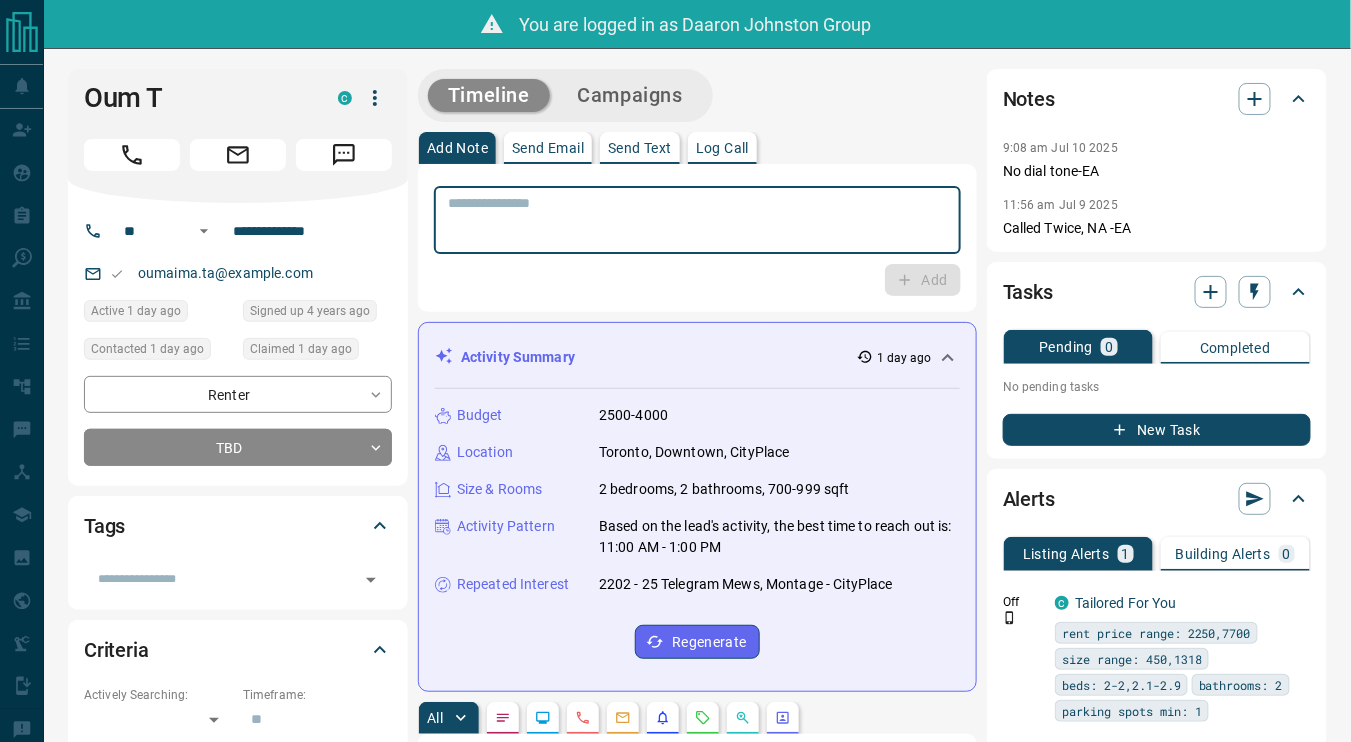 click at bounding box center (697, 220) 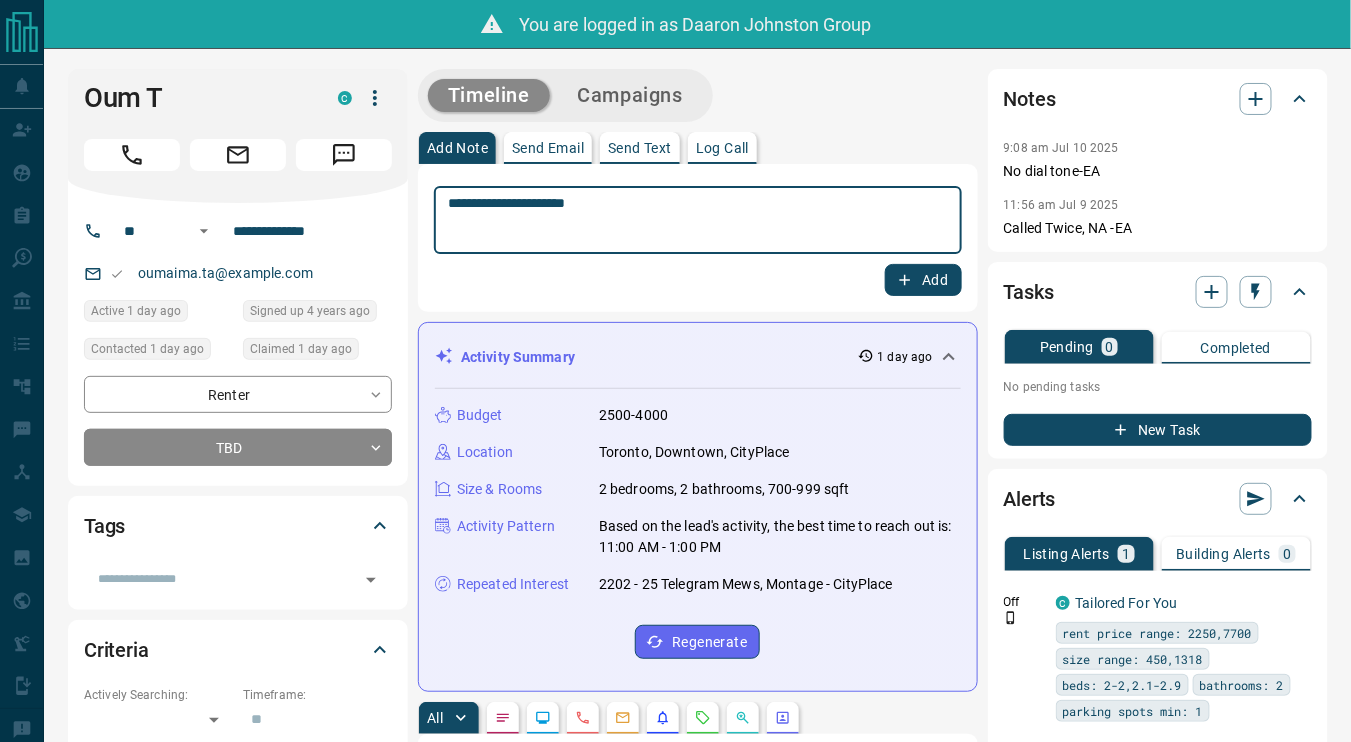 type on "**********" 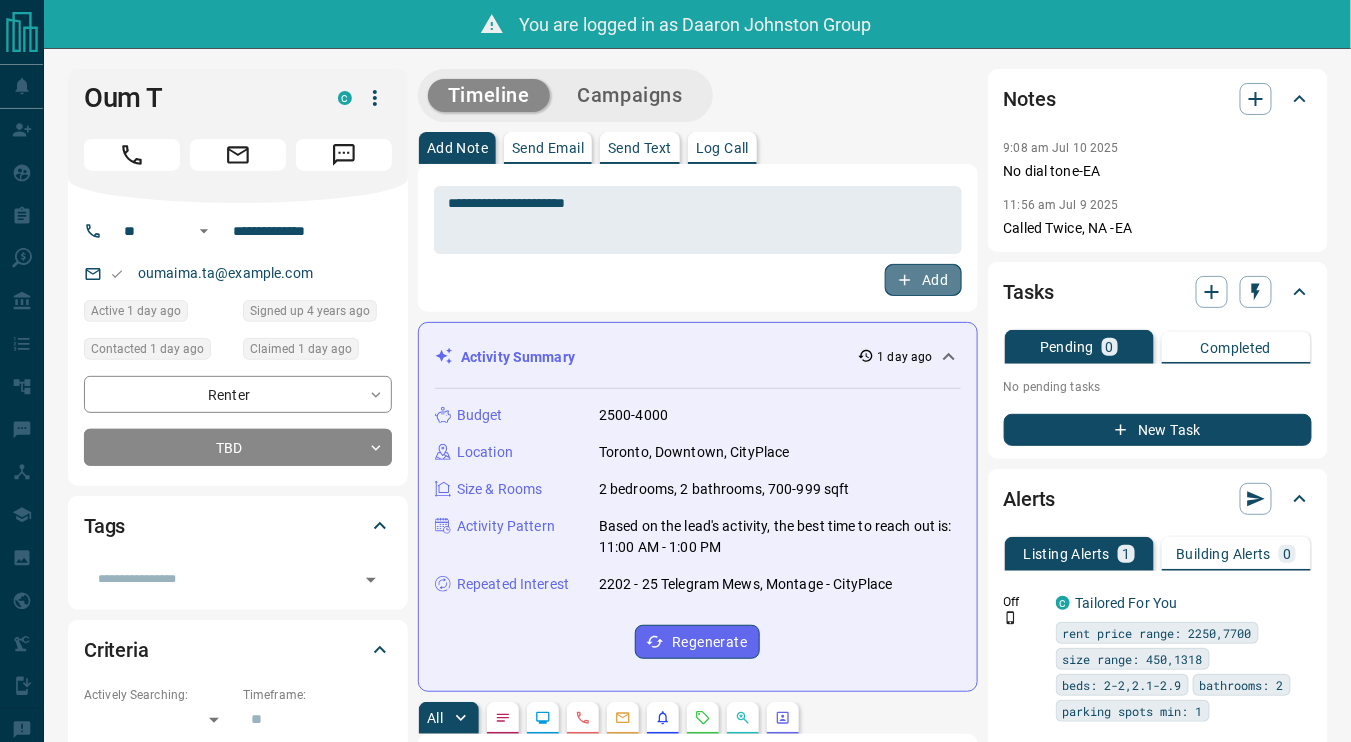 click 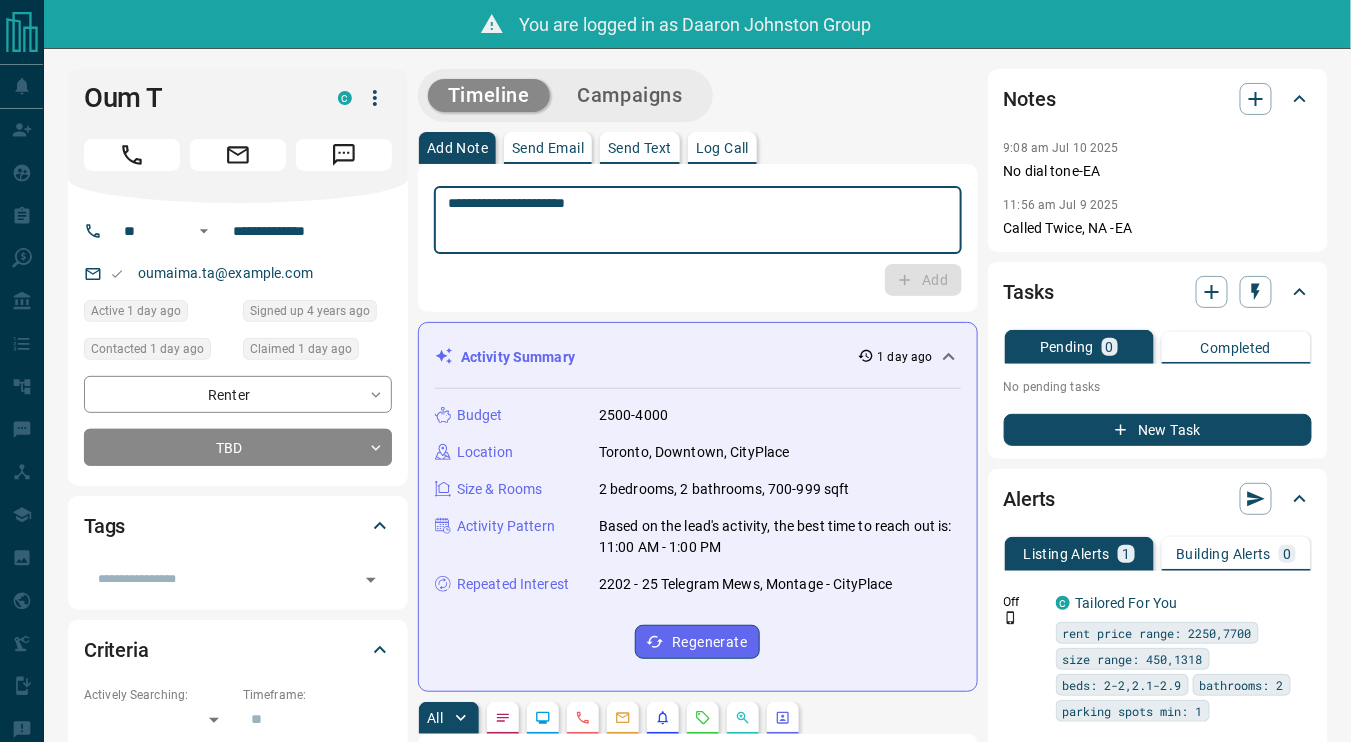 click on "**********" at bounding box center (698, 220) 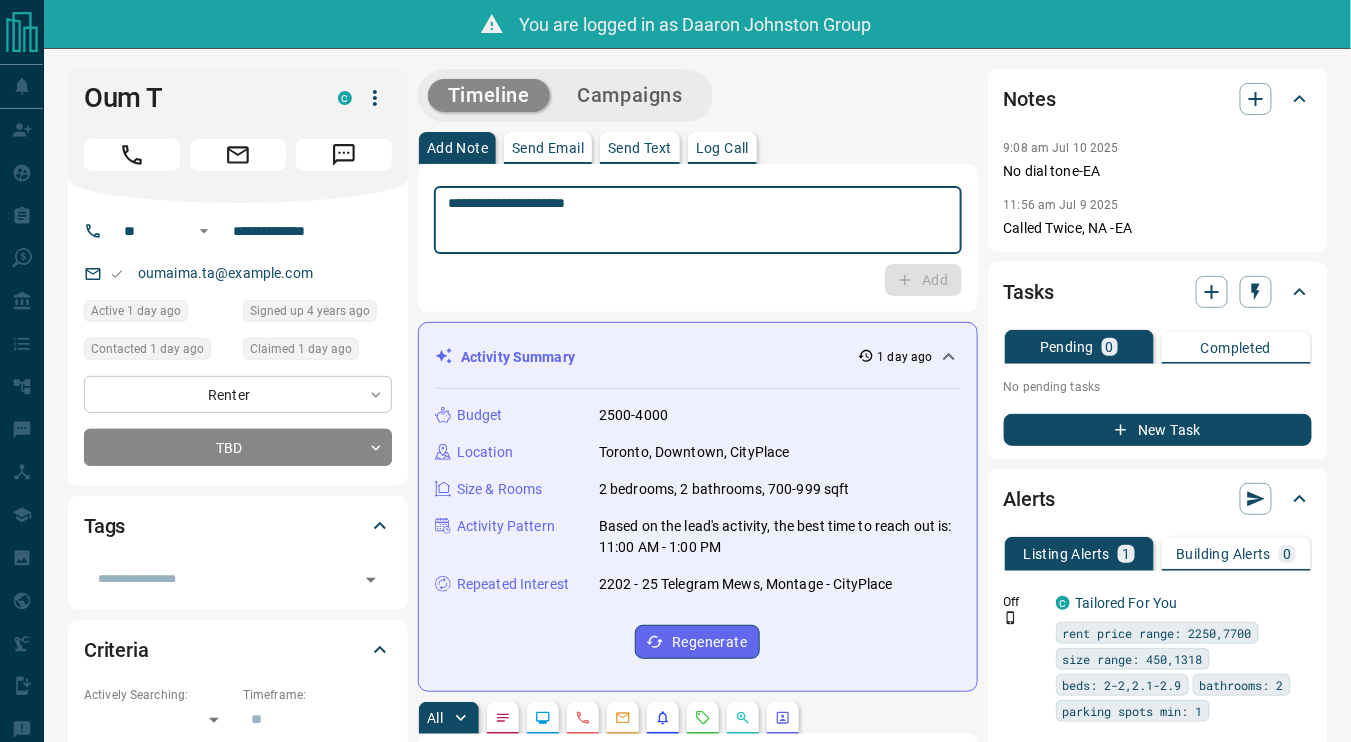click on "**********" at bounding box center (675, 1228) 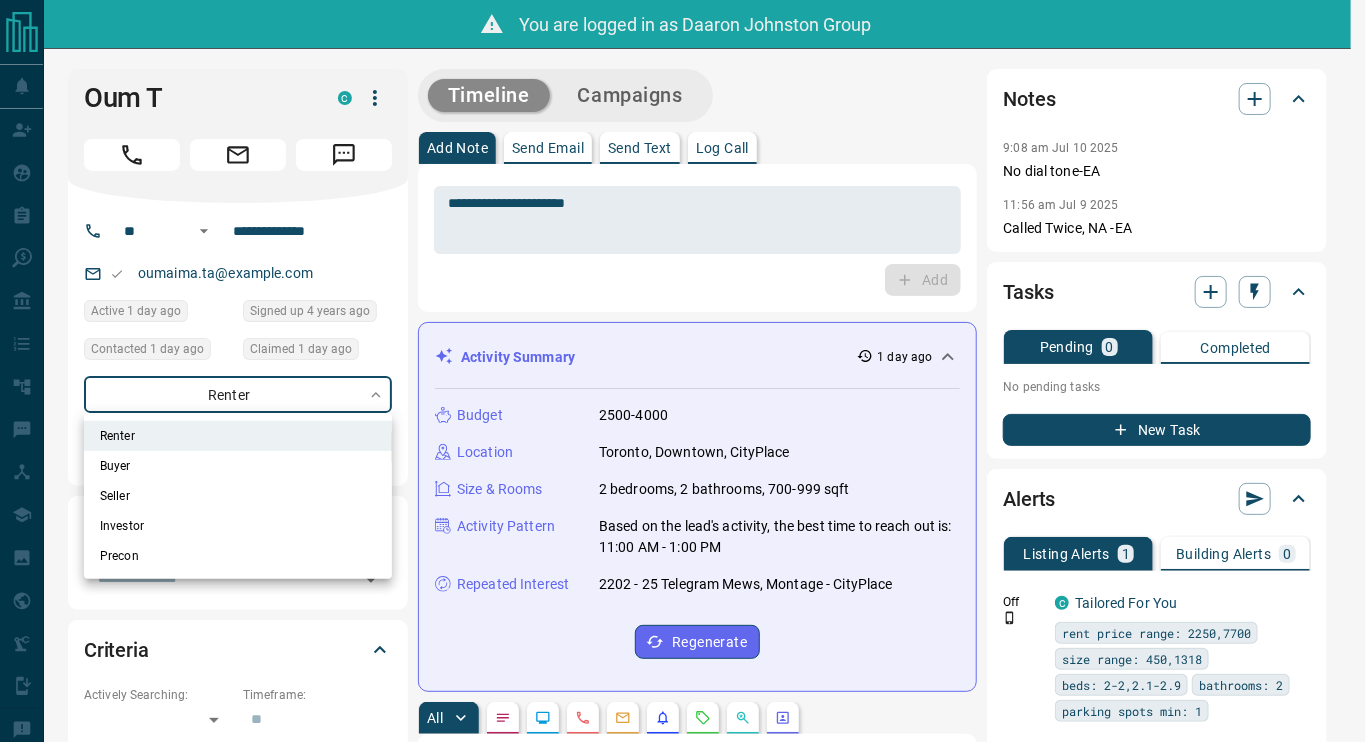 click at bounding box center (683, 371) 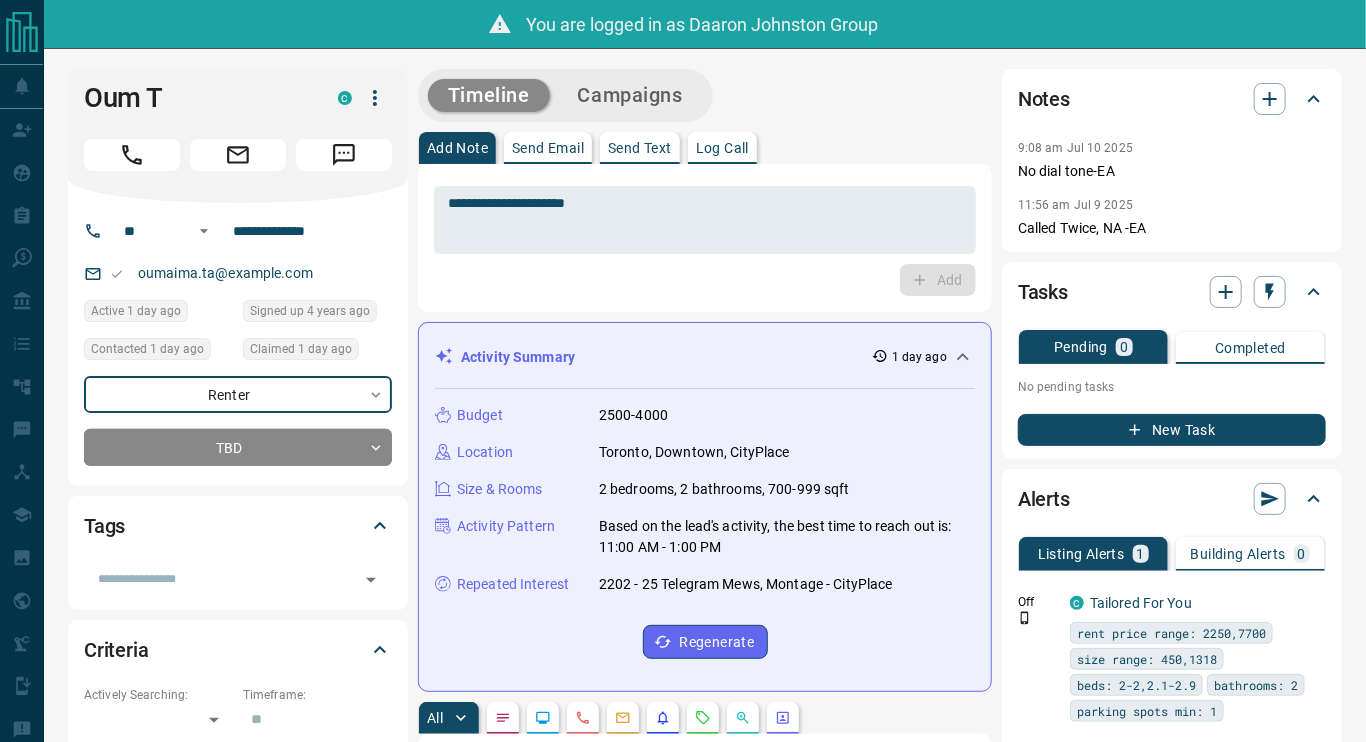 click on "**********" at bounding box center (683, 1228) 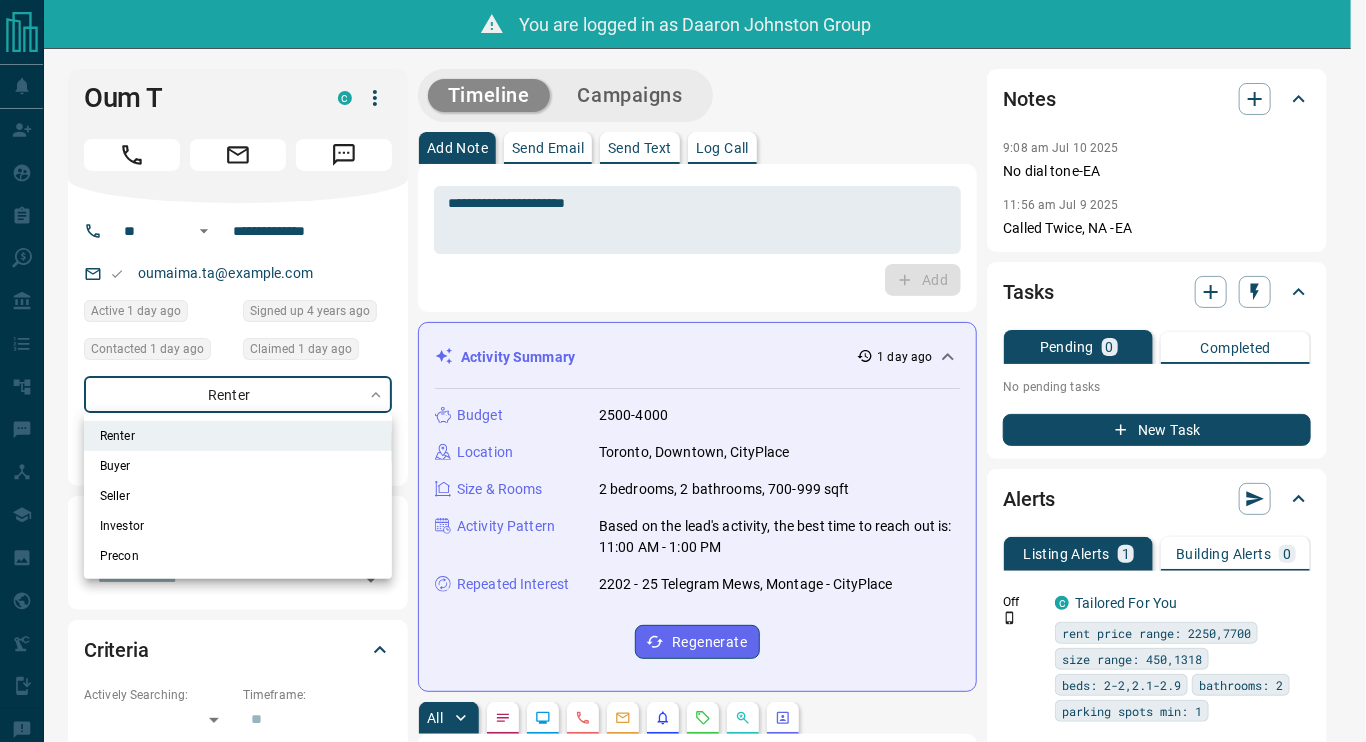 click at bounding box center [683, 371] 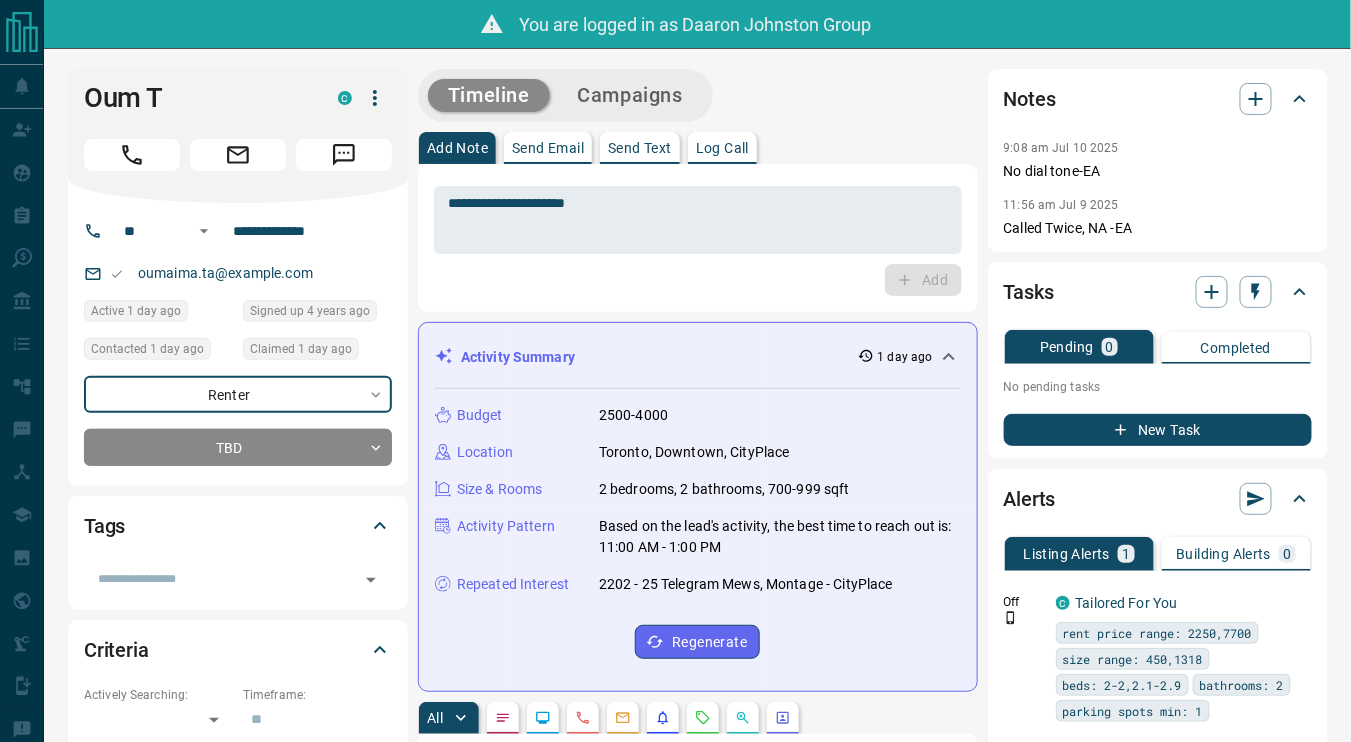 click on "**********" at bounding box center [238, 344] 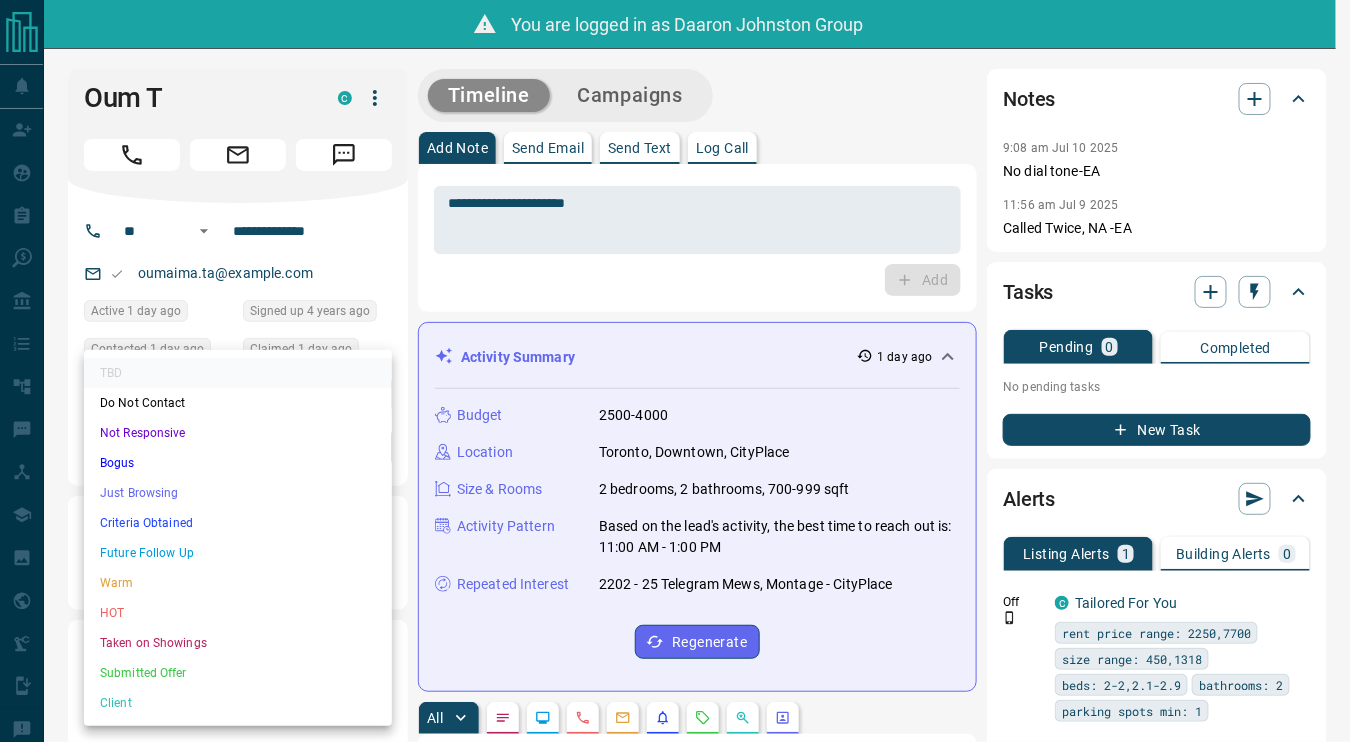 click on "**********" at bounding box center (675, 1228) 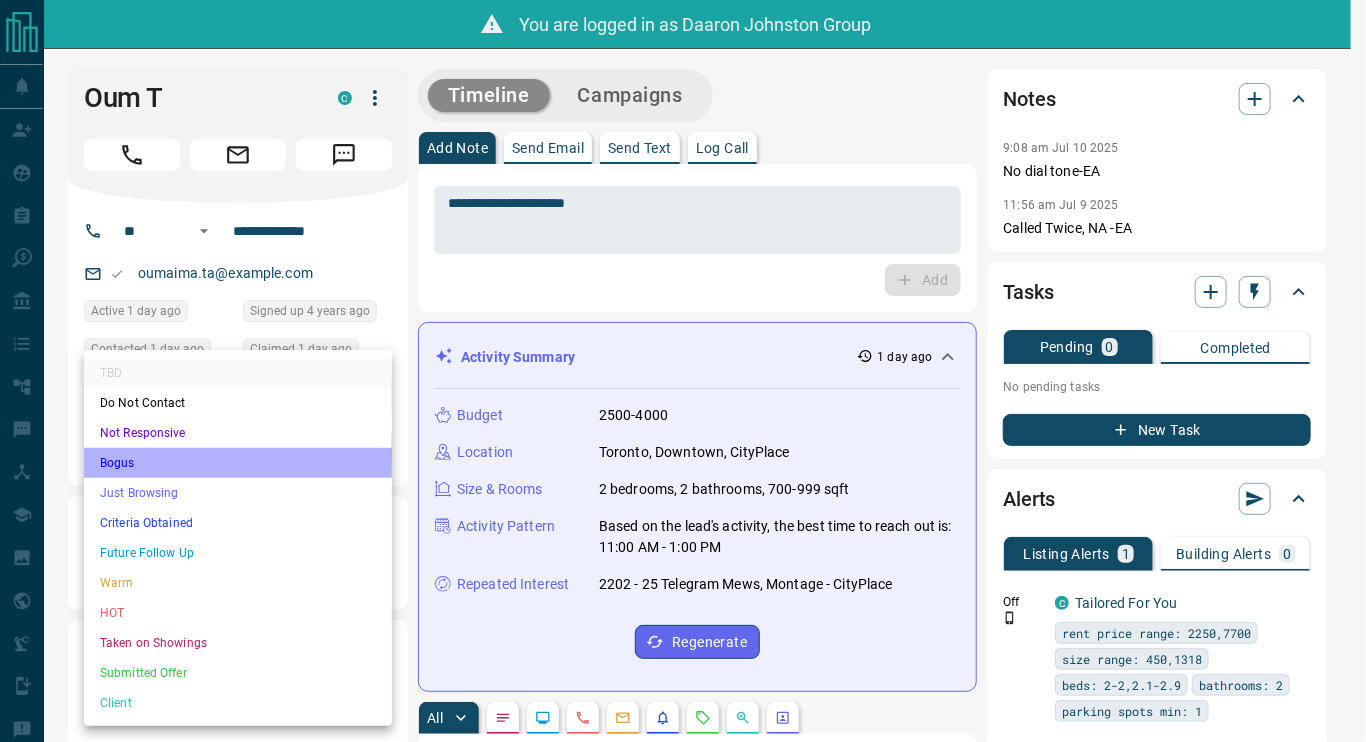 click on "Bogus" at bounding box center [238, 463] 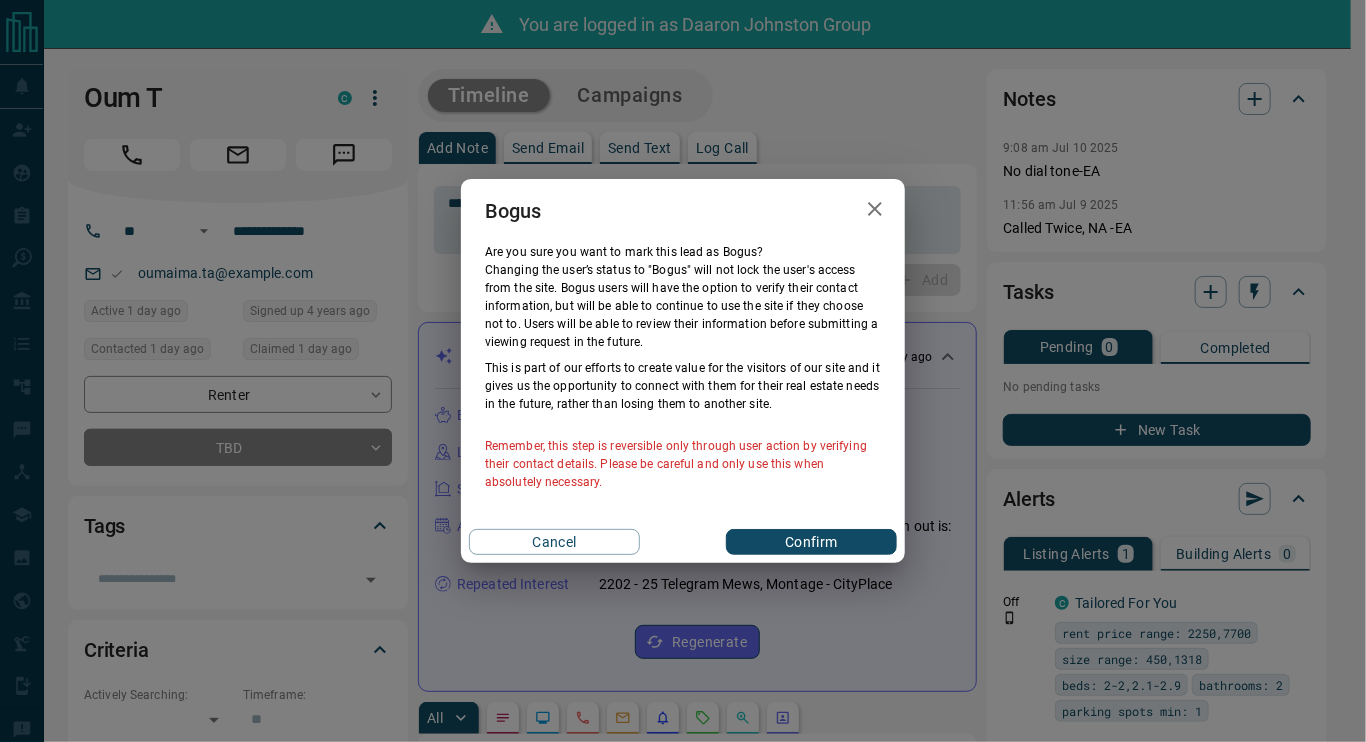 click on "Confirm" at bounding box center [811, 542] 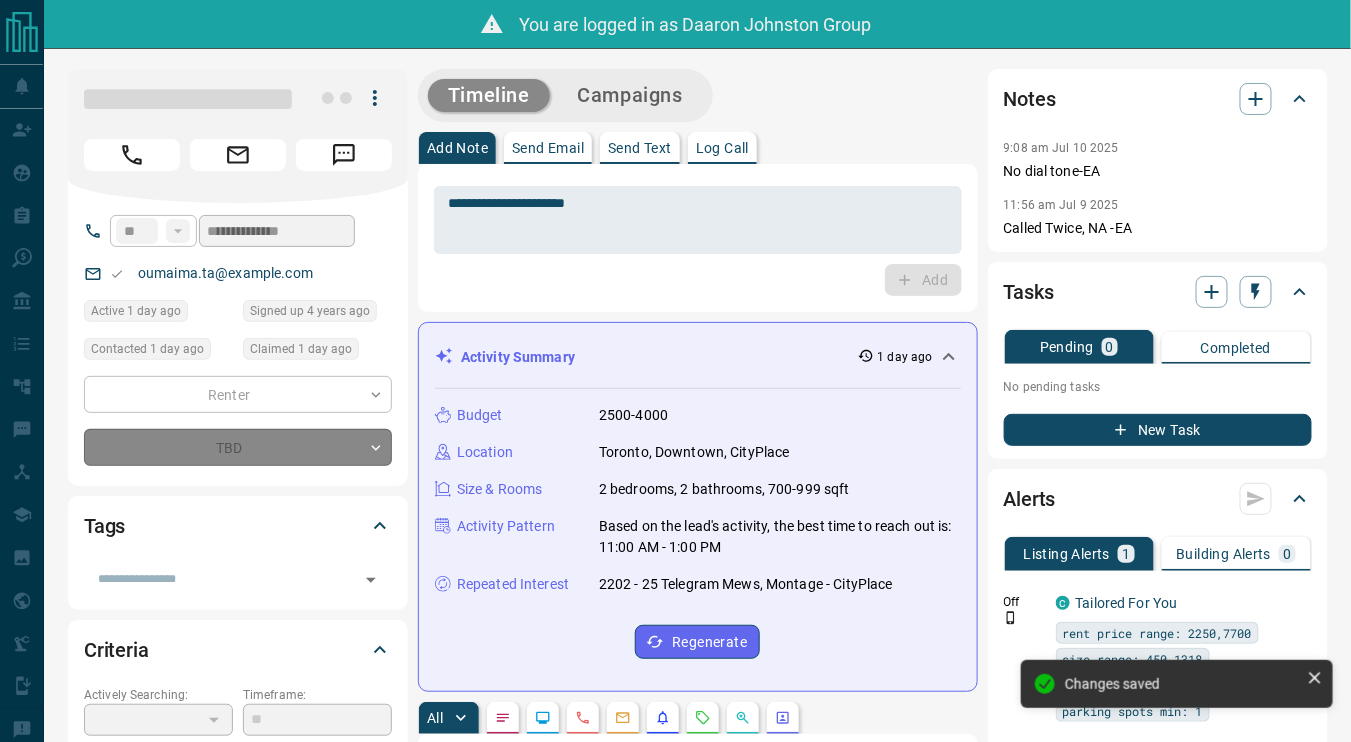 type on "**********" 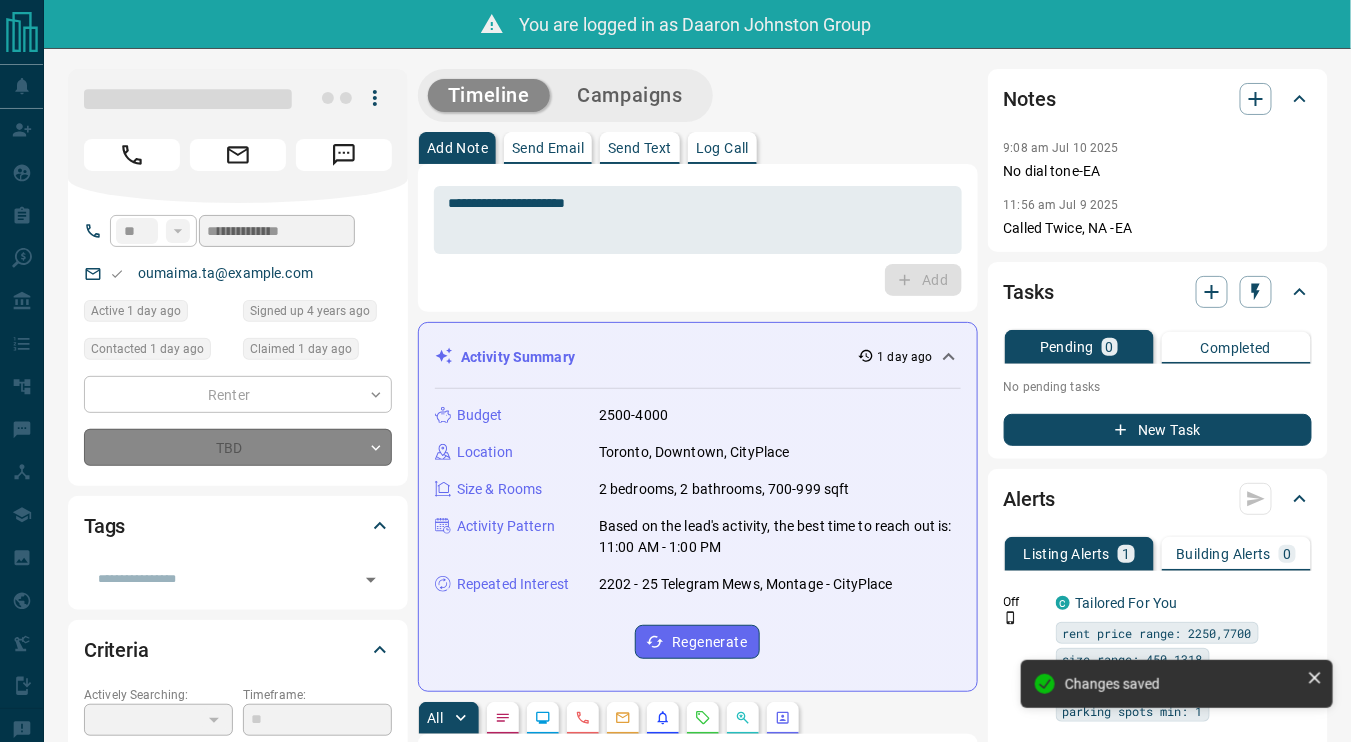 type on "*" 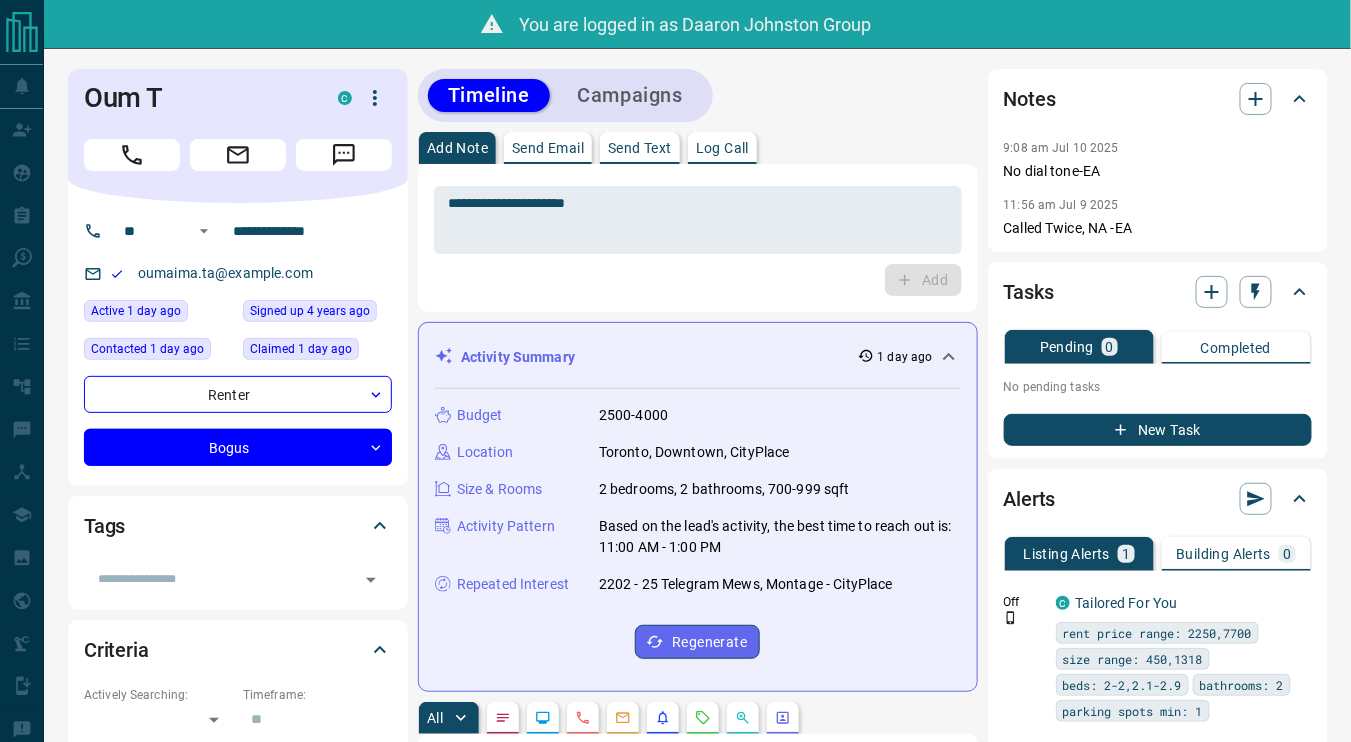 click on "**********" at bounding box center [697, 1253] 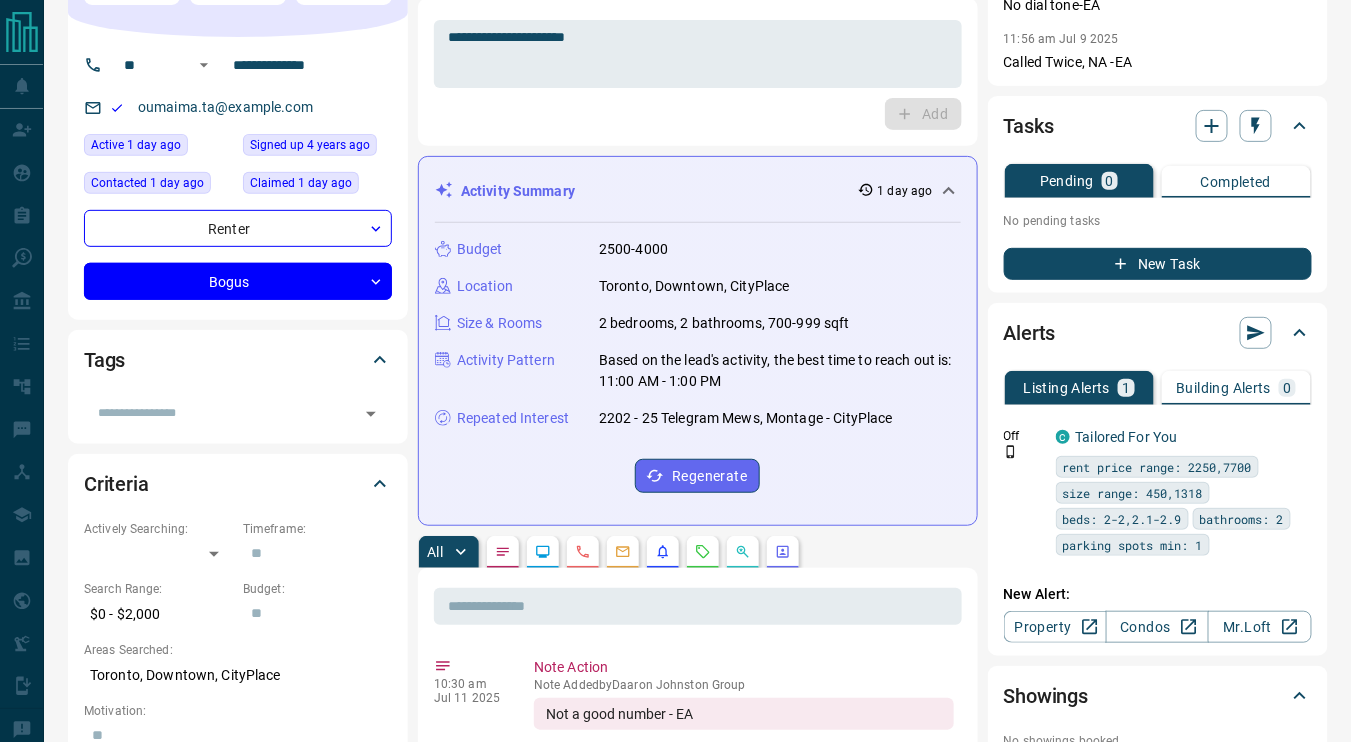 scroll, scrollTop: 0, scrollLeft: 0, axis: both 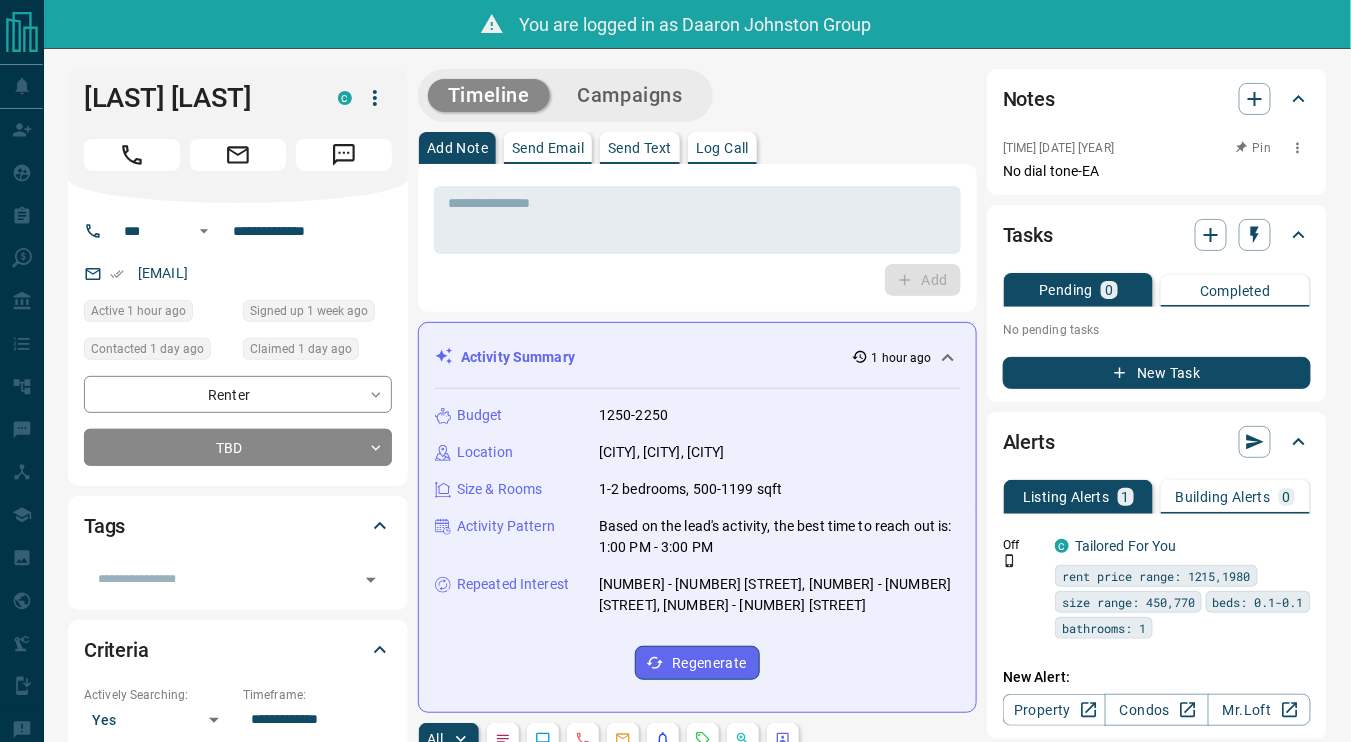 click on "No dial tone-EA" at bounding box center (1157, 171) 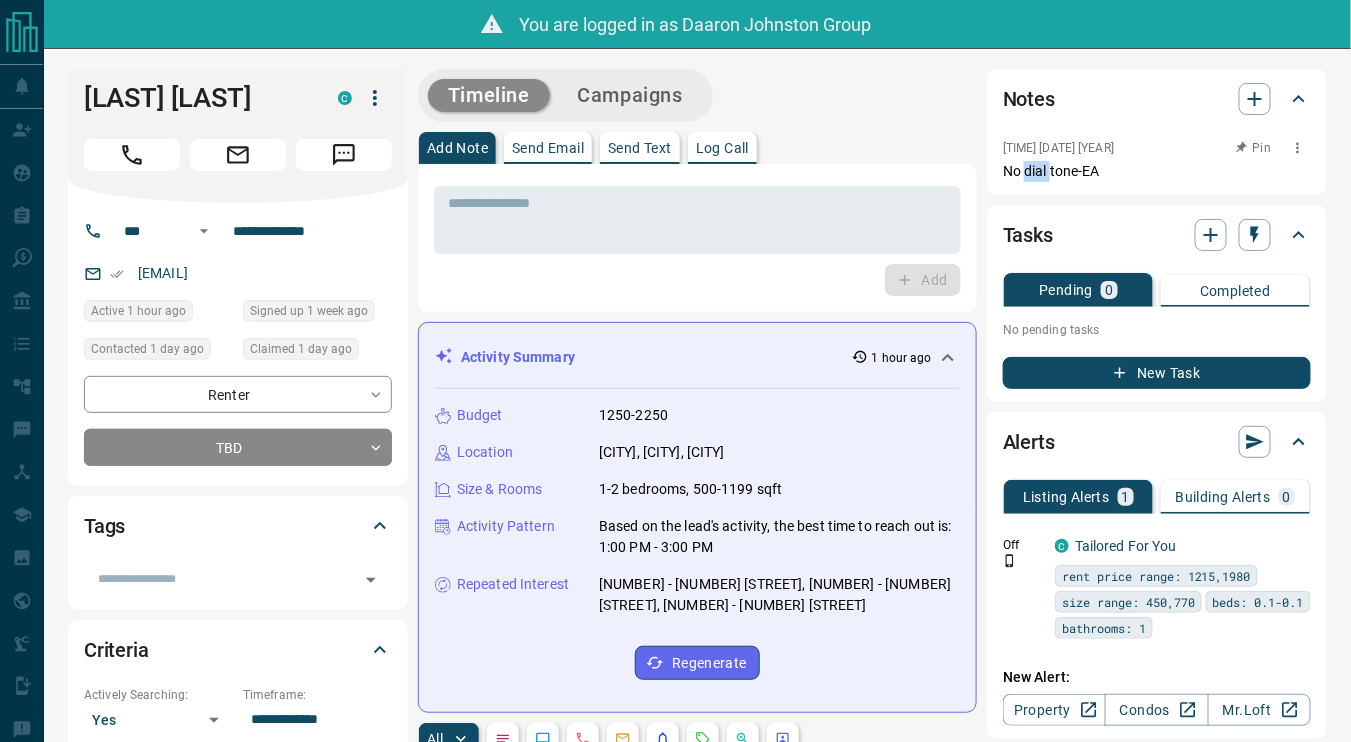 click on "No dial tone-EA" at bounding box center (1157, 171) 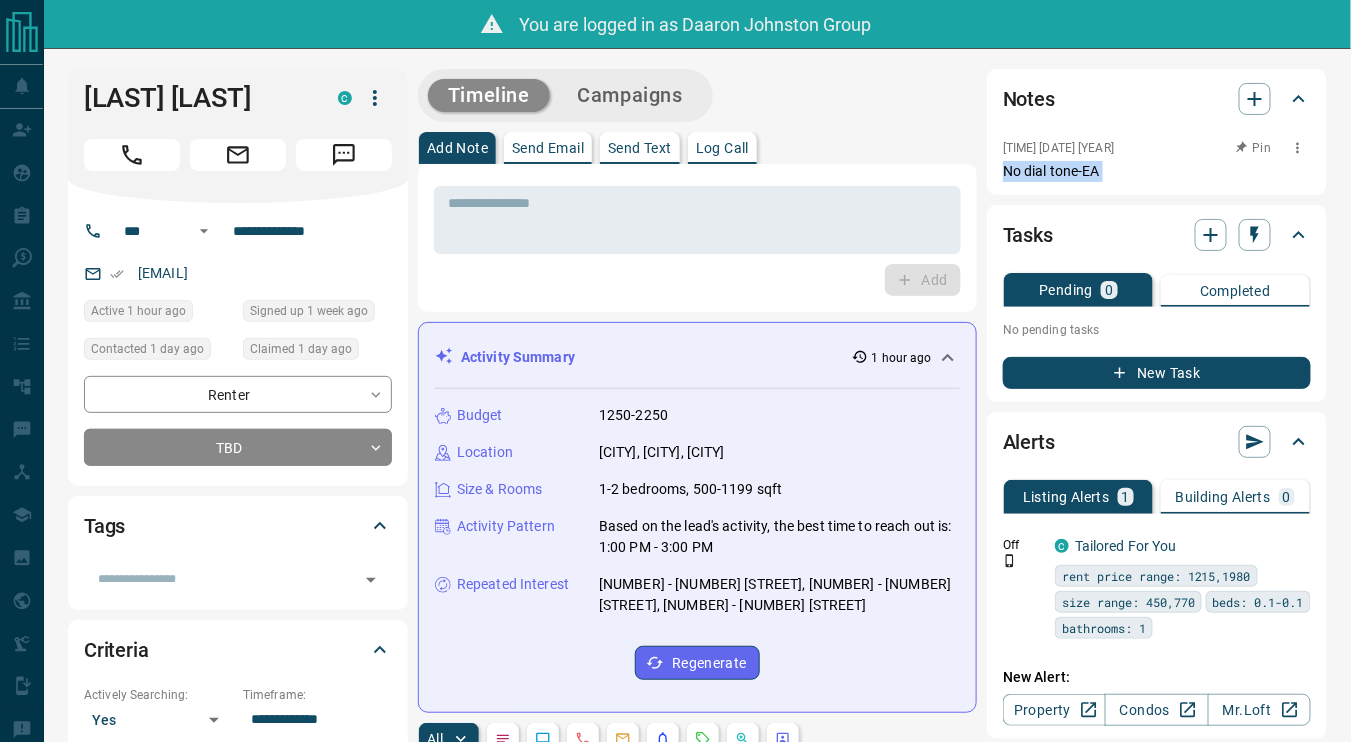 click on "No dial tone-EA" at bounding box center [1157, 171] 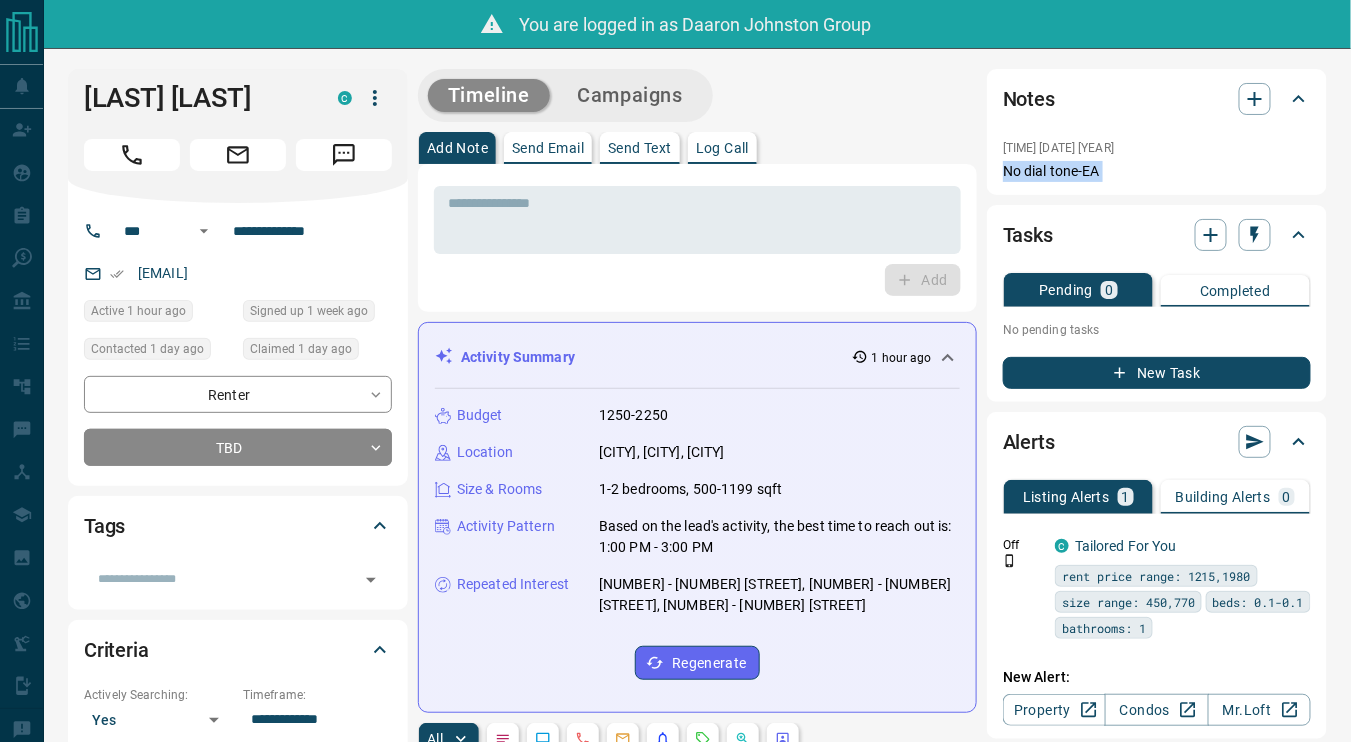 copy on "No dial tone-EA Tasks Pending 0 Completed" 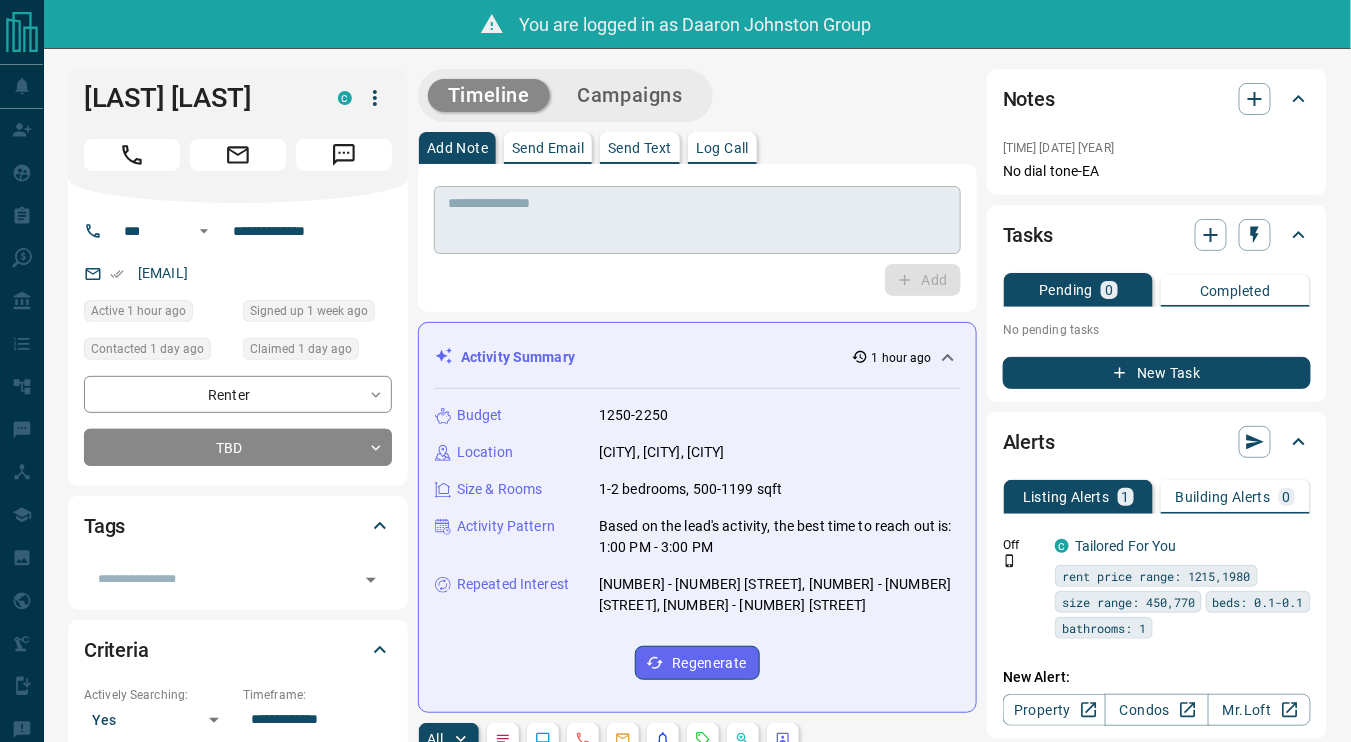 click on "* ​" at bounding box center [697, 220] 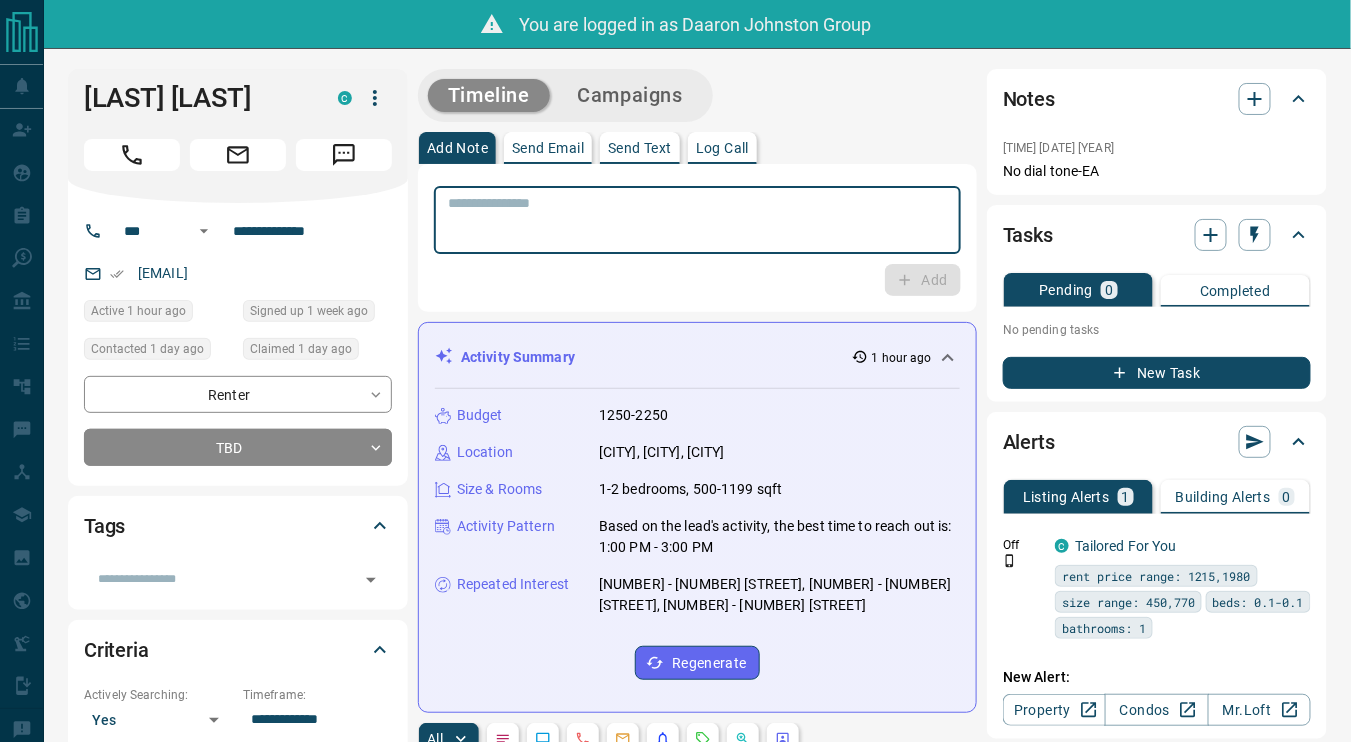 paste on "**********" 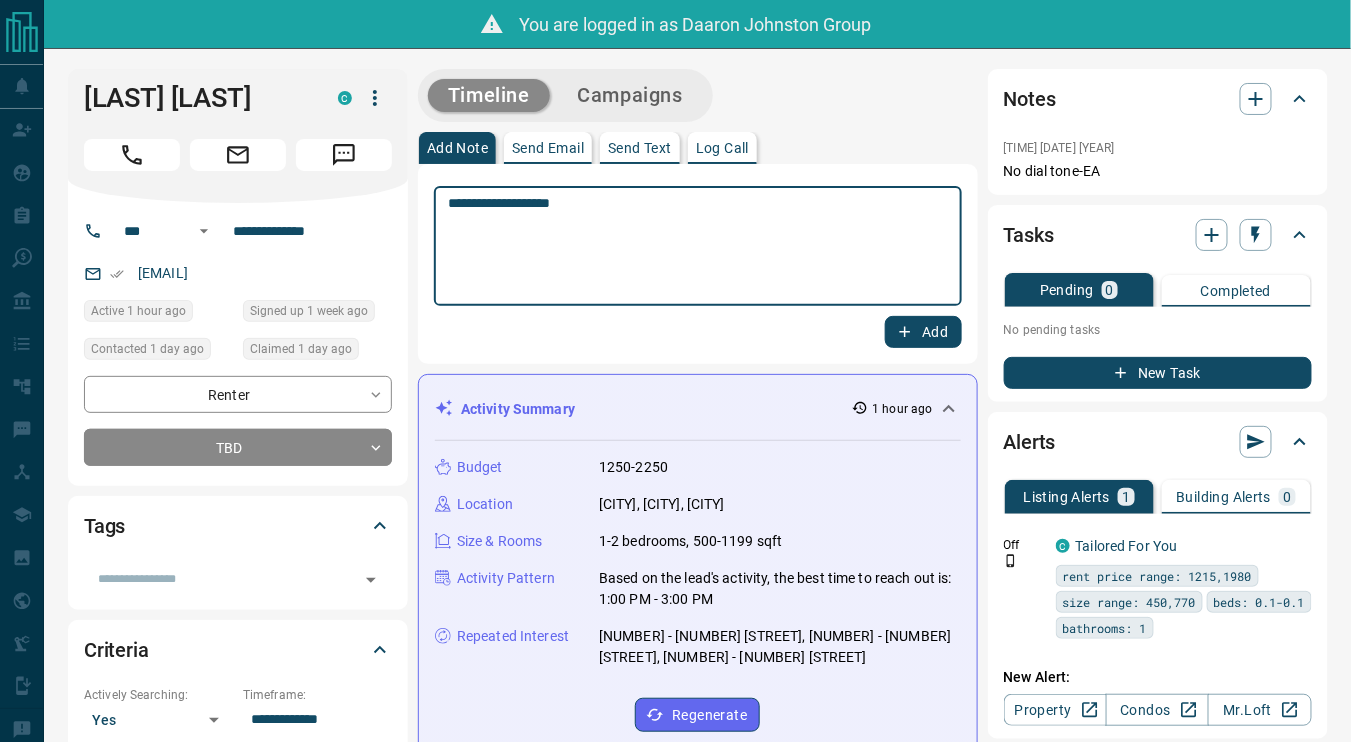 type on "**********" 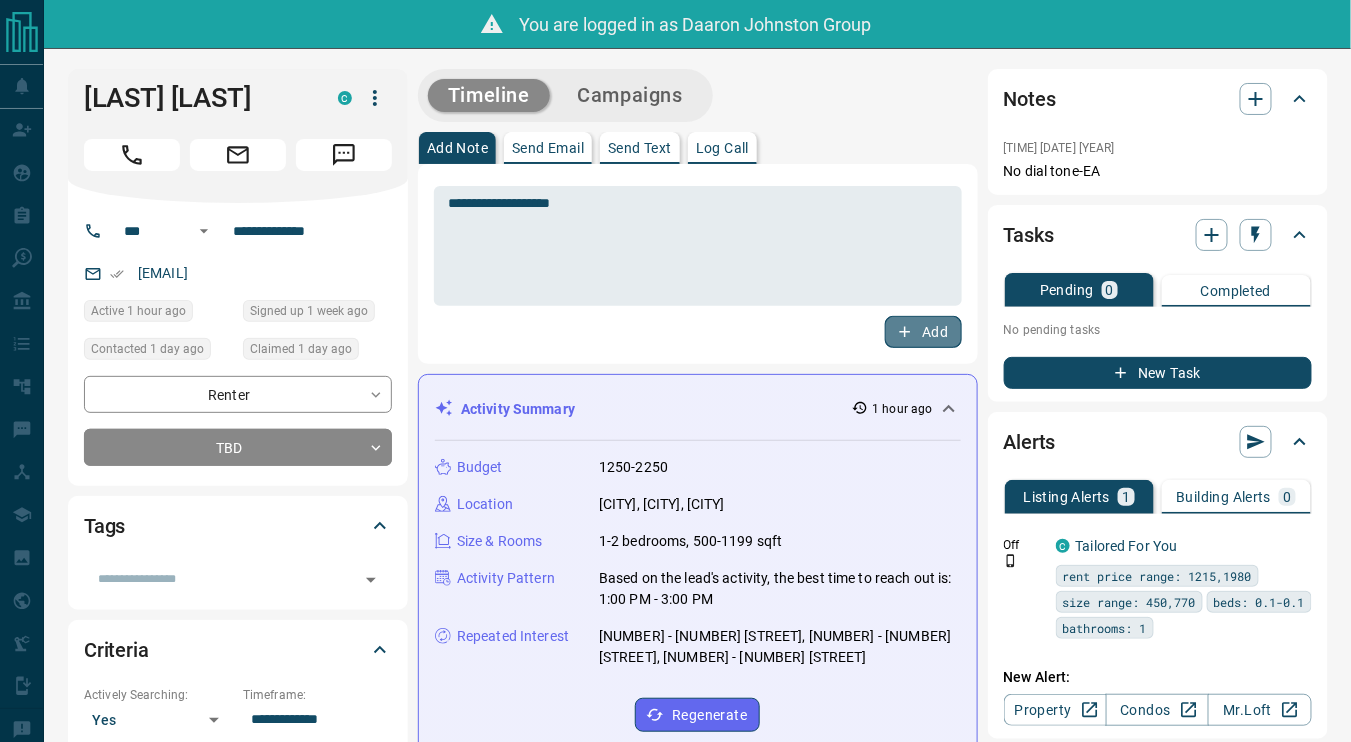click on "Add" at bounding box center (923, 332) 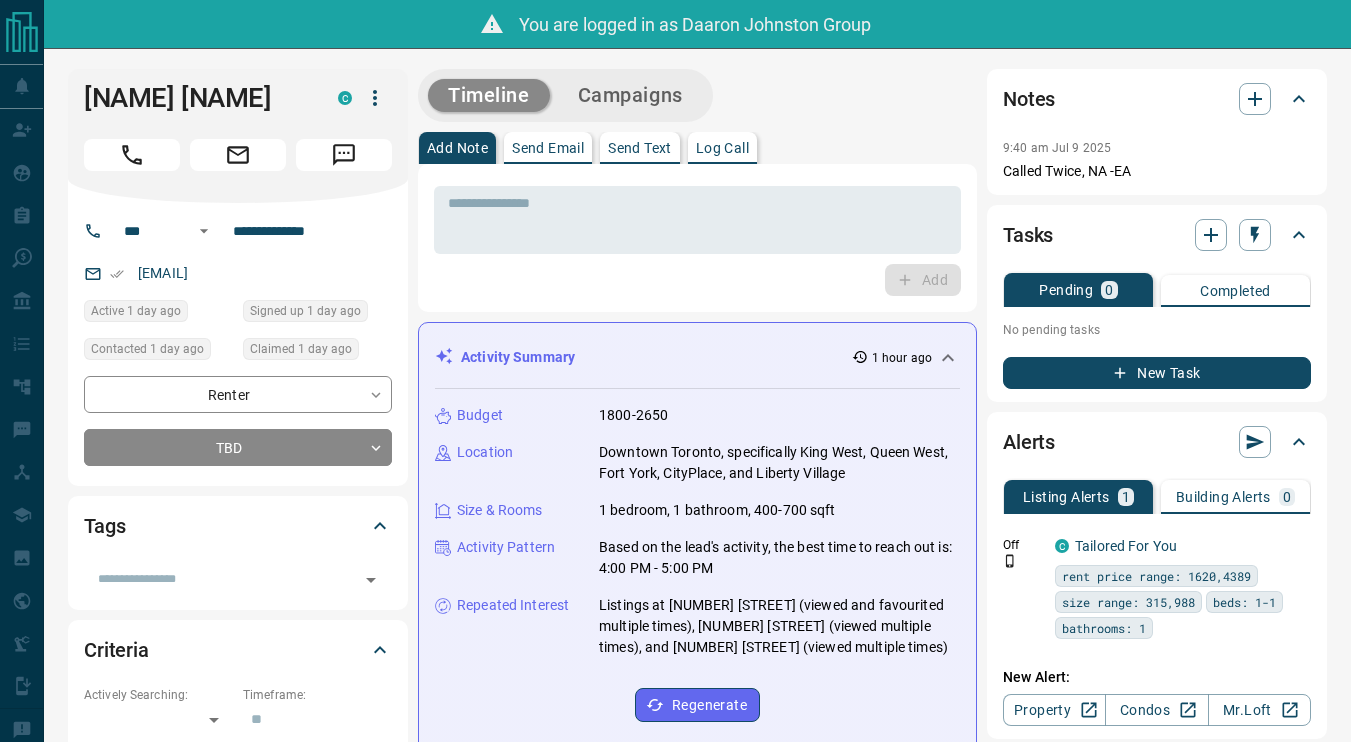 scroll, scrollTop: 0, scrollLeft: 0, axis: both 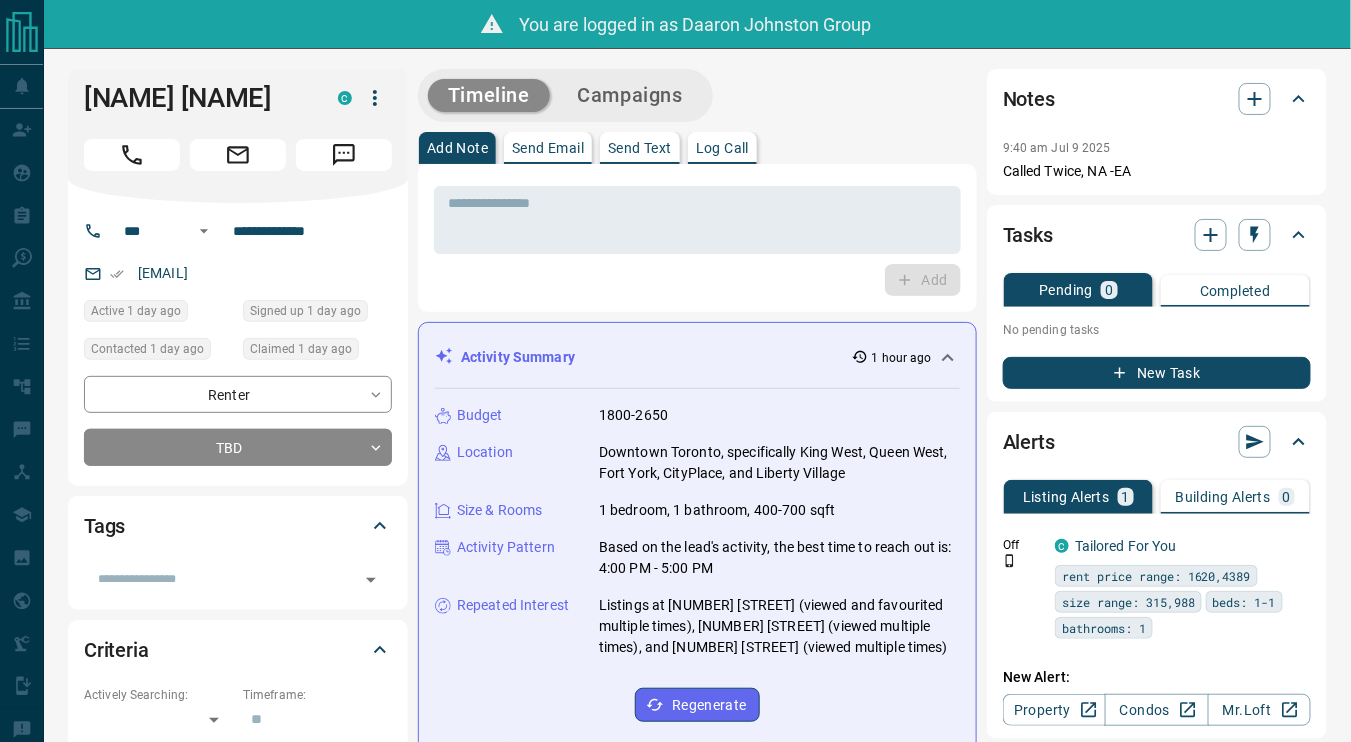 click on "Alerts Listing Alerts 1 Building Alerts 0 Off C Tailored For You rent price range: 1620,4389 size range: 315,988 beds: 1-1 bathrooms: 1 No building alerts available New Alert: Property Condos Mr.Loft" at bounding box center (1157, 575) 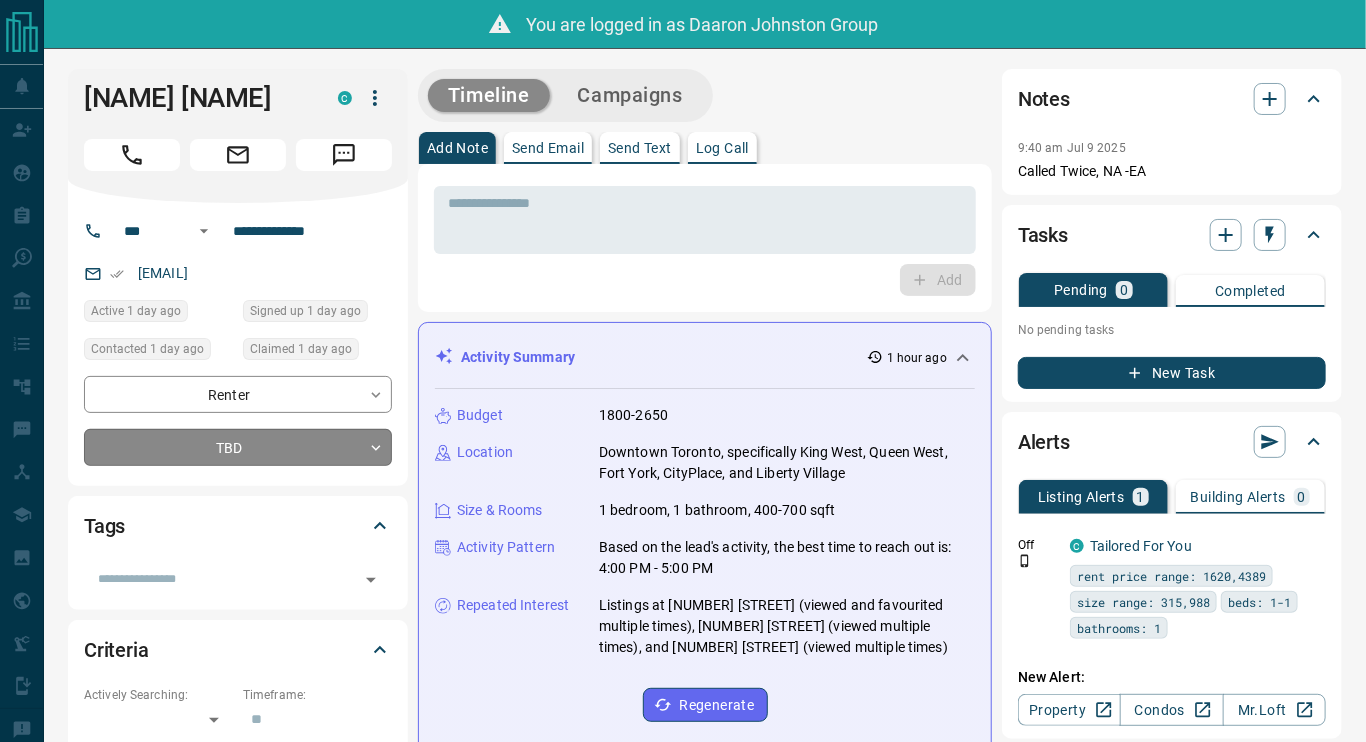 click on "Lead Transfers Claim Leads My Leads Tasks Opportunities Deals Campaigns Automations Messages Broker Bay Training Media Services Agent Resources Precon Worksheet Mobile Apps Disclosure Logout You are logged in as [NAME] [NAME] [EMAIL] Active 1 day ago Signed up 1 day ago Contacted 1 day ago Claimed 1 day ago Renter [NAME] TBD Tags Criteria Actively Searching: Timeframe: Search Range: $1,700 - $3,990 Budget: Areas Searched: Toronto, Downtown, CityPlace, King West, Queen West, Fort York, Liberty Village Motivation: Home Type: Min Size: Beds: Baths: Pre-Approved: Pre-Approval Amount: Credit Score: Lawyer: Mortgage Agent: Personal Information Job Title: Company: Birthday: Possession Date: Social: Address: Favourite Listings 16 $1,995 2 days C [NUMBER] - [NUMBER] [STREET] 1 BD | 1 BA 0 sqft $2,025 2 days C [NUMBER] - [NUMBER] [STREET] 1 BD | 1 BA $2,200 2" at bounding box center [683, 1260] 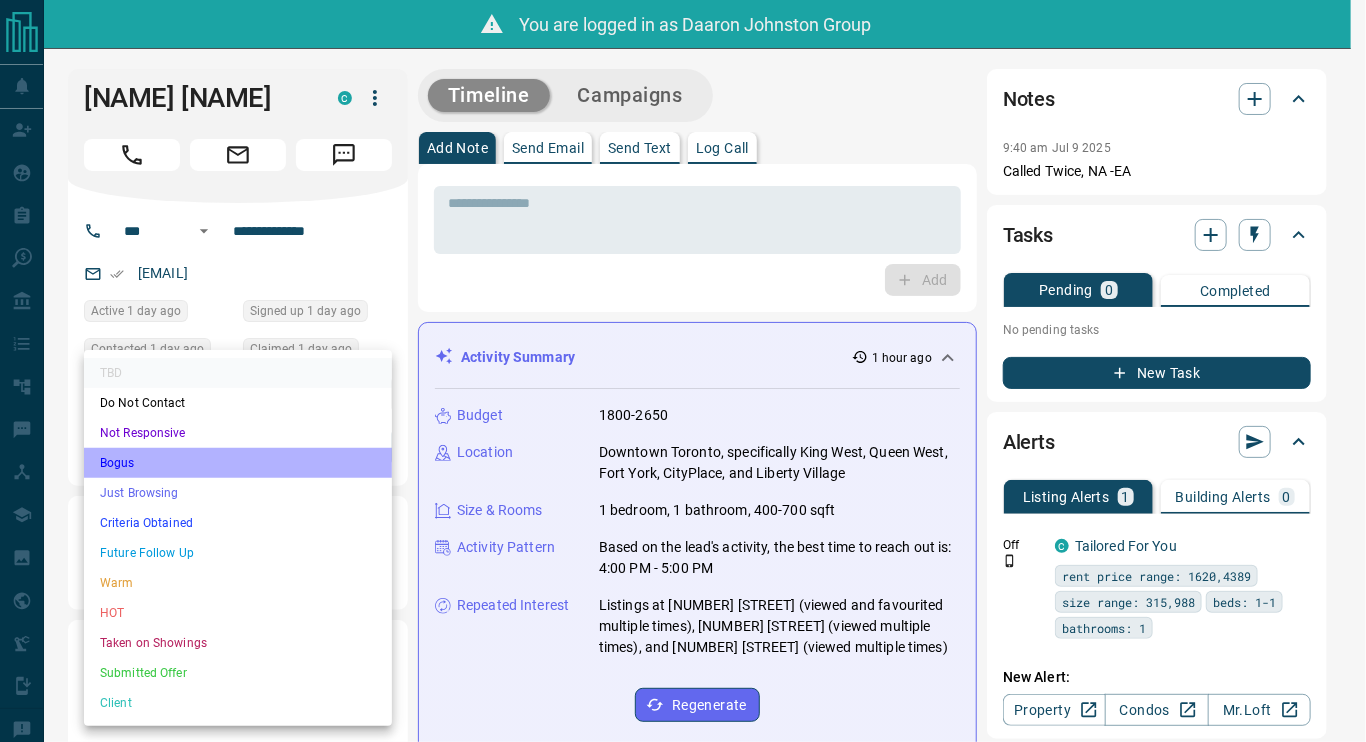 click on "Bogus" at bounding box center [238, 463] 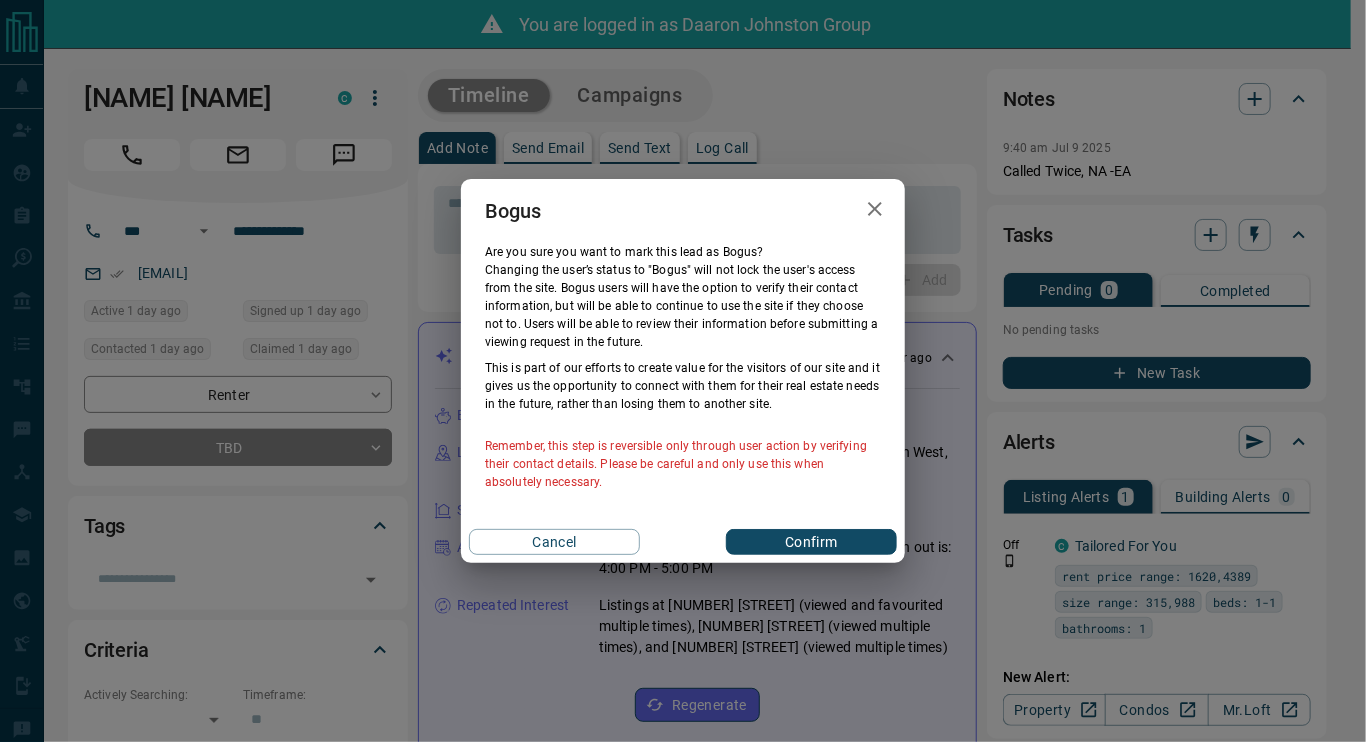 click on "Confirm" at bounding box center [811, 542] 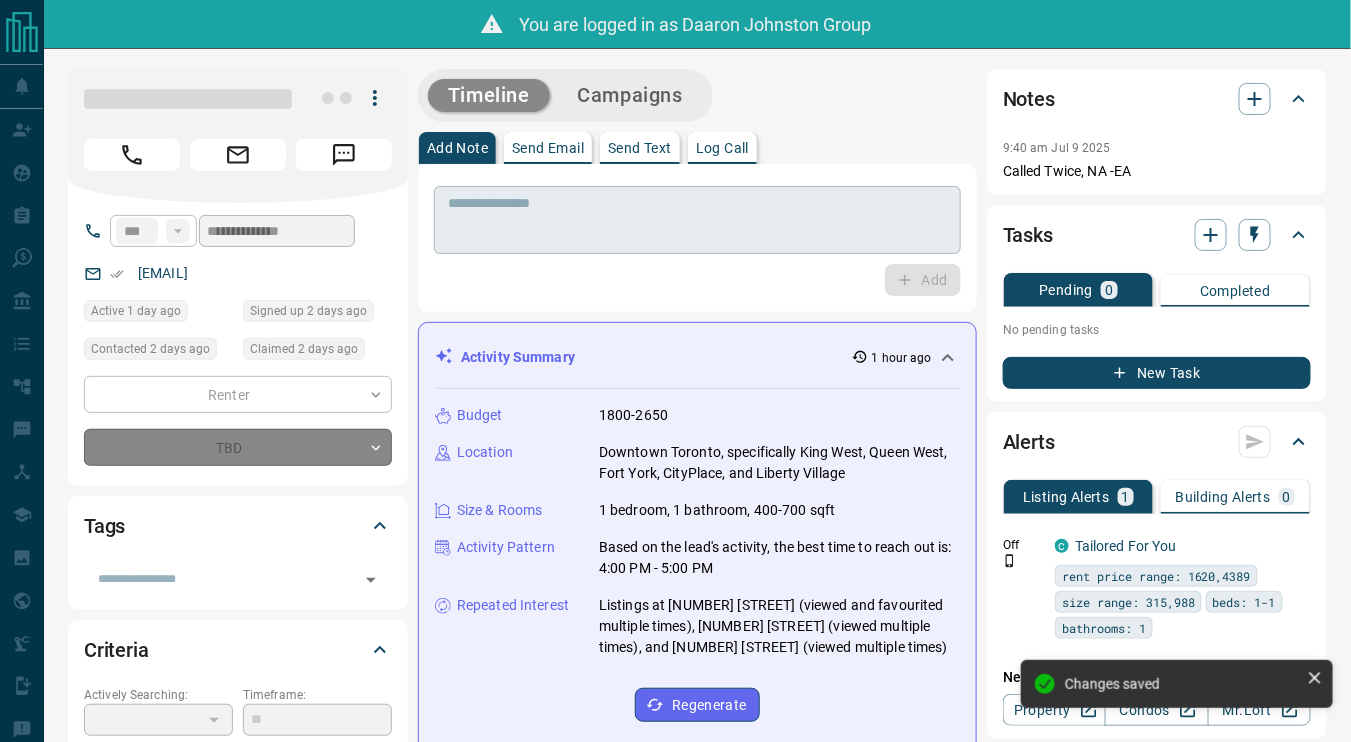 type on "**********" 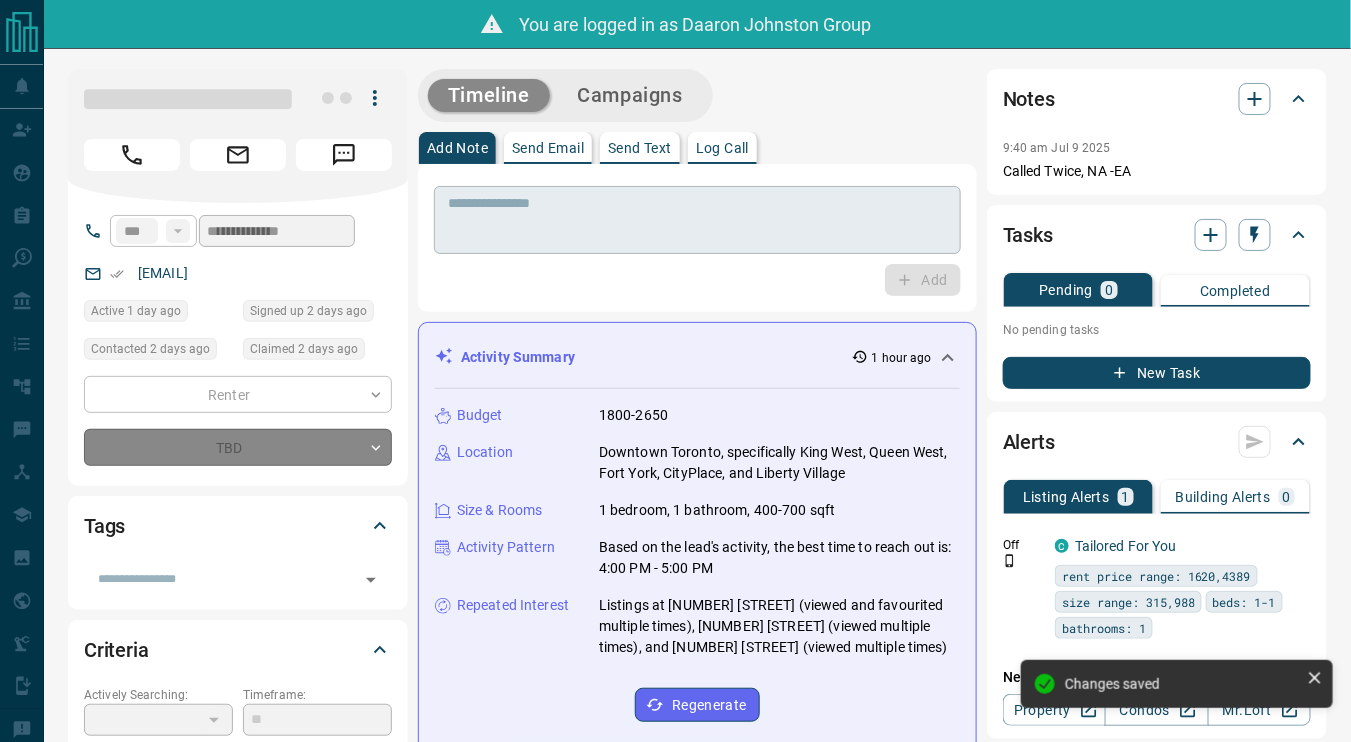 type on "*" 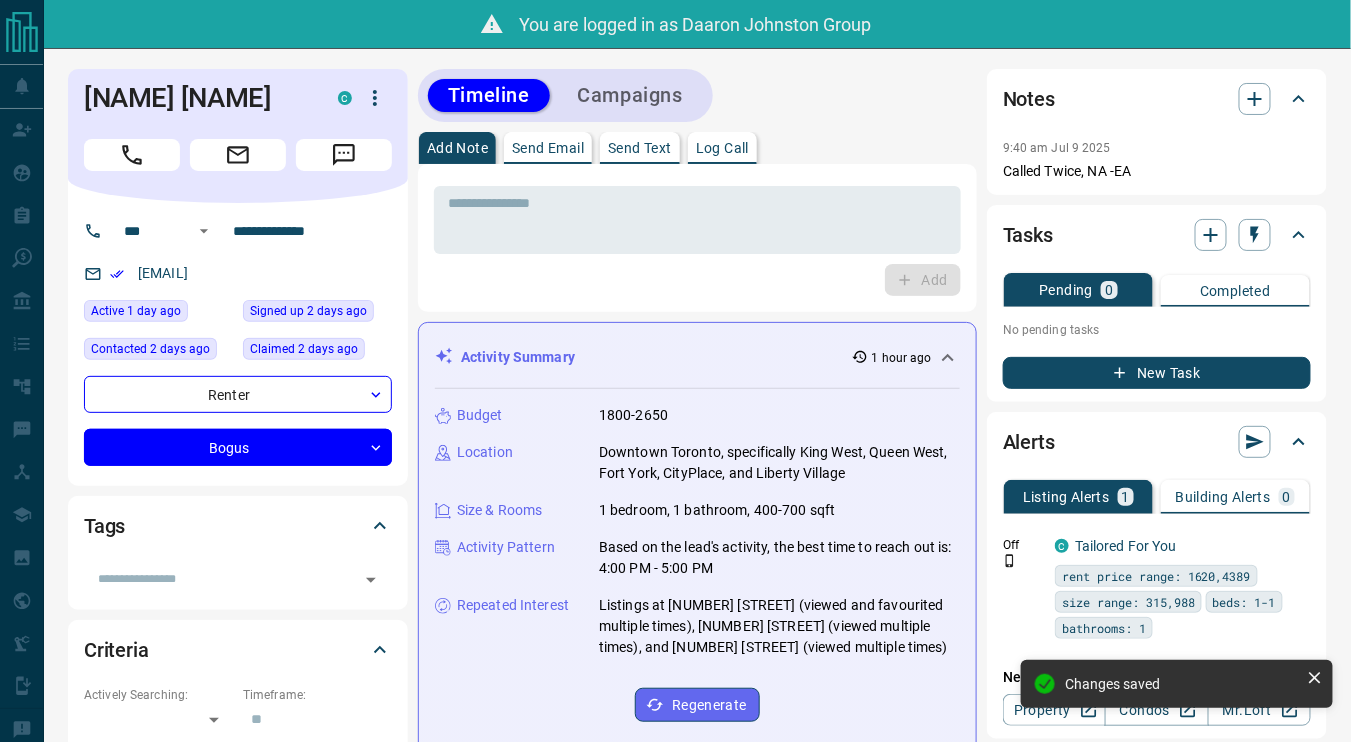 click on "Add" at bounding box center (697, 280) 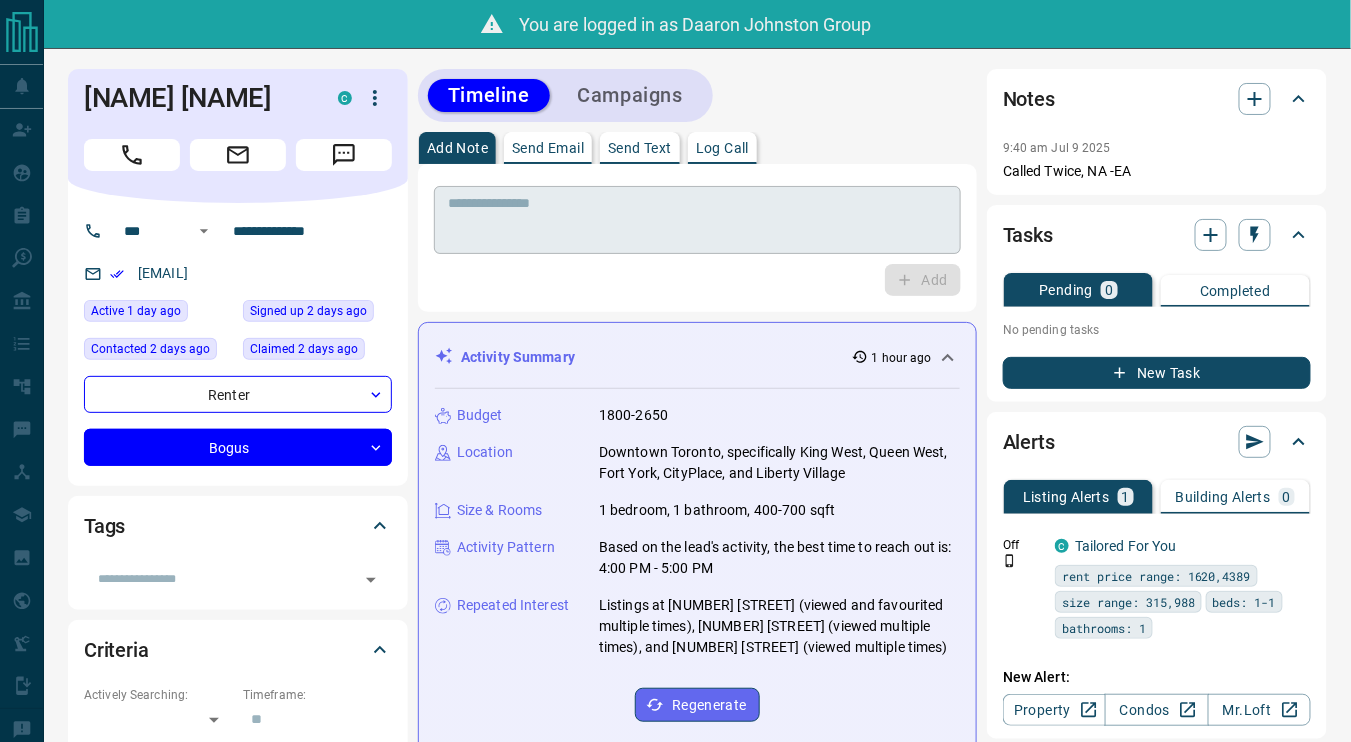 click at bounding box center (697, 220) 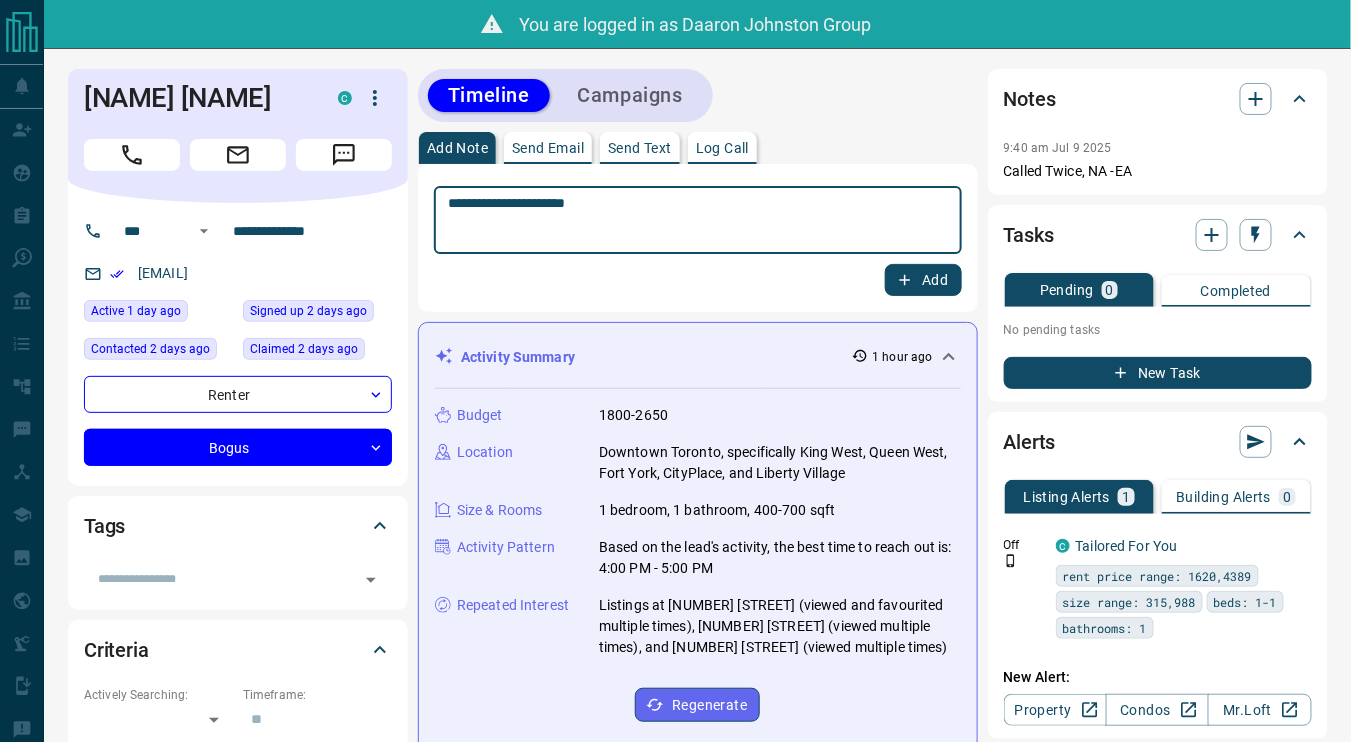 type on "**********" 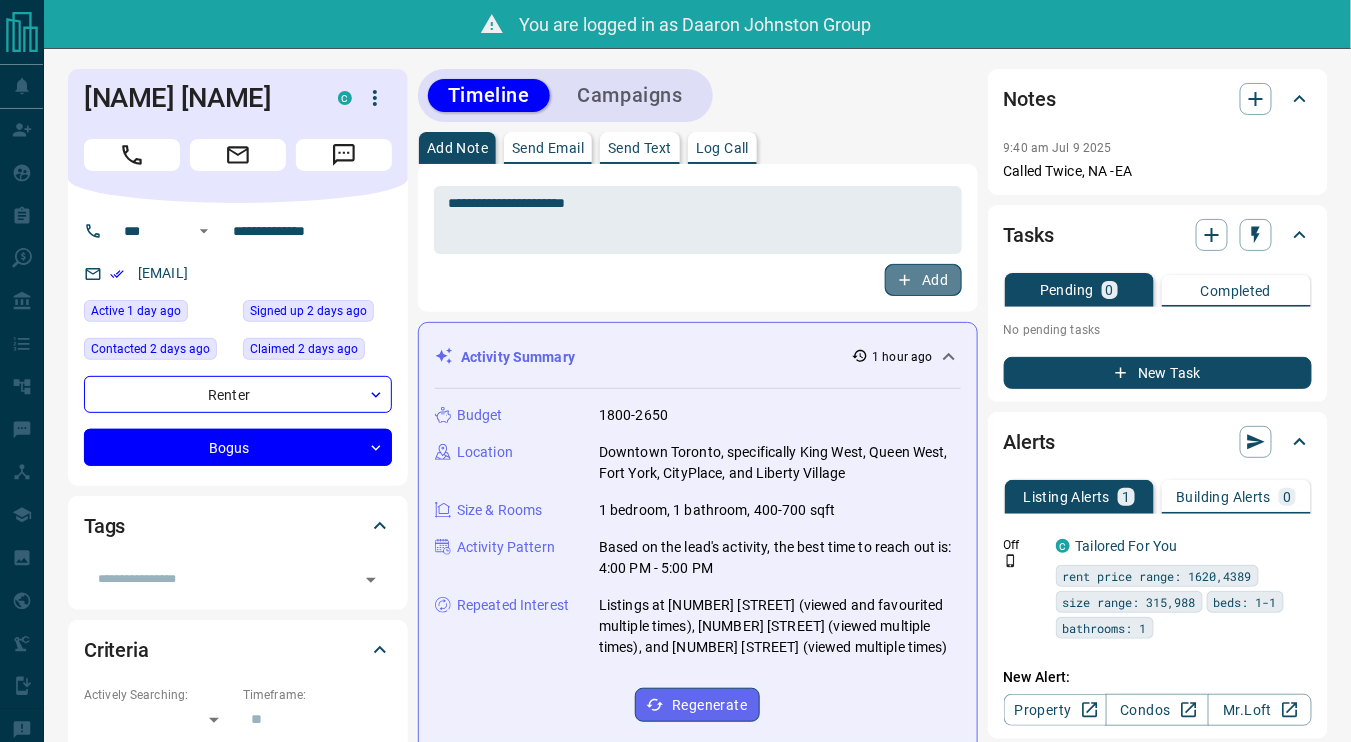 click on "Add" at bounding box center [923, 280] 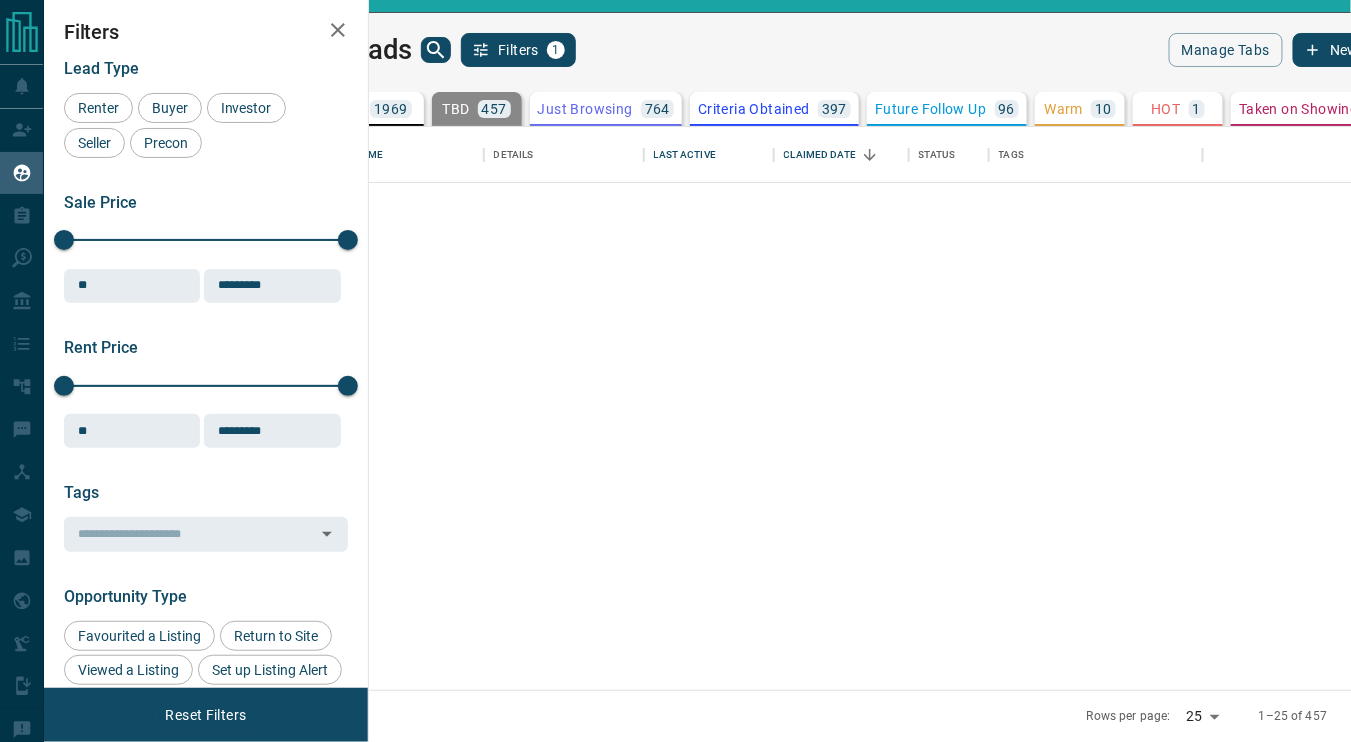 scroll, scrollTop: 36, scrollLeft: 0, axis: vertical 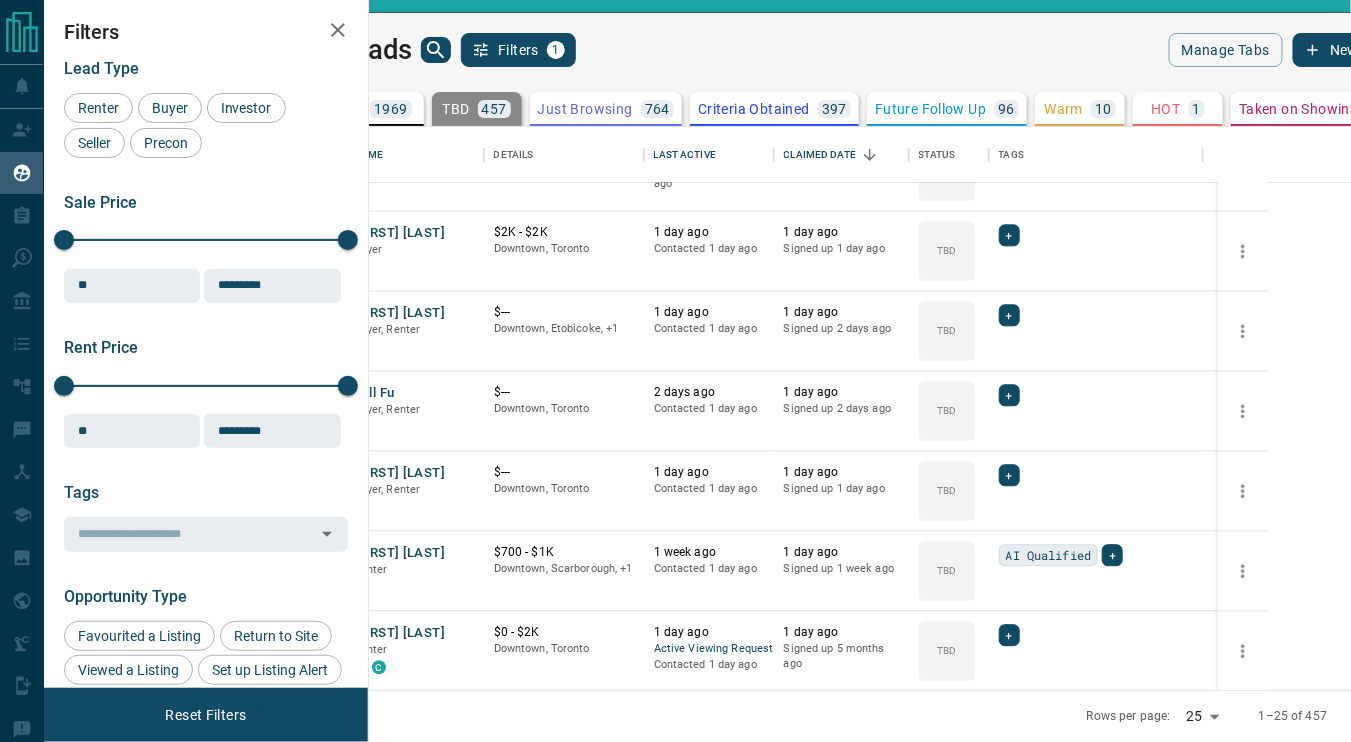 click 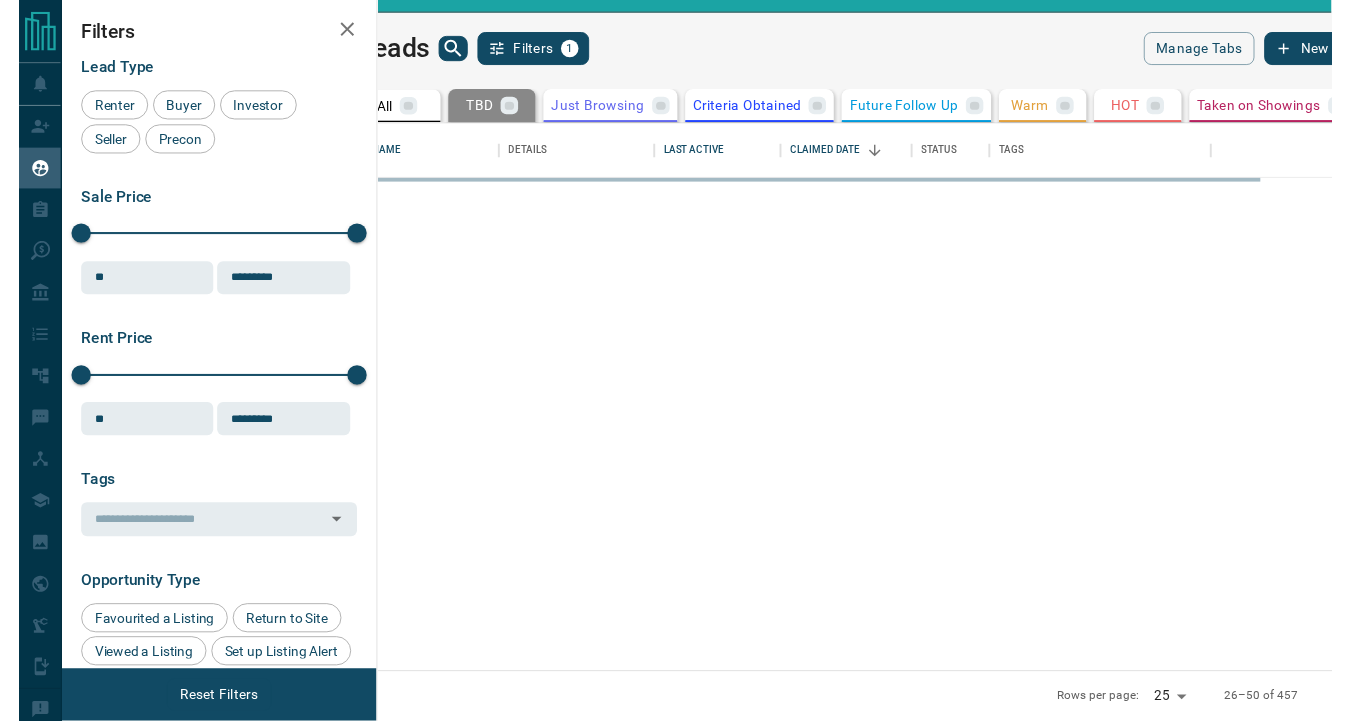 scroll, scrollTop: 0, scrollLeft: 0, axis: both 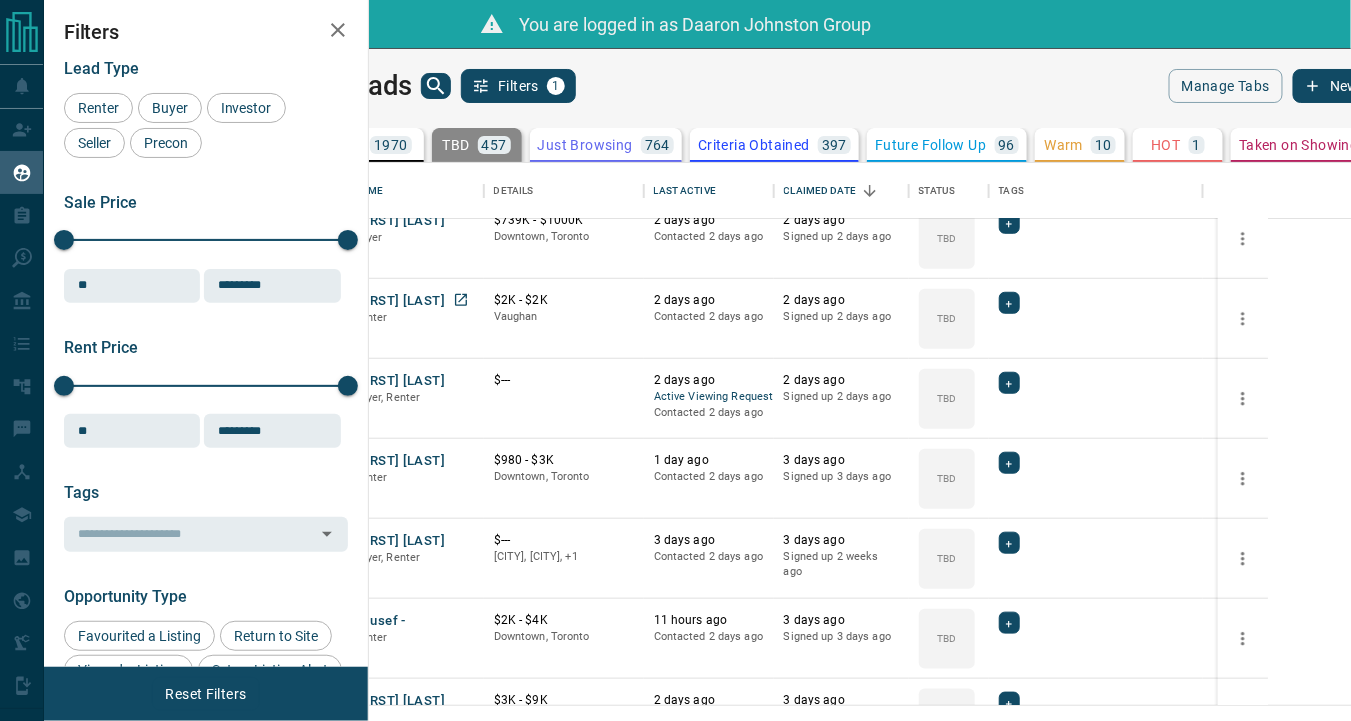 type 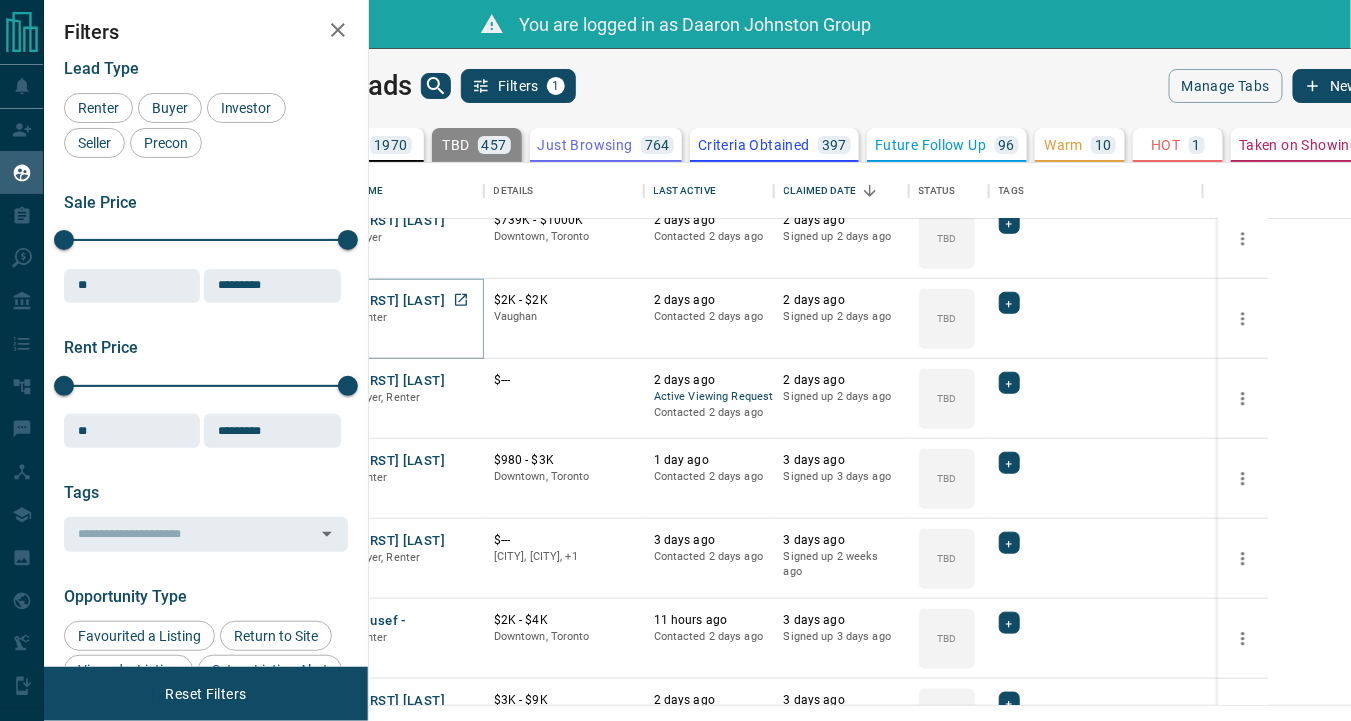 click on "George Saffouri" at bounding box center [399, 301] 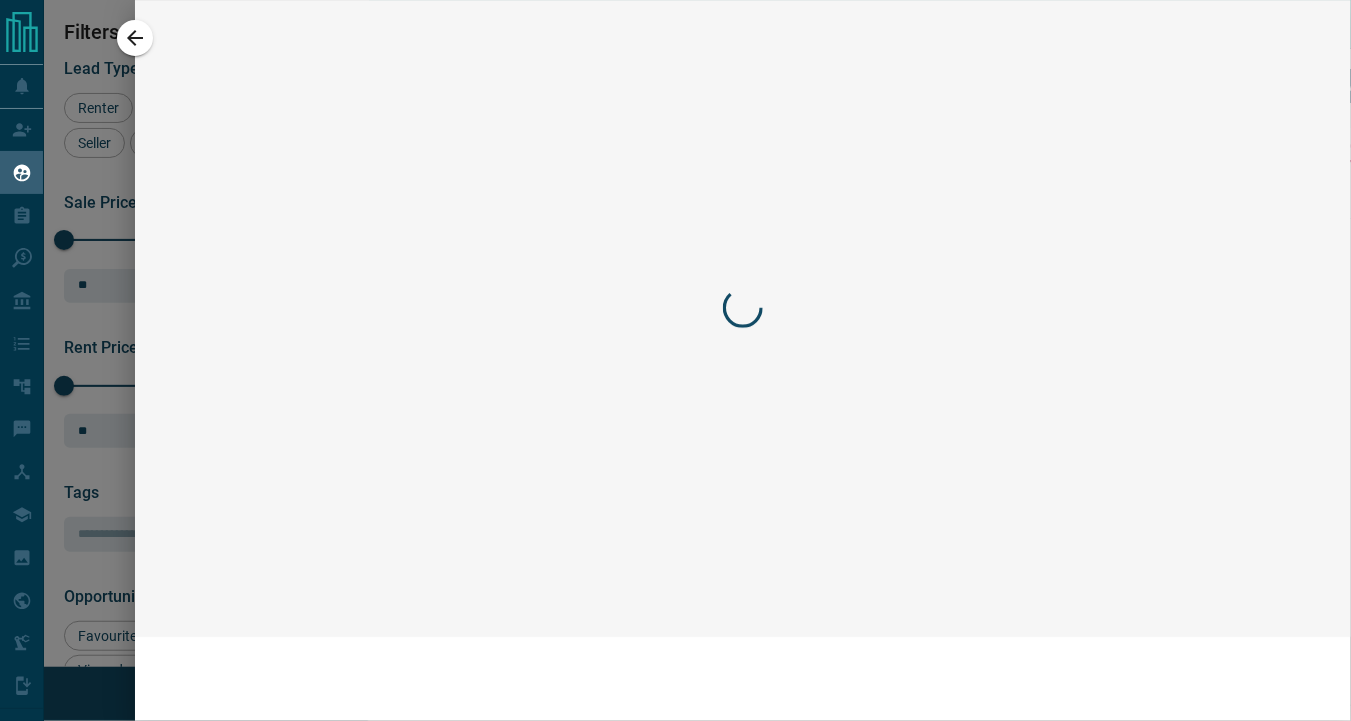 type 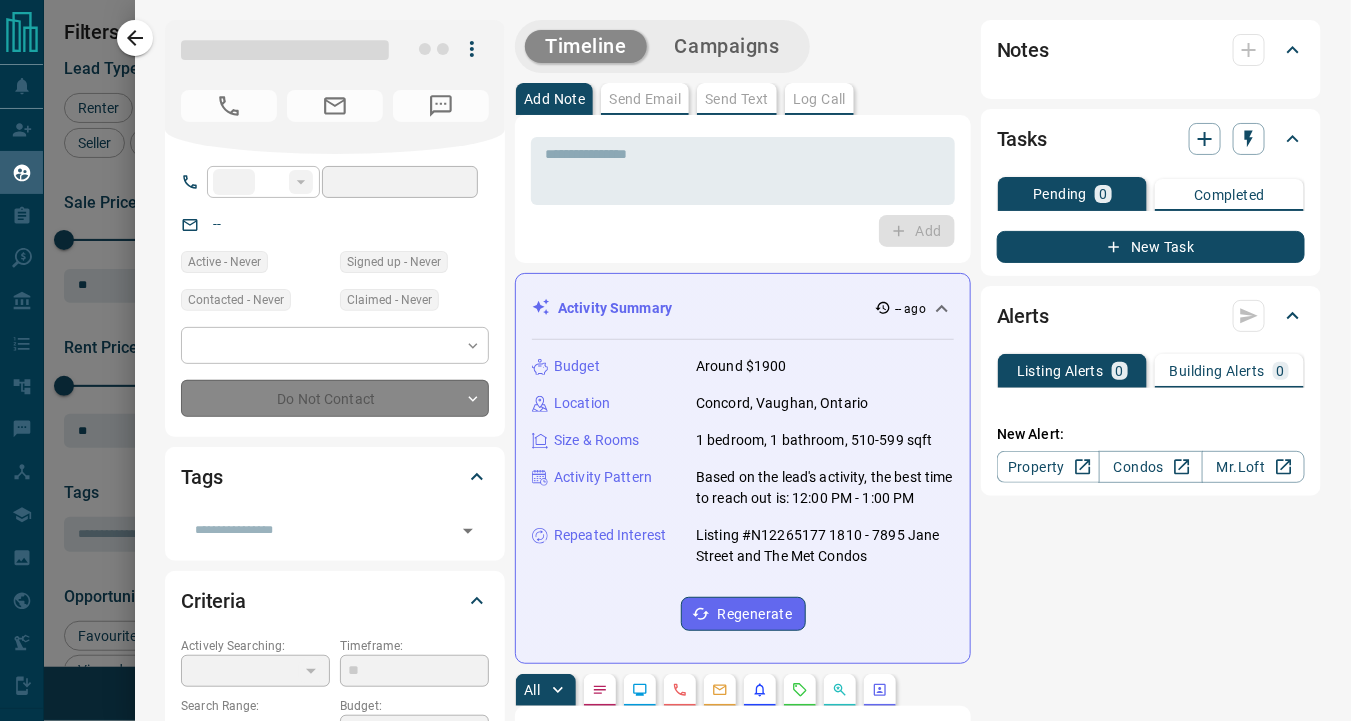 click at bounding box center (335, 87) 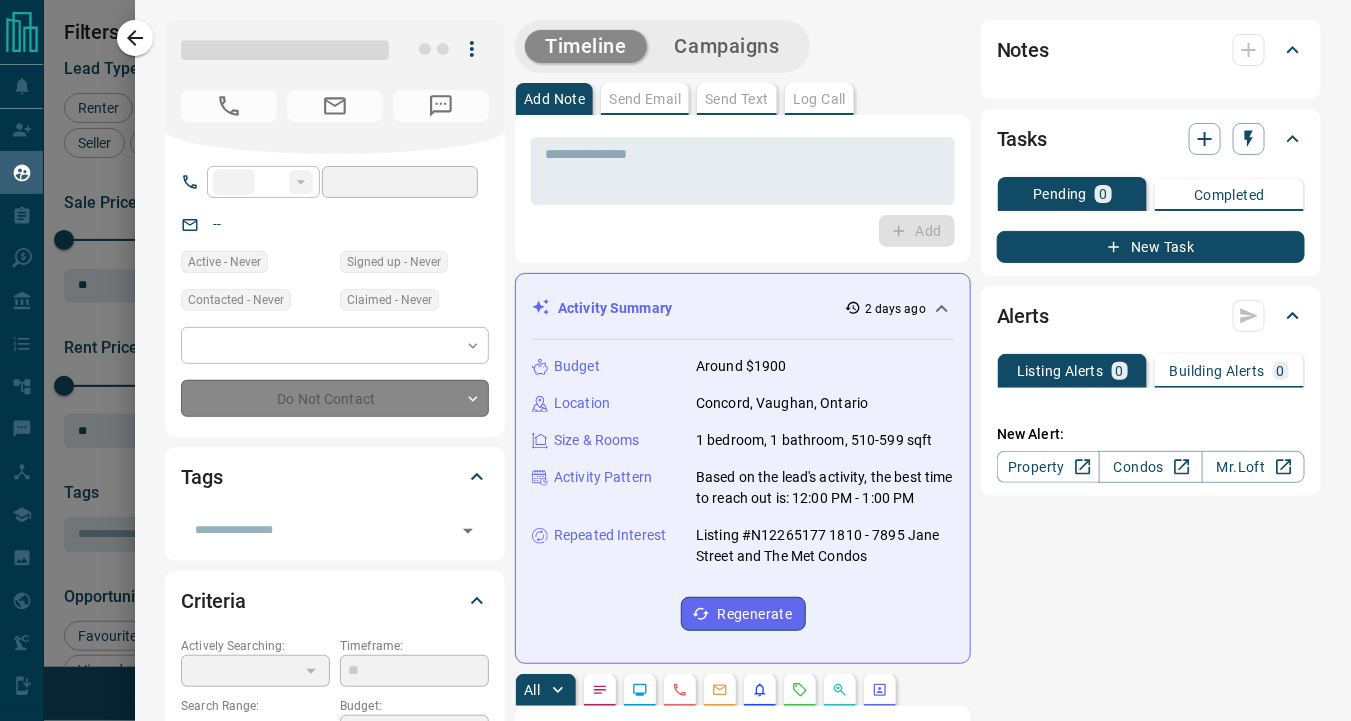 drag, startPoint x: 129, startPoint y: 43, endPoint x: 489, endPoint y: 275, distance: 428.28027 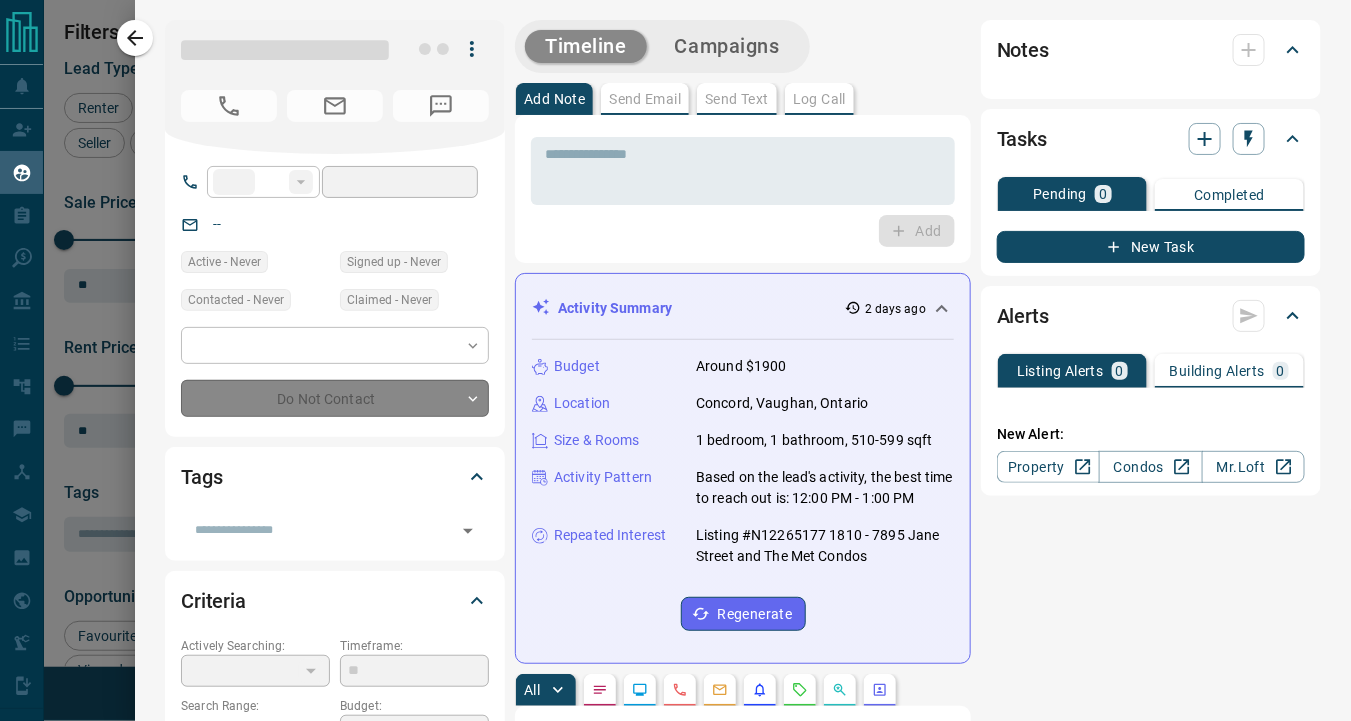 click 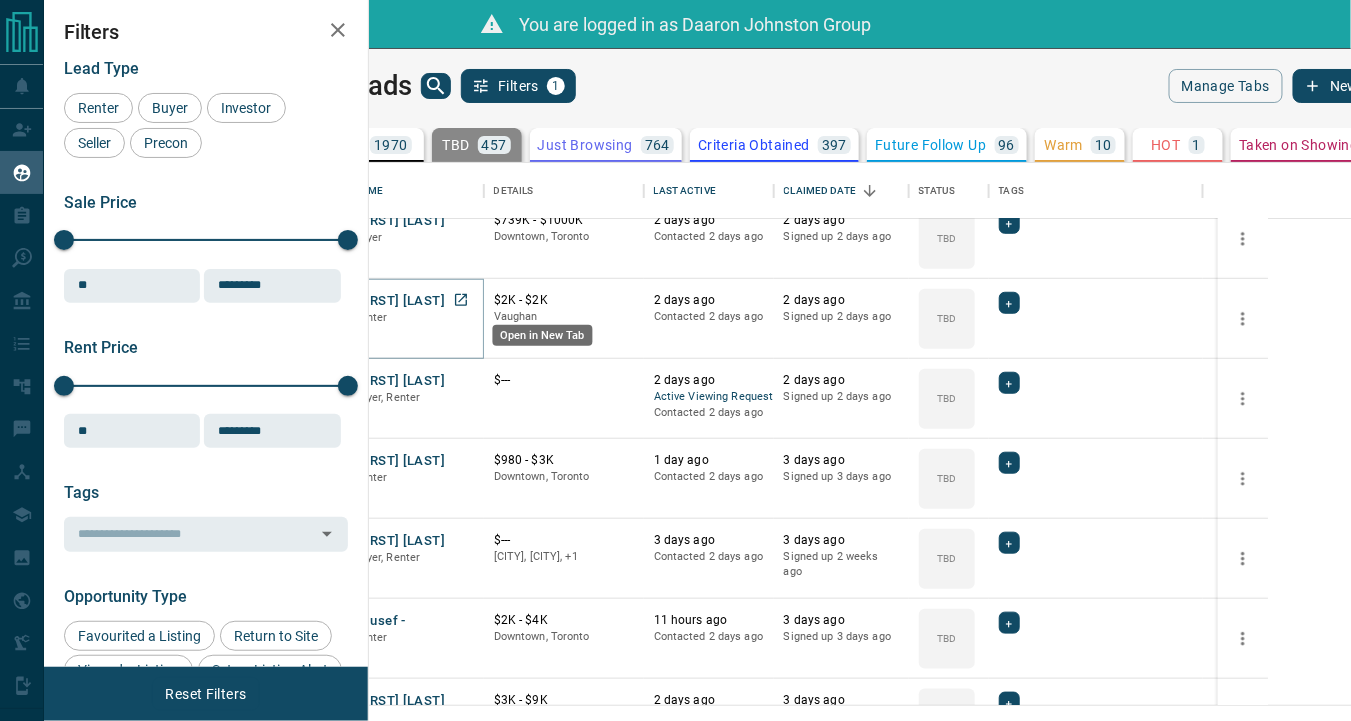 click 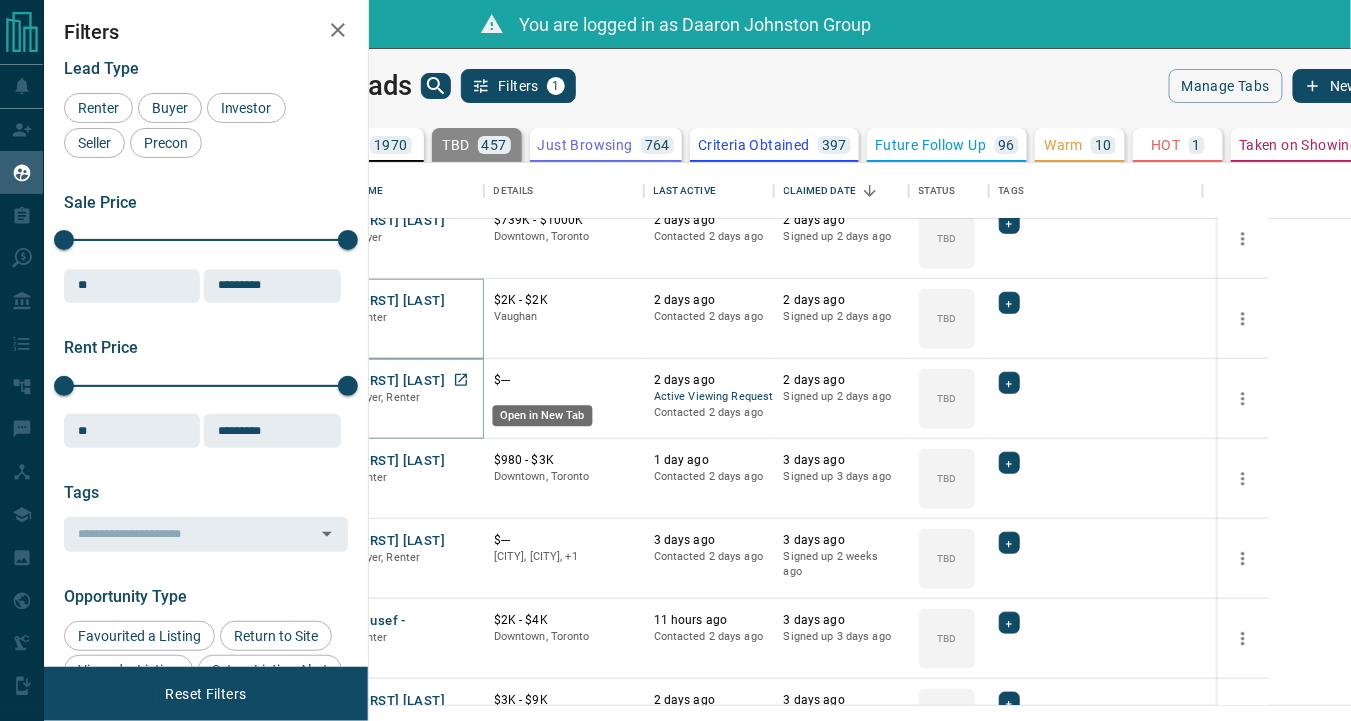 click 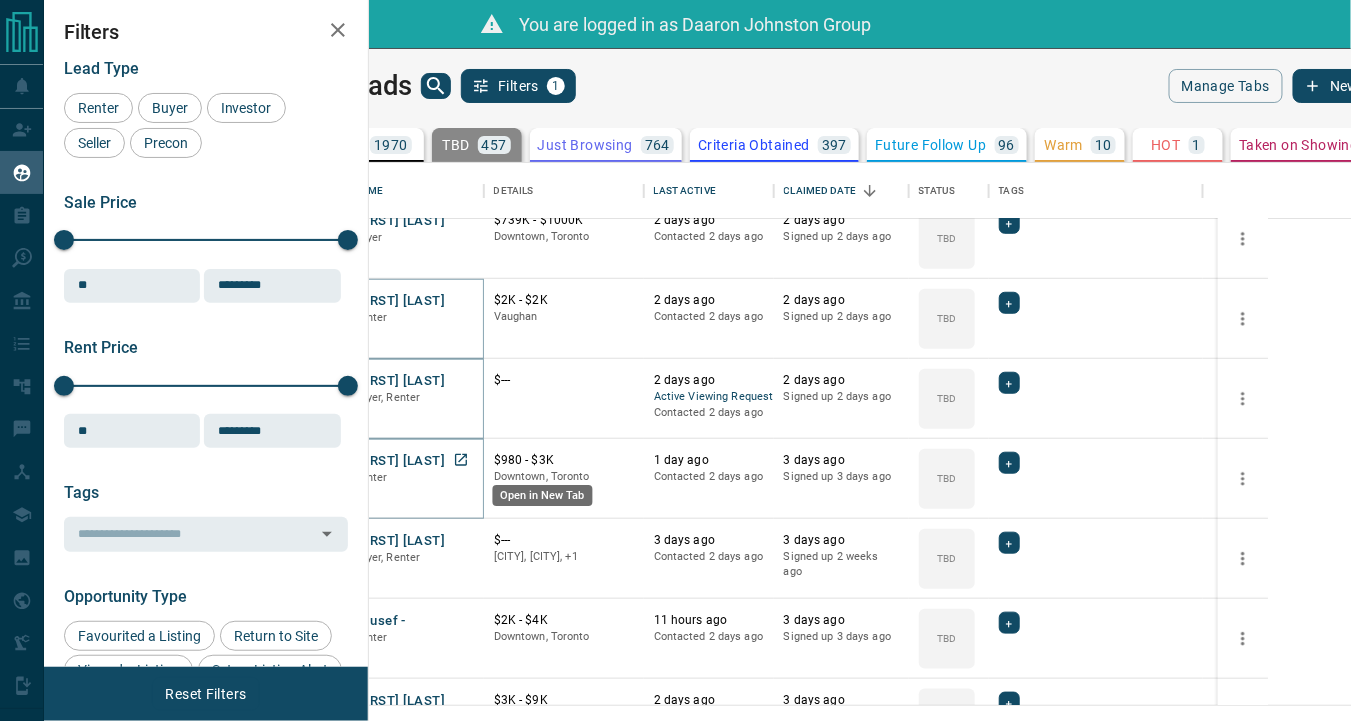 click 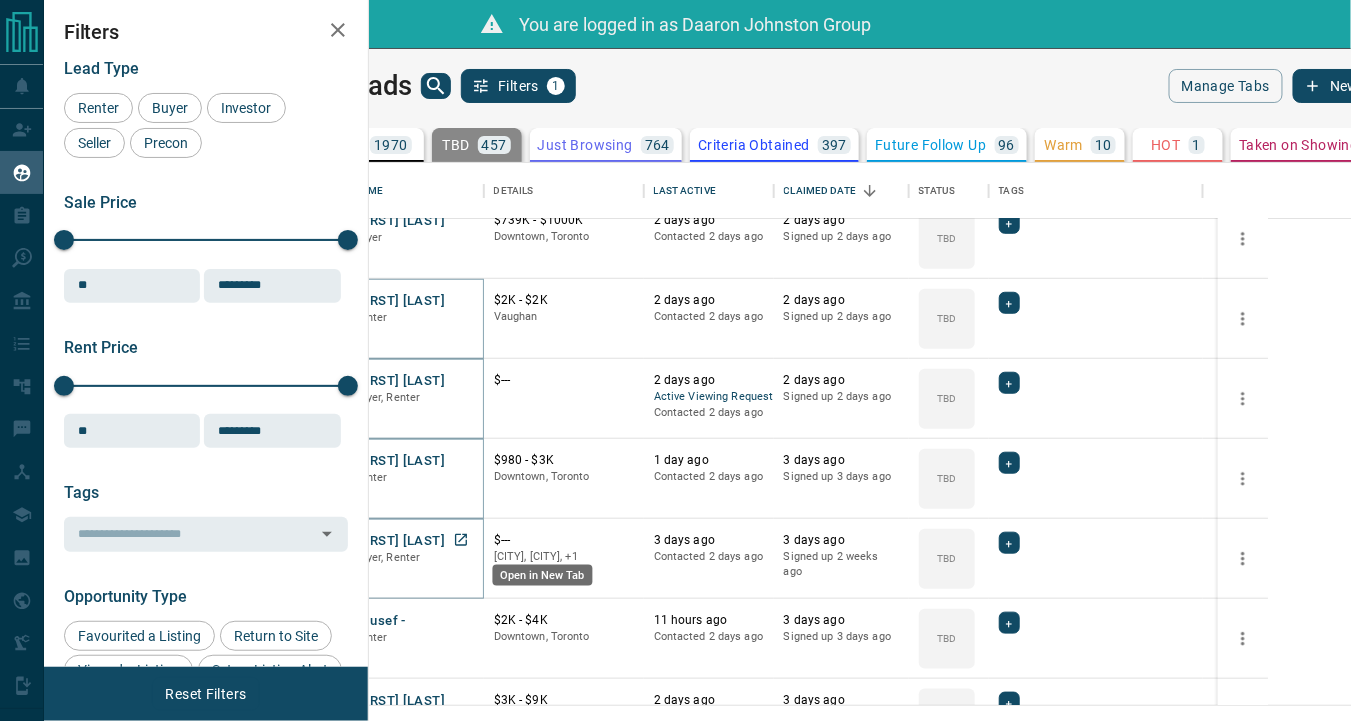 click 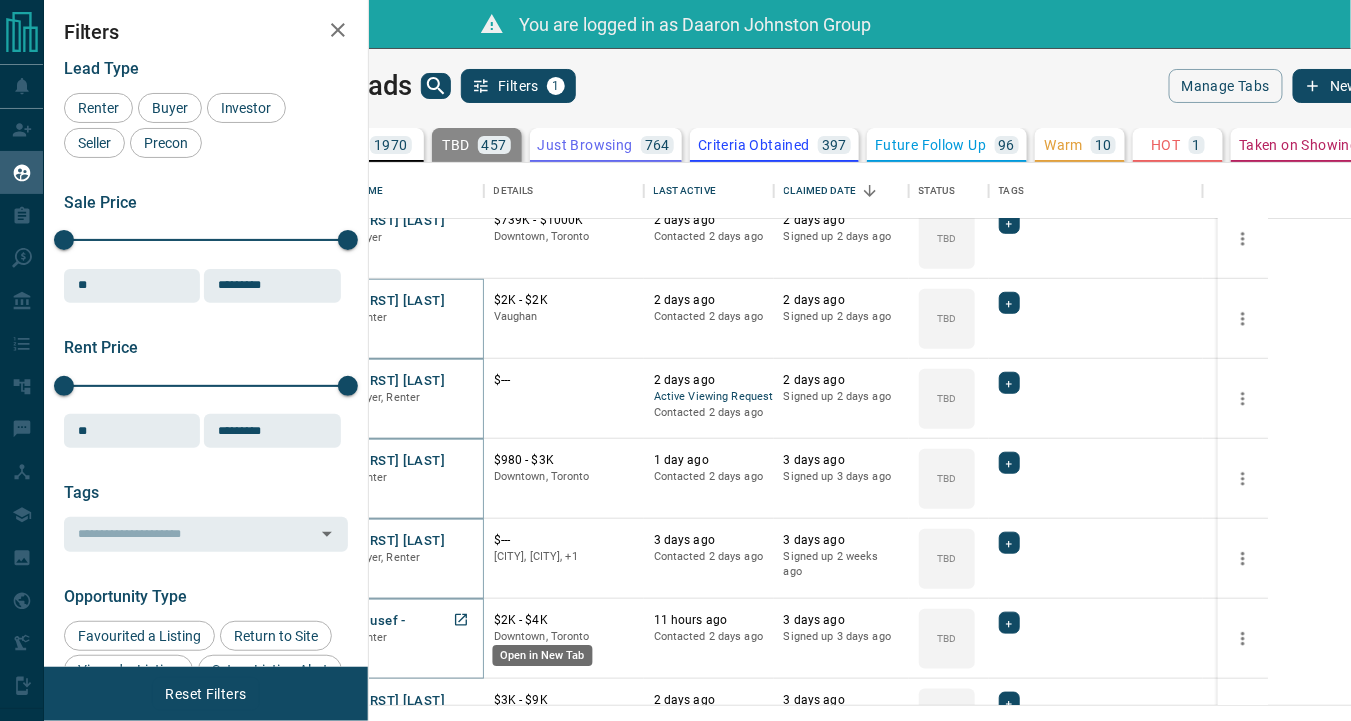 click 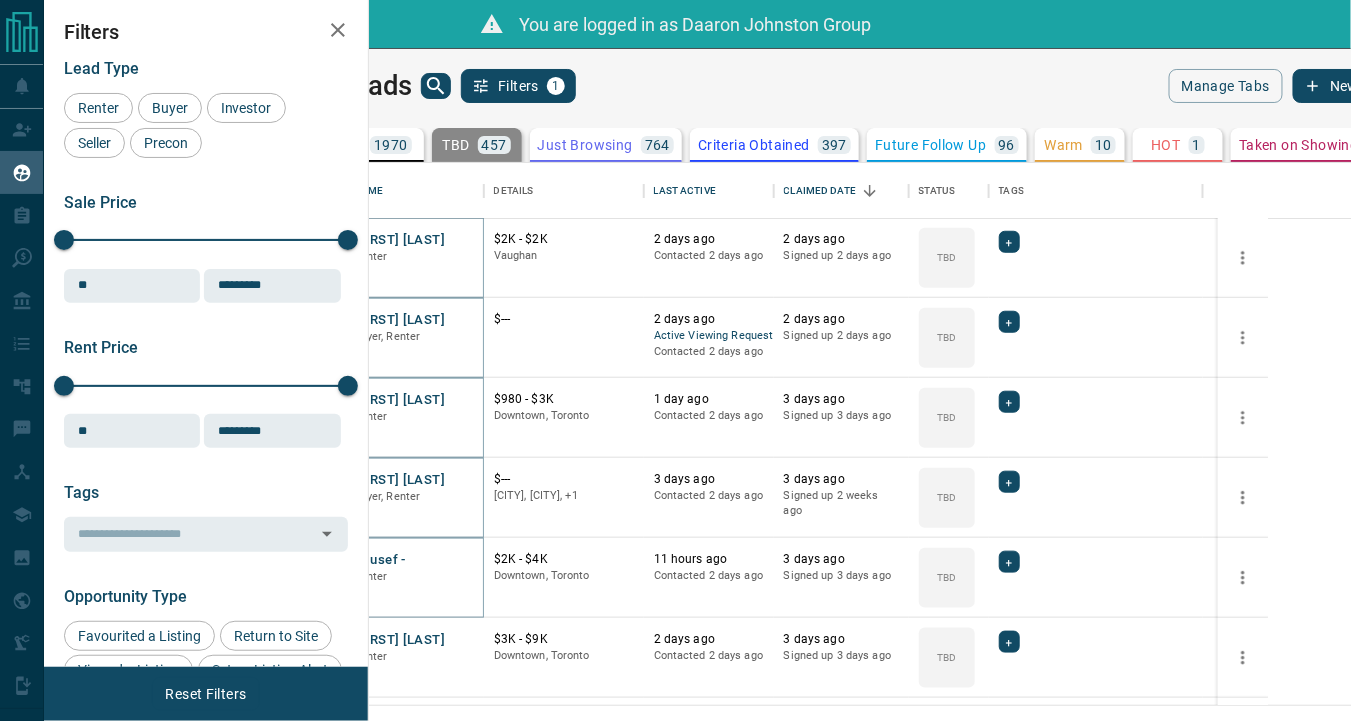 scroll, scrollTop: 833, scrollLeft: 0, axis: vertical 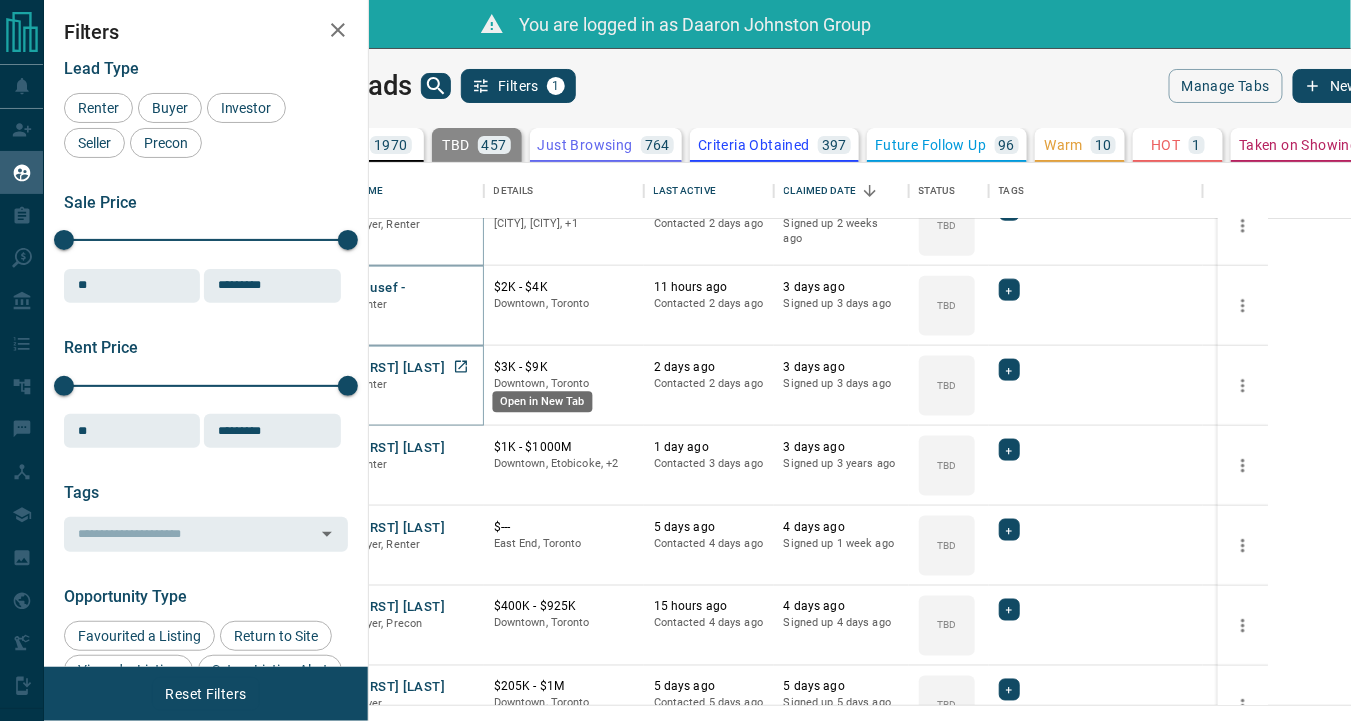 click 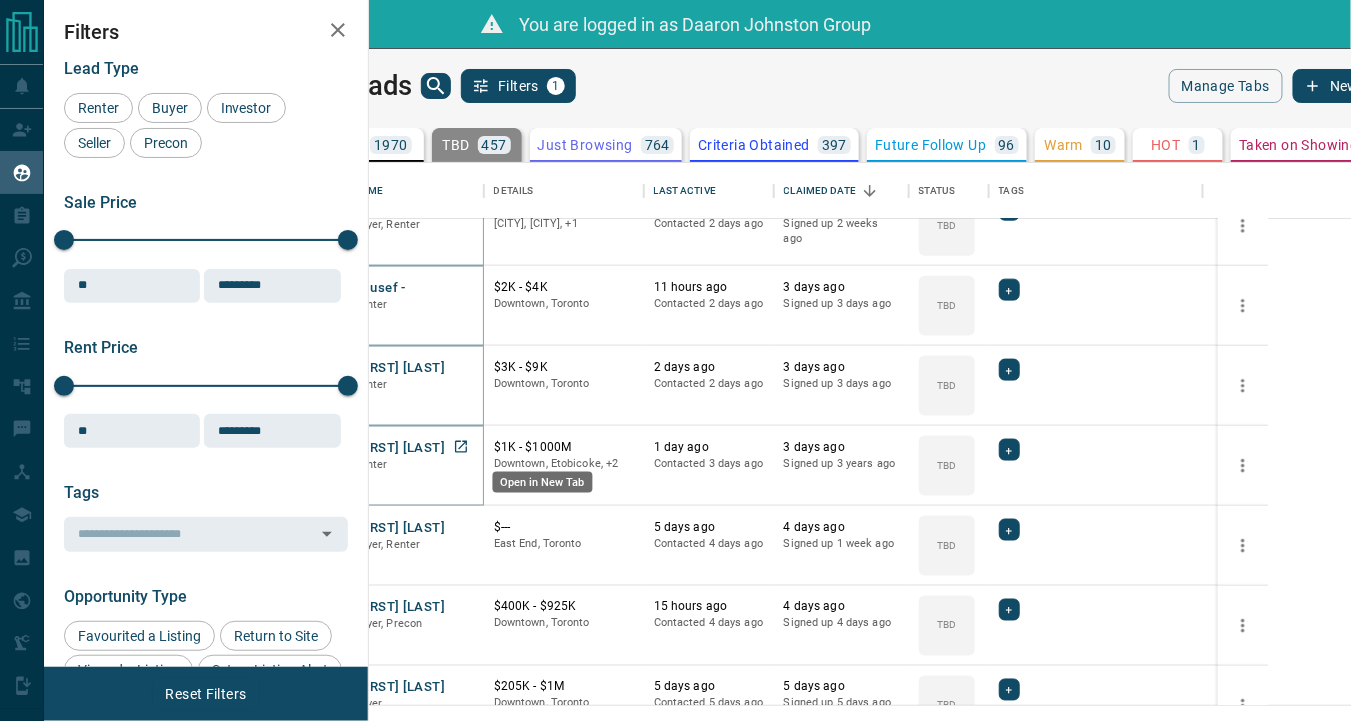 click 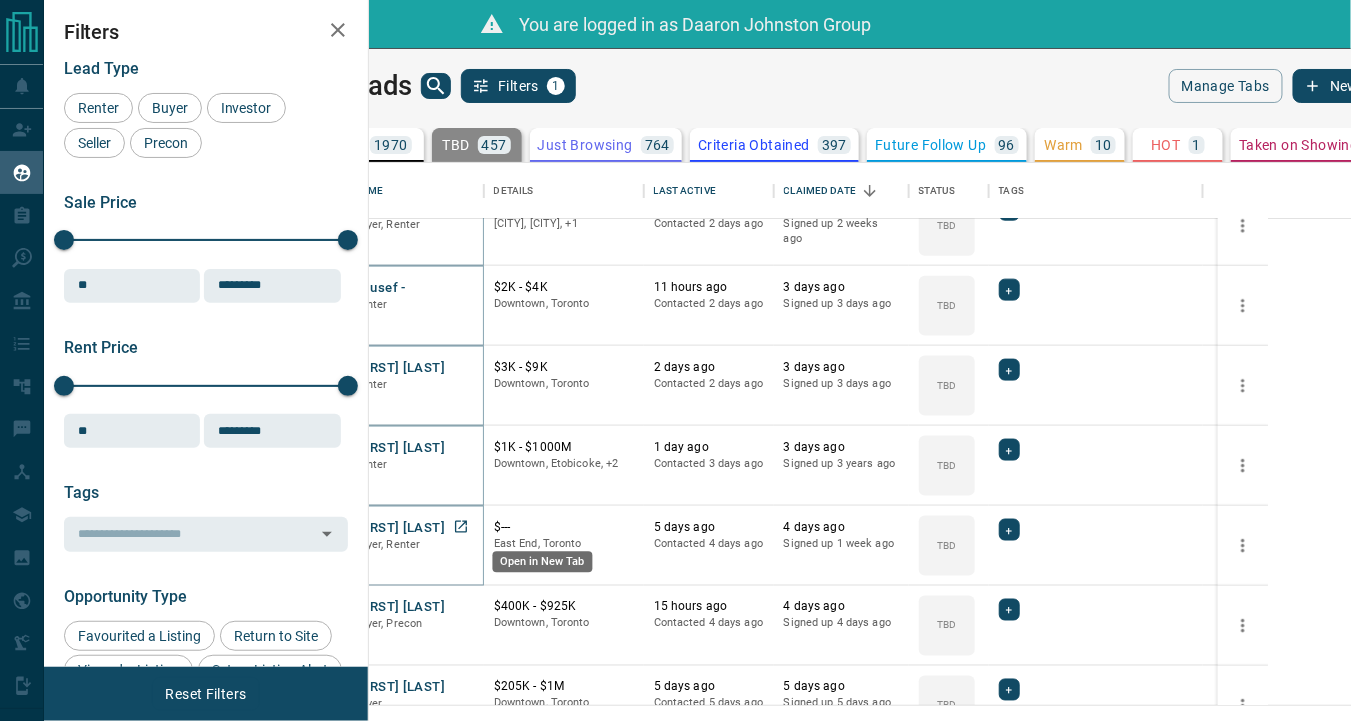 click 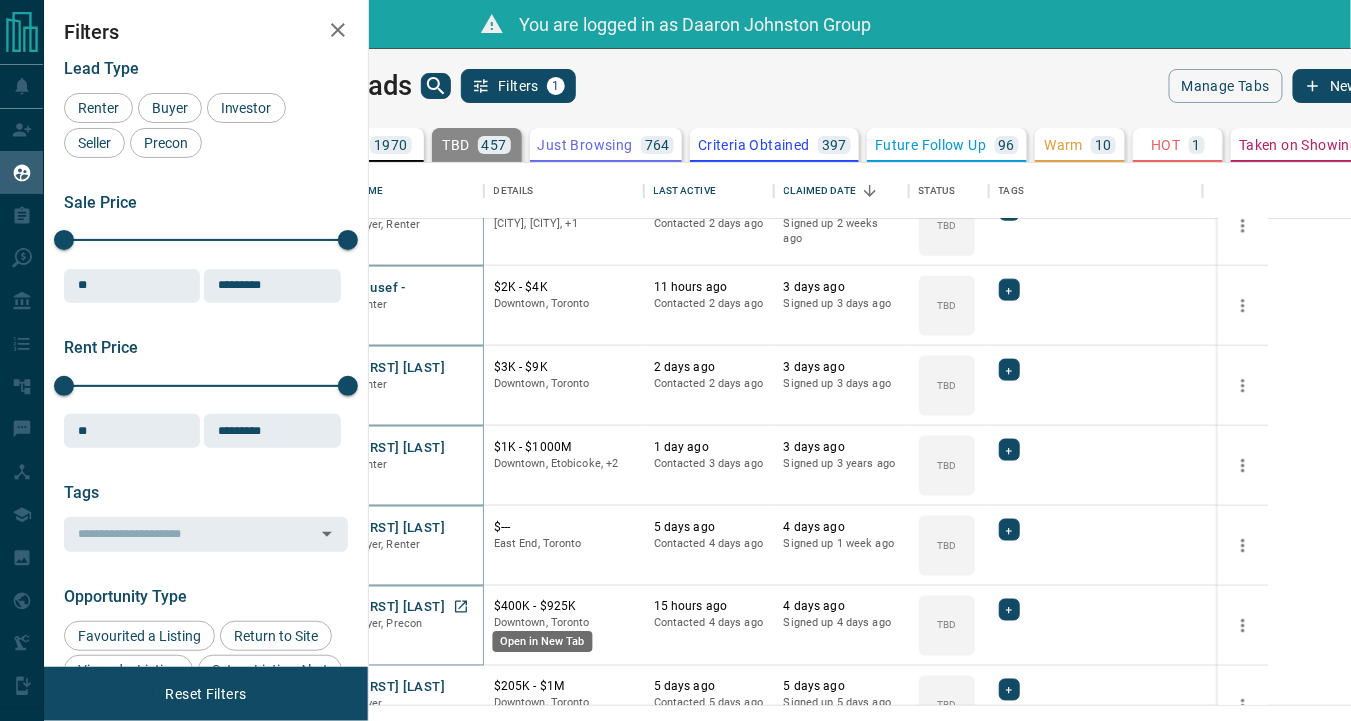 click 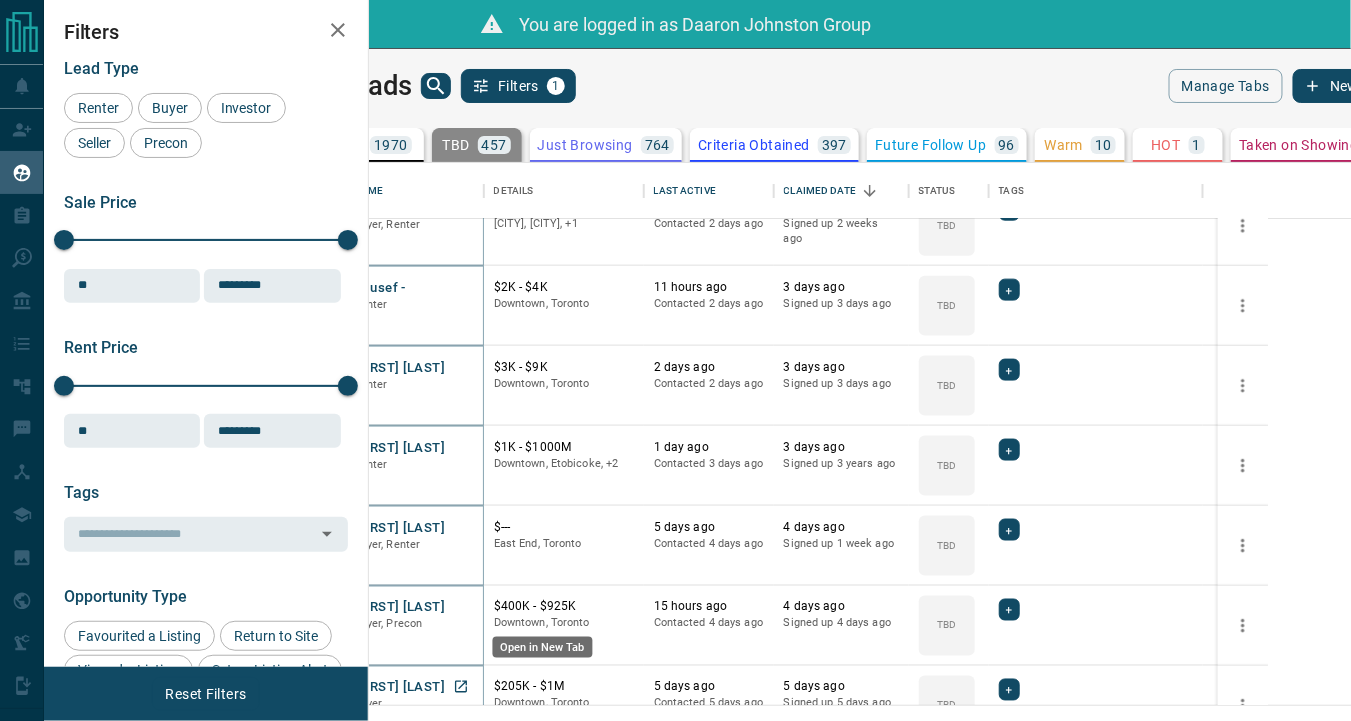 click 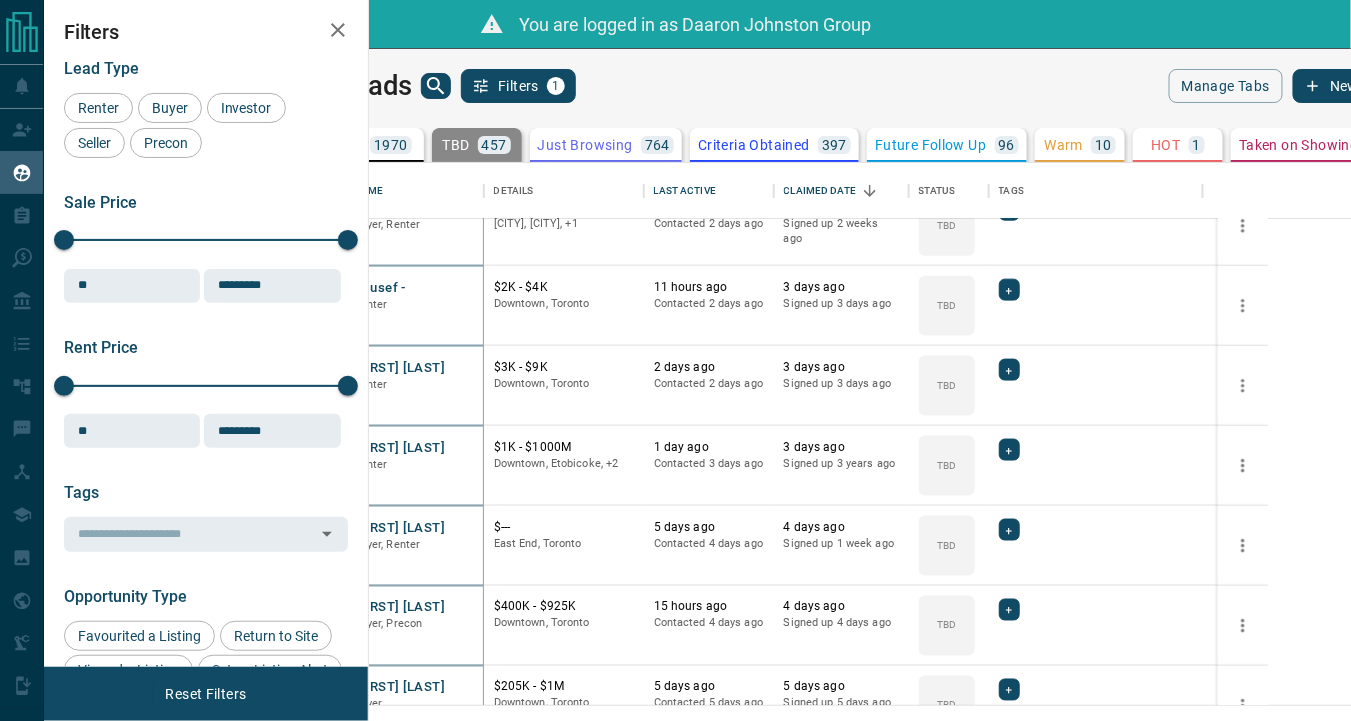 scroll, scrollTop: 36, scrollLeft: 0, axis: vertical 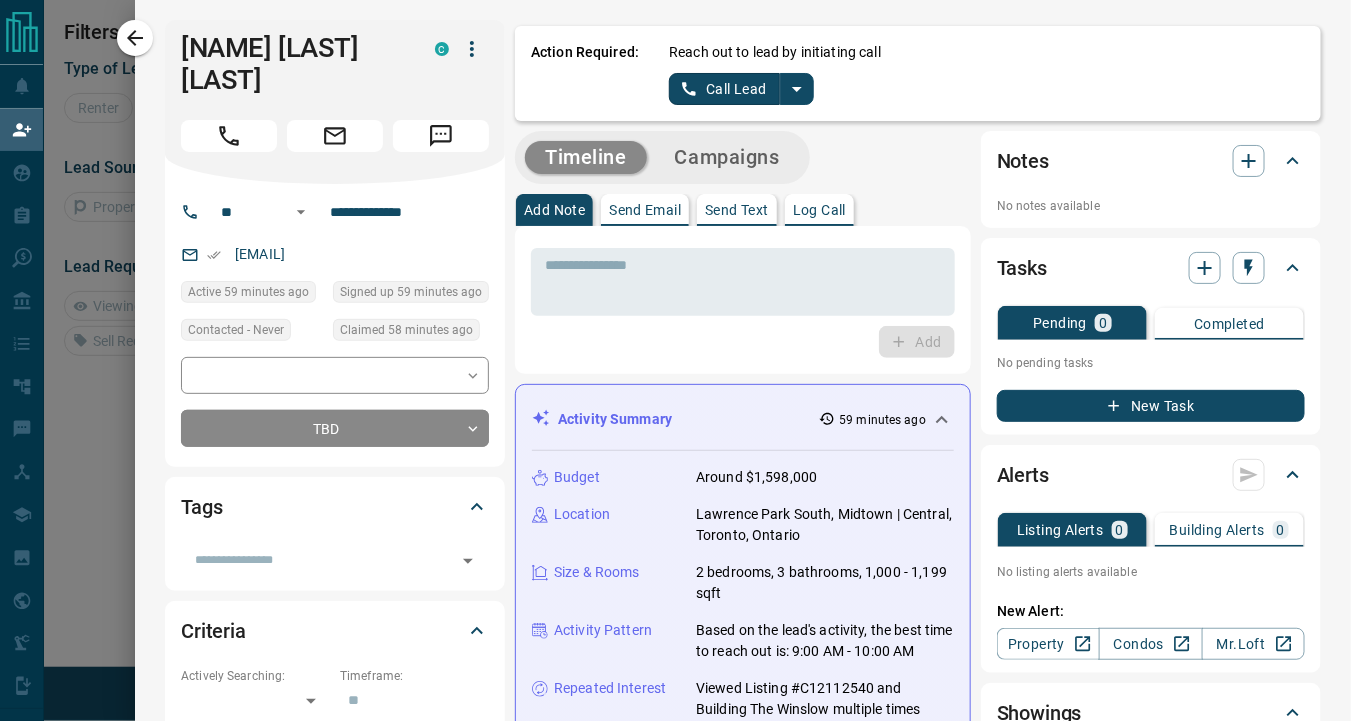 click 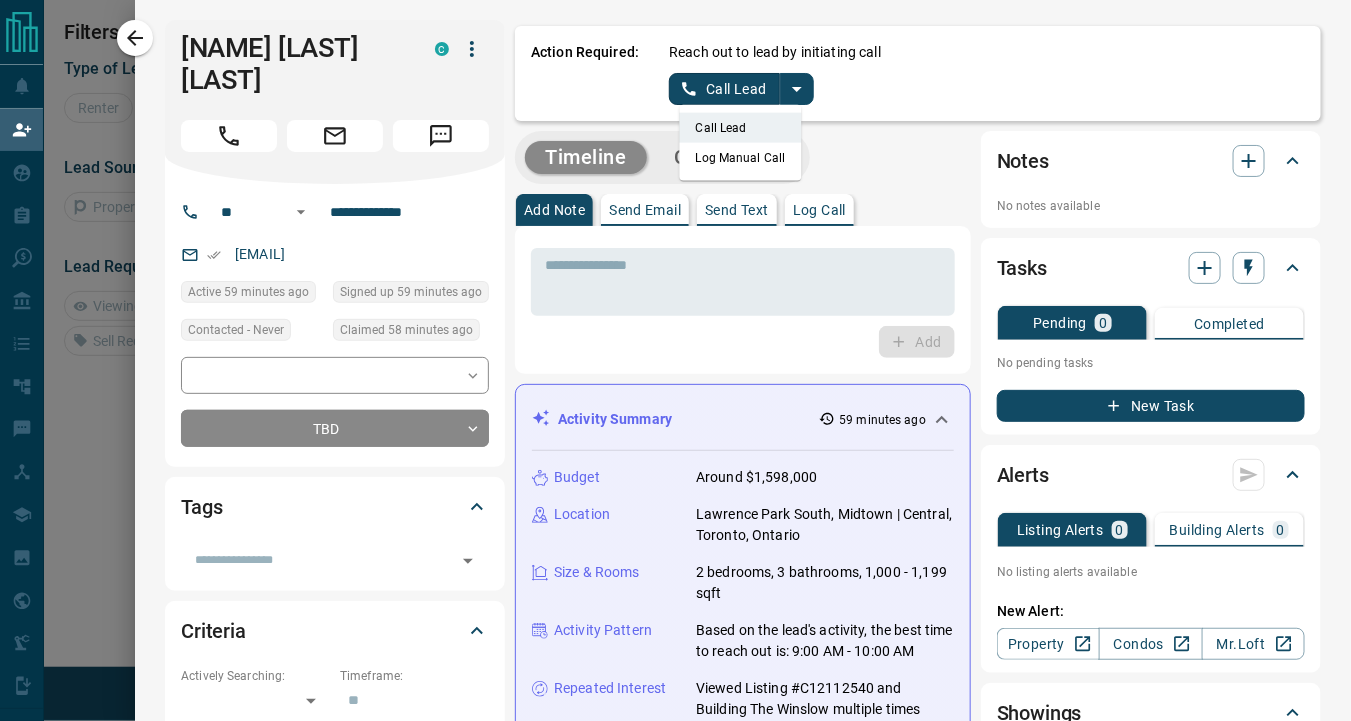 click on "Log Manual Call" at bounding box center [741, 158] 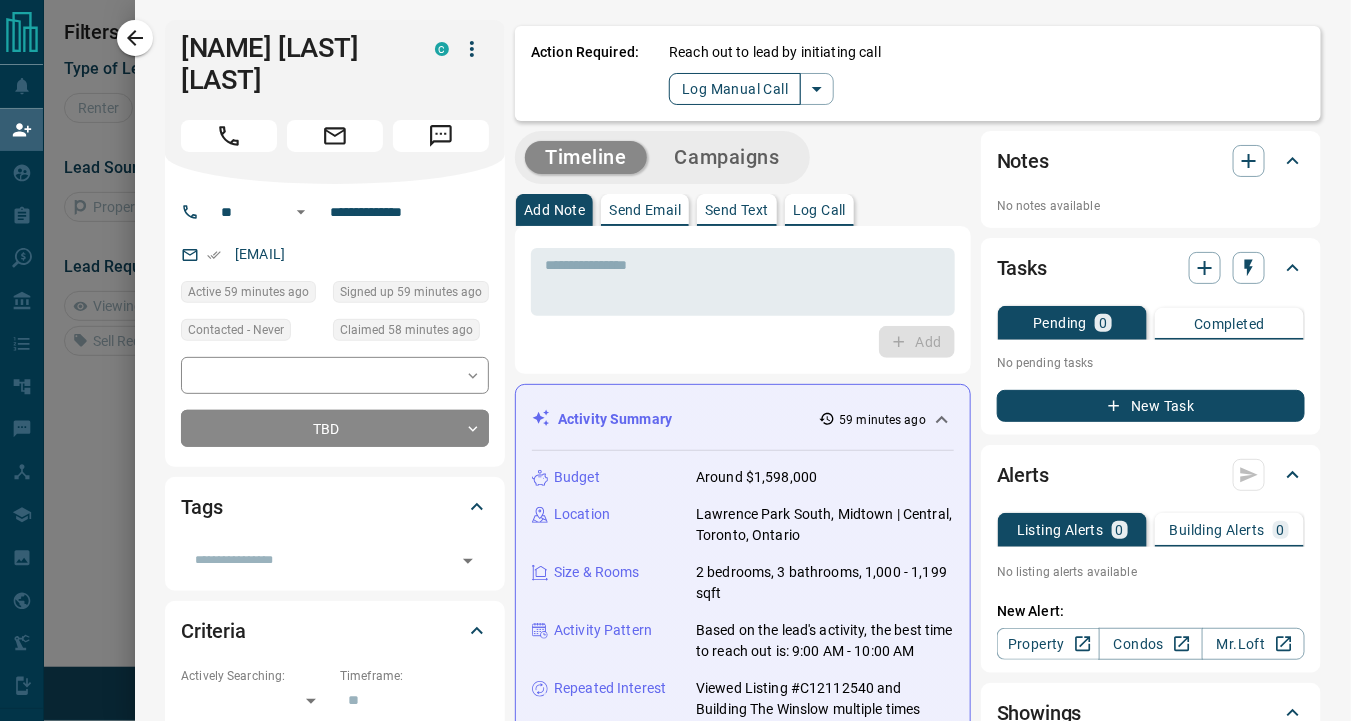 click on "Action Required: Reach out to lead by initiating call Log Manual Call" at bounding box center [918, 73] 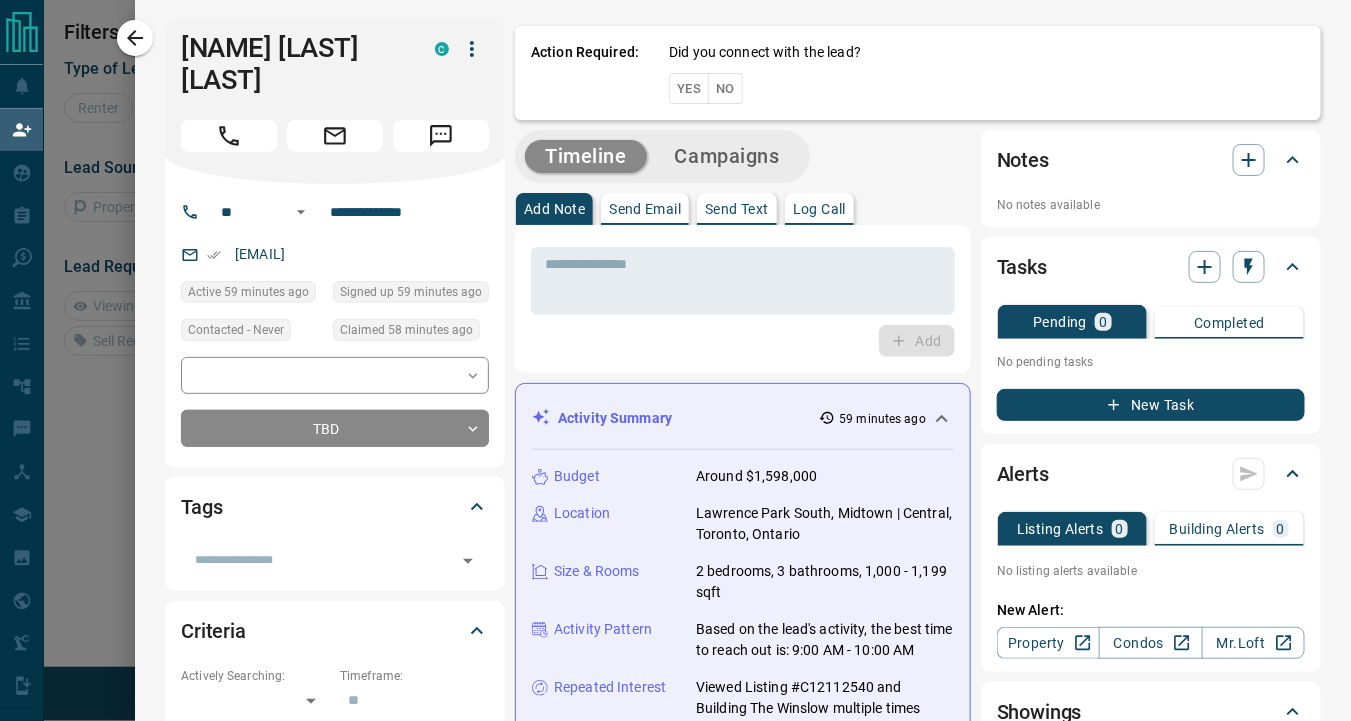 click on "No" at bounding box center (725, 88) 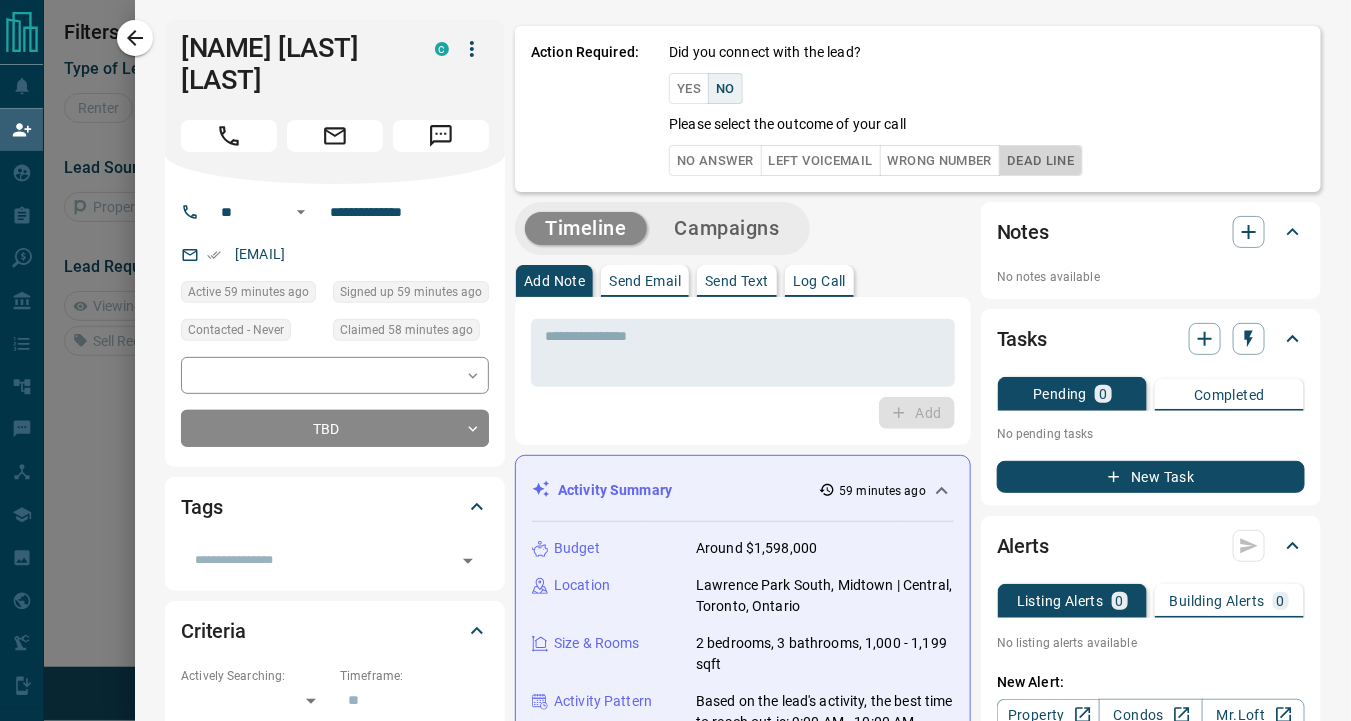 click on "Dead Line" at bounding box center [1040, 160] 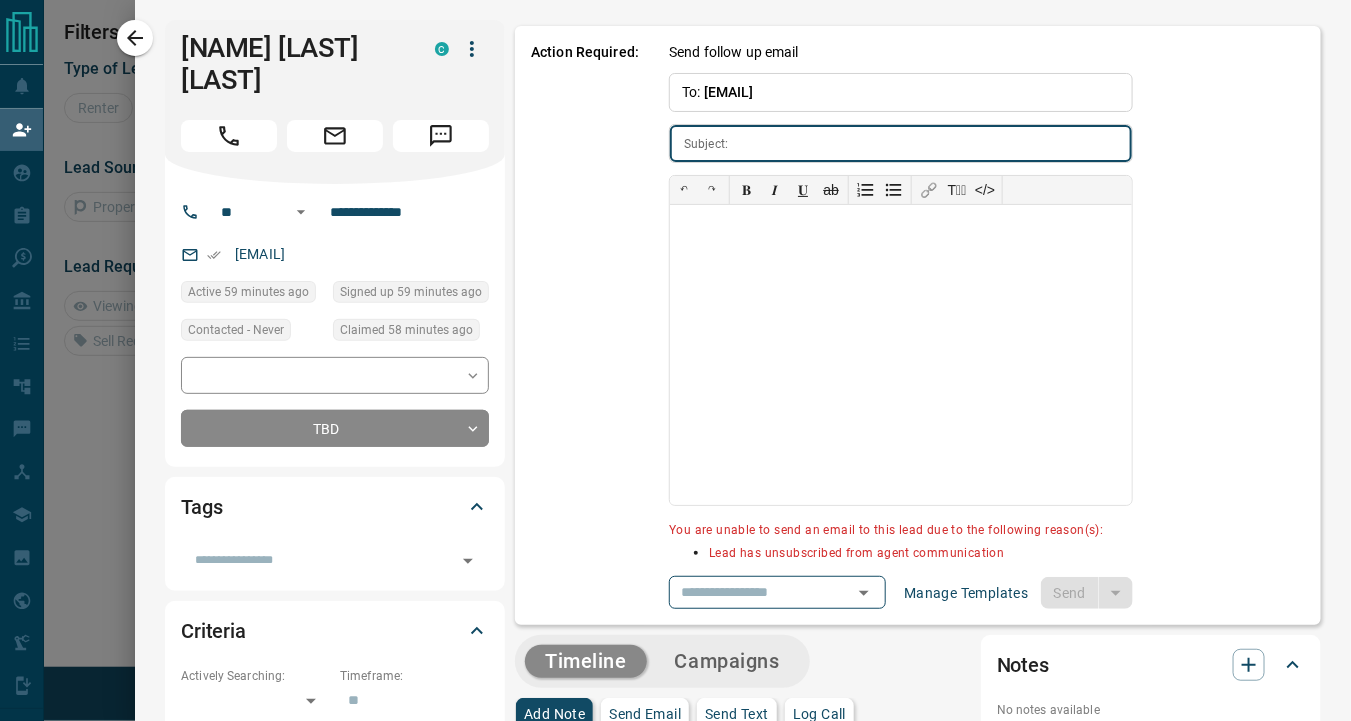 type on "**********" 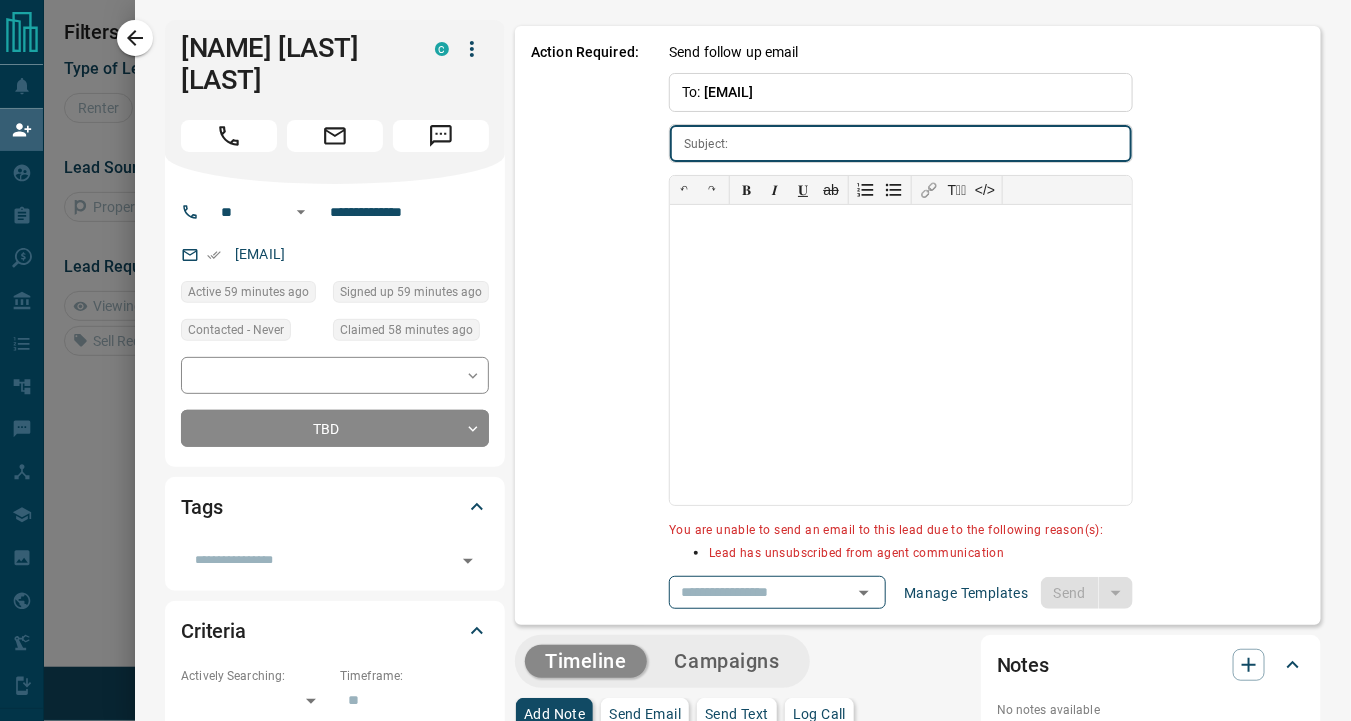 type on "**********" 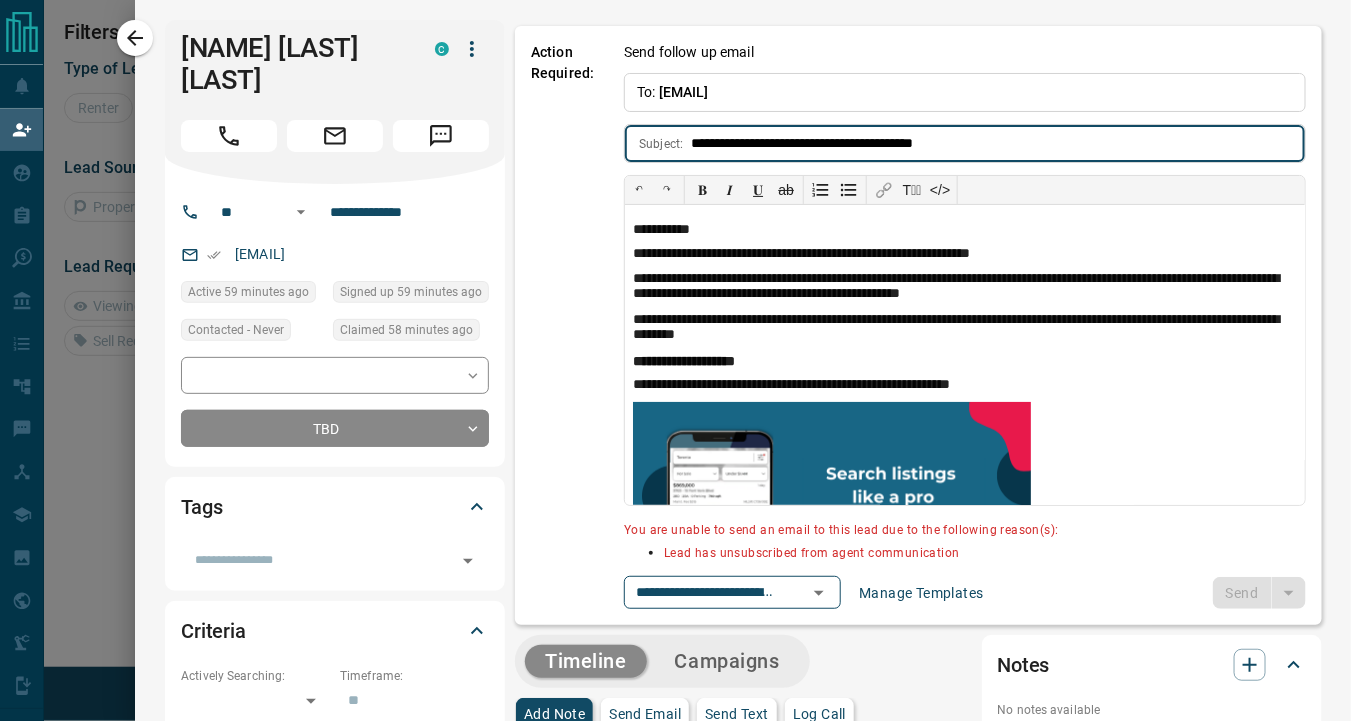 click on "Lead has unsubscribed from agent communication" at bounding box center [984, 554] 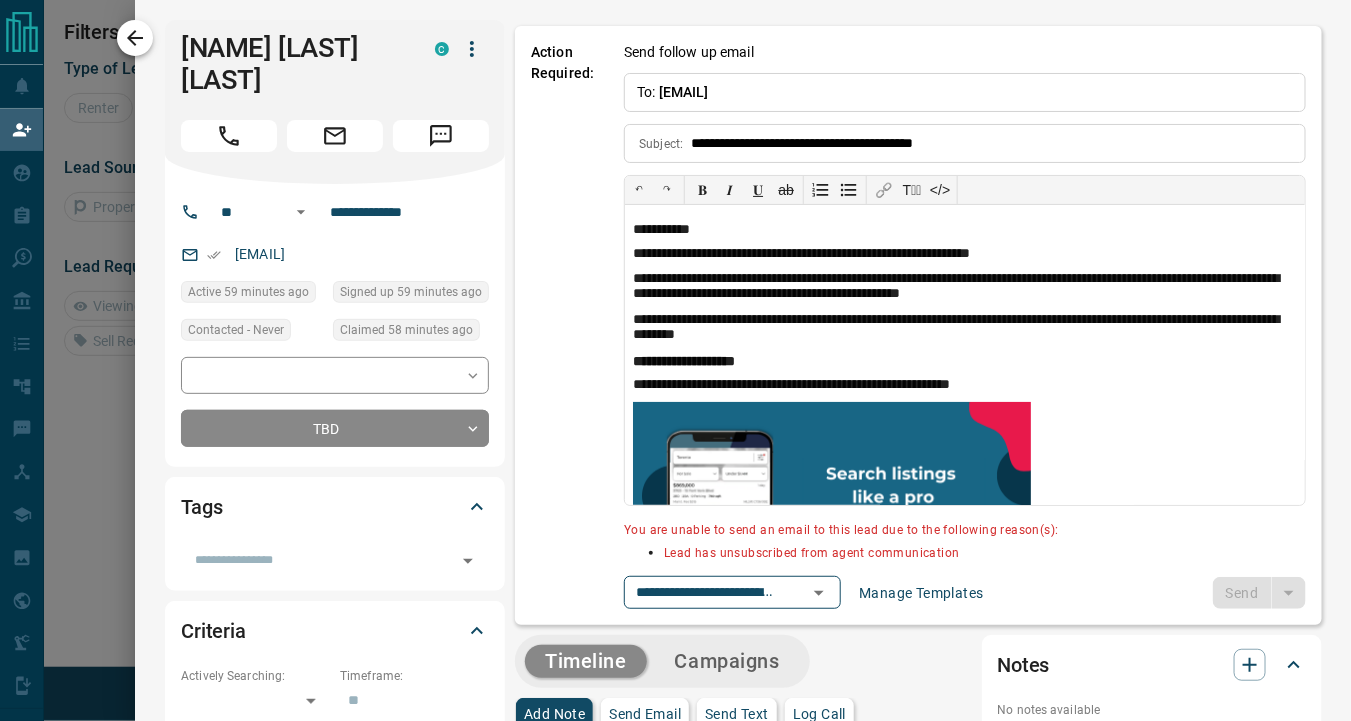 click 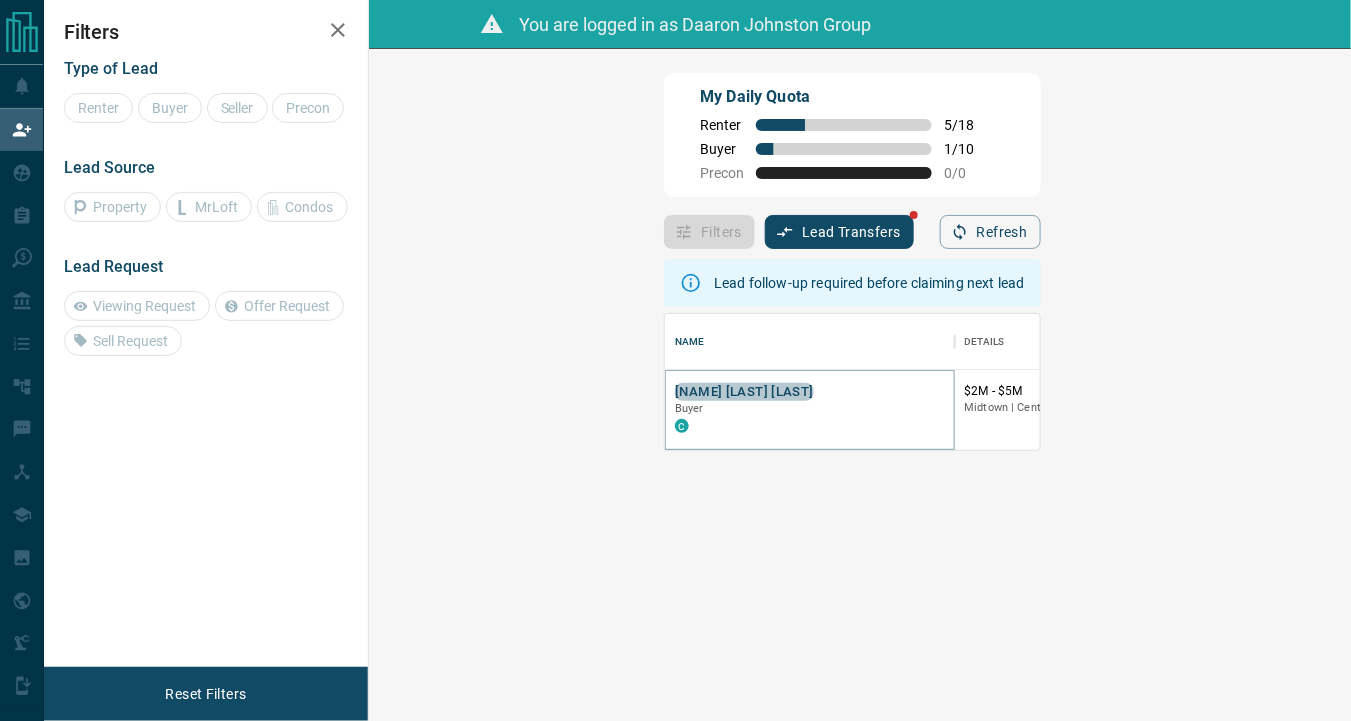 click on "[NAME] [LAST] [LAST]" at bounding box center (744, 392) 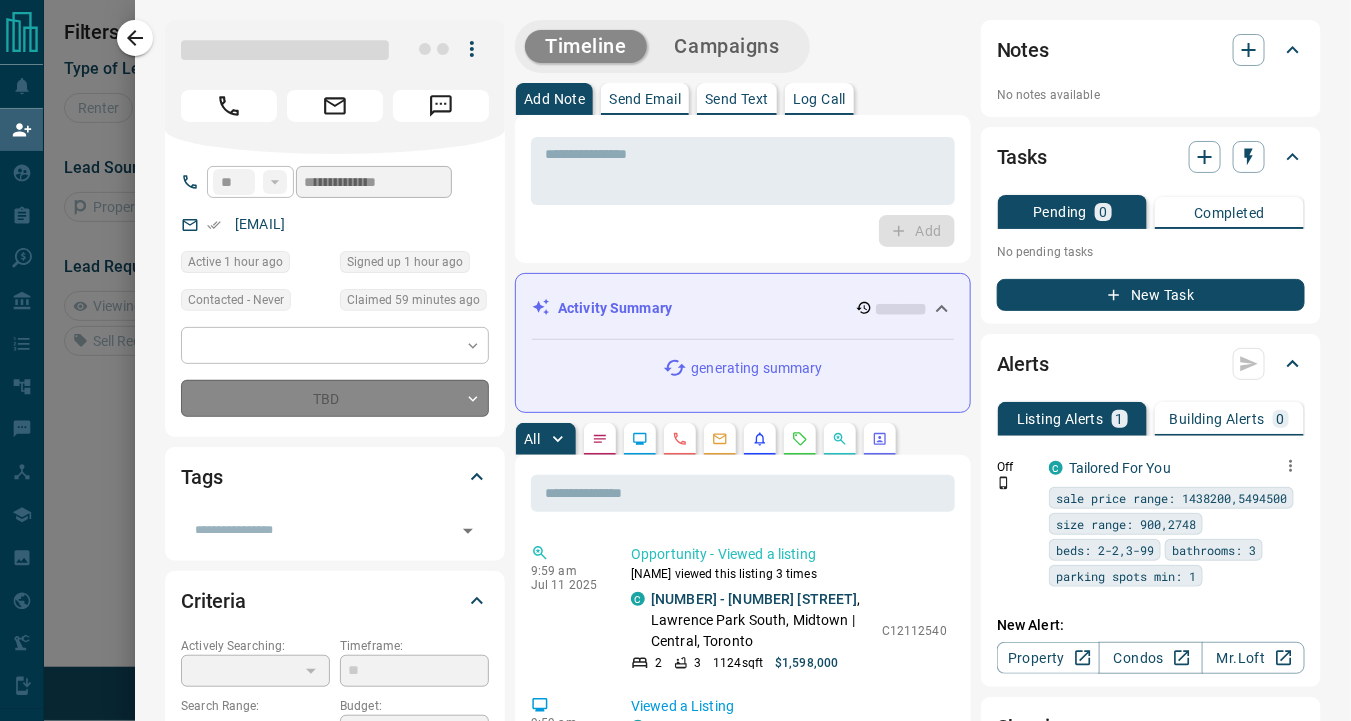 type on "**********" 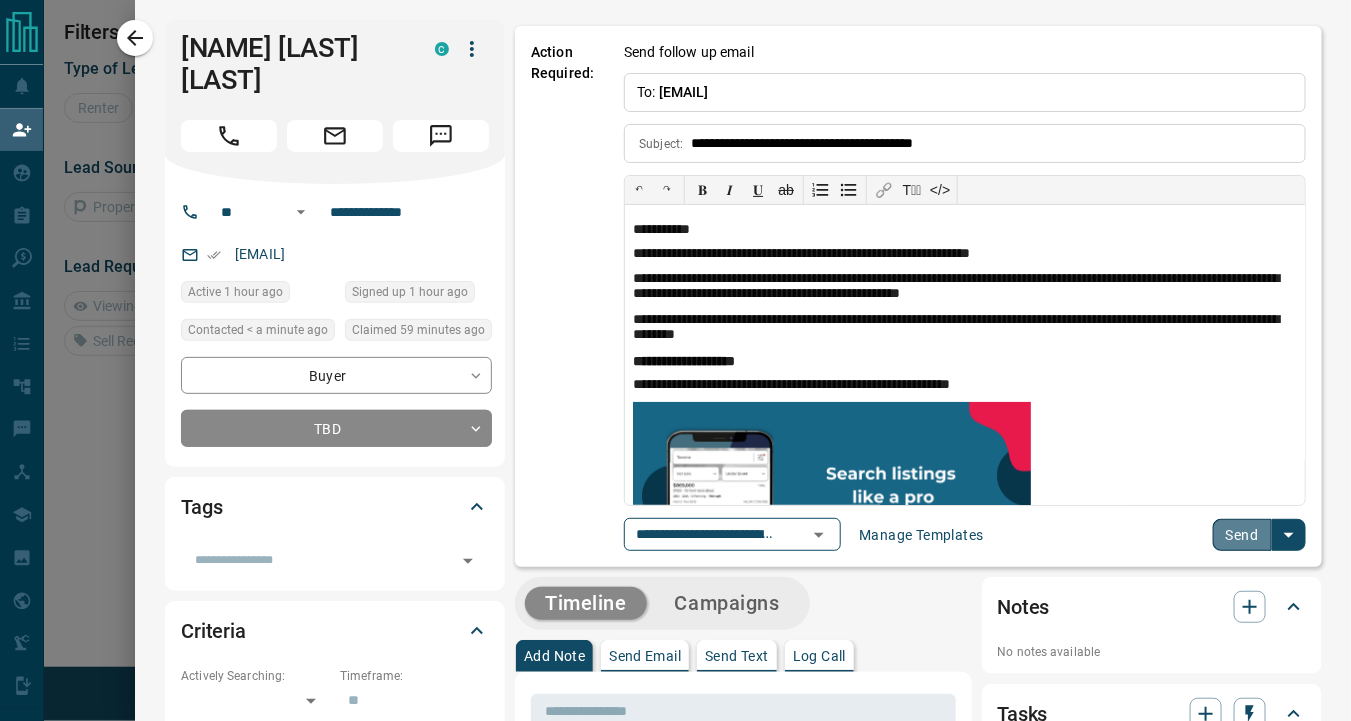 click on "Send" at bounding box center [1242, 535] 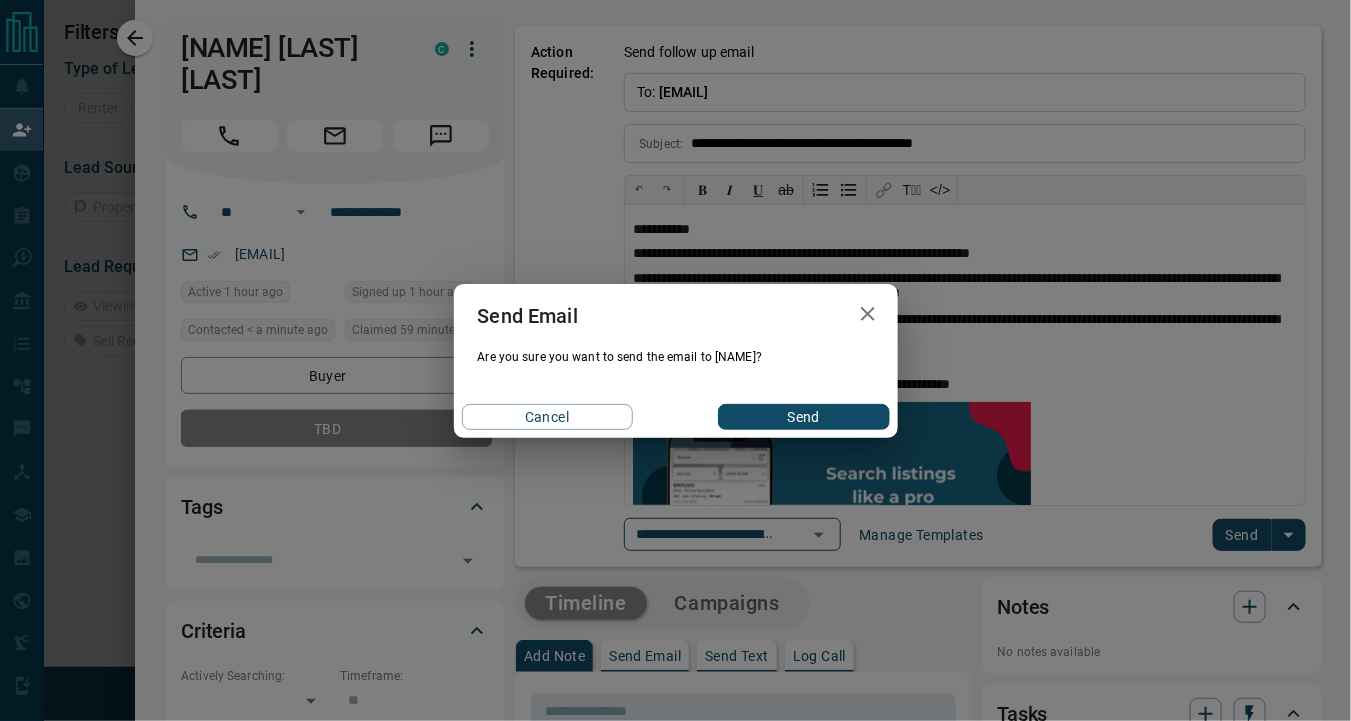 click on "Send" at bounding box center (803, 417) 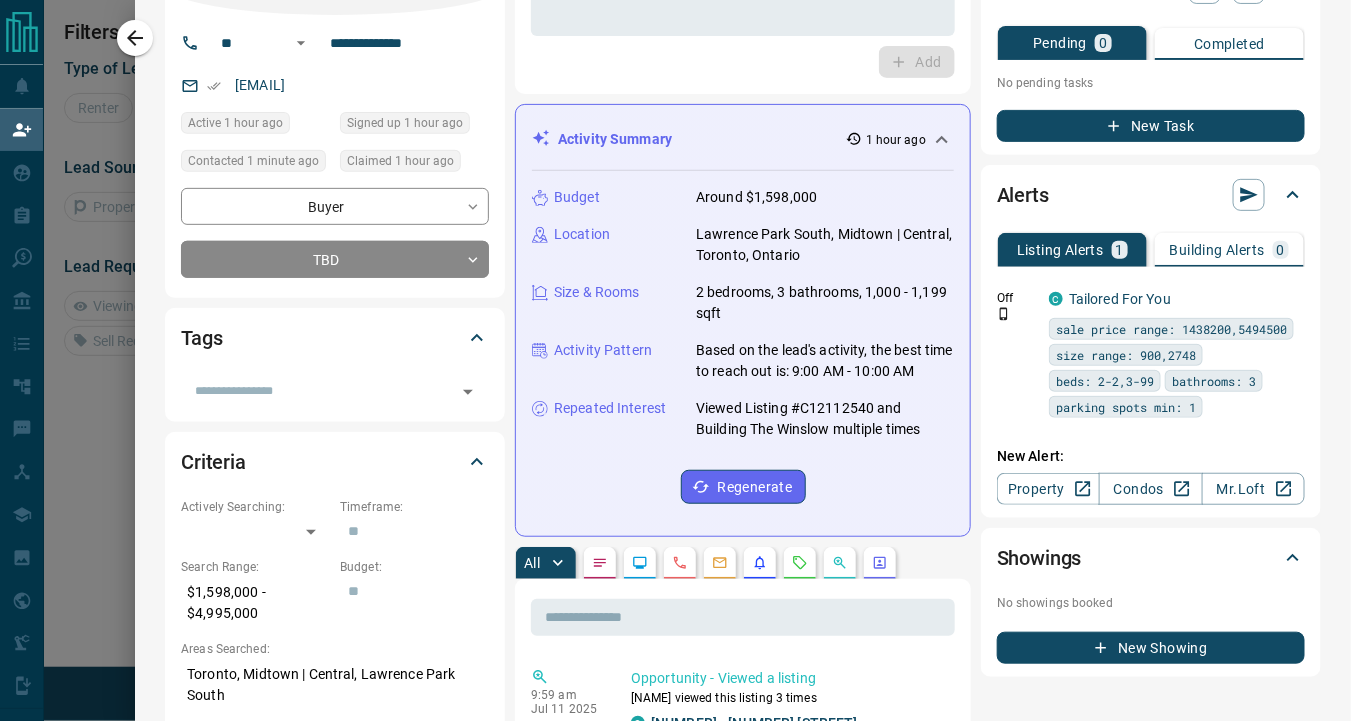 scroll, scrollTop: 0, scrollLeft: 0, axis: both 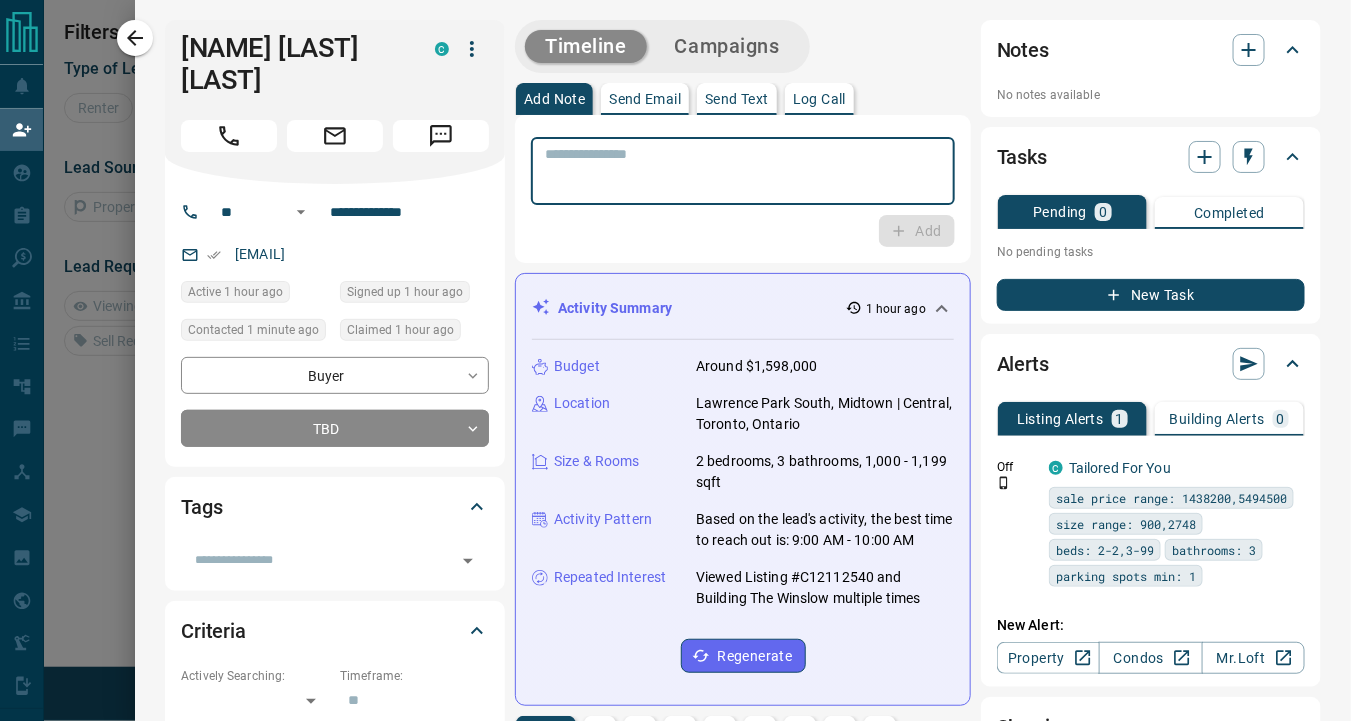 click at bounding box center [743, 171] 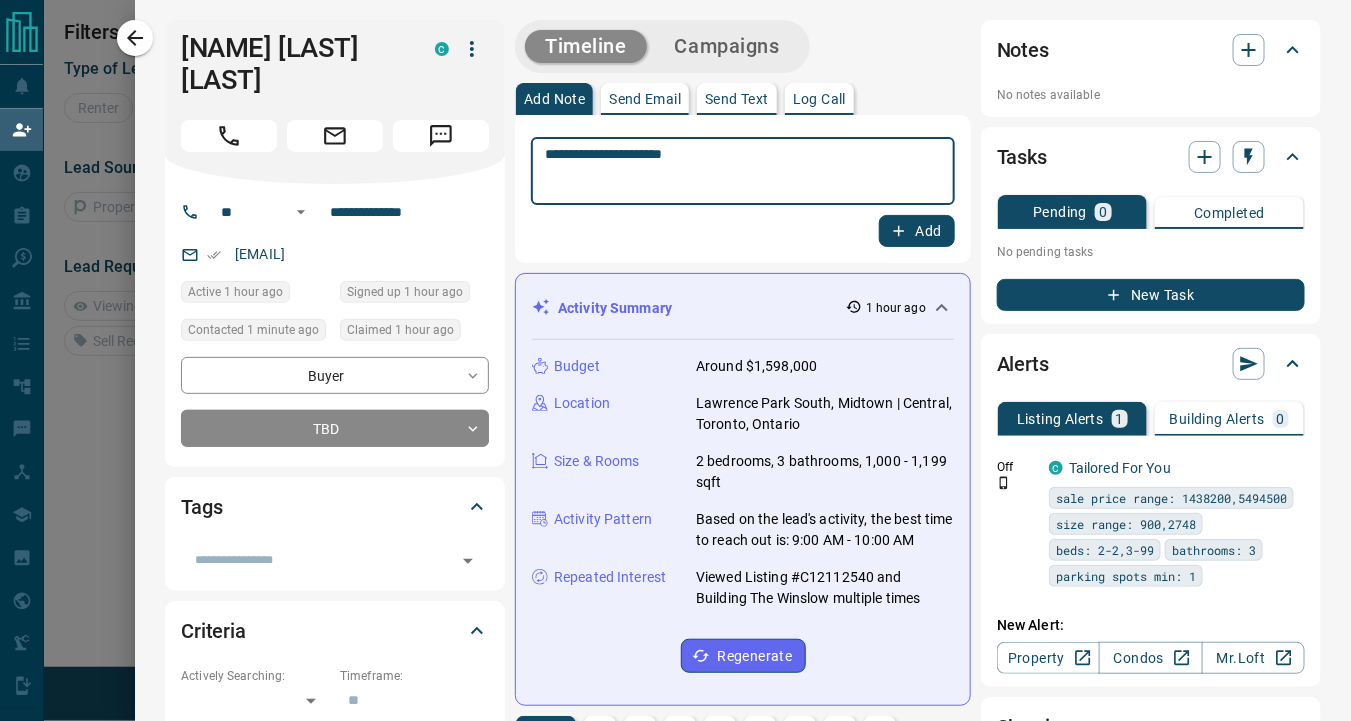 type on "**********" 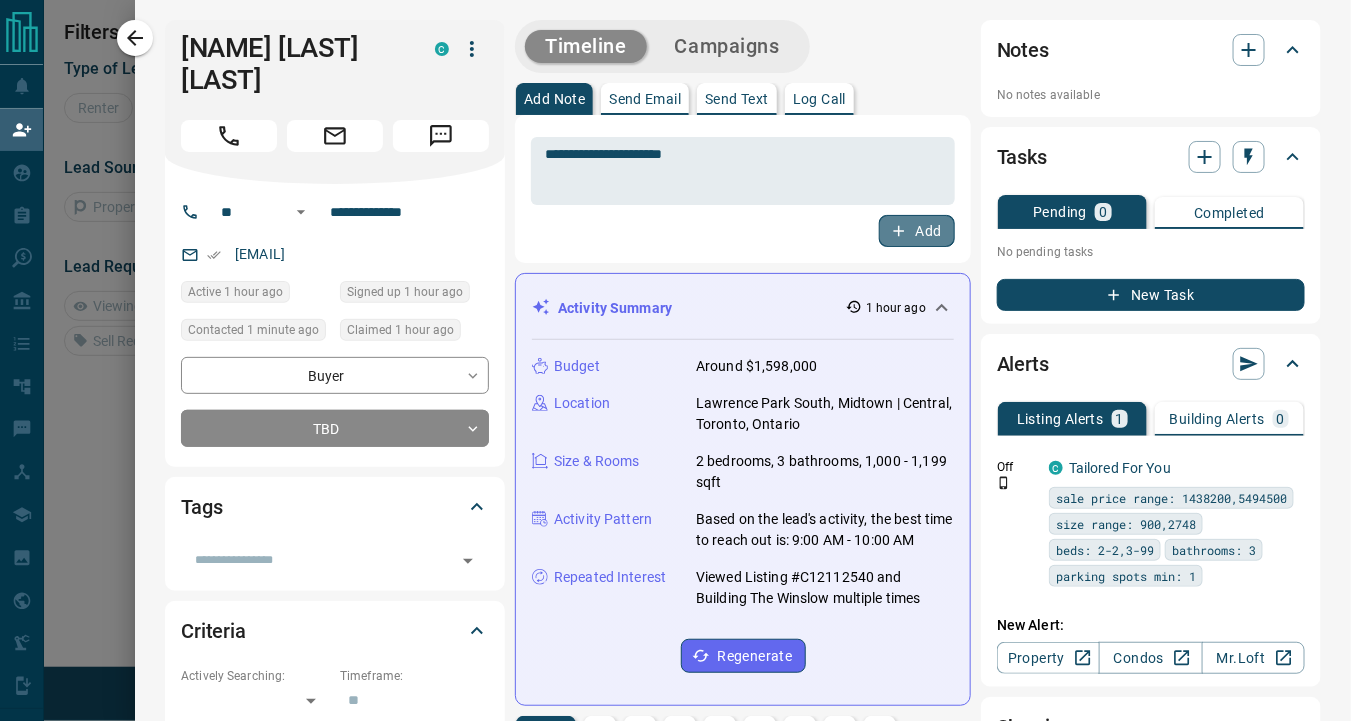 click on "Add" at bounding box center (917, 231) 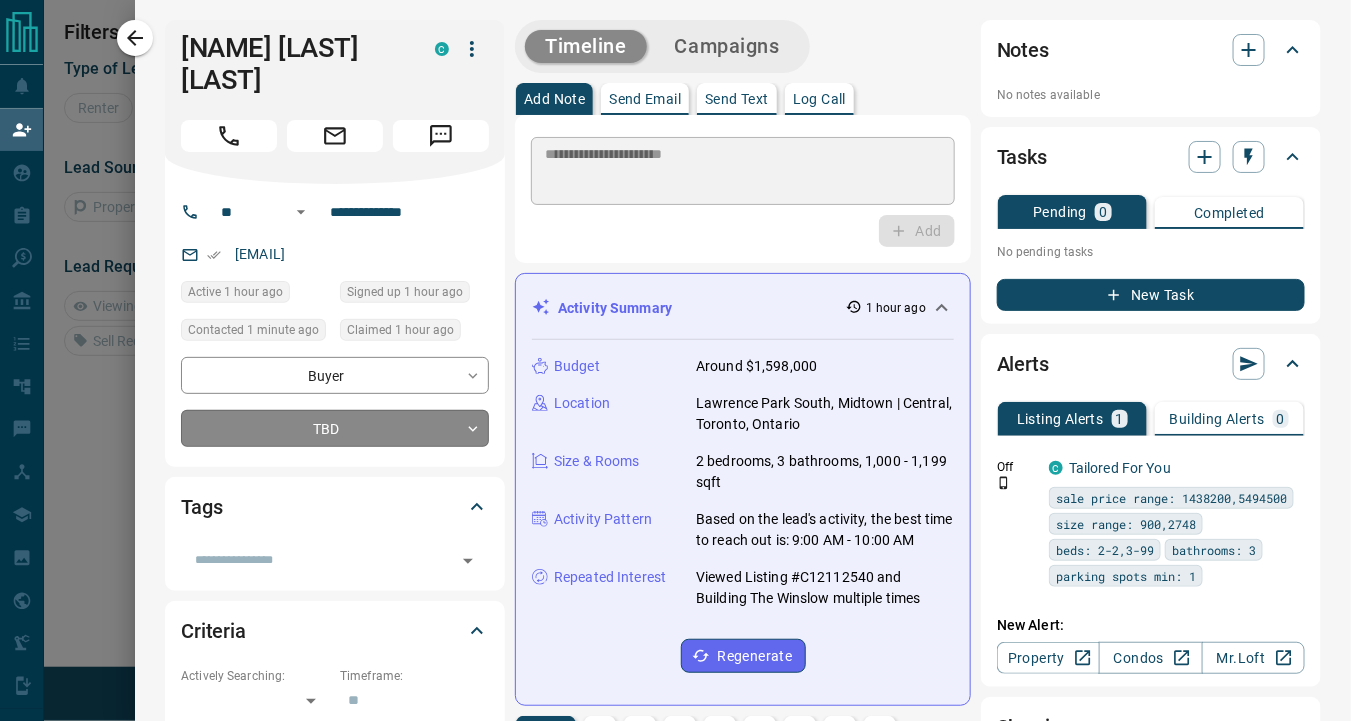 type 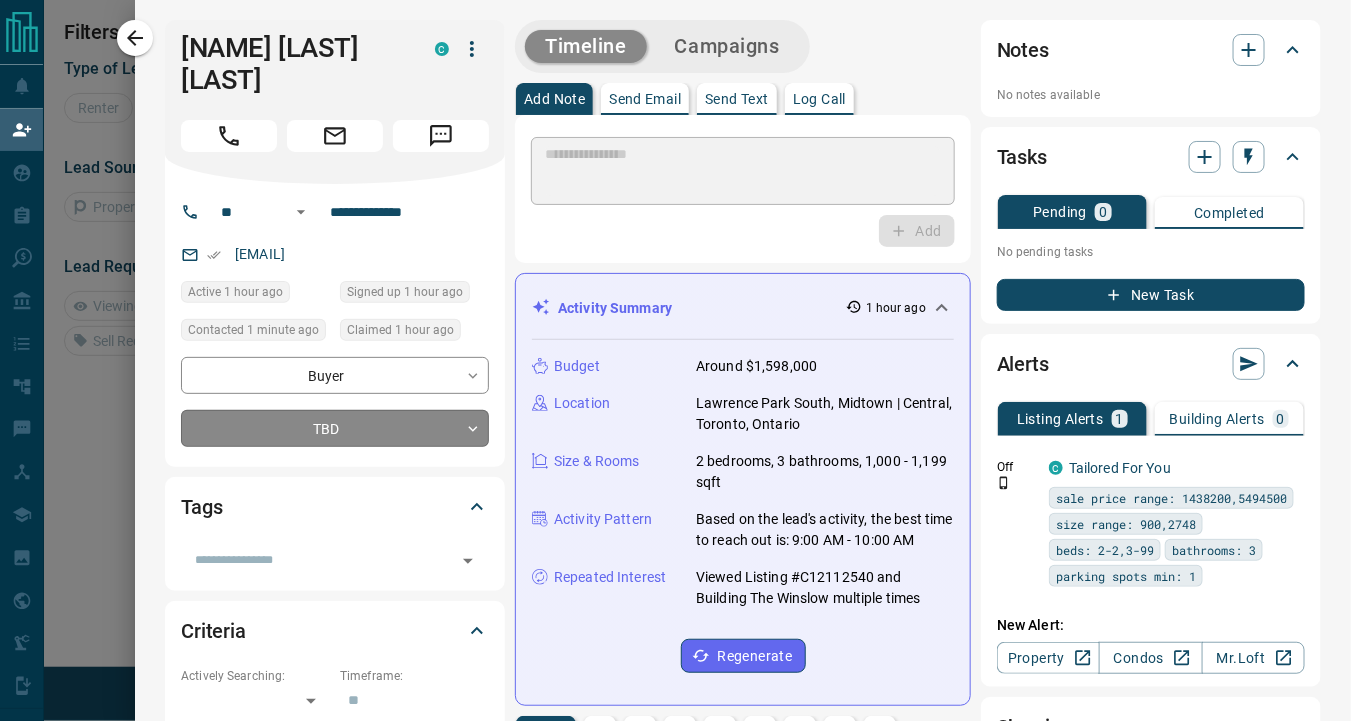 click on "**********" at bounding box center (675, 333) 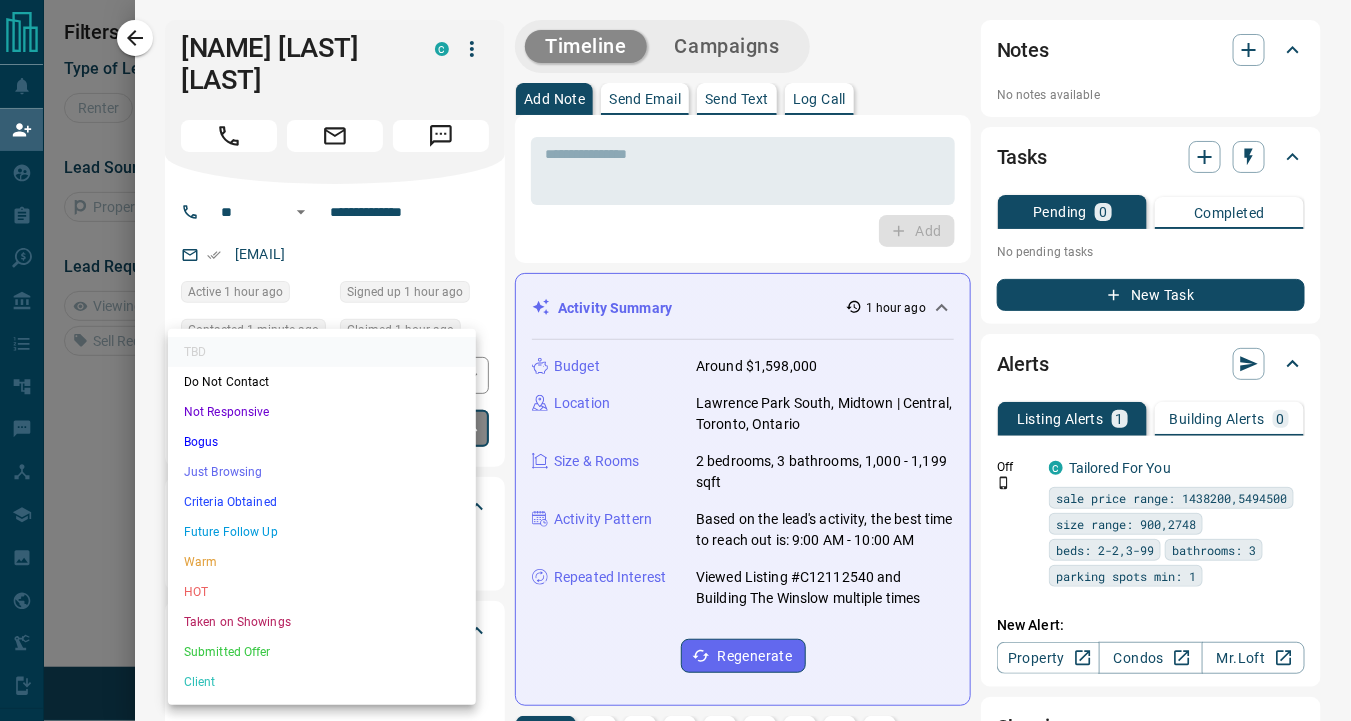 click on "Bogus" at bounding box center [322, 442] 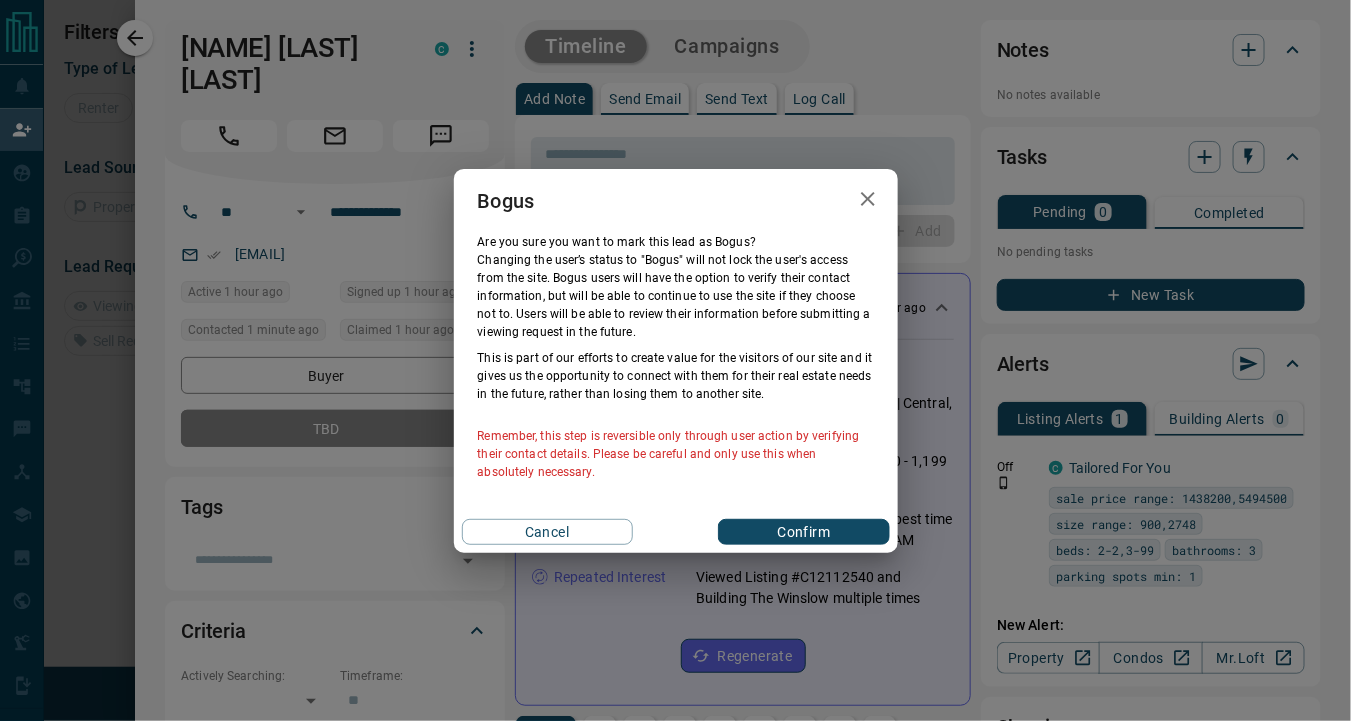 click on "Confirm" at bounding box center (803, 532) 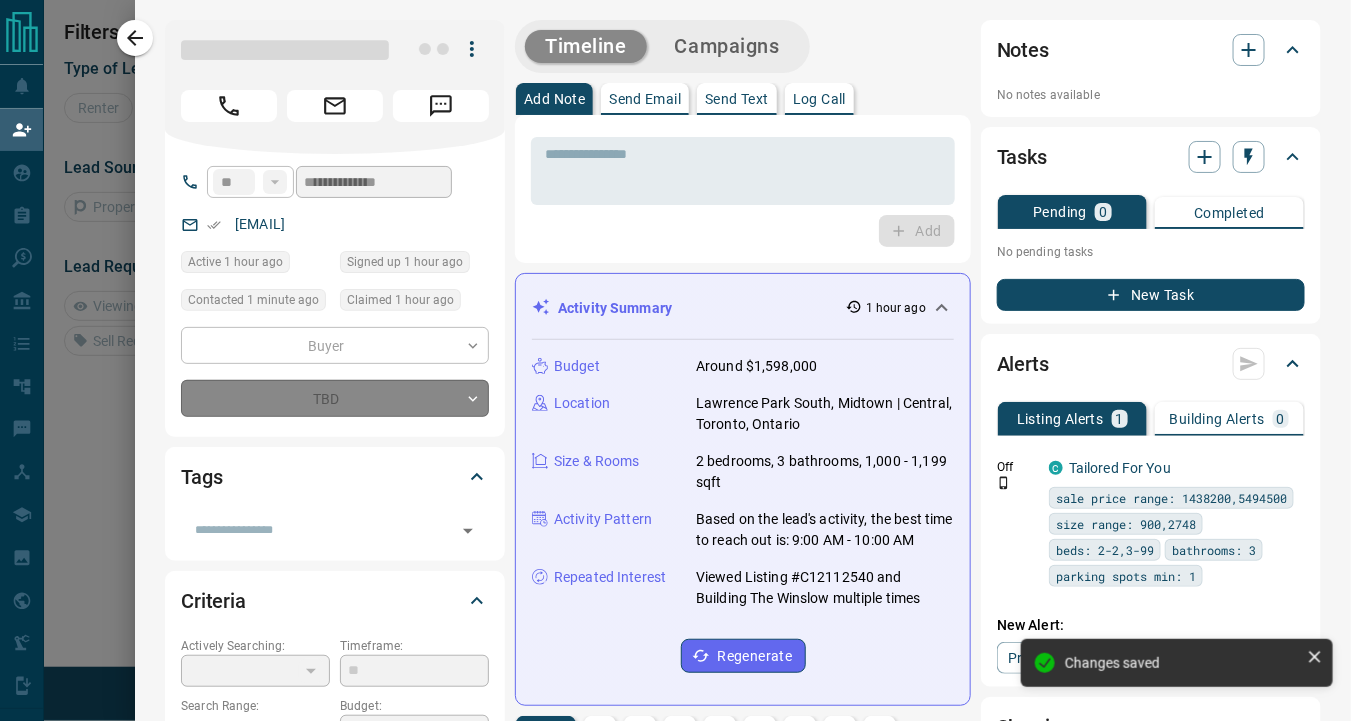 type on "**********" 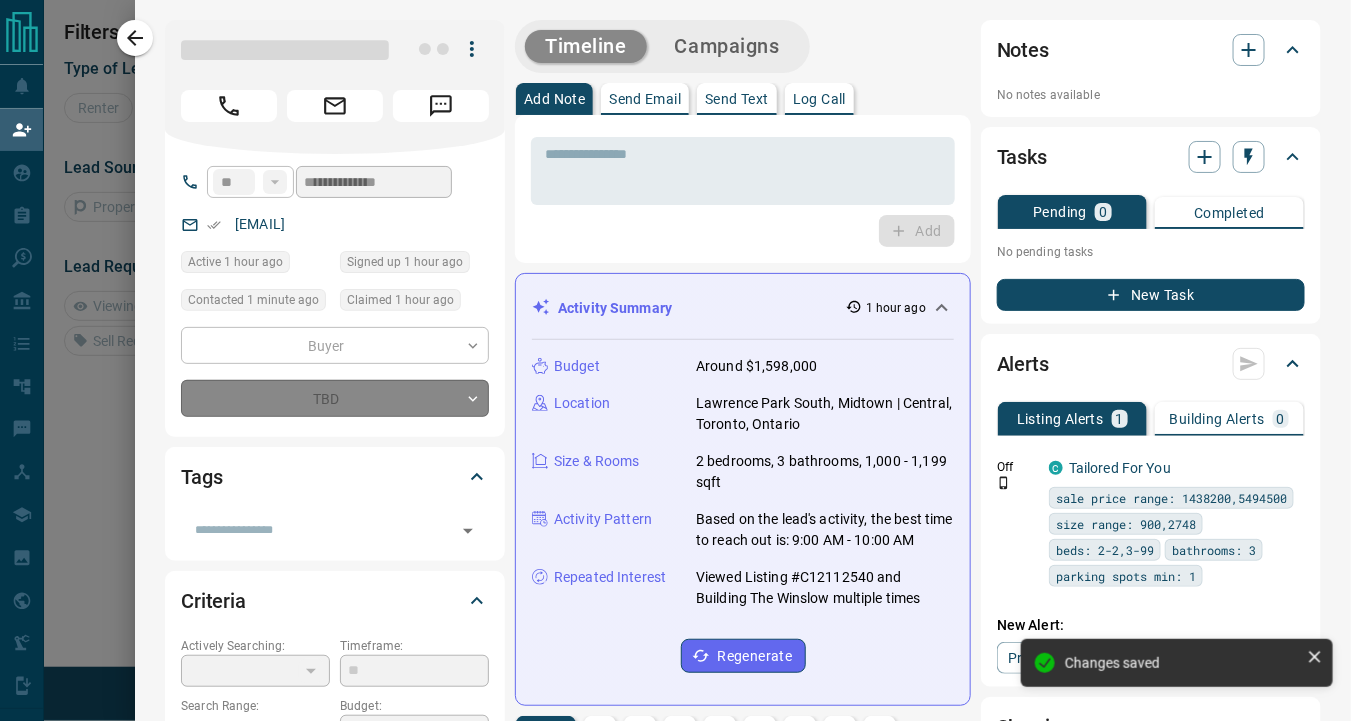 type on "*" 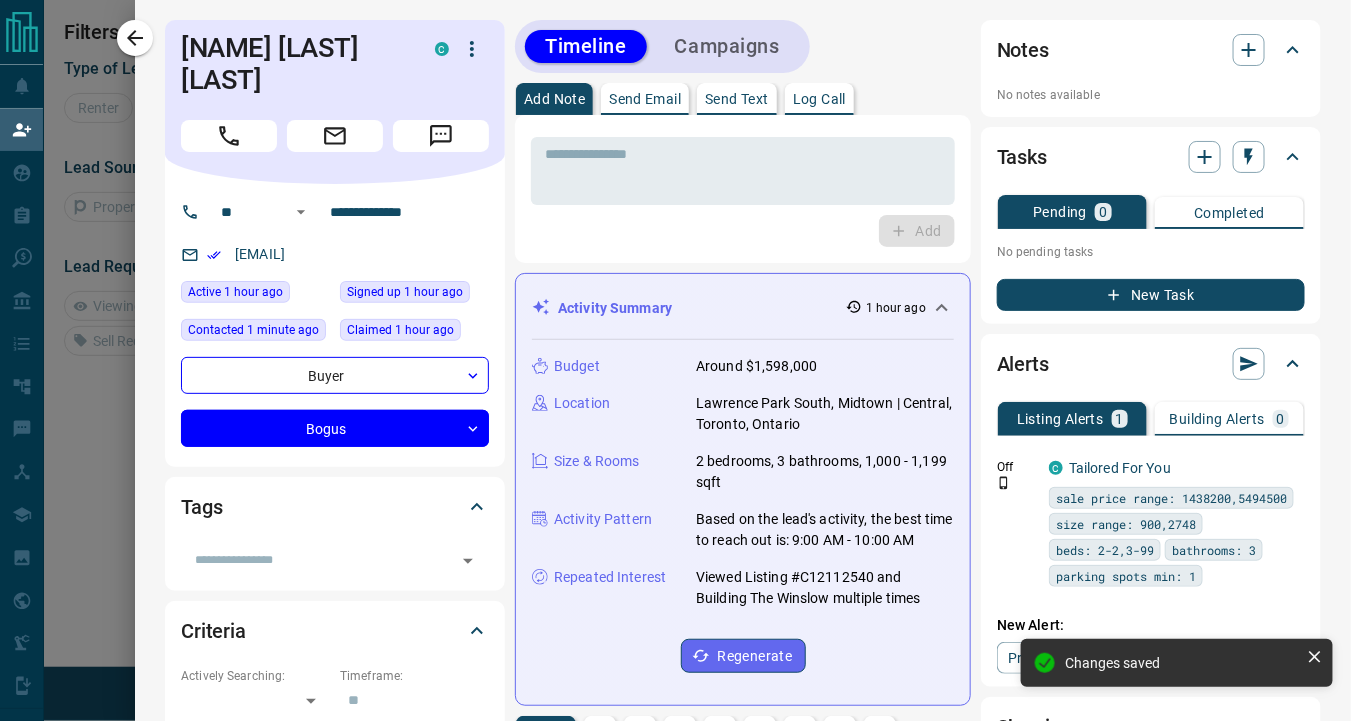 click on "Timeline Campaigns Add Note Send Email Send Text Log Call * ​ Add Activity Summary 1 hour ago Budget Around $1,598,000 Location [CITY], [CITY] | [CITY], [CITY], [CITY], [STATE] Size & Rooms 2 bedrooms, 3 bathrooms, 1,000 - 1,199 sqft Activity Pattern Based on the lead's activity, the best time to reach out is:  9:00 AM - 10:00 AM Repeated Interest Viewed Listing #C12112540 and Building The Winslow multiple times Regenerate All ​ 10:56 am Jul 11 2025 Note Action Note Added  by  [NAME] [LAST] 10:56 am Jul 11 2025 Email - Delivered Email from [NAME] [LAST] delivered to [NAME] [LAST] Narrow down to the one with our search tools View Email 10:55 am Jul 11 2025 HTML Email - Sent [NAME] [LAST] sent [NAME] [LAST] the following email Narrow down to the one with our search tools View Email 10:54 am Jul 11 2025 Phone Call - Outgoing Manual [NAME] [LAST]  called  [NAME] [LAST] Called From:  [PHONE] Number Called:  [PHONE] 9:59 am" at bounding box center (918, 1235) 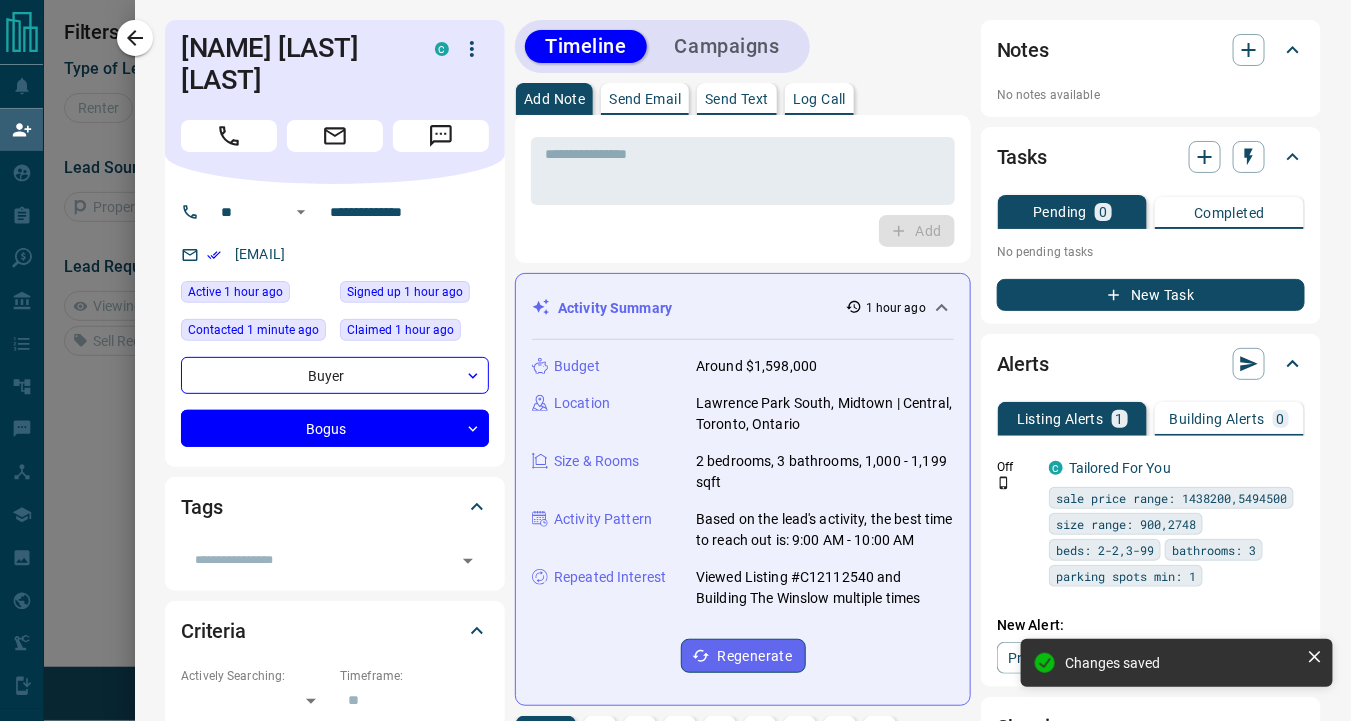 click on "Campaigns" at bounding box center (727, 46) 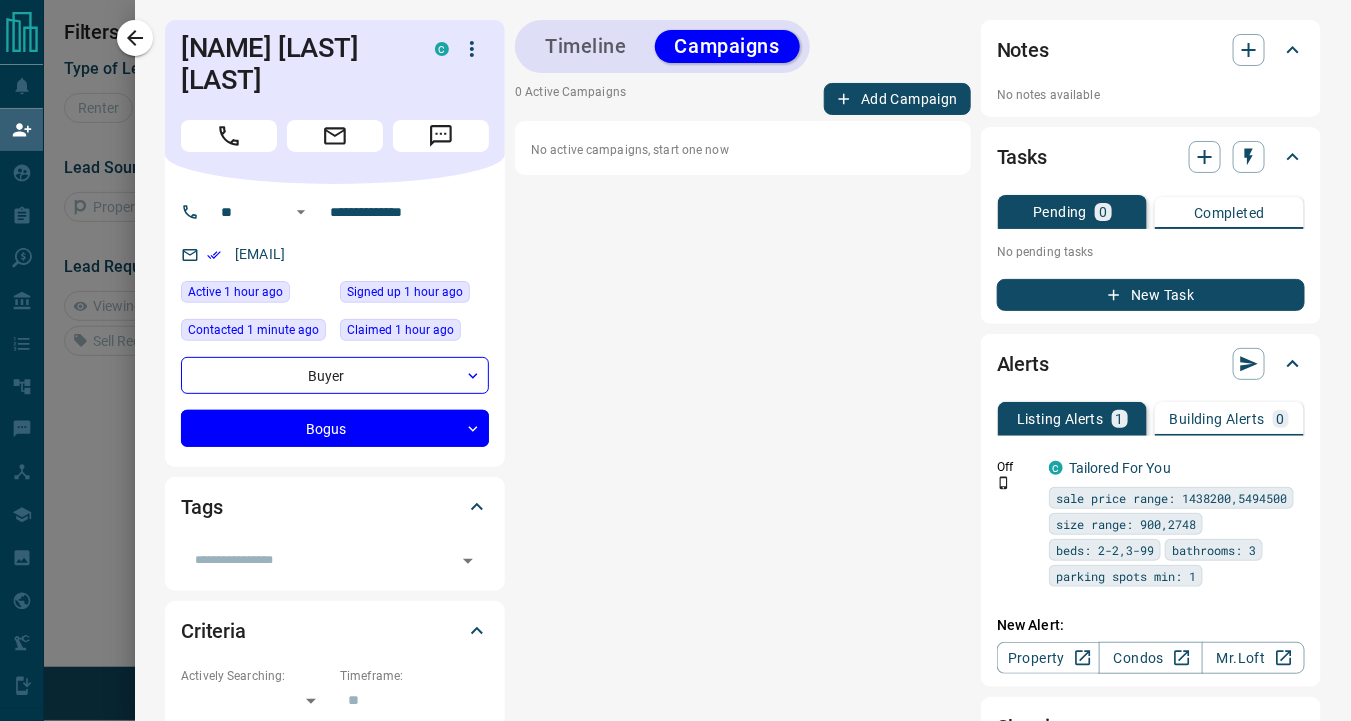 click on "Add Campaign" at bounding box center [897, 99] 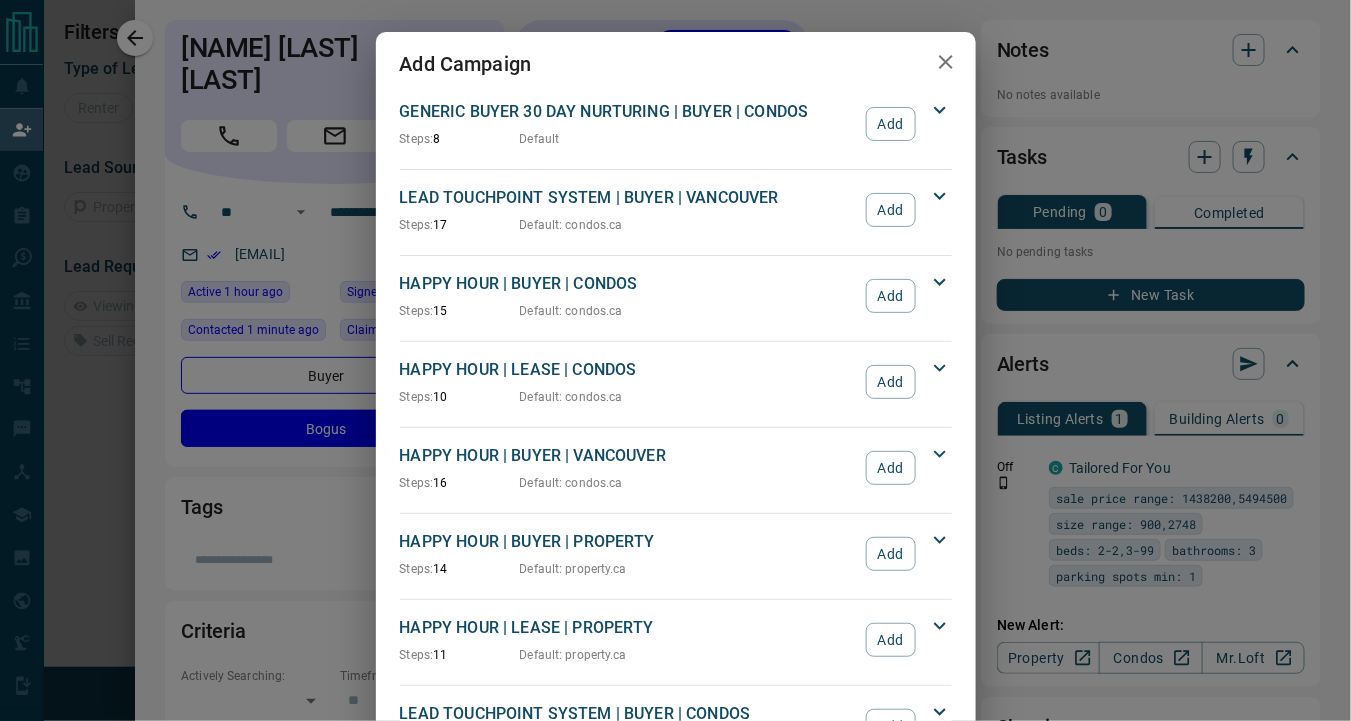 scroll, scrollTop: 166, scrollLeft: 0, axis: vertical 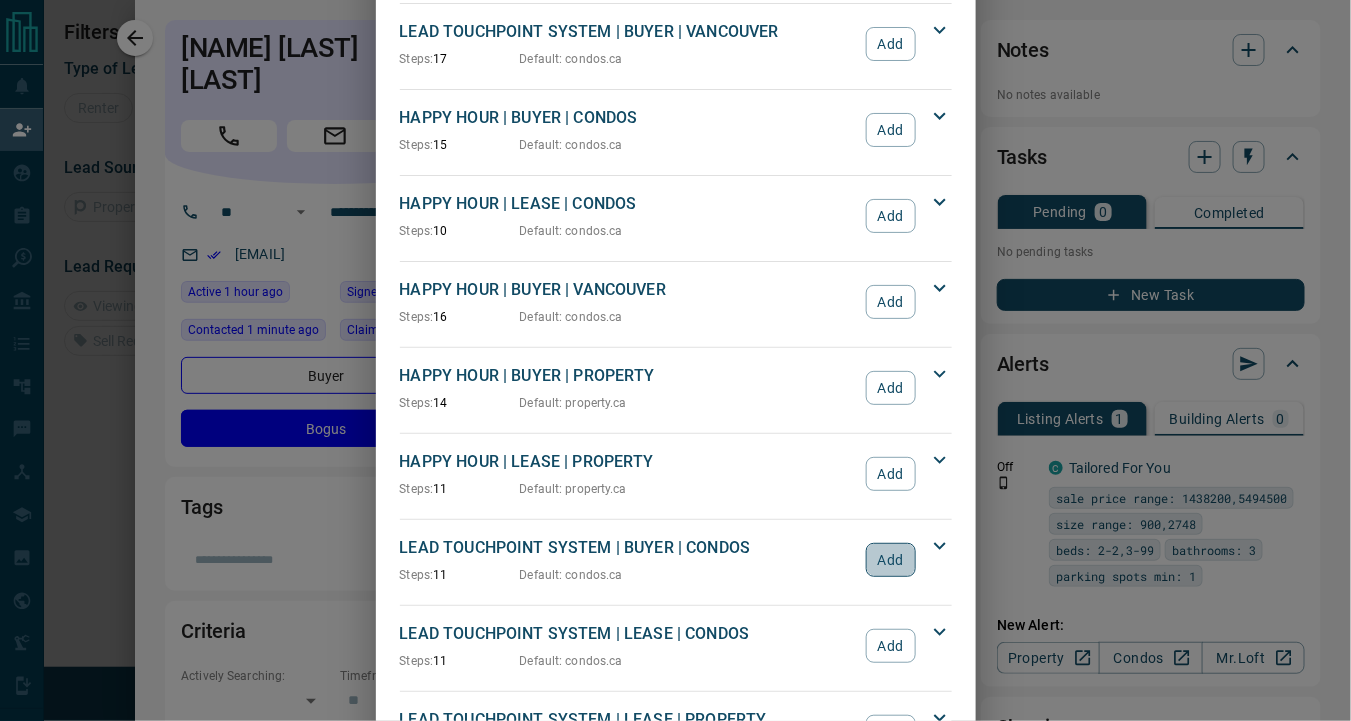 click on "Add" at bounding box center (890, 560) 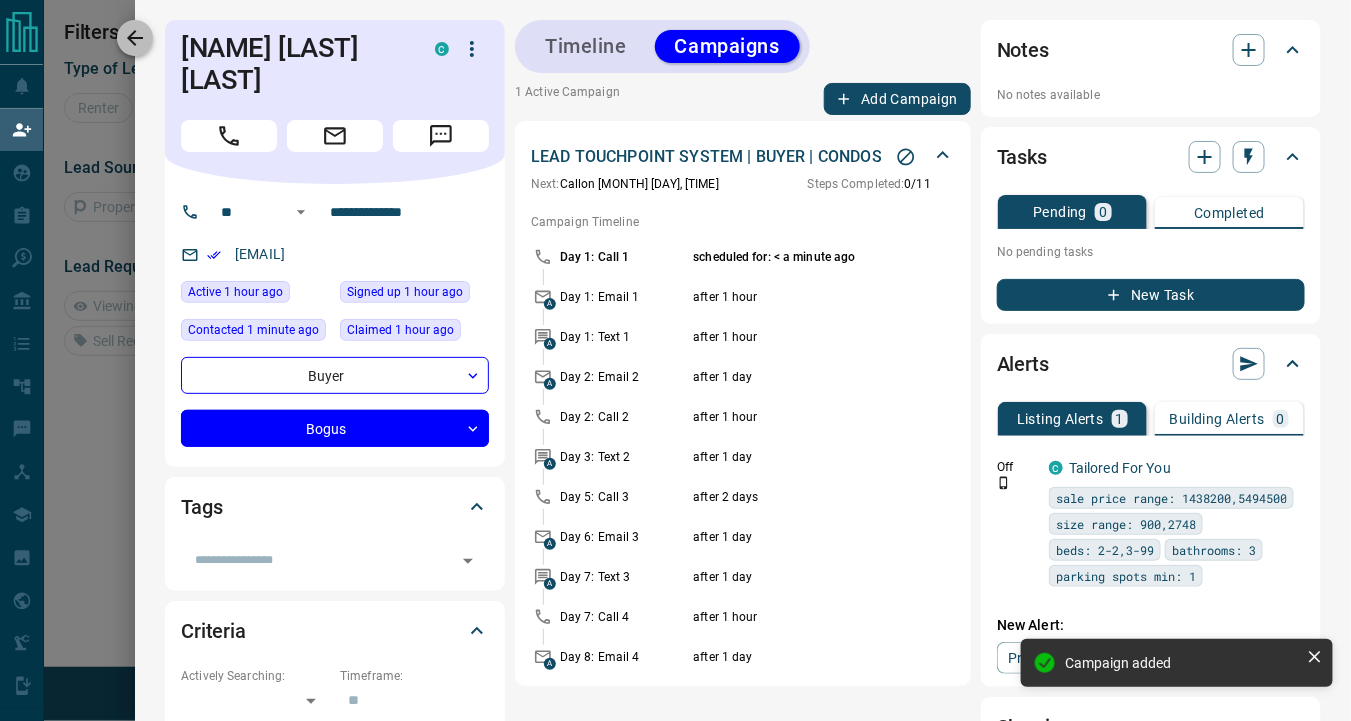 click at bounding box center [135, 38] 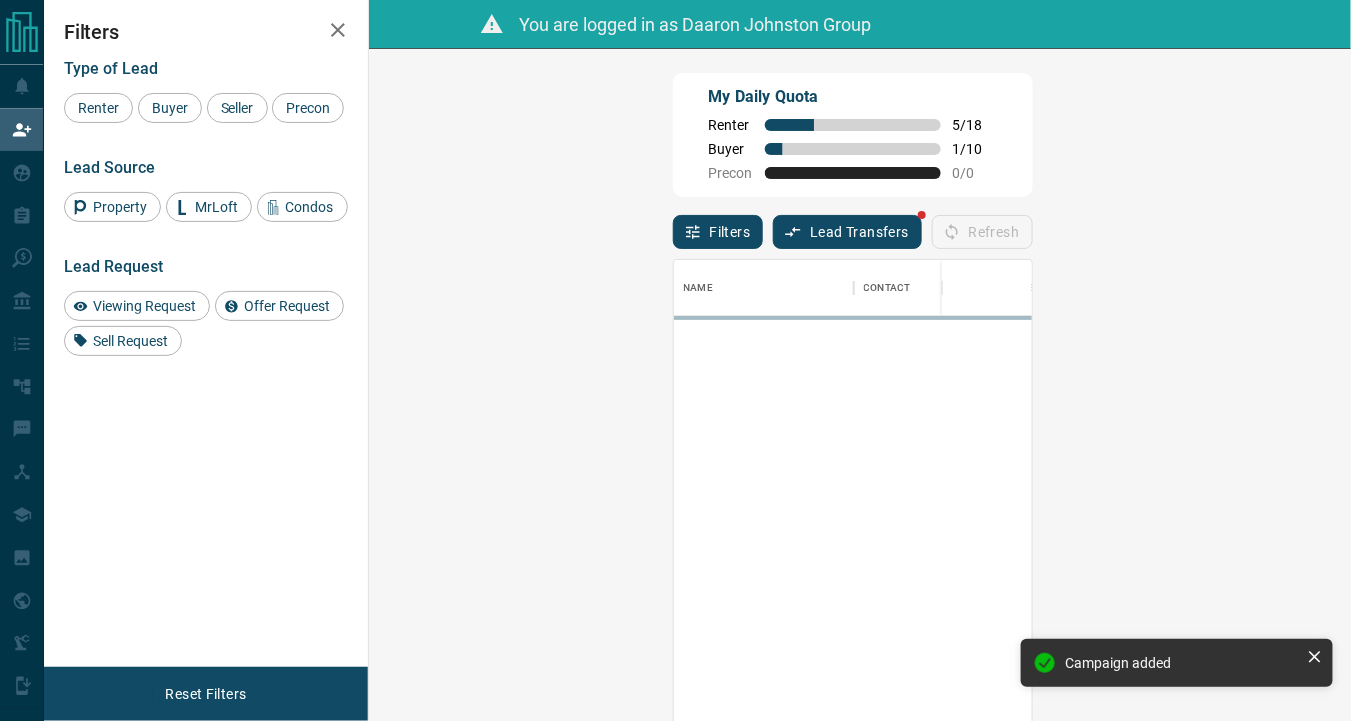 scroll, scrollTop: 15, scrollLeft: 15, axis: both 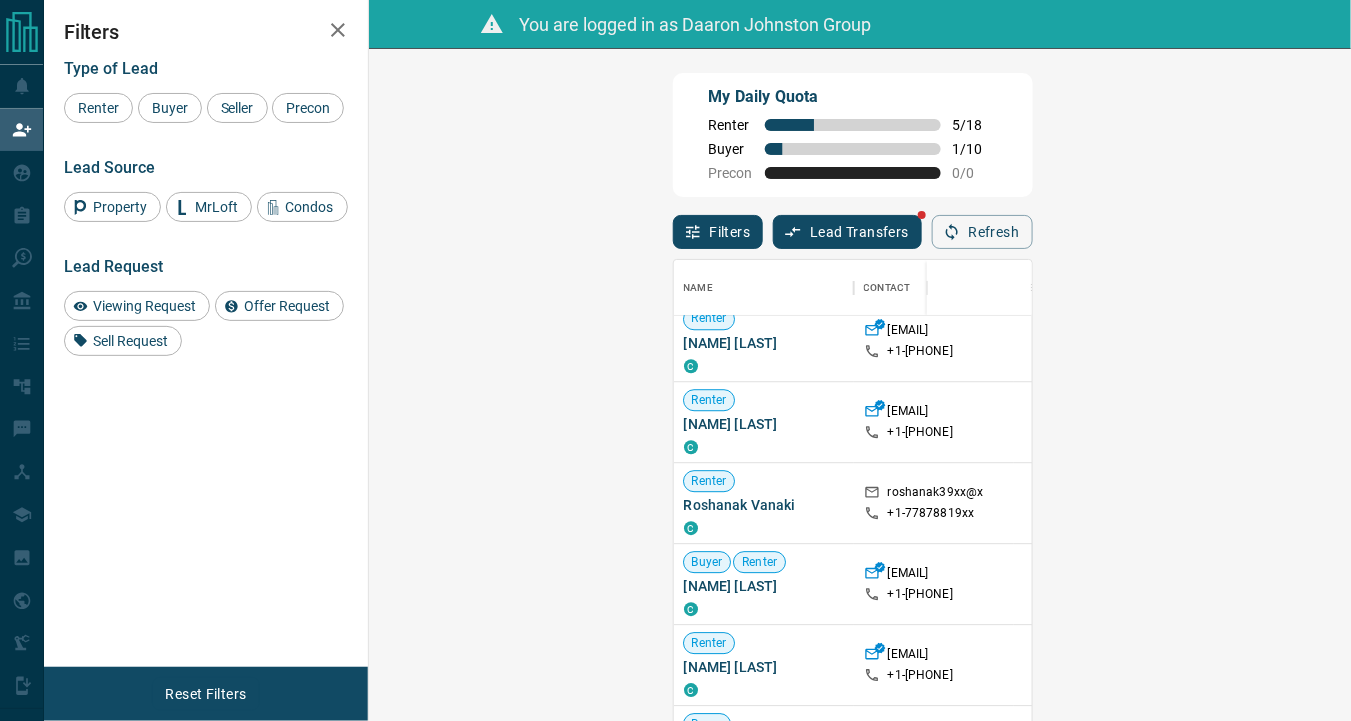 click on "Claim" at bounding box center [1569, 582] 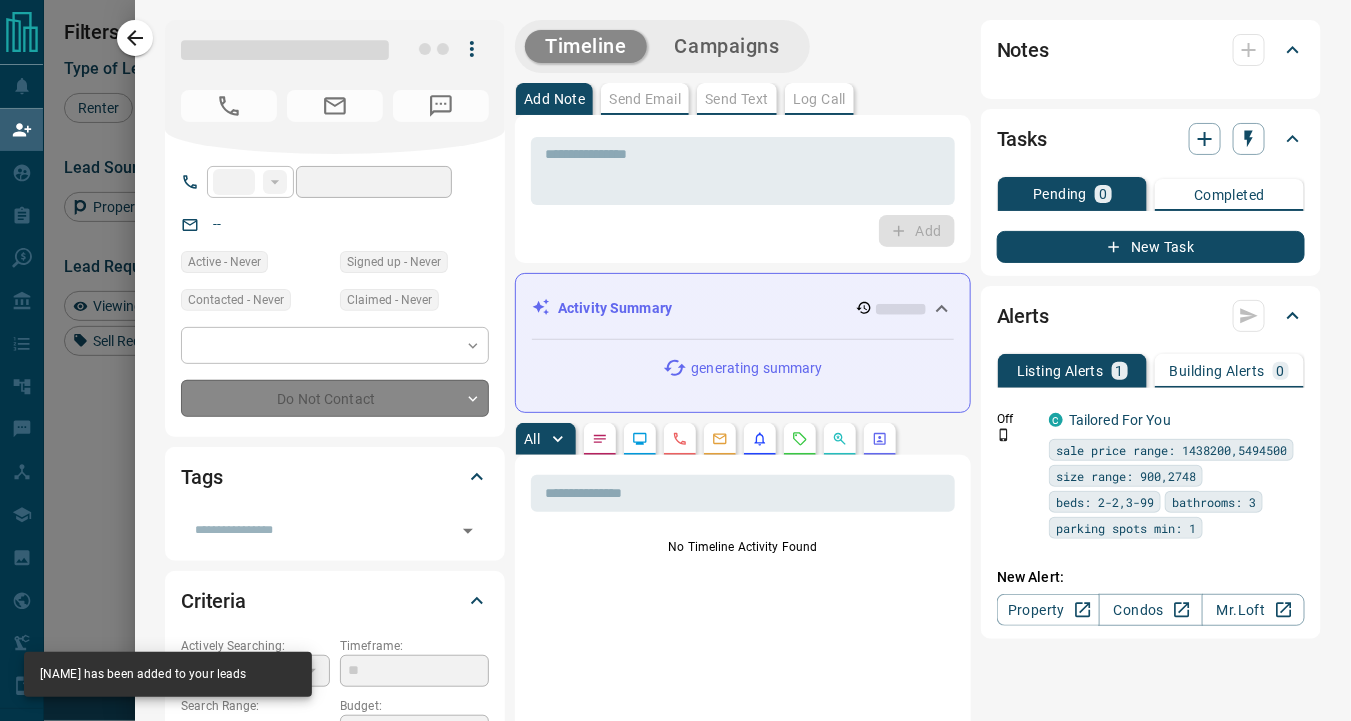type on "**" 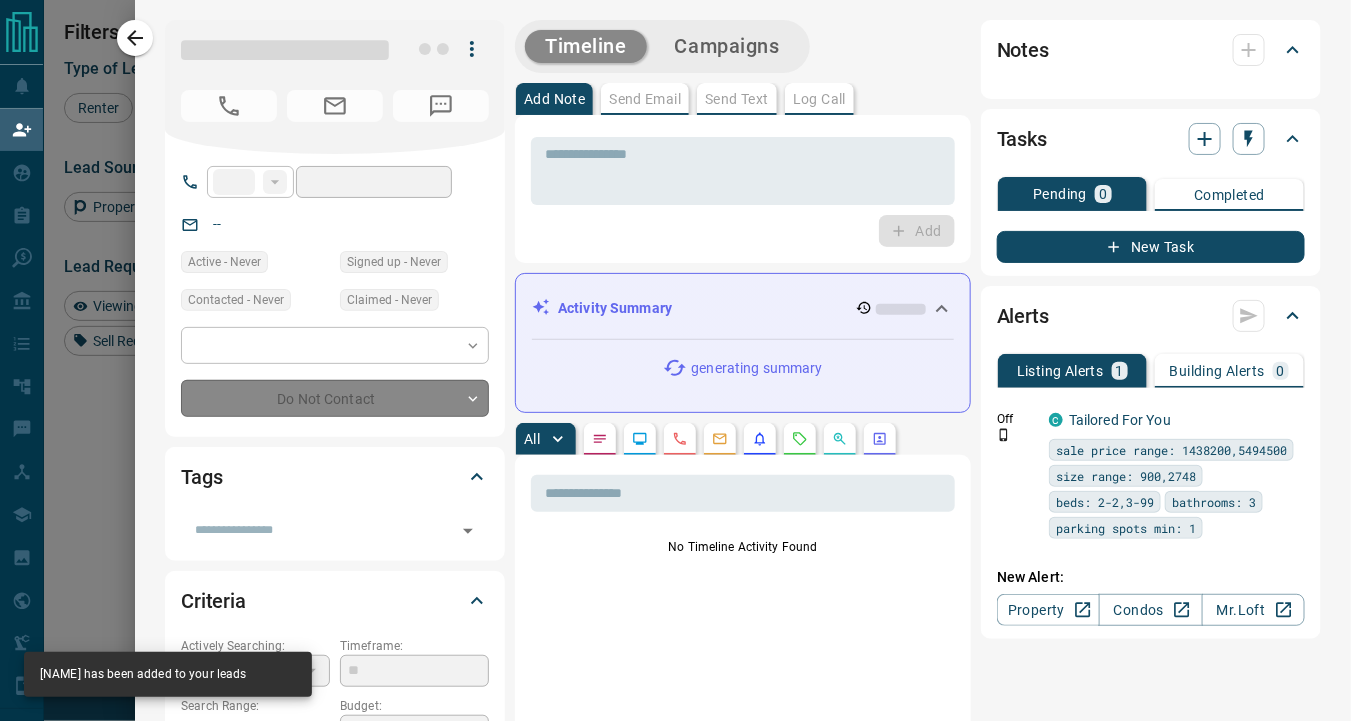 type on "**********" 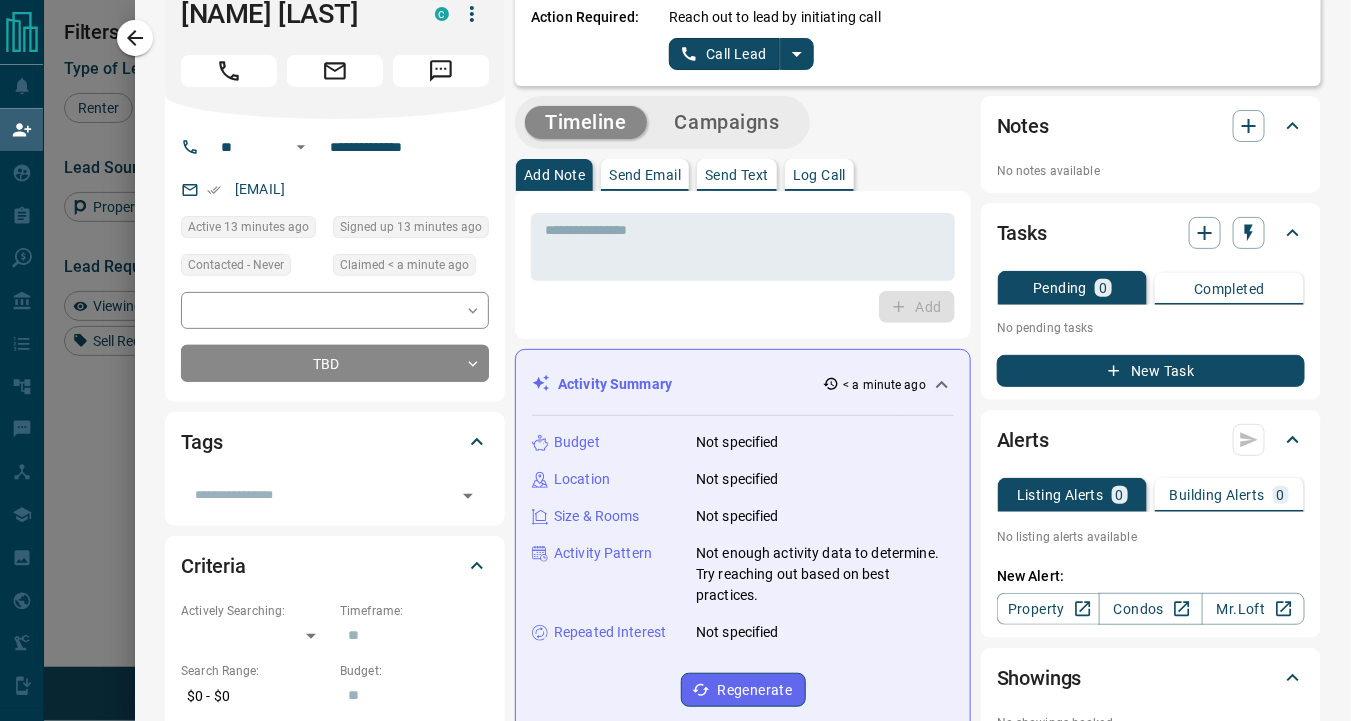 scroll, scrollTop: 0, scrollLeft: 0, axis: both 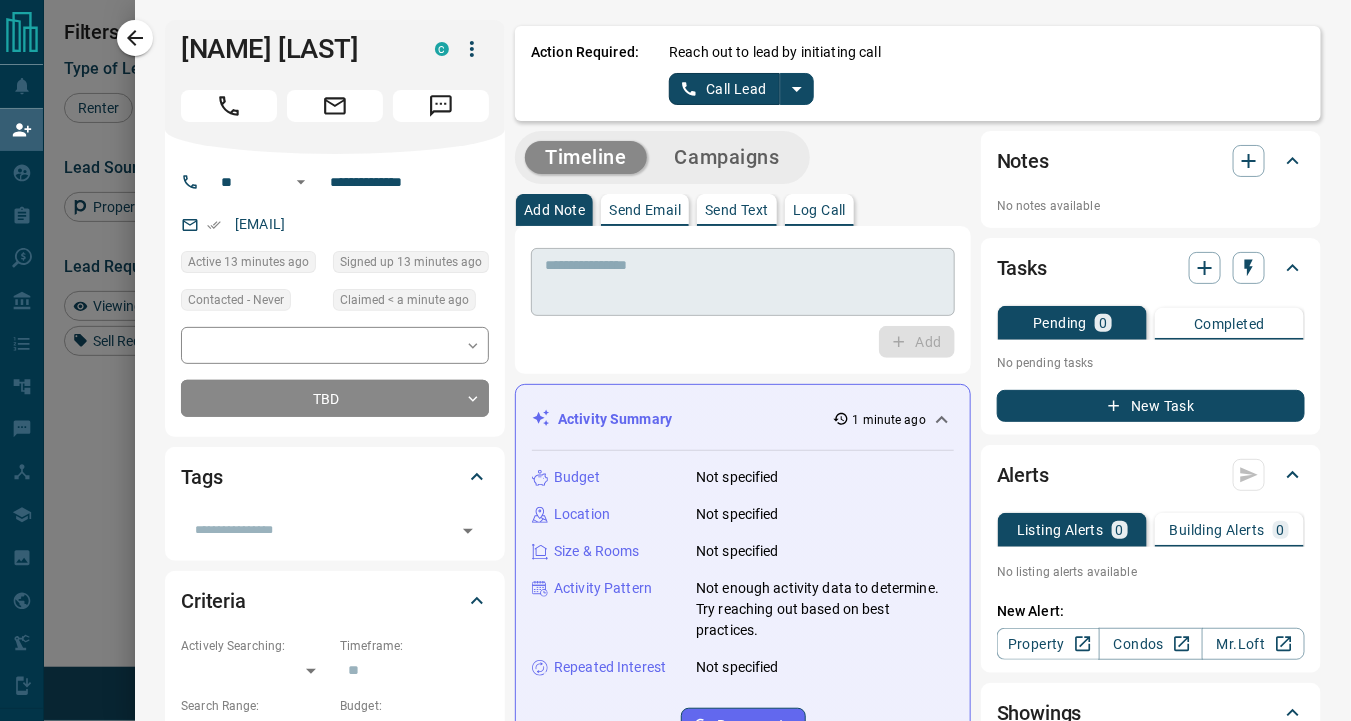 click at bounding box center [743, 282] 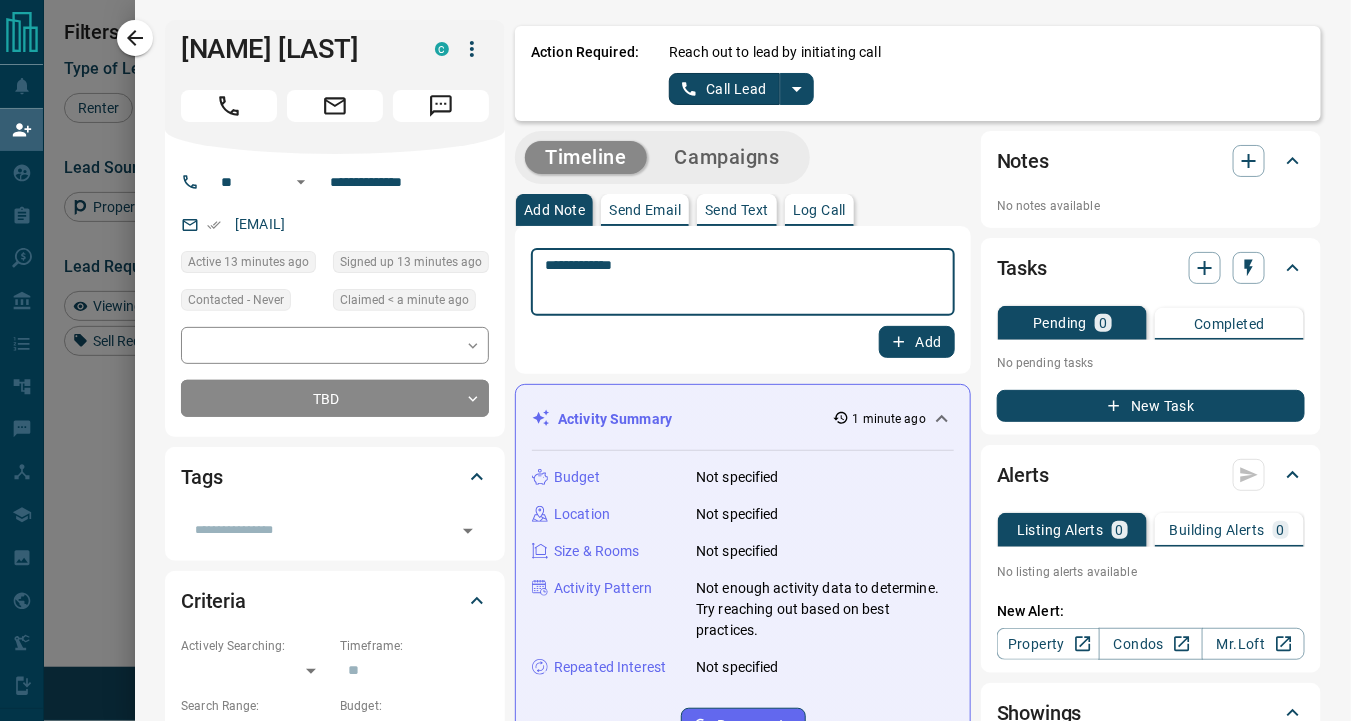 type on "**********" 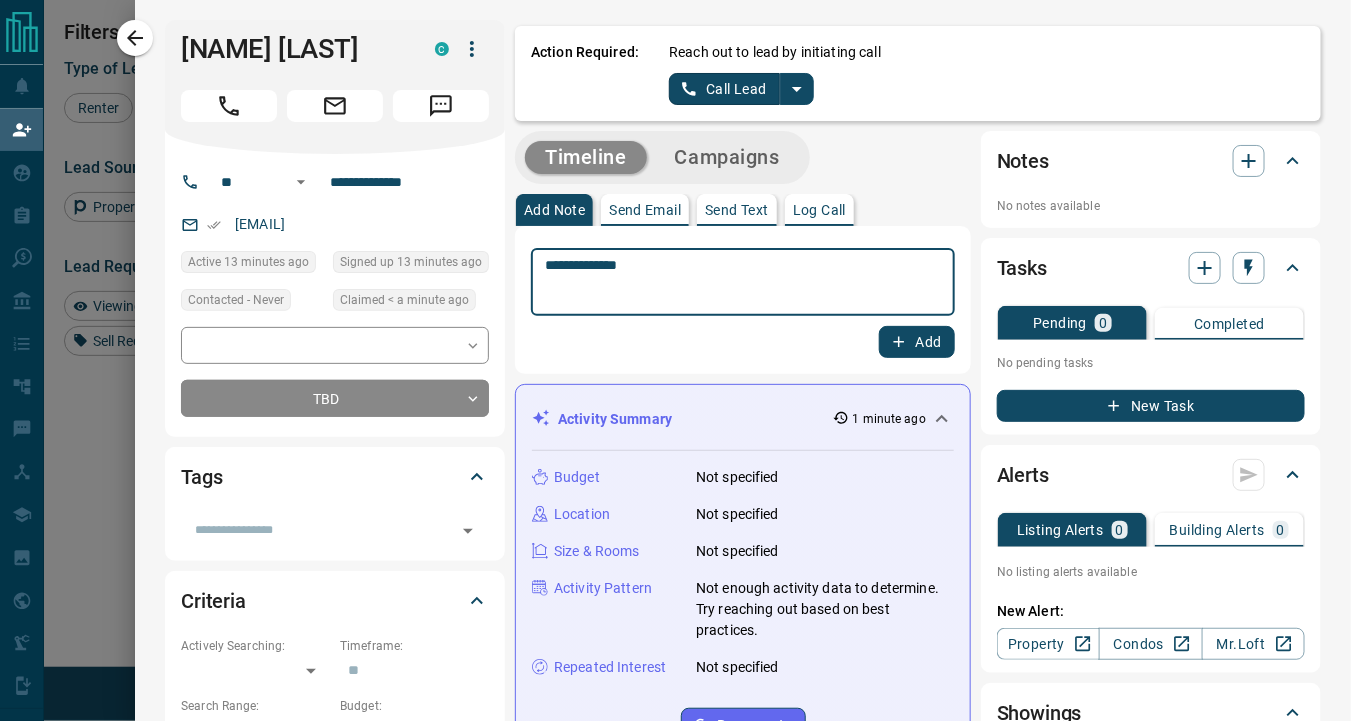 type 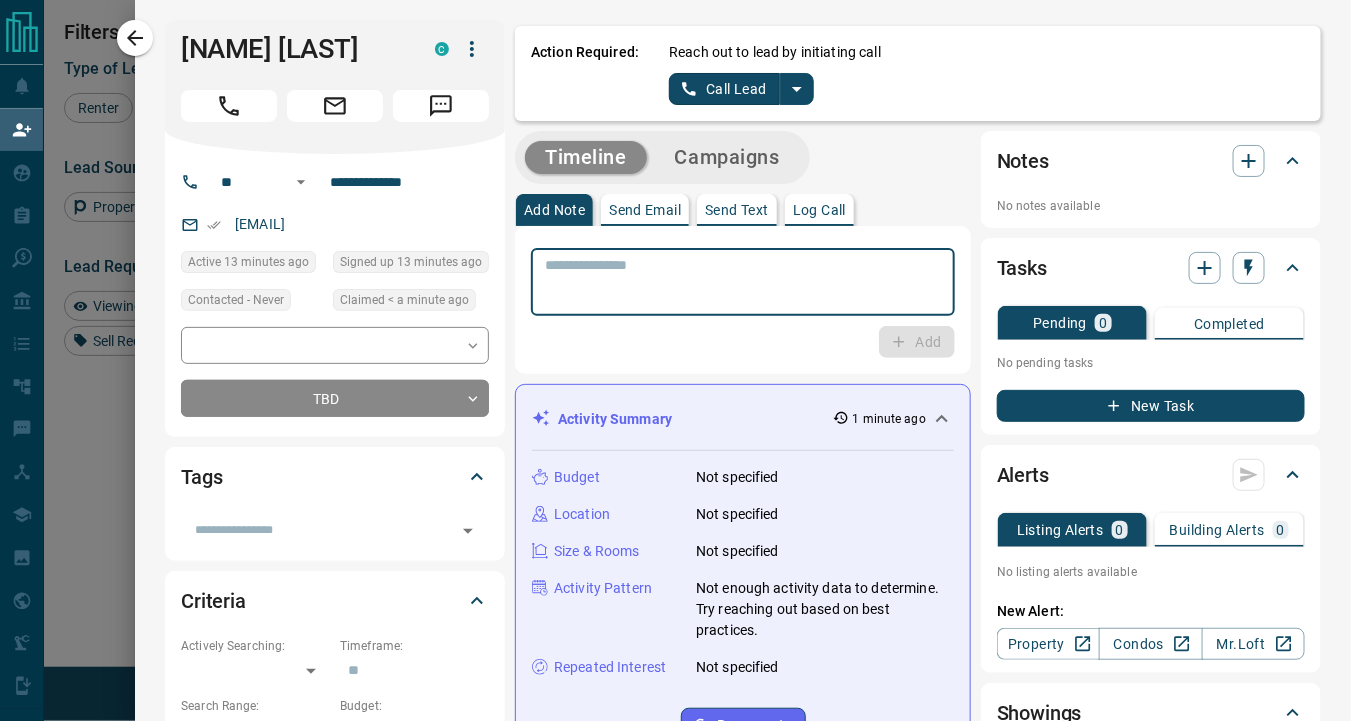 click 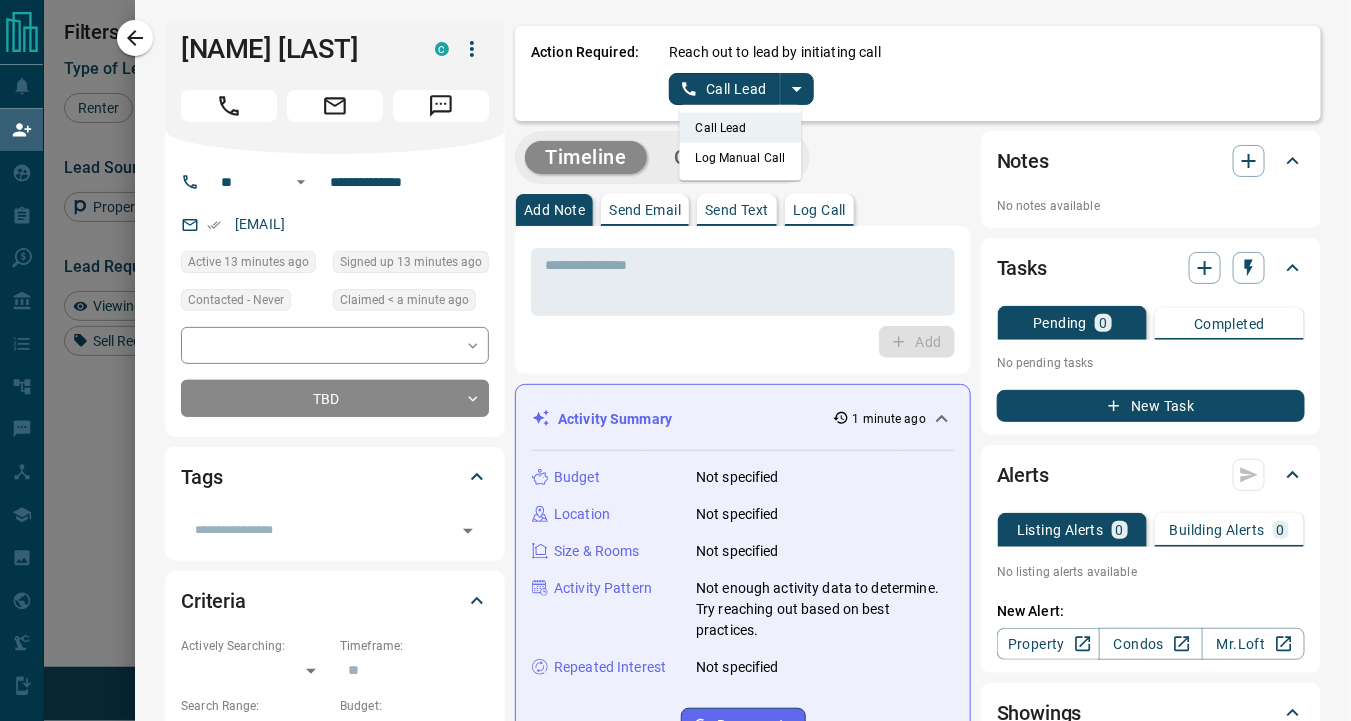 click on "Log Manual Call" at bounding box center (741, 158) 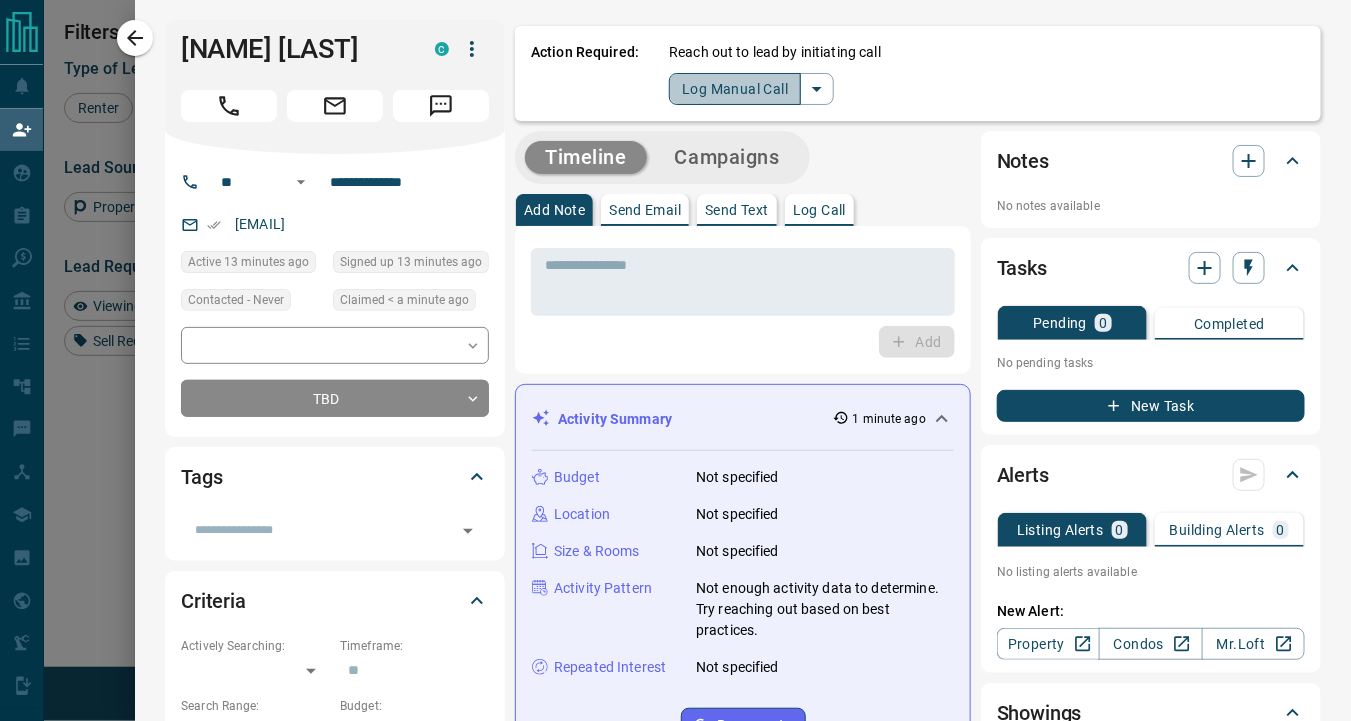 click on "Log Manual Call" at bounding box center [735, 89] 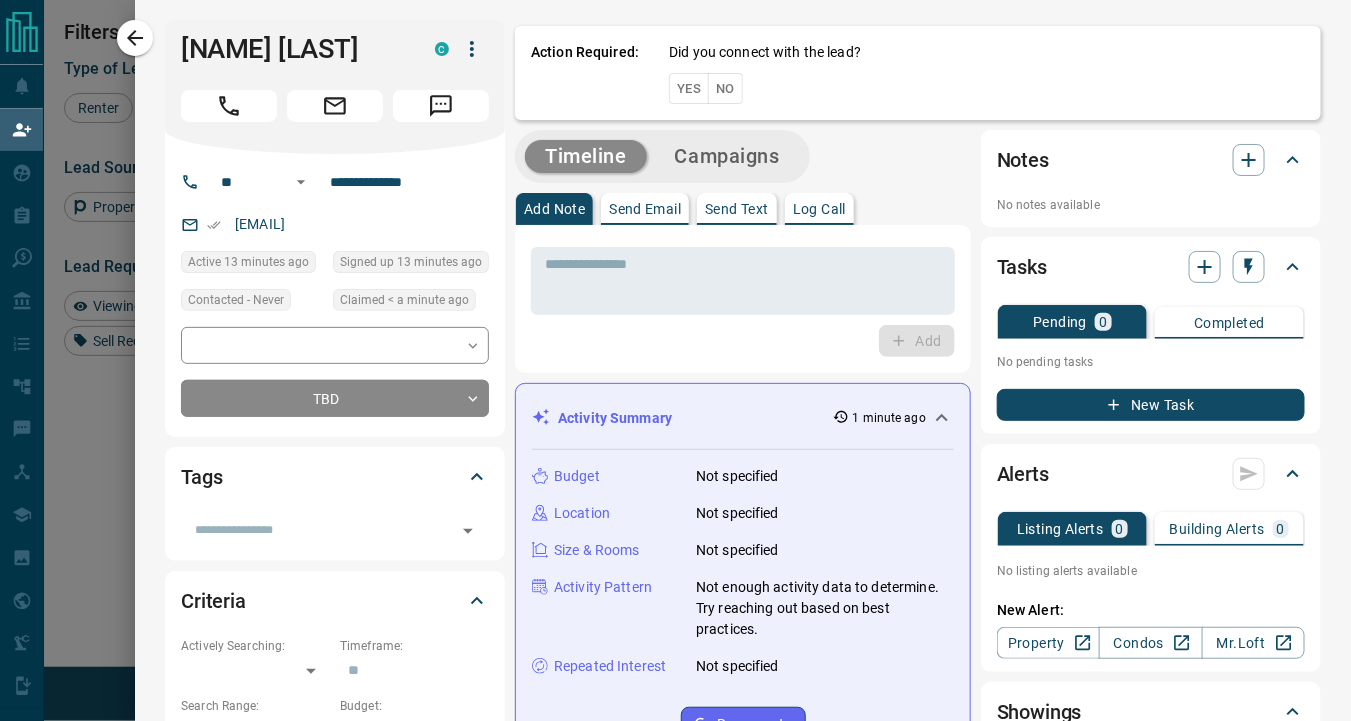 click on "Yes" at bounding box center [689, 88] 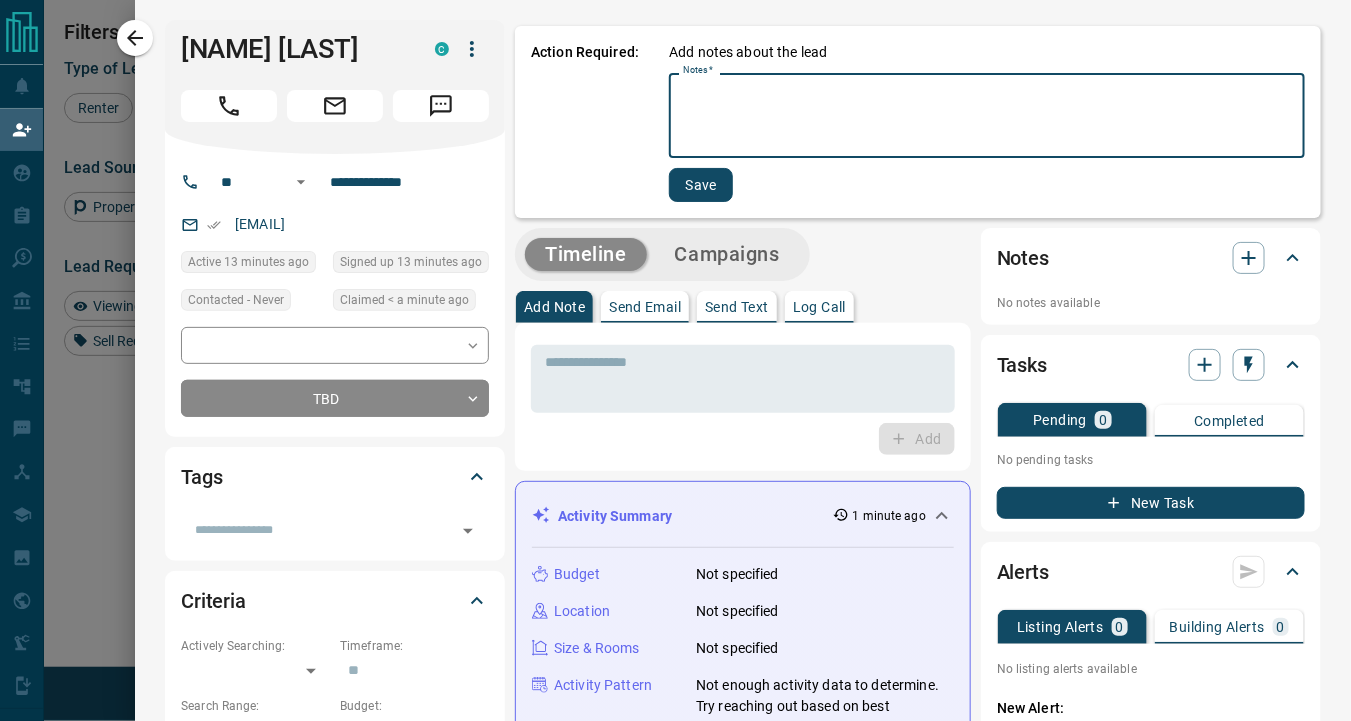 click on "Notes   *" at bounding box center [987, 116] 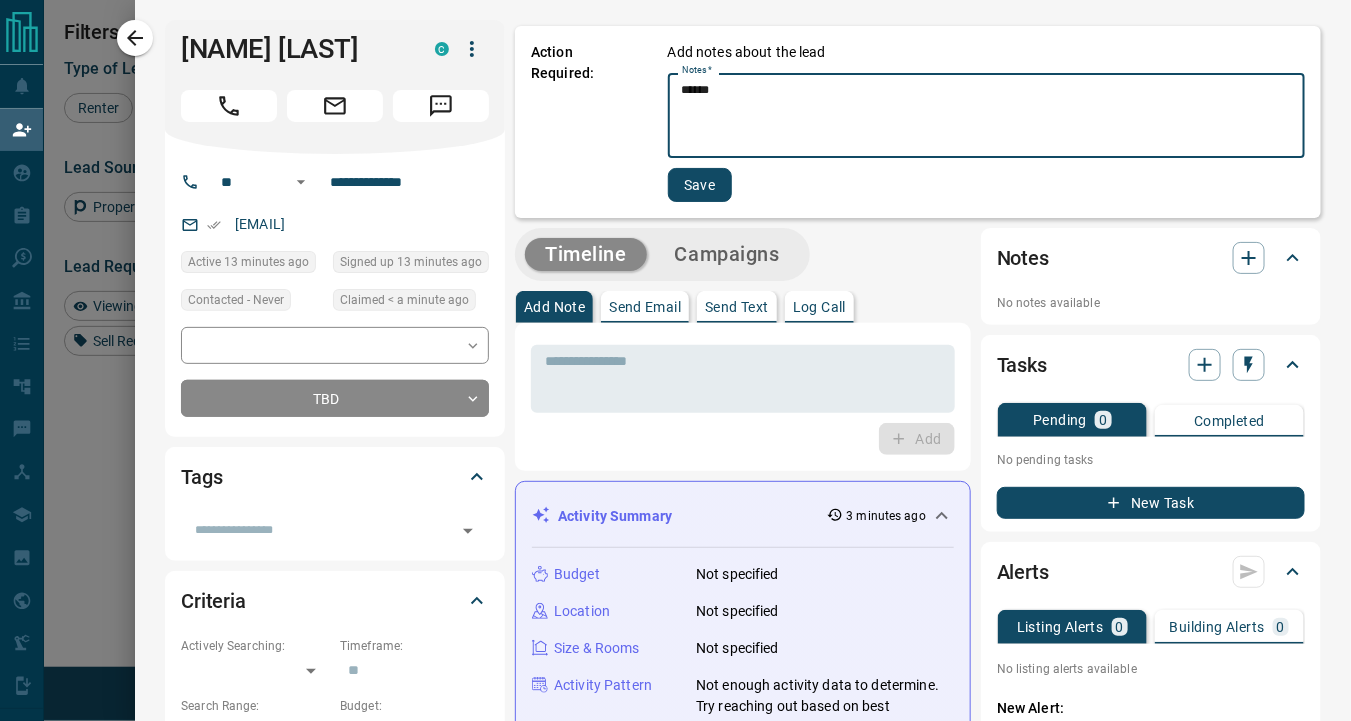 type on "******" 